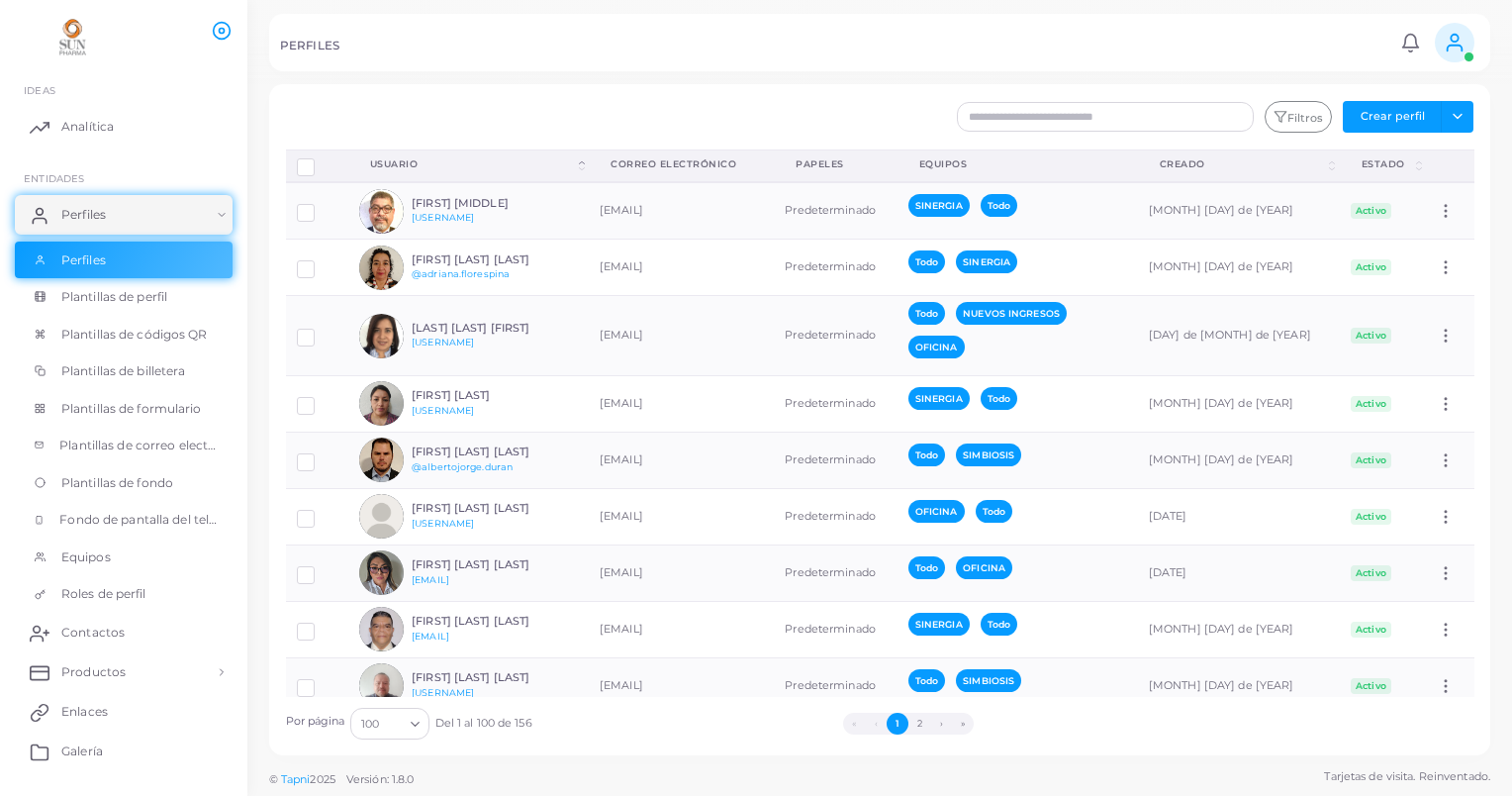 scroll, scrollTop: 0, scrollLeft: 0, axis: both 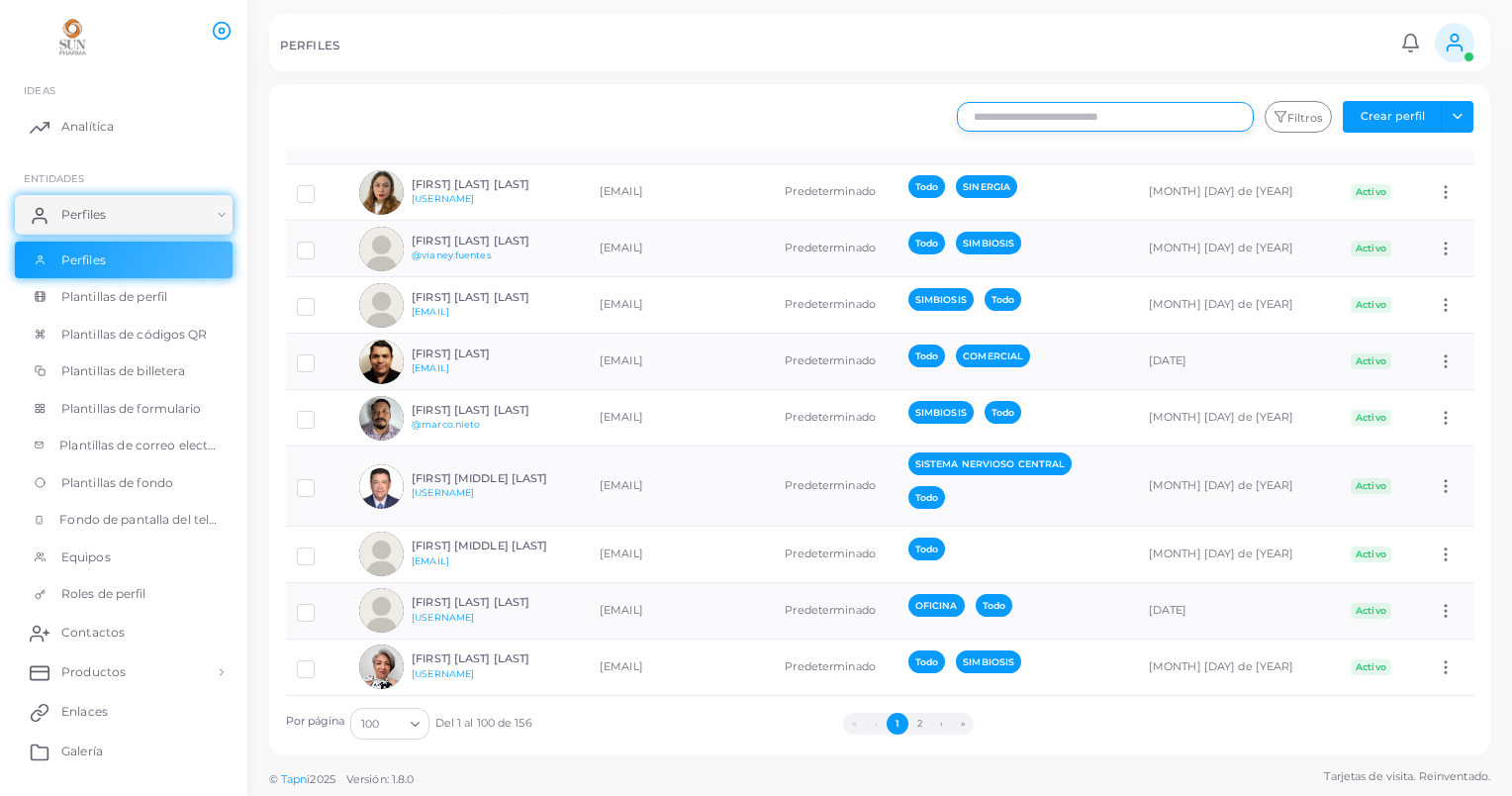 click at bounding box center [1105, 117] 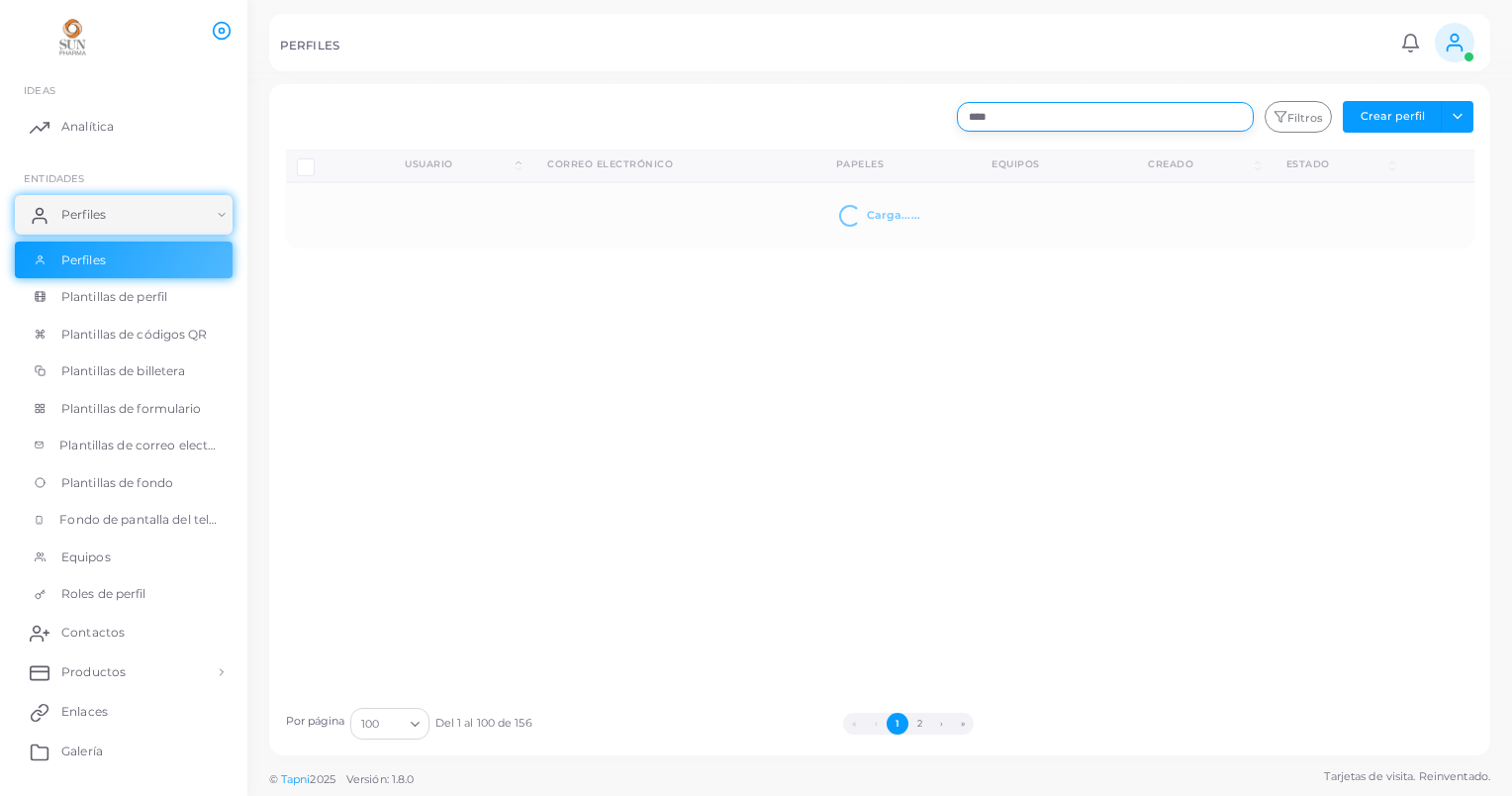 scroll, scrollTop: 0, scrollLeft: 0, axis: both 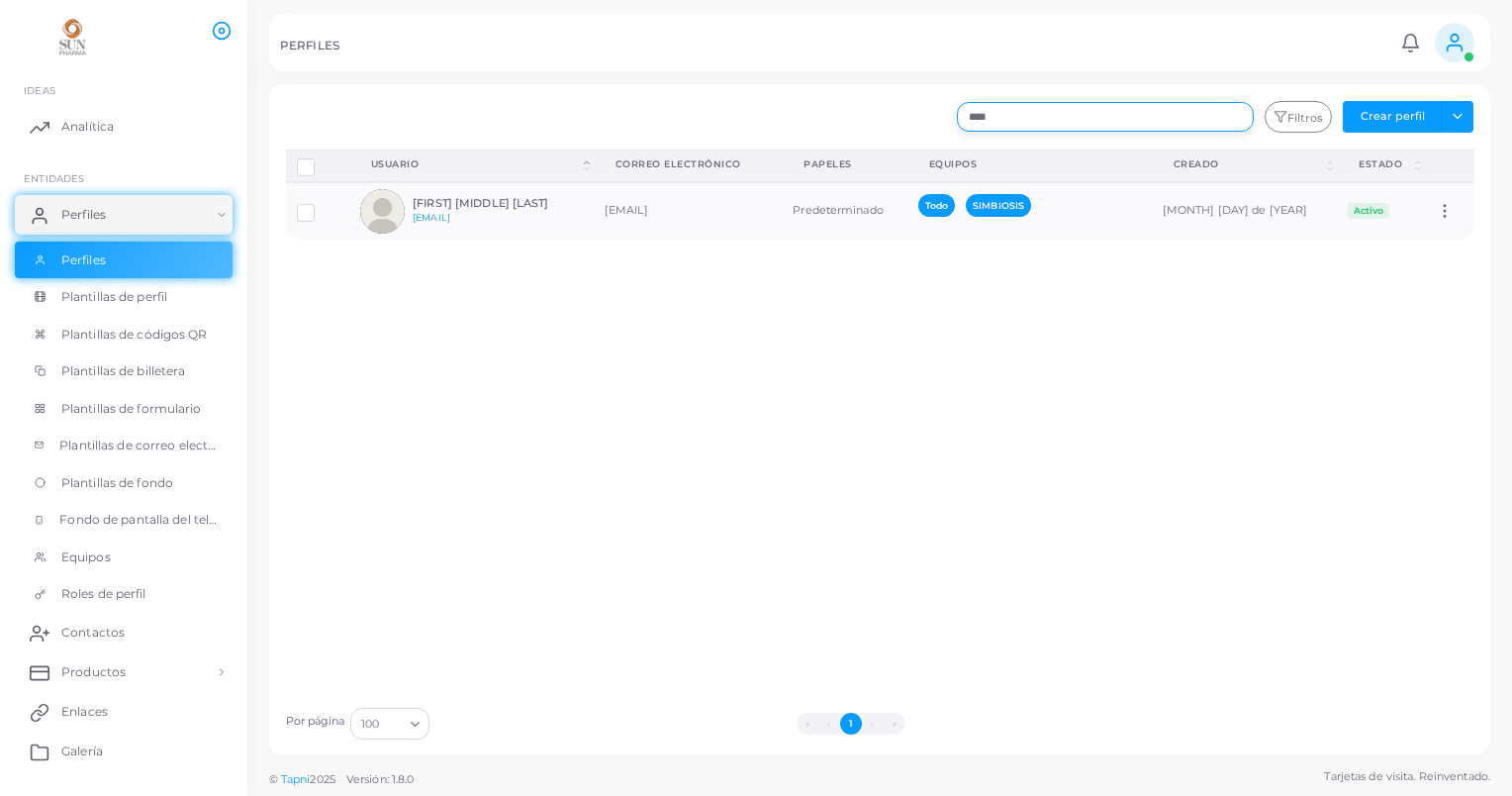 type on "****" 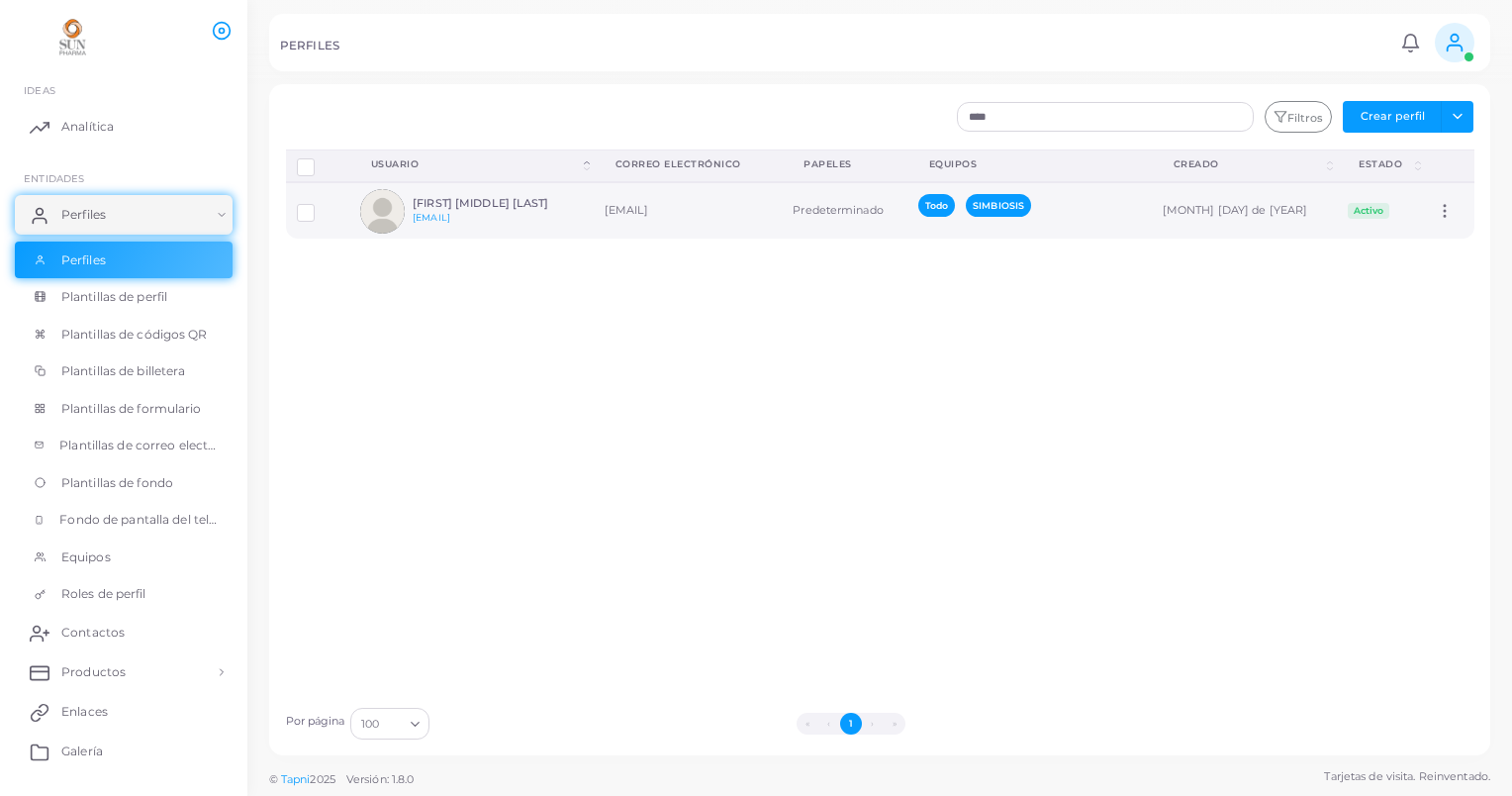 click at bounding box center (321, 205) 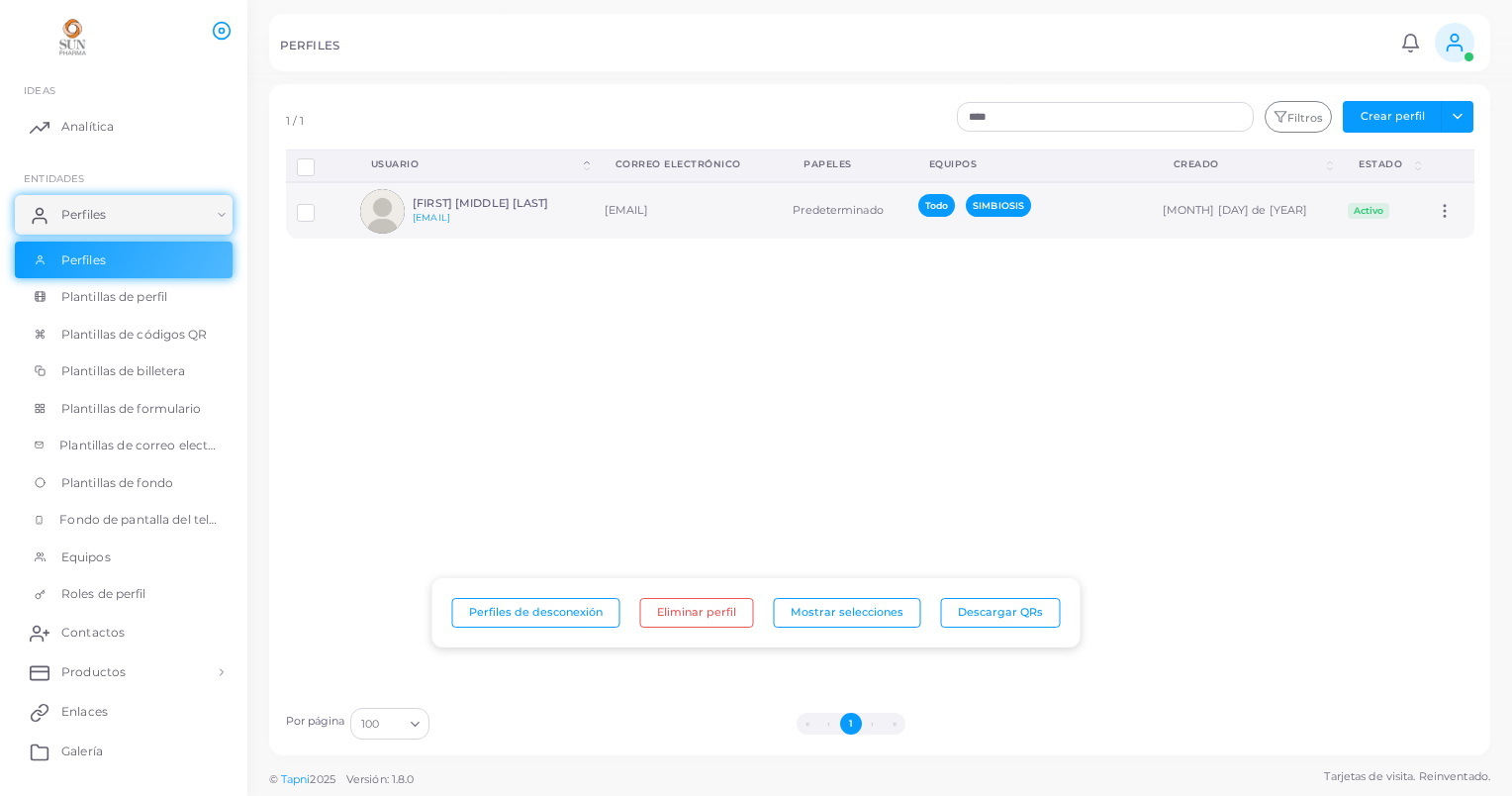 click at bounding box center (382, 211) 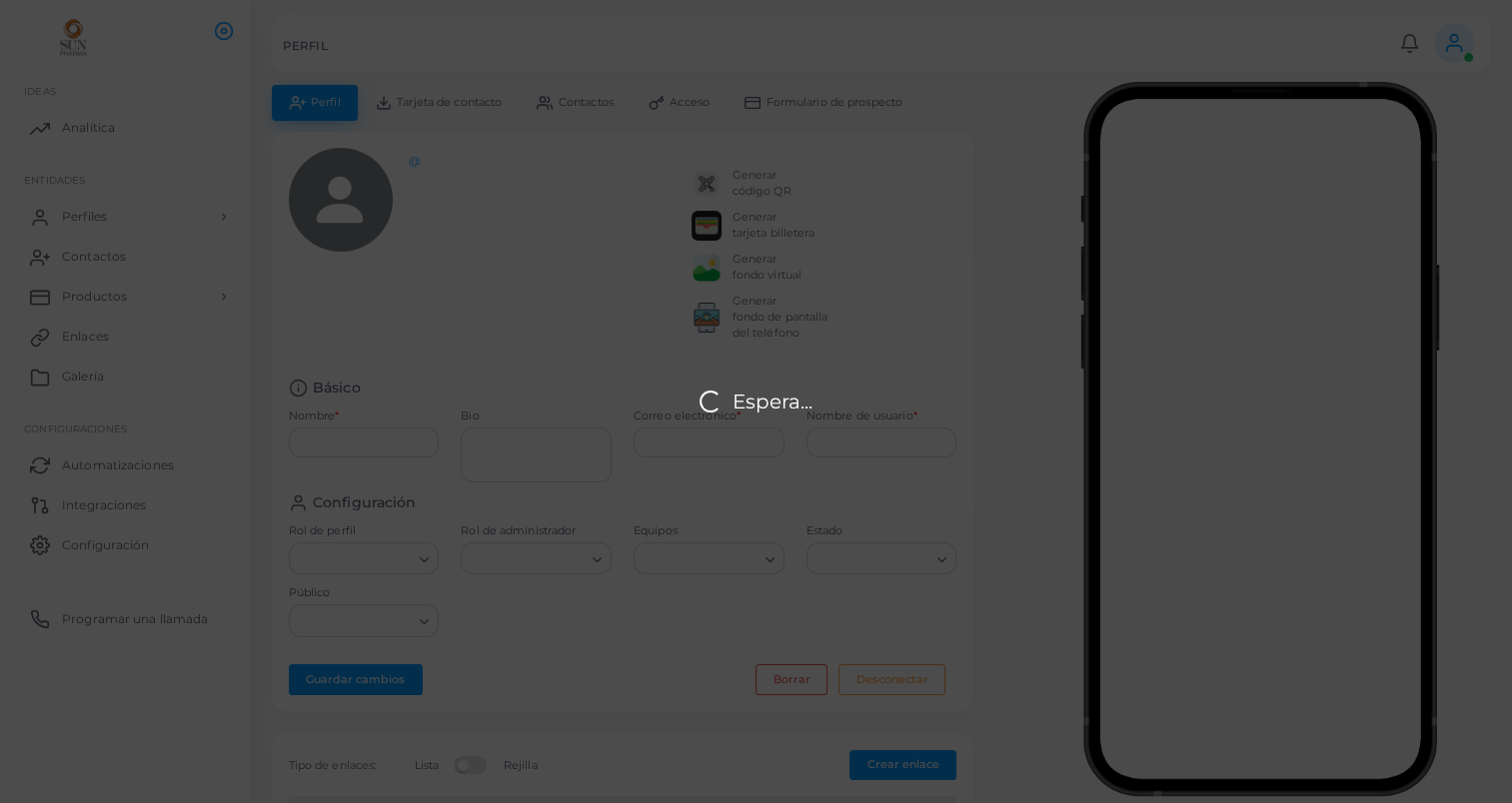 type on "**********" 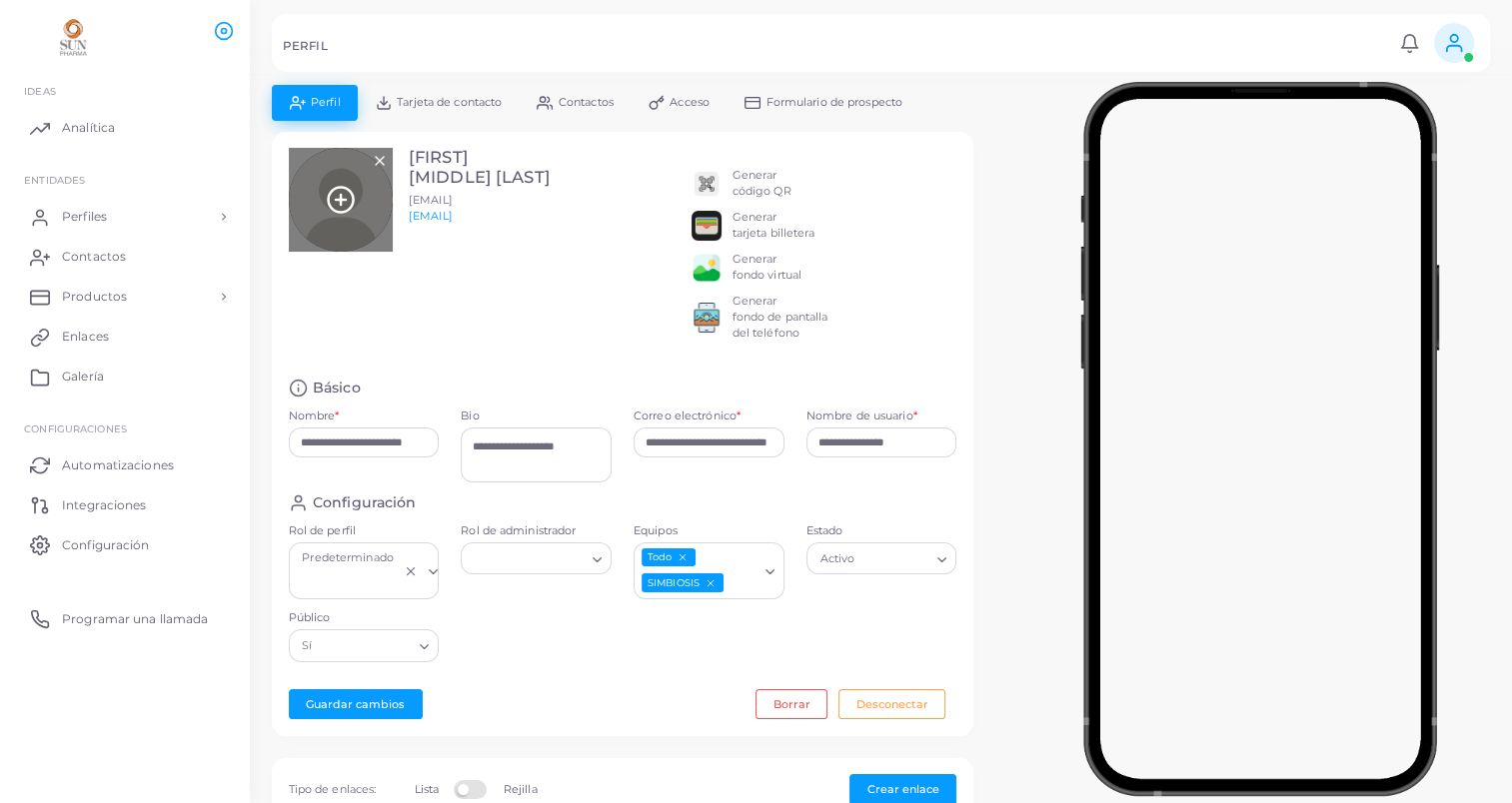 click 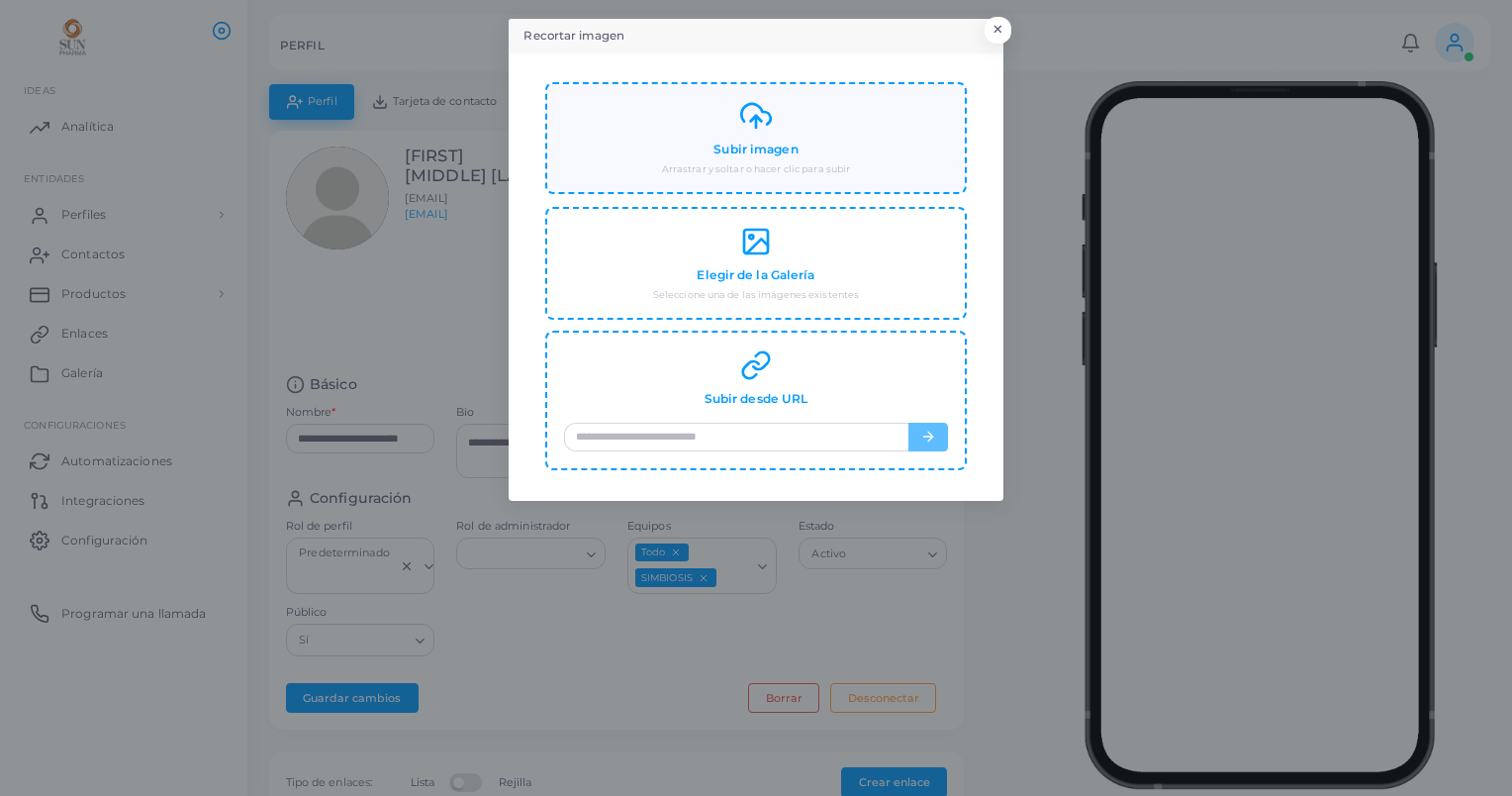click on "Subir imagen" at bounding box center (755, 149) 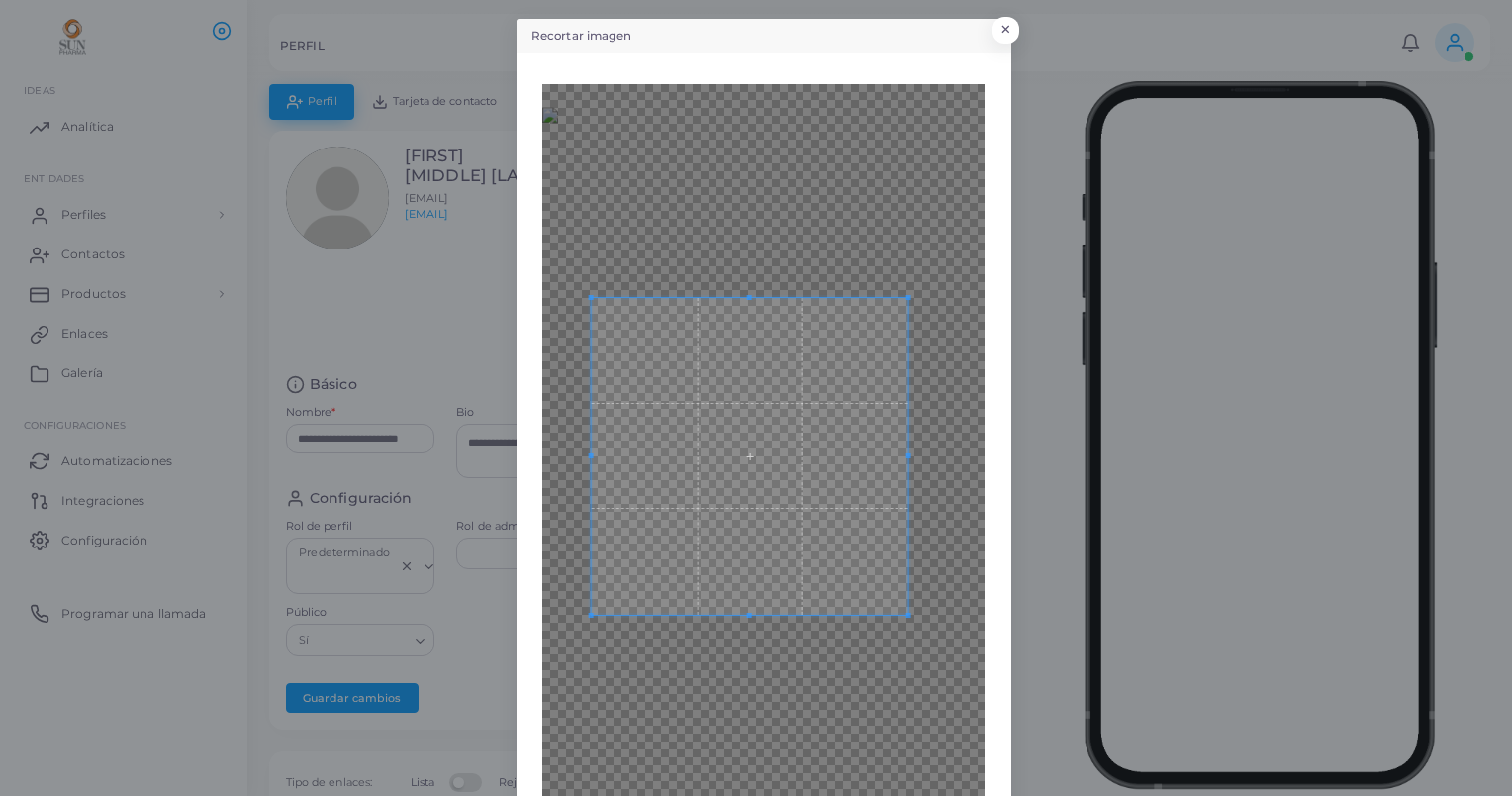 click at bounding box center [749, 456] 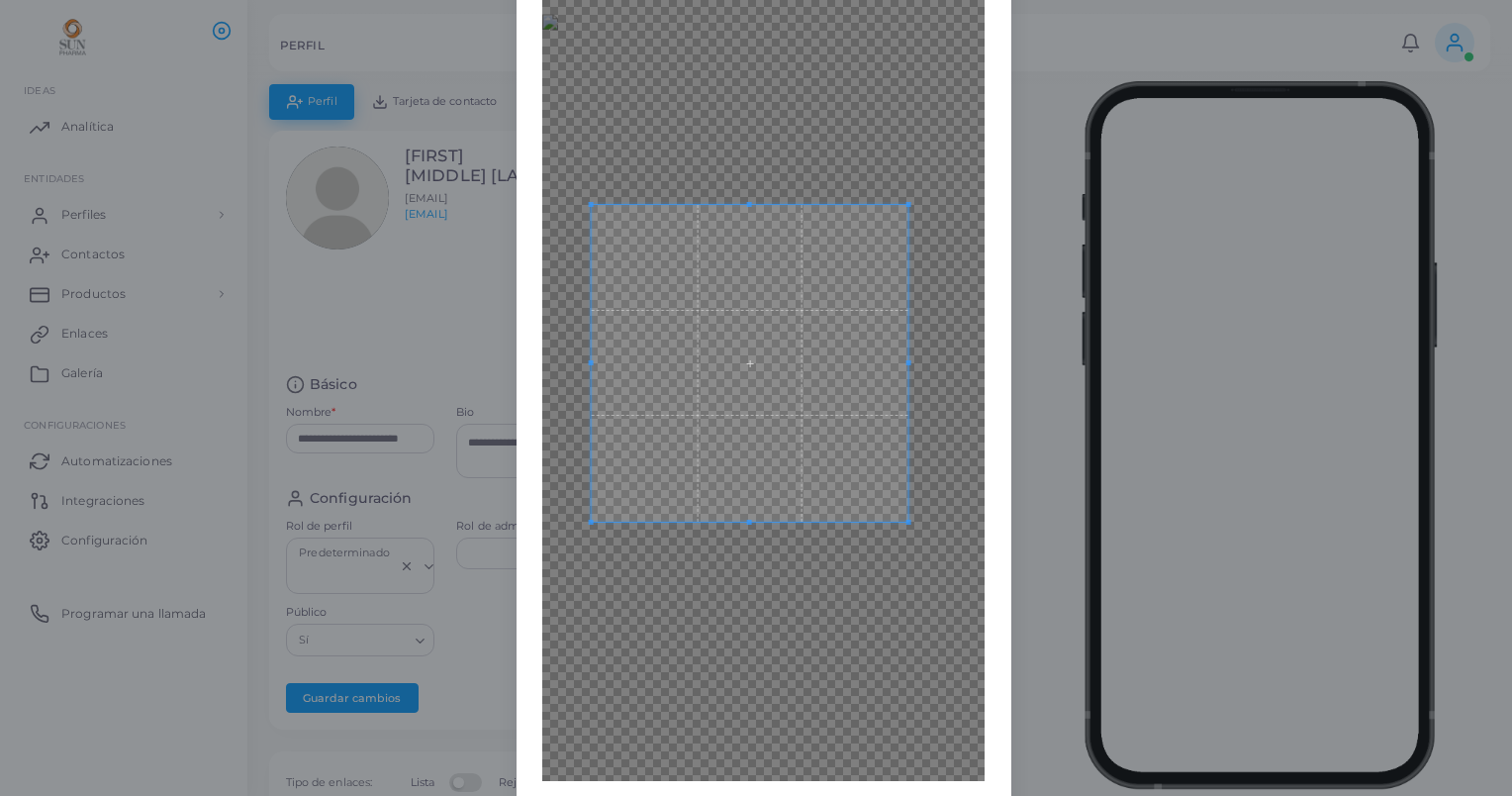 scroll, scrollTop: 162, scrollLeft: 0, axis: vertical 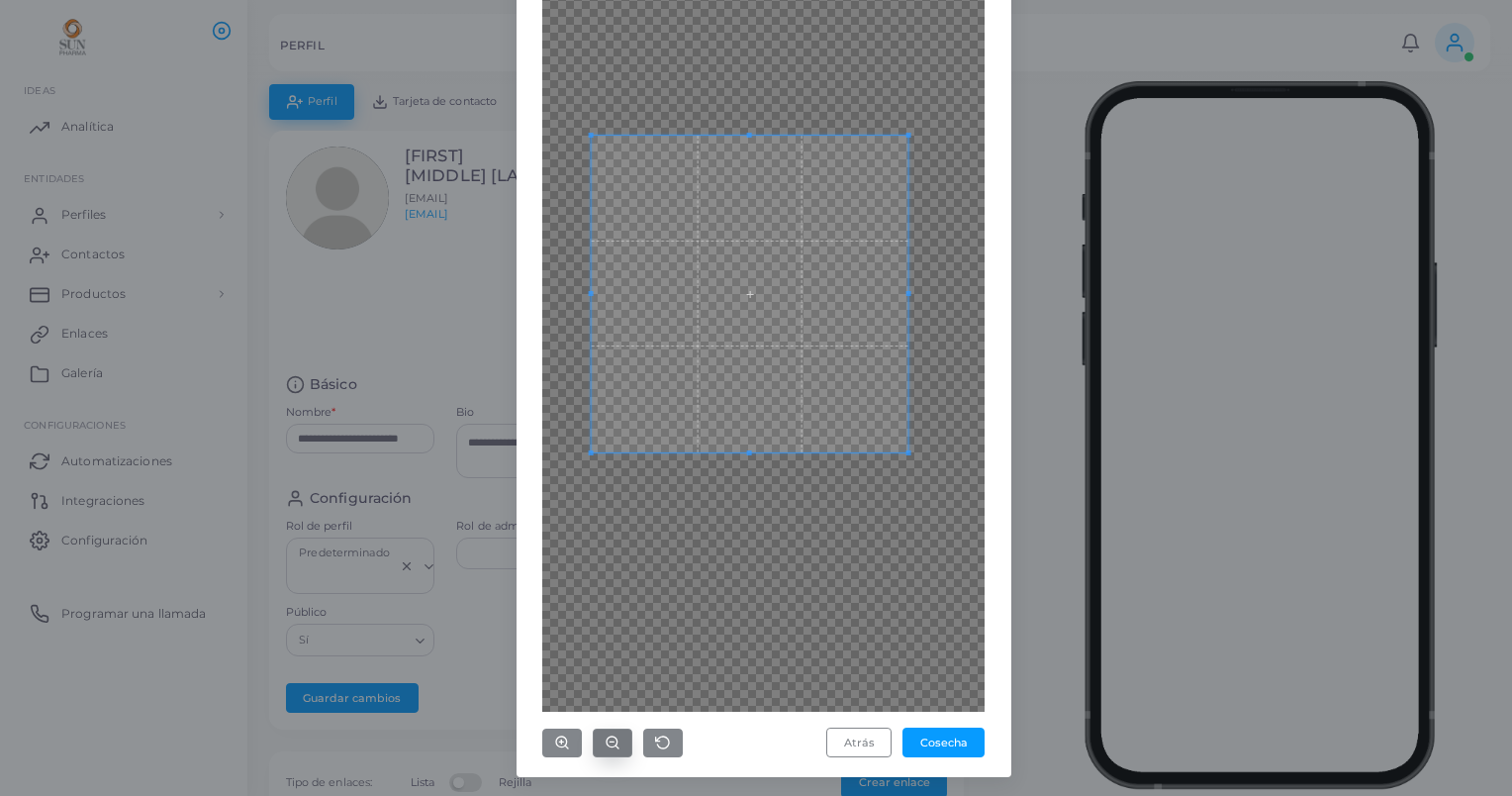 click 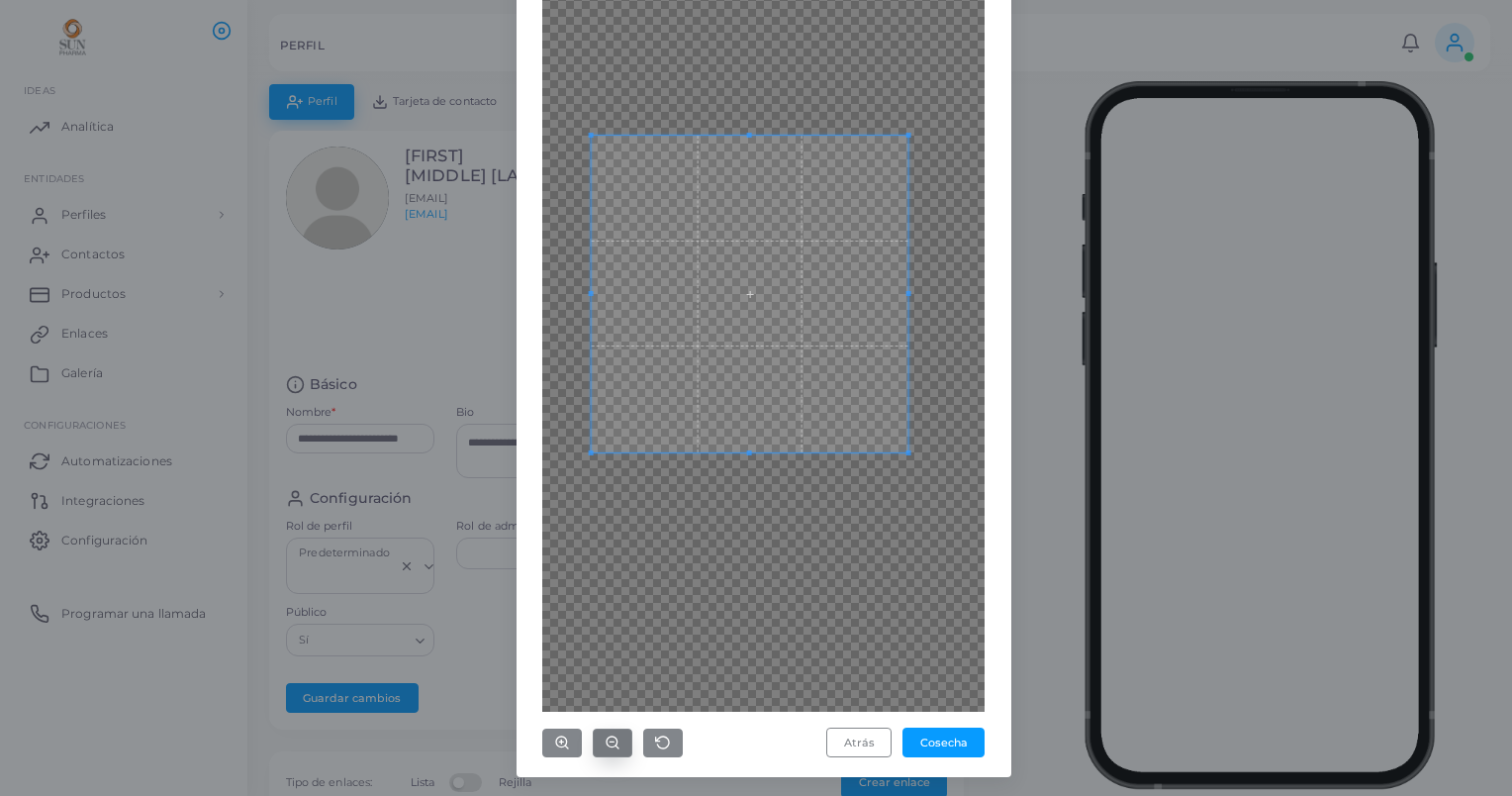 click 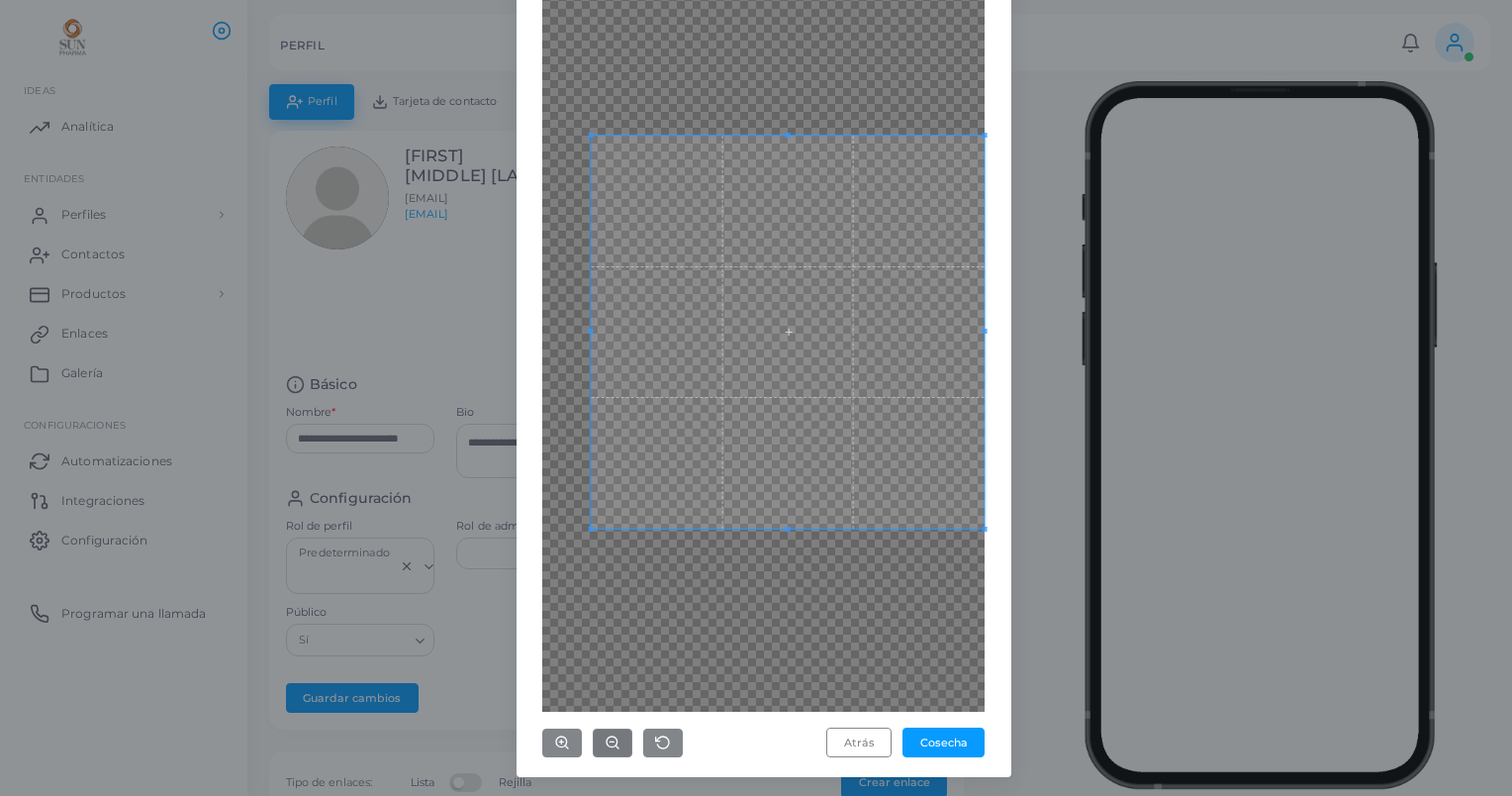click on "Recortar imagen ×  Atrás   Cosecha" at bounding box center [756, 398] 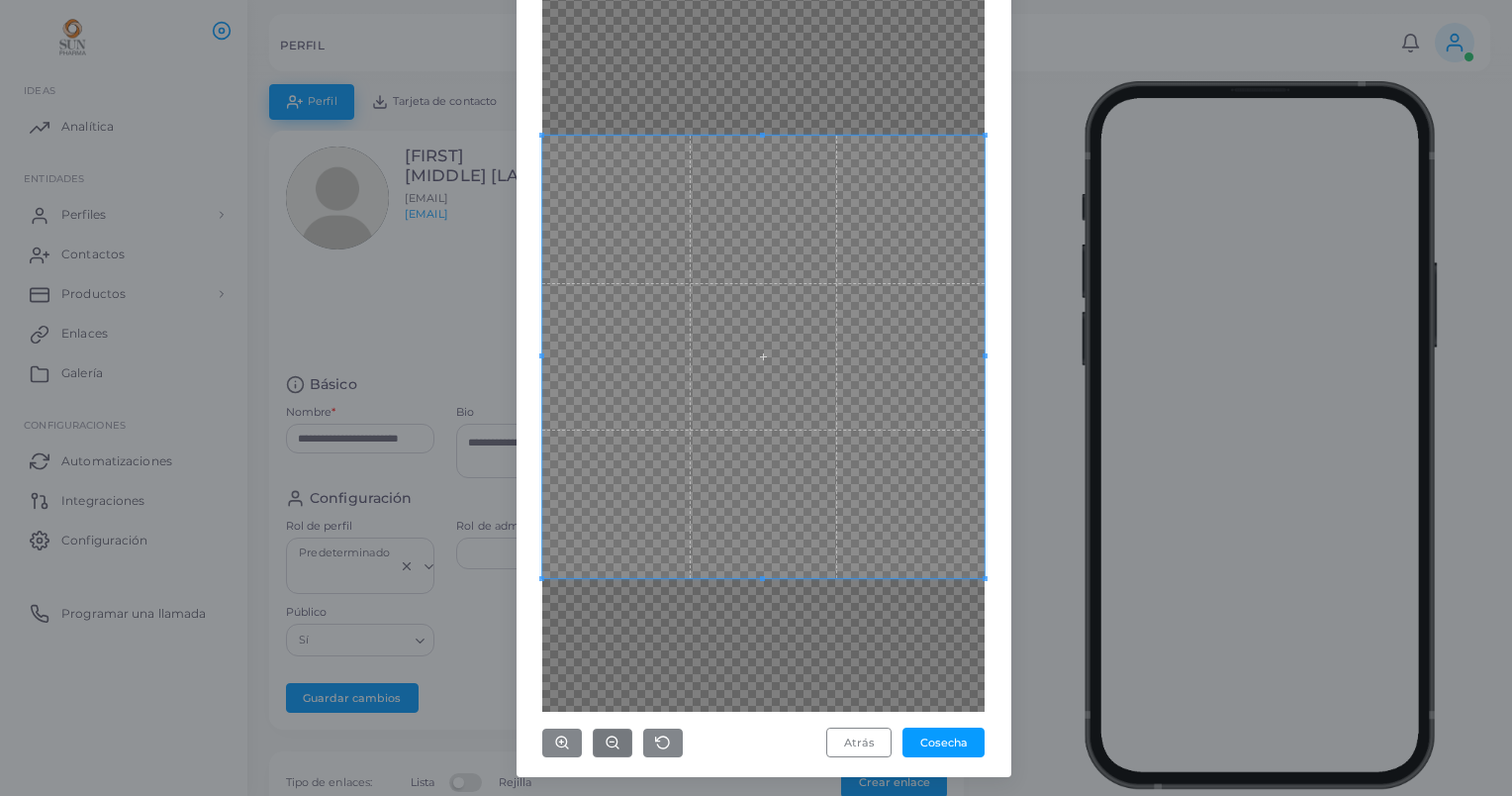 click on "Recortar imagen ×  Atrás   Cosecha" at bounding box center [756, 398] 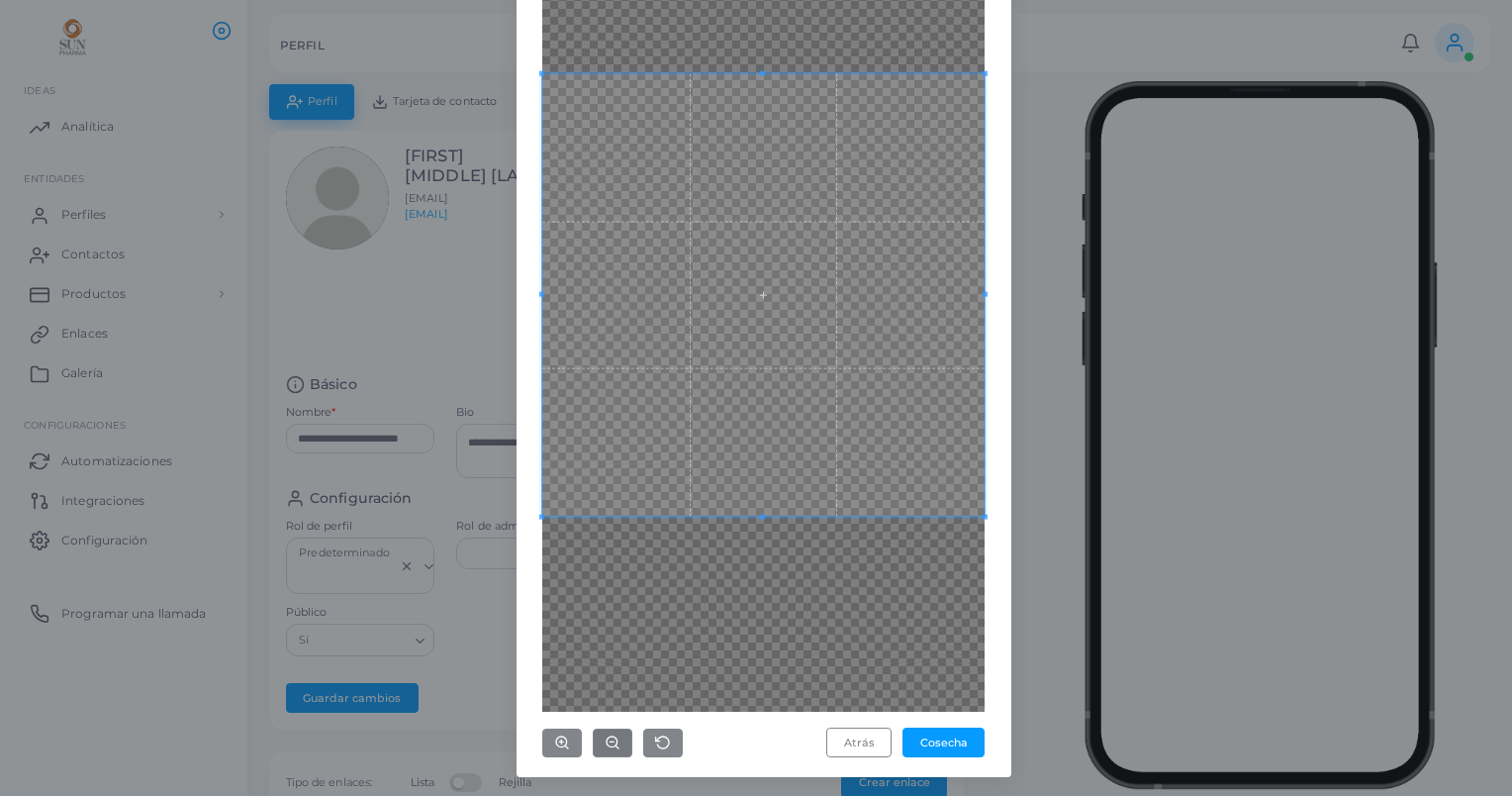 click at bounding box center (763, 294) 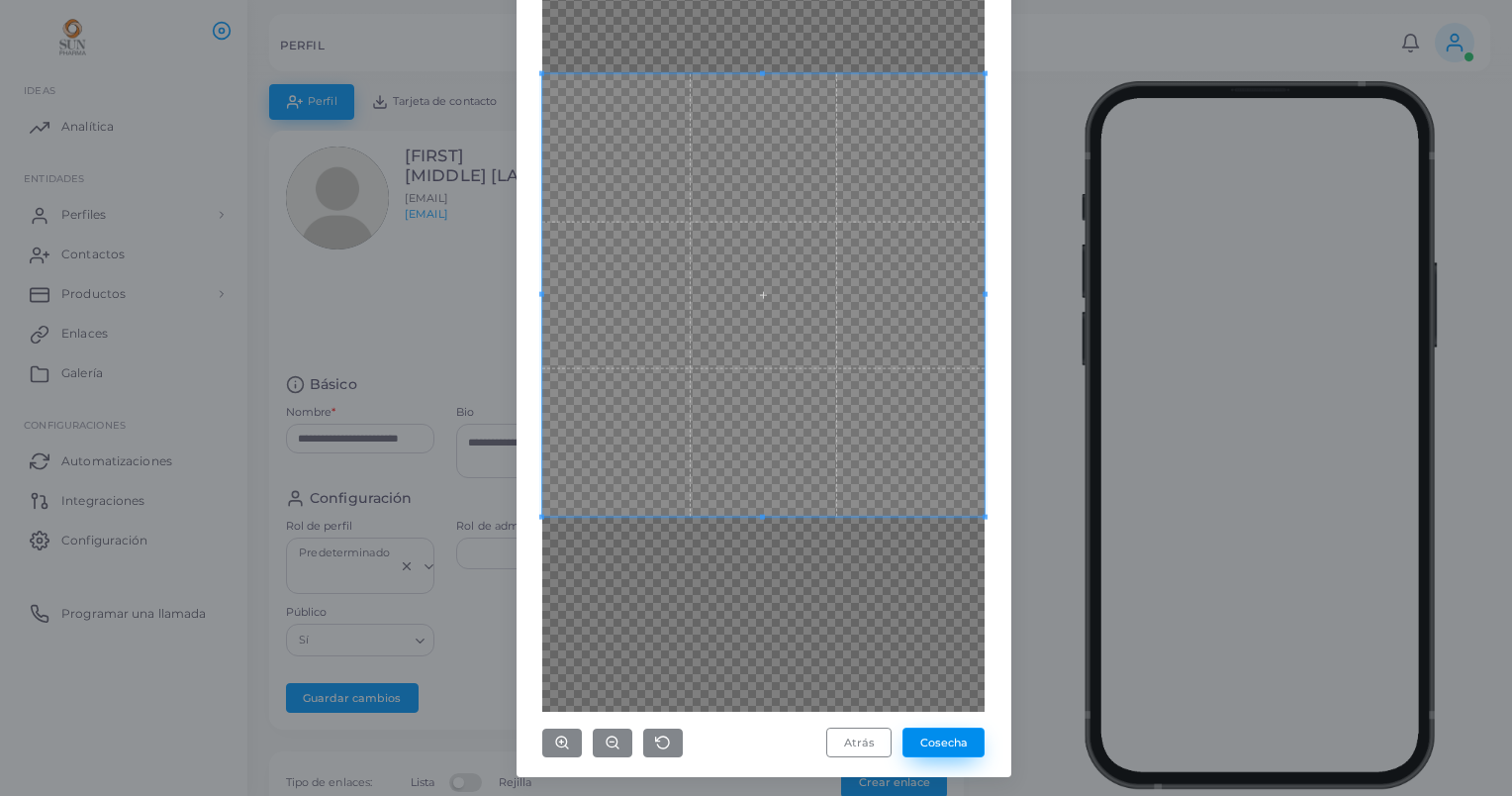 click on "Cosecha" at bounding box center (943, 743) 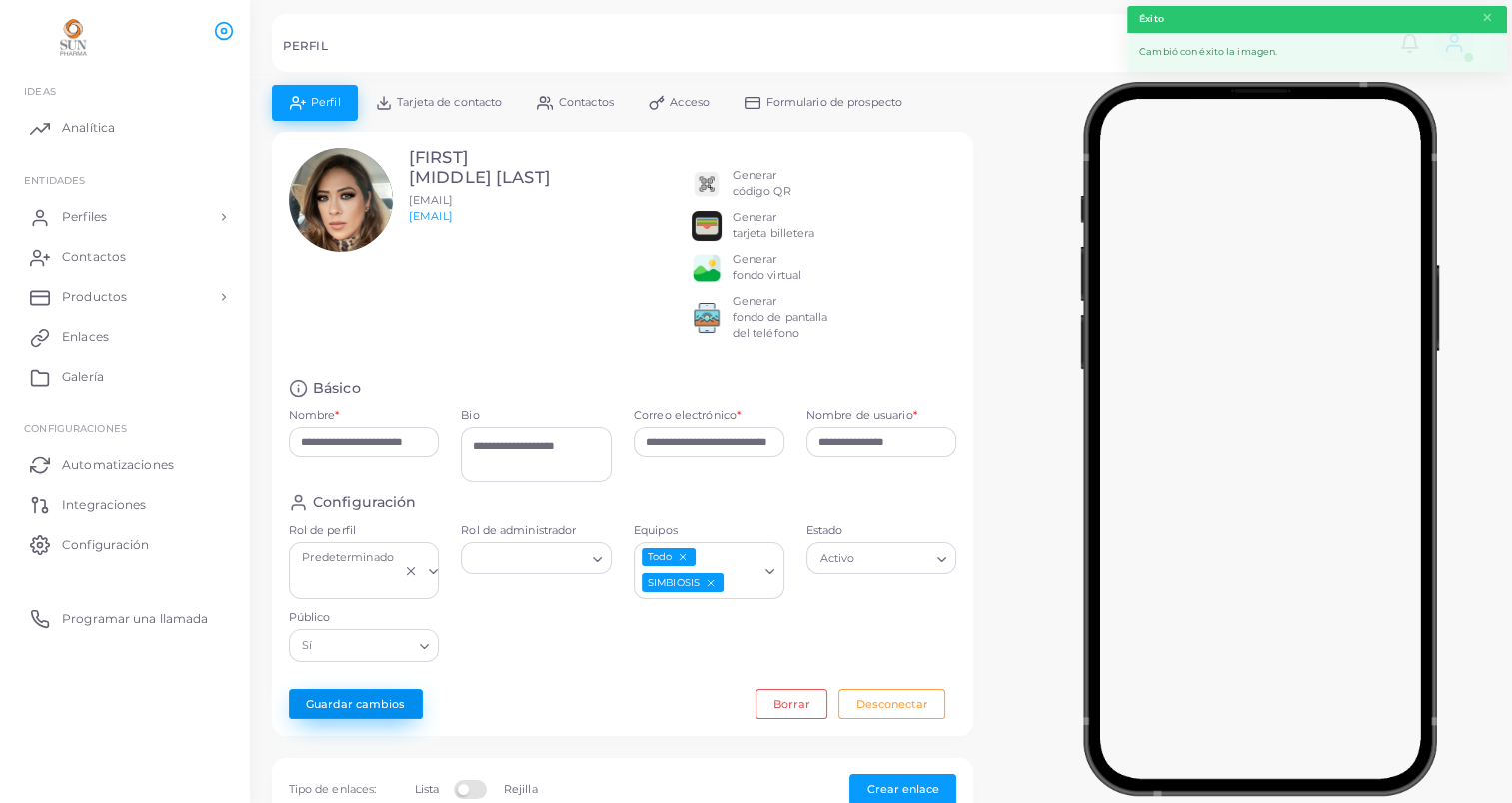 click on "Guardar cambios" at bounding box center [356, 704] 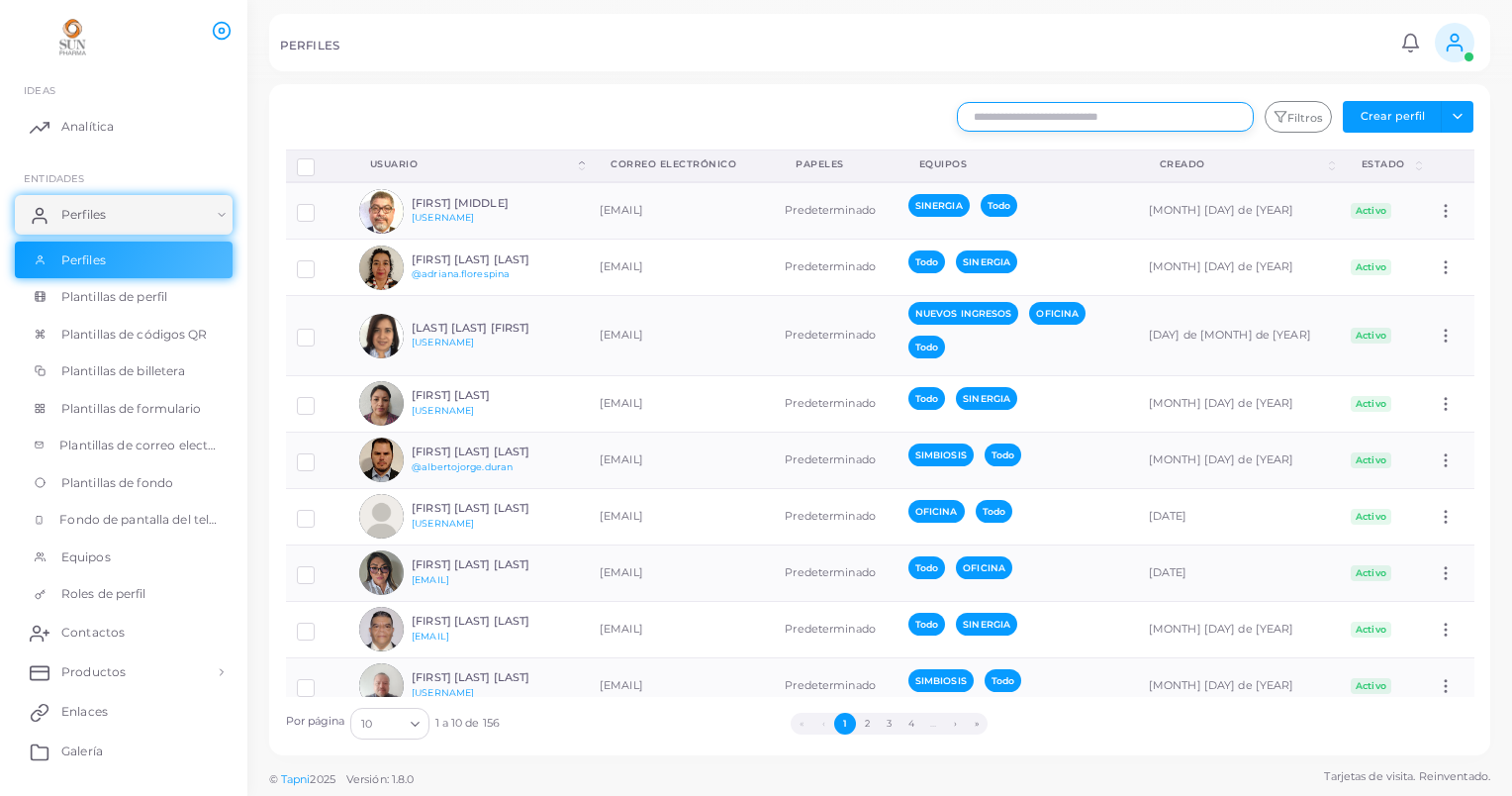 click at bounding box center (1105, 117) 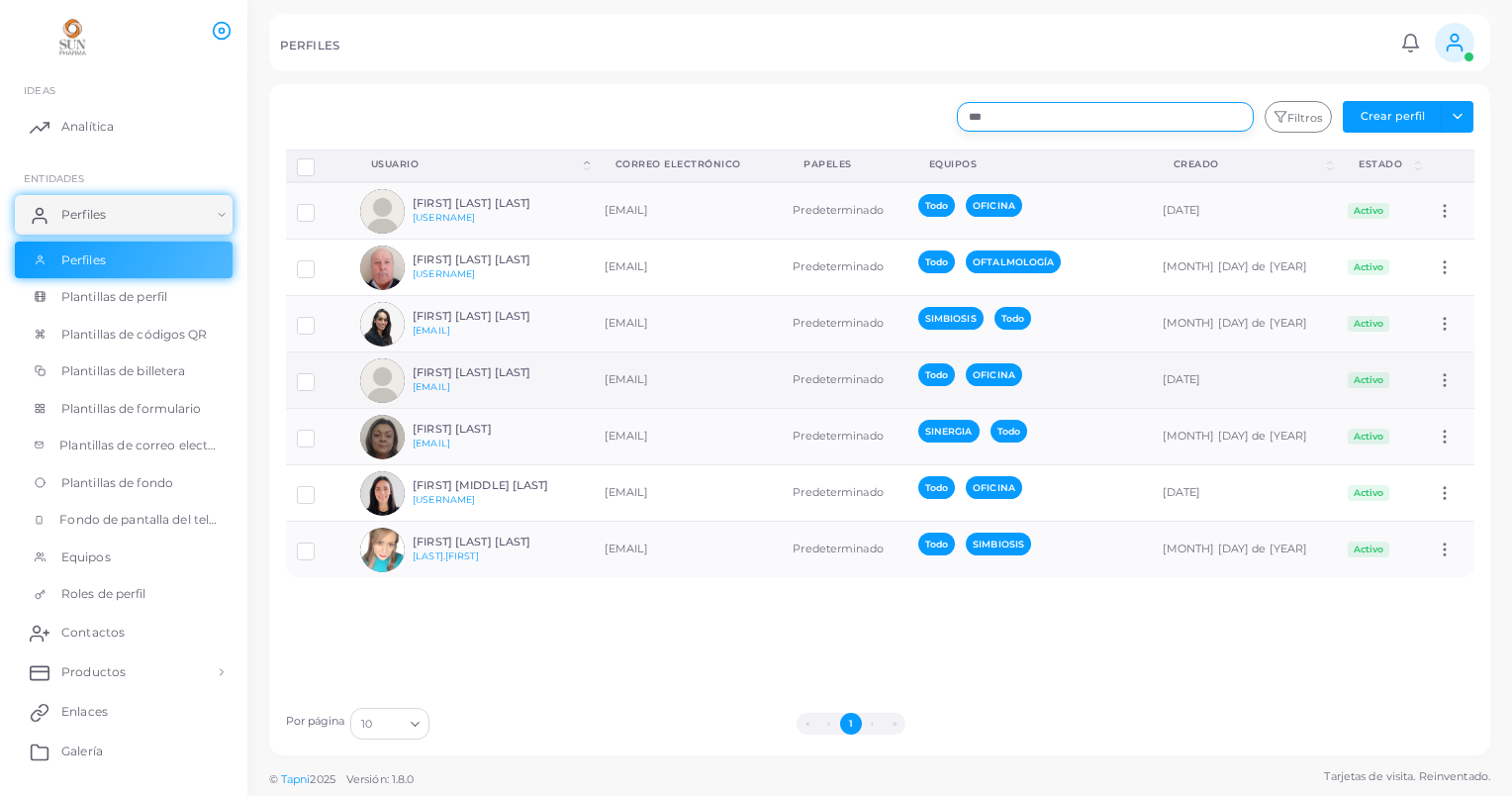 type on "***" 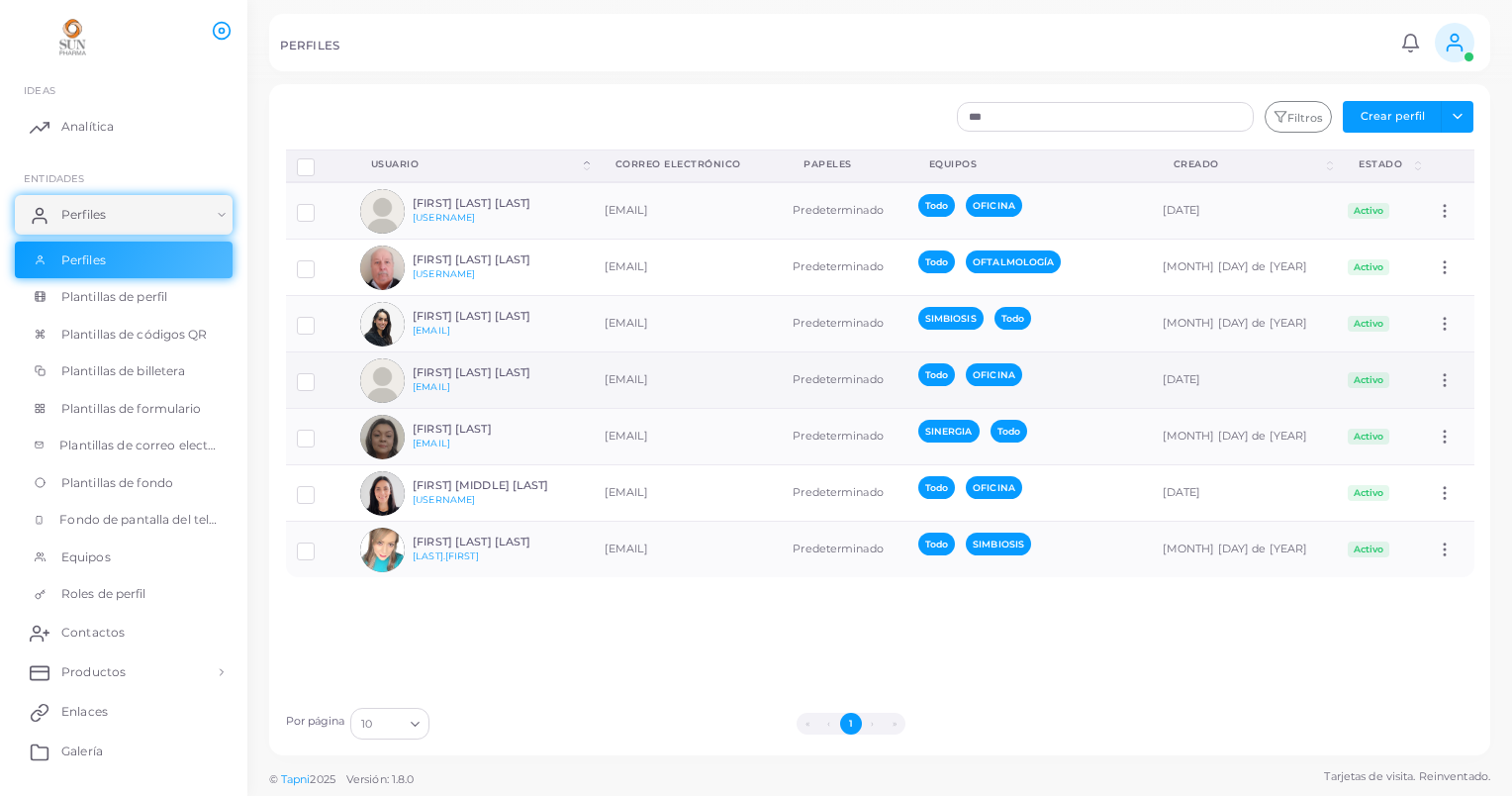 click at bounding box center [321, 374] 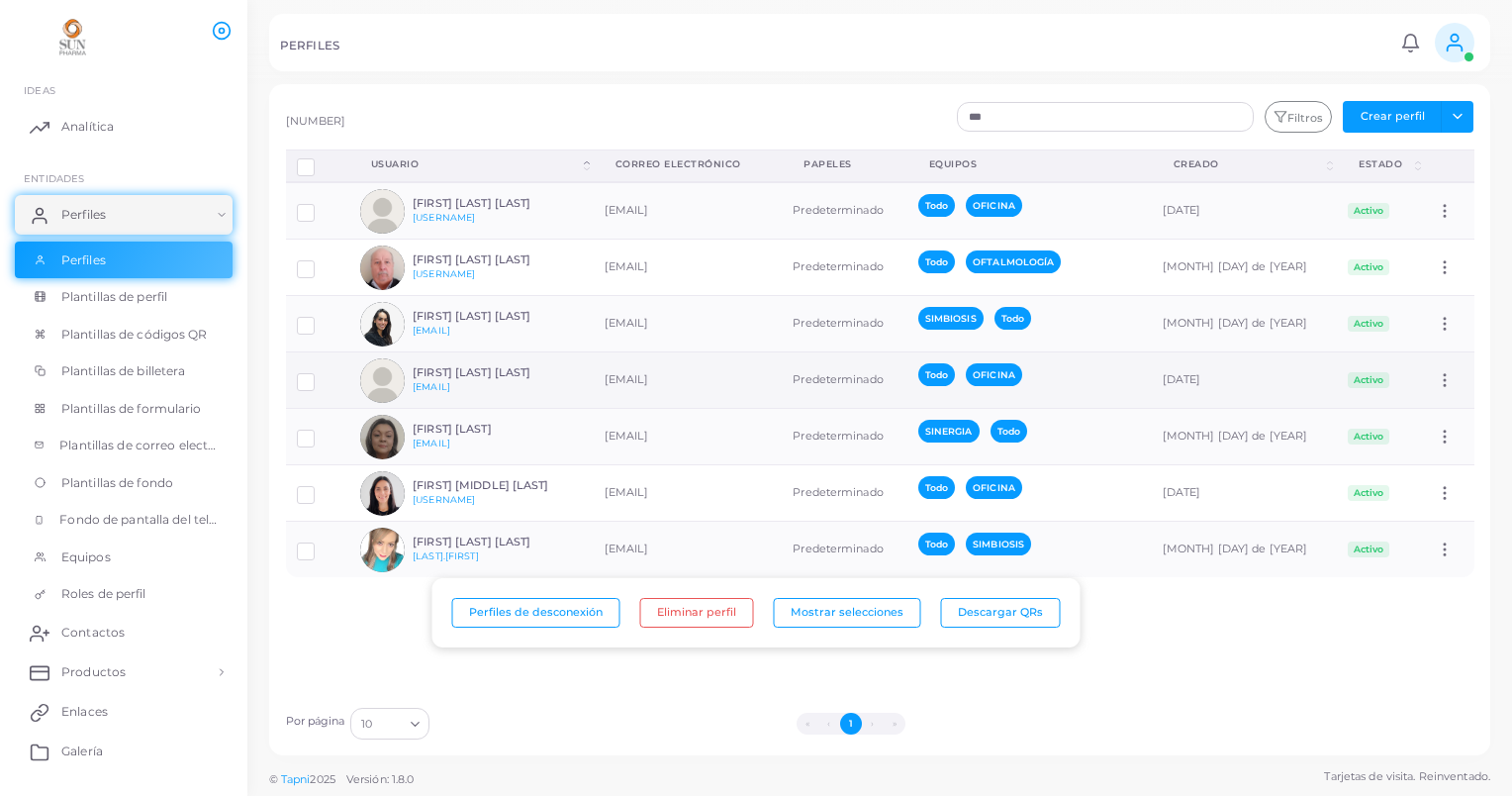 click at bounding box center [382, 380] 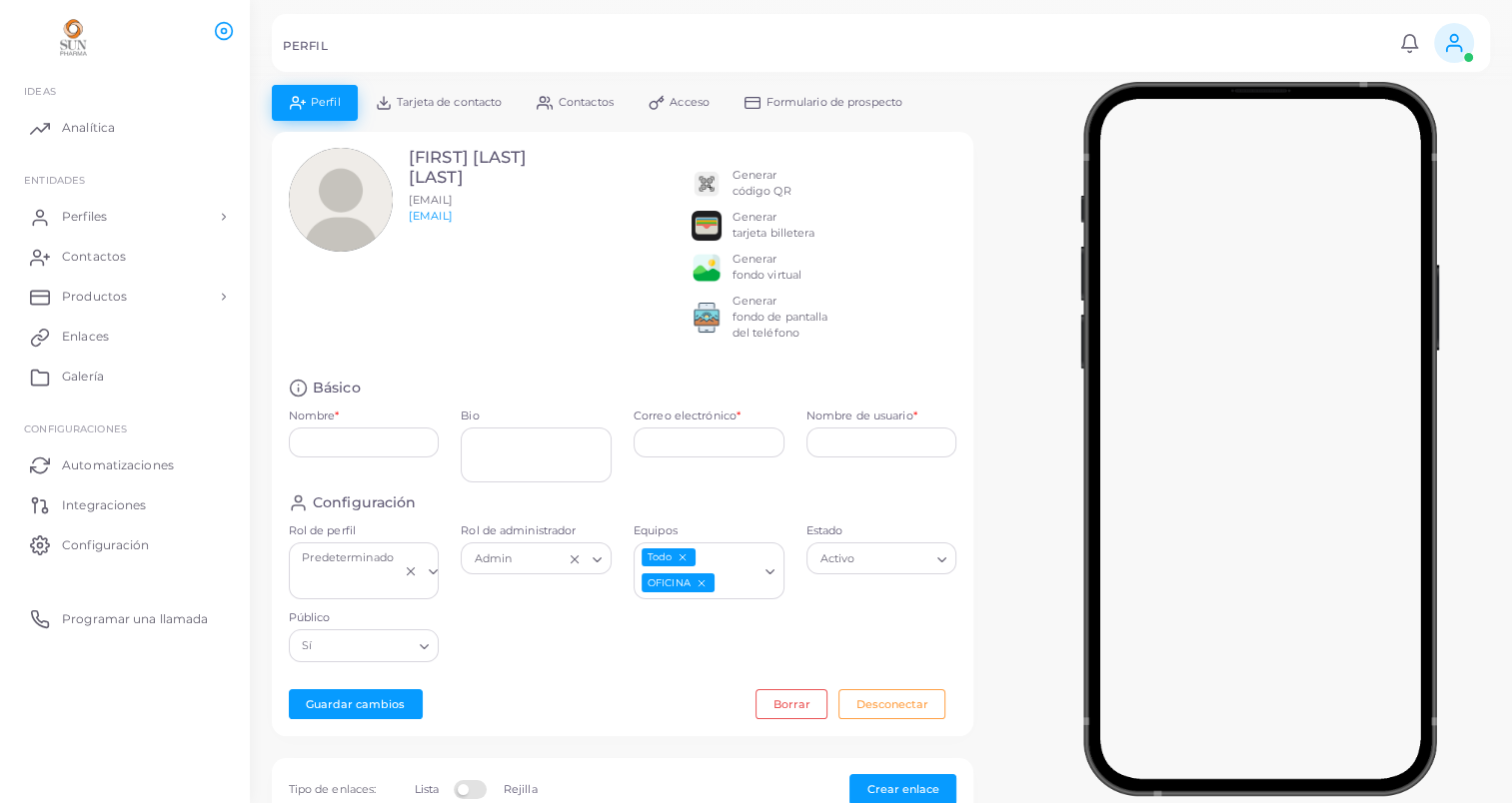 type on "**********" 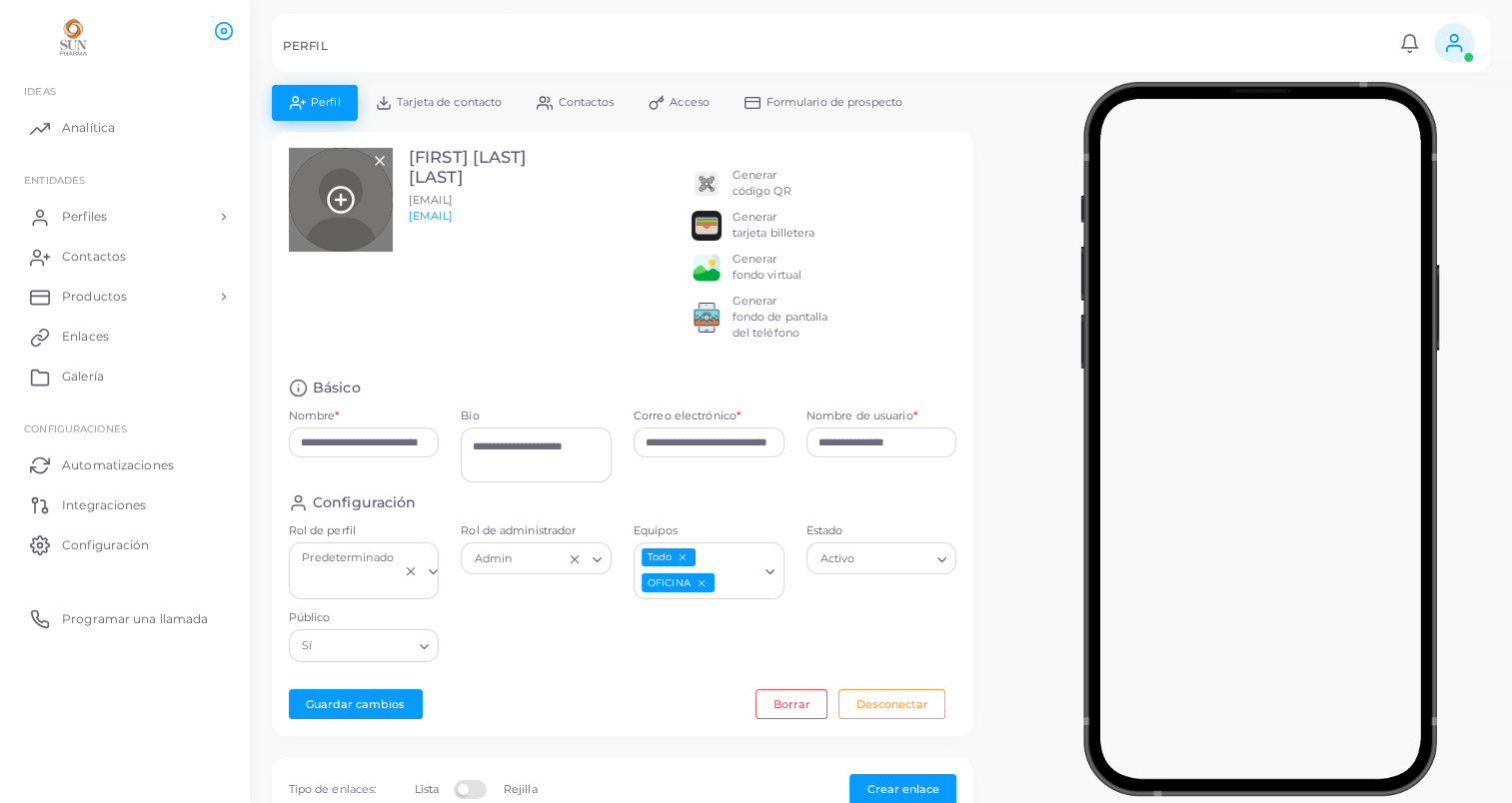 click 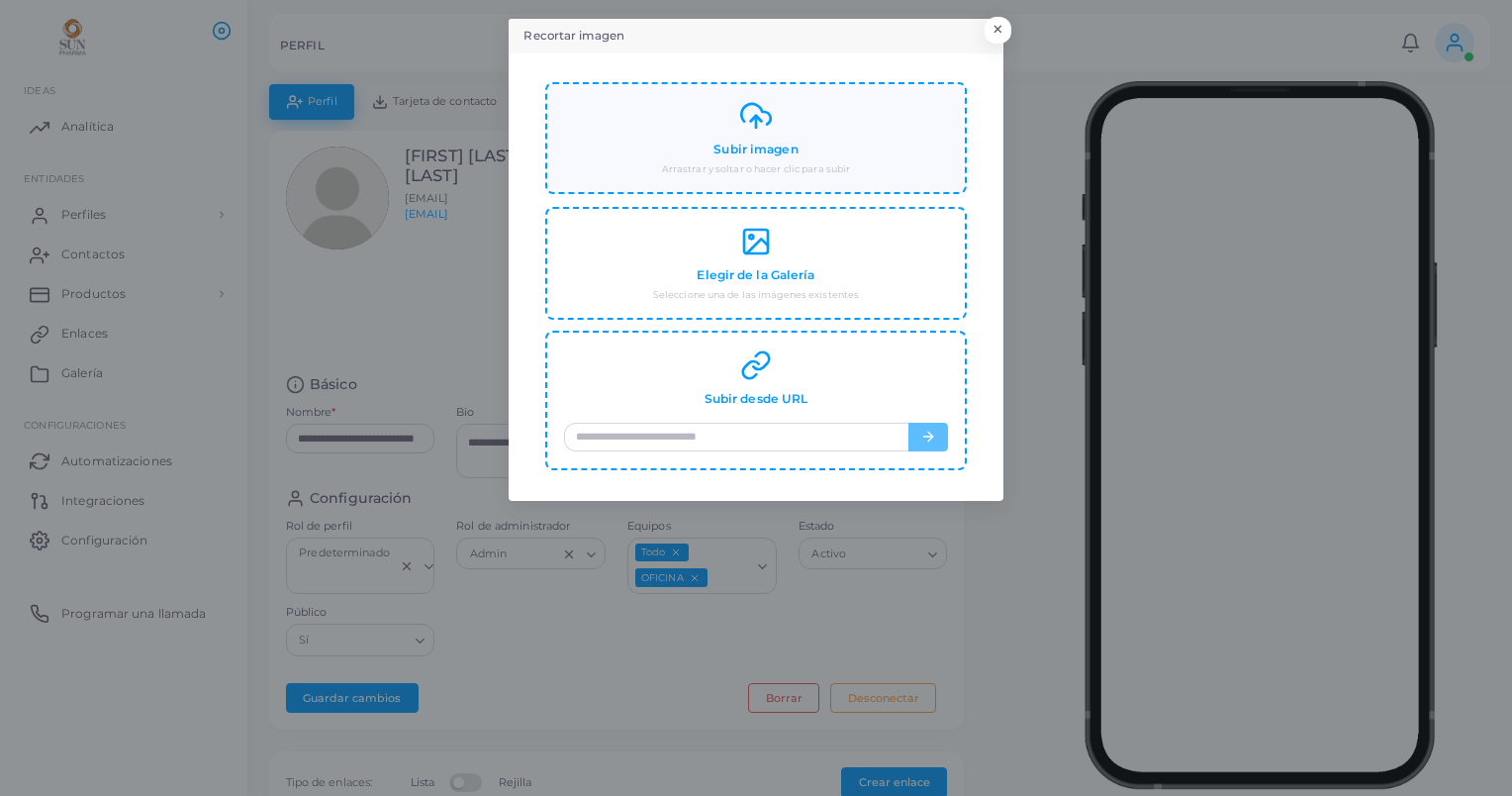 click on "Subir imagen" at bounding box center [755, 149] 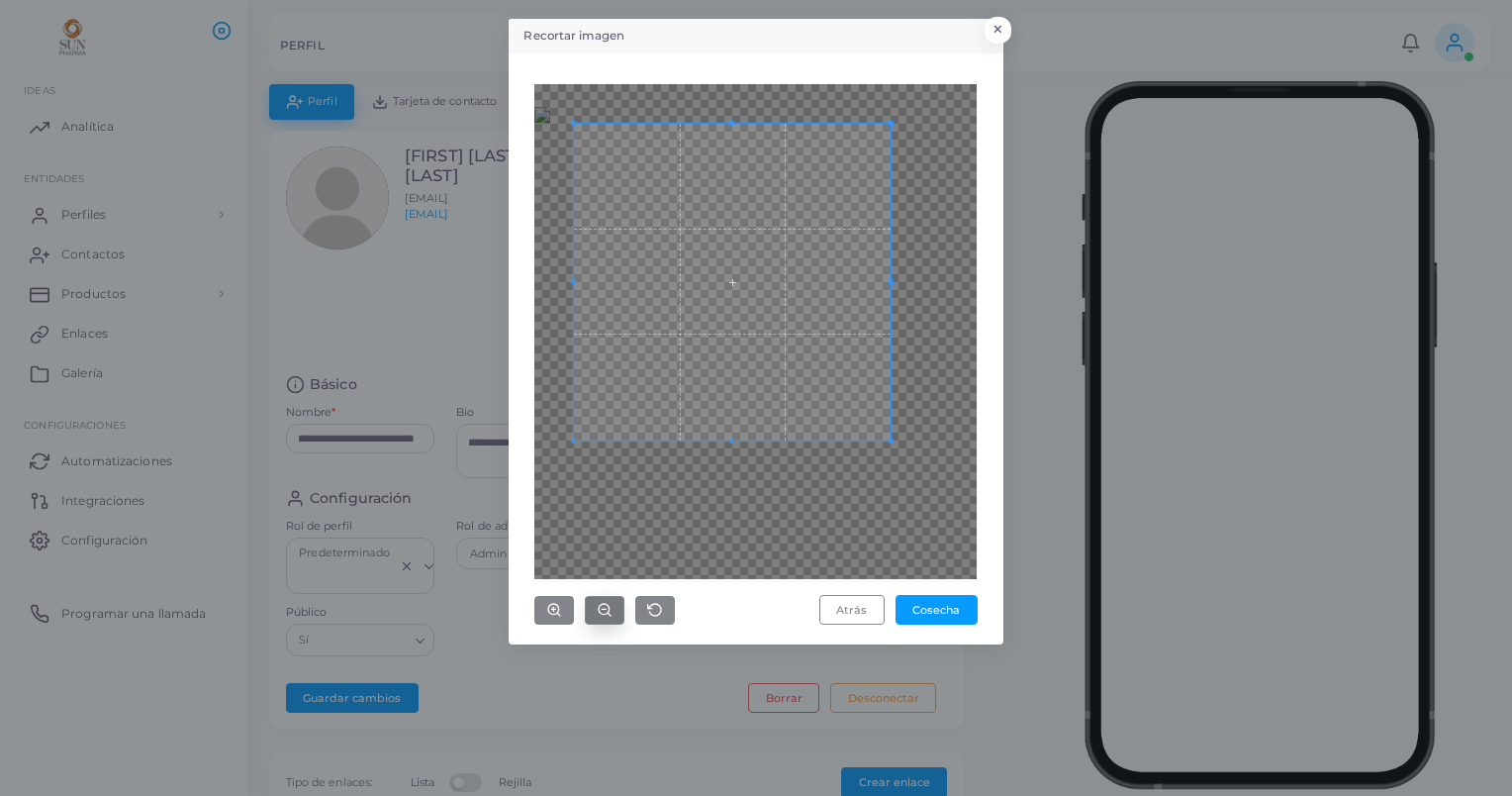 click 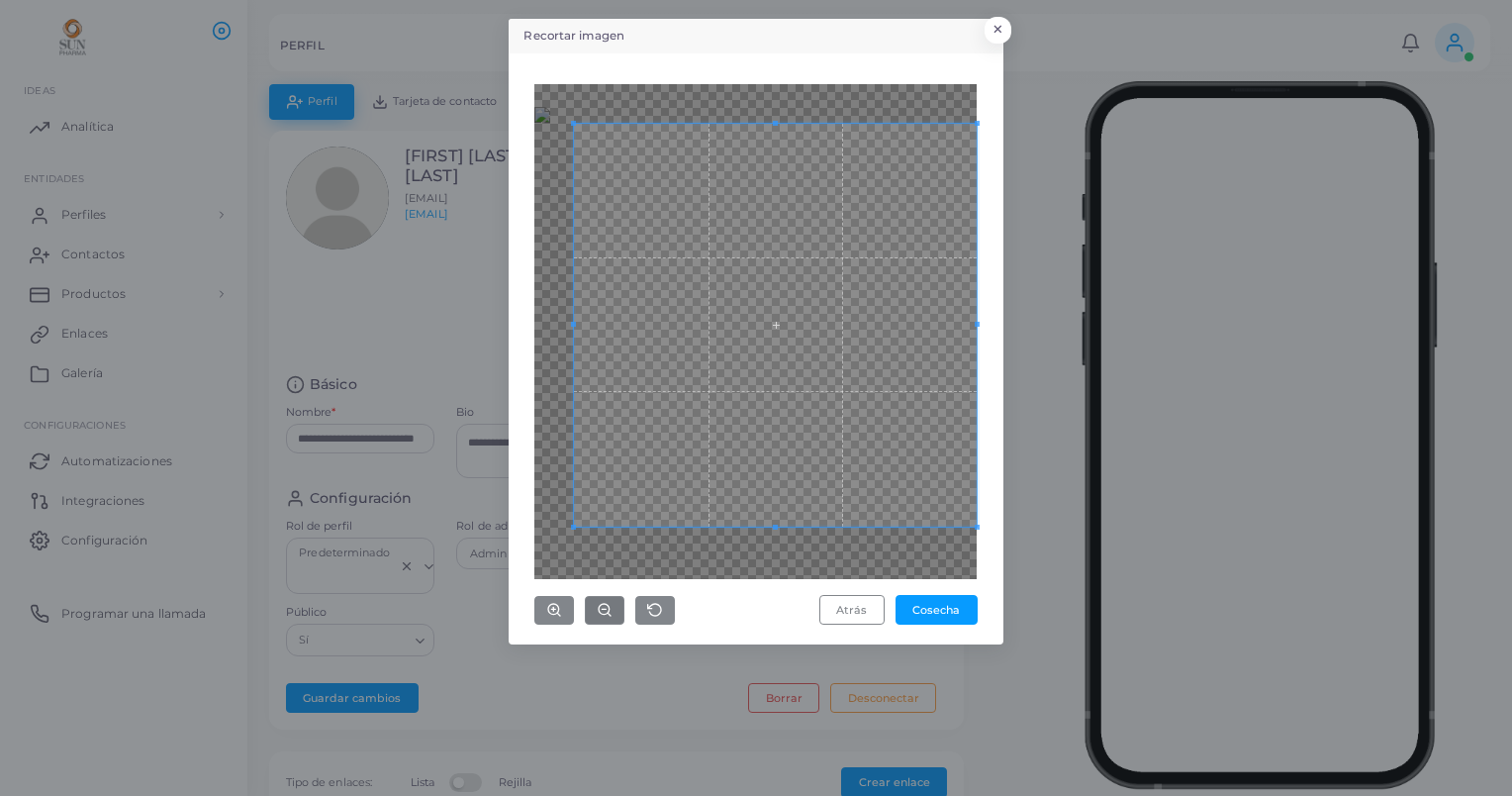 click on "Recortar imagen ×  Atrás   Cosecha" at bounding box center (756, 398) 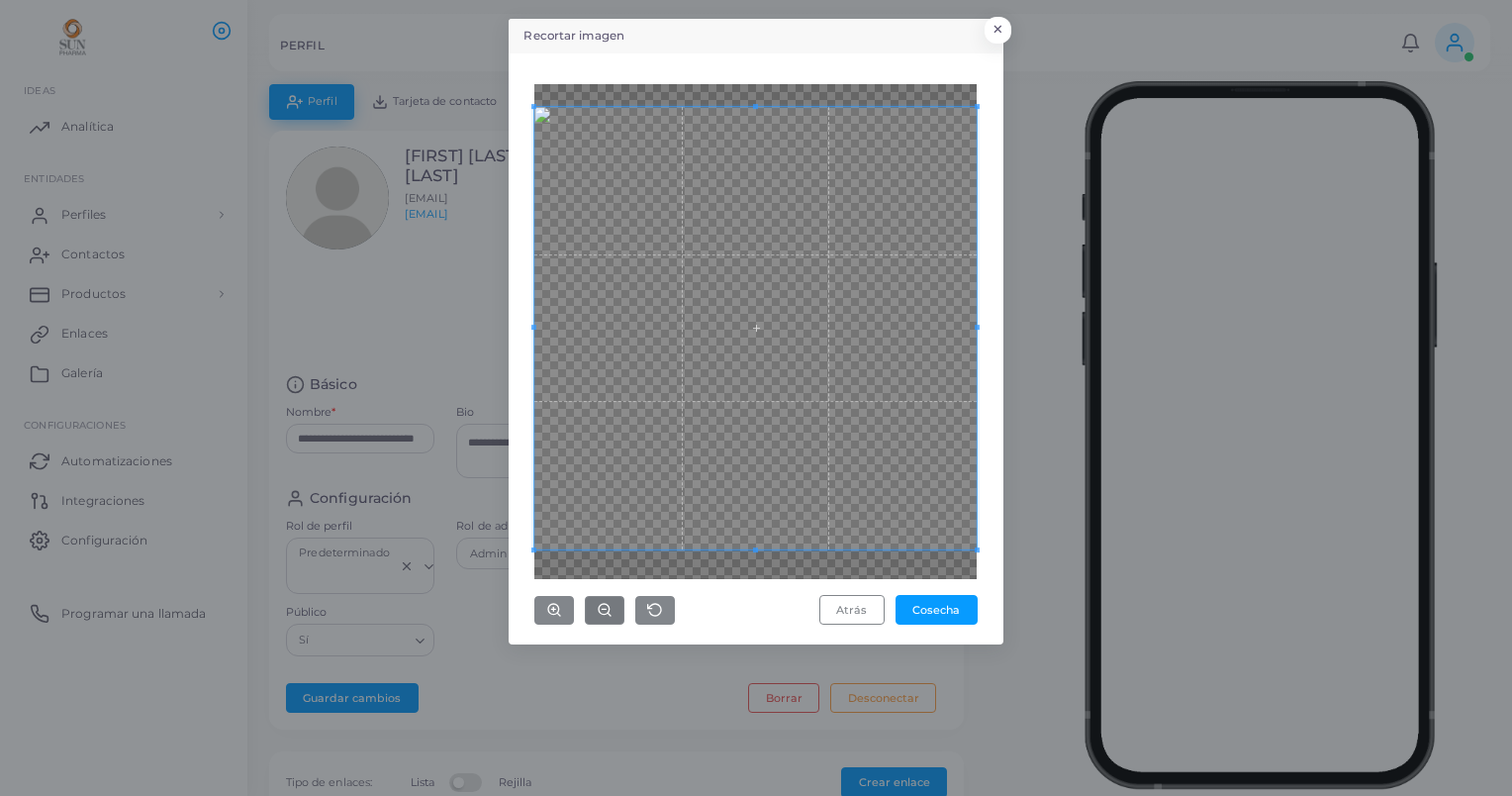 click on "Recortar imagen ×  Atrás   Cosecha" at bounding box center (756, 332) 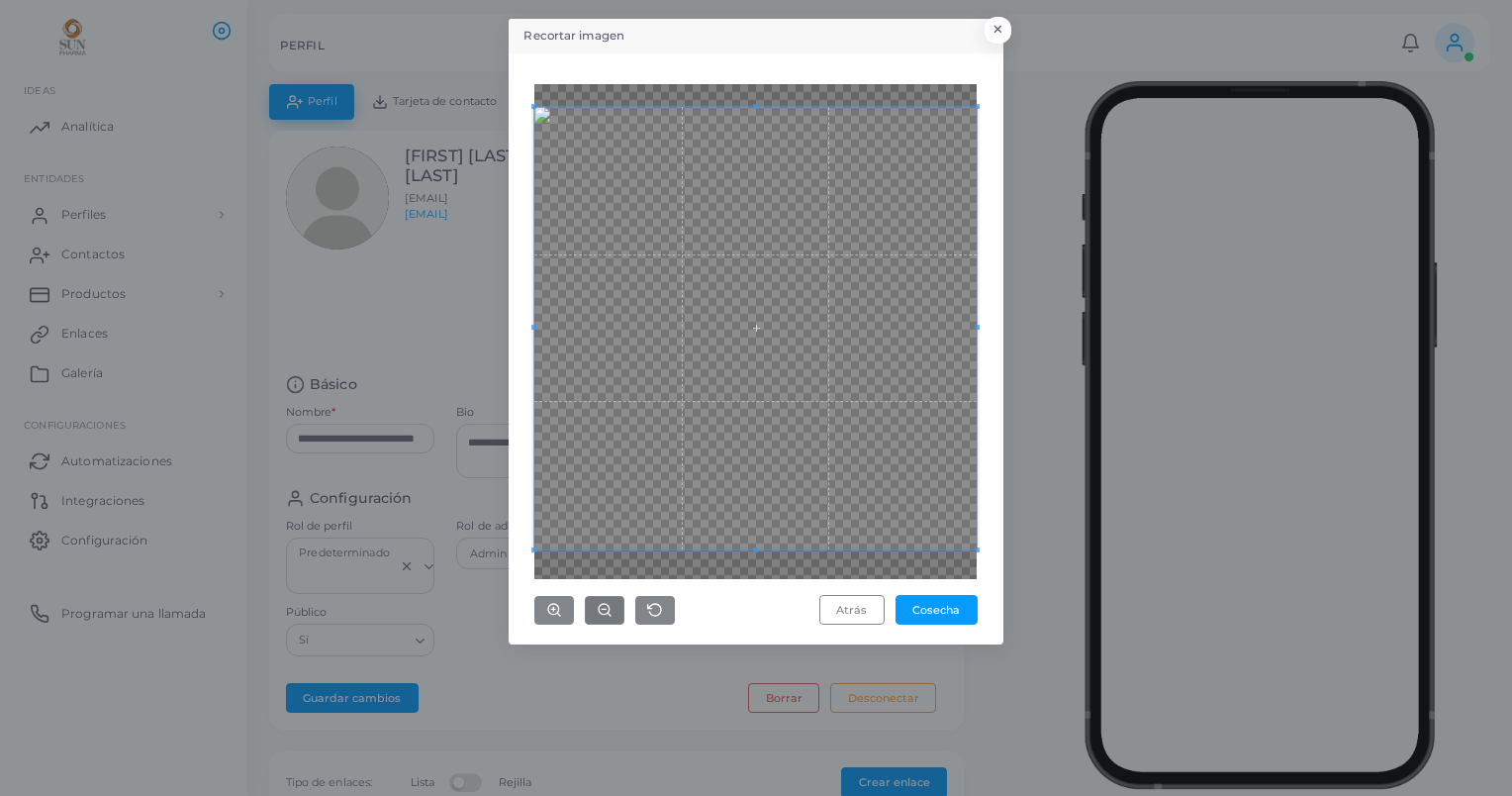 click at bounding box center [755, 328] 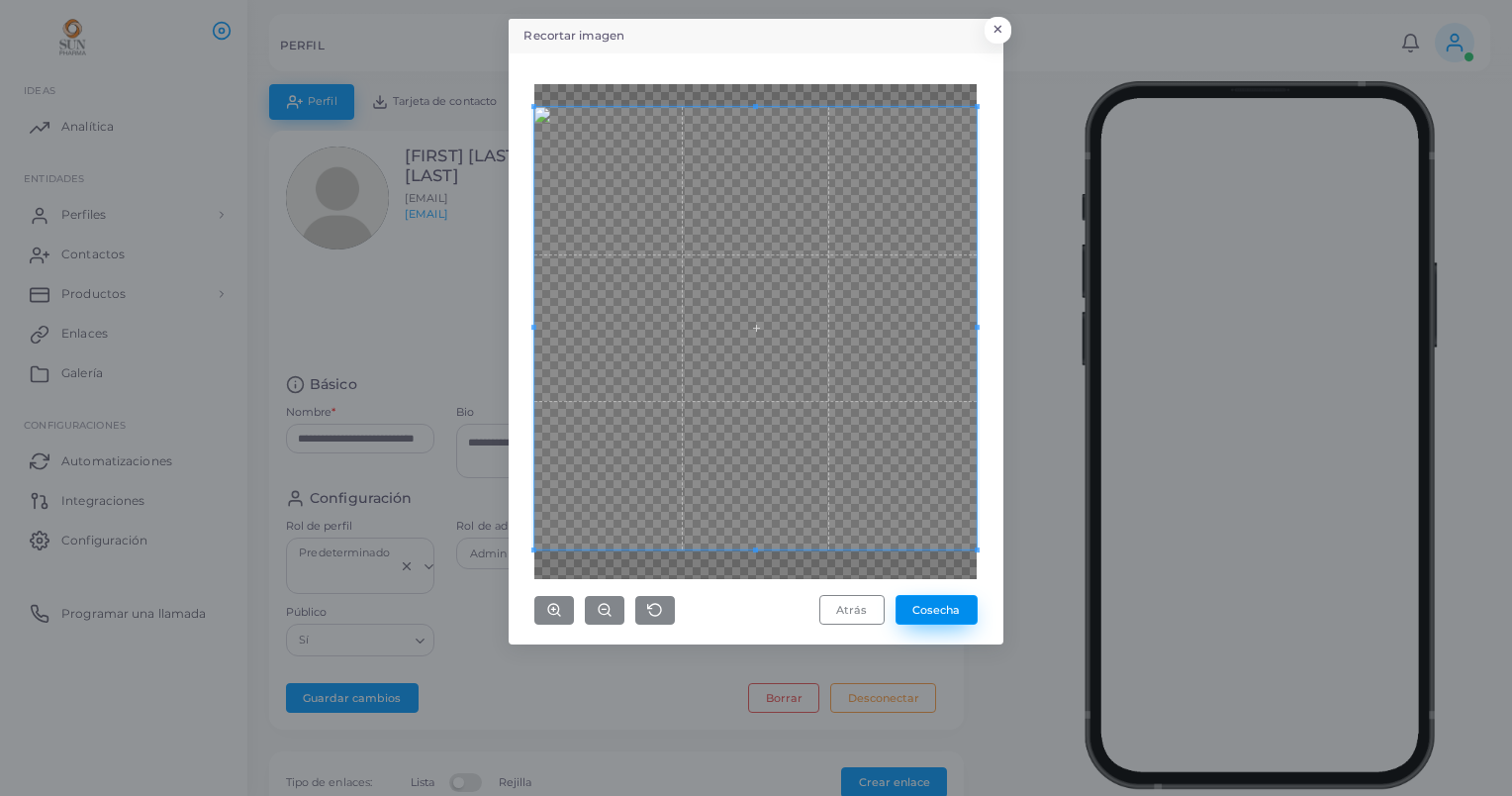 click on "Cosecha" at bounding box center (936, 610) 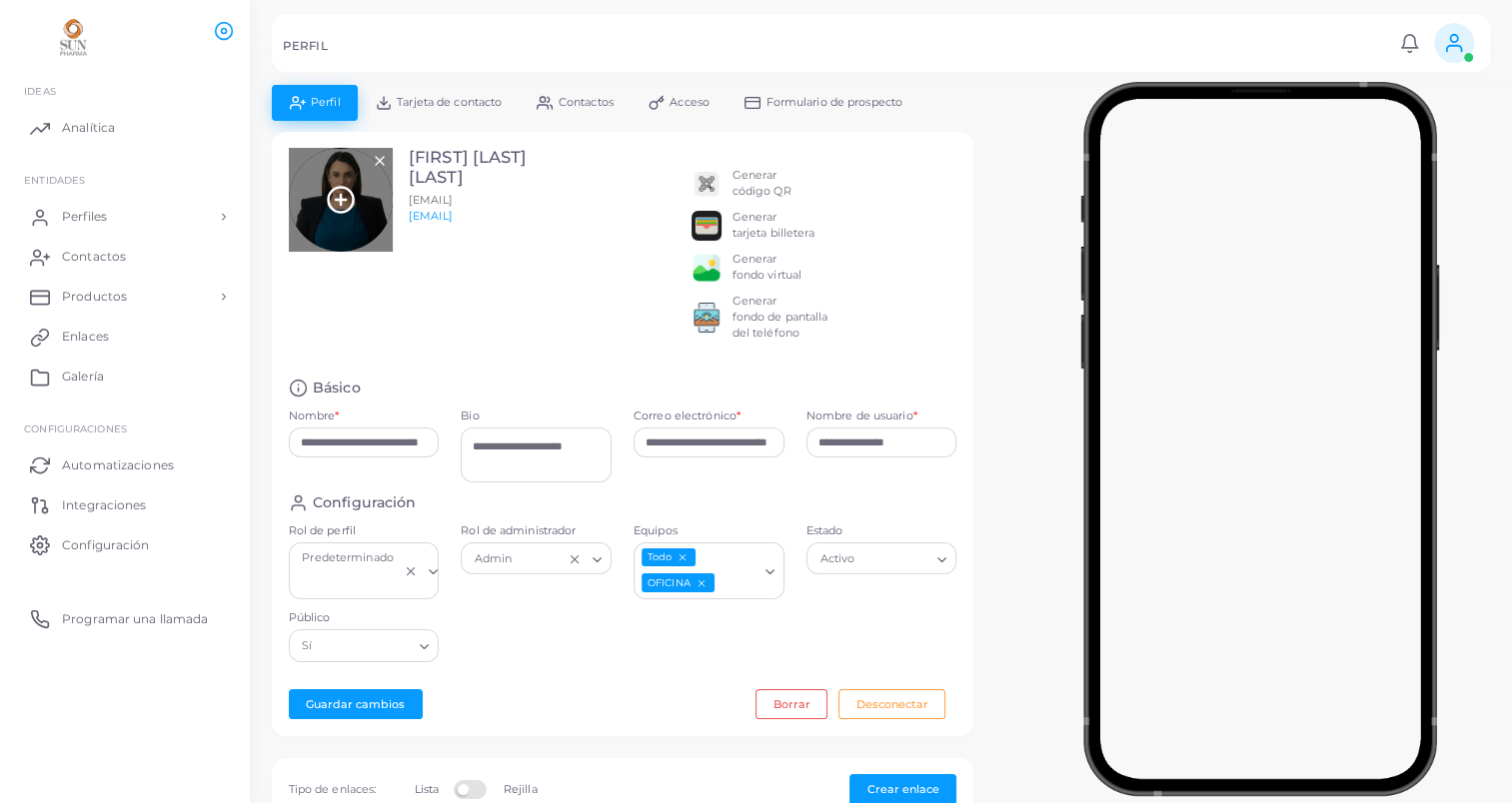 click 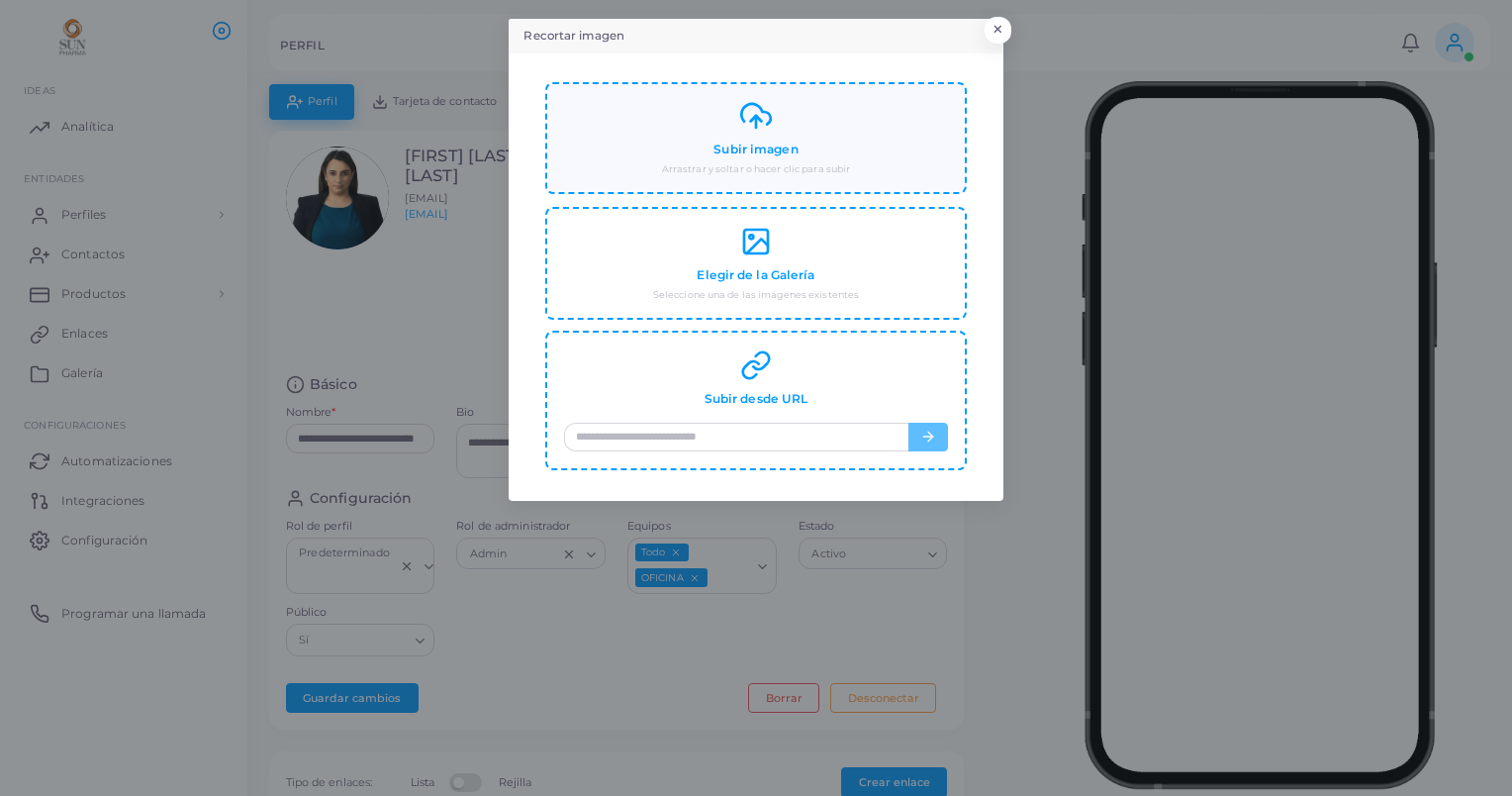 click on "Subir imagen" at bounding box center [755, 149] 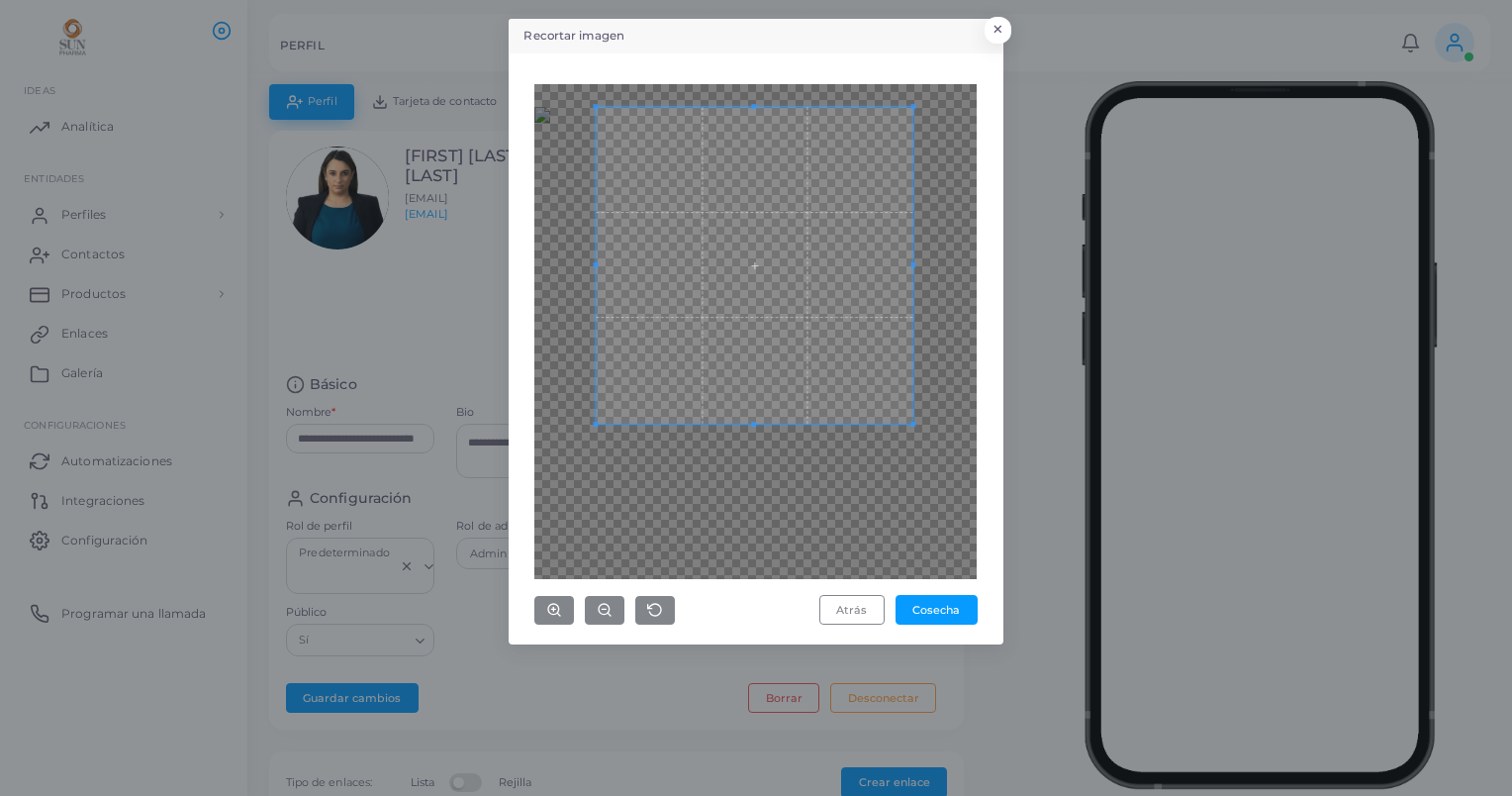click at bounding box center [755, 265] 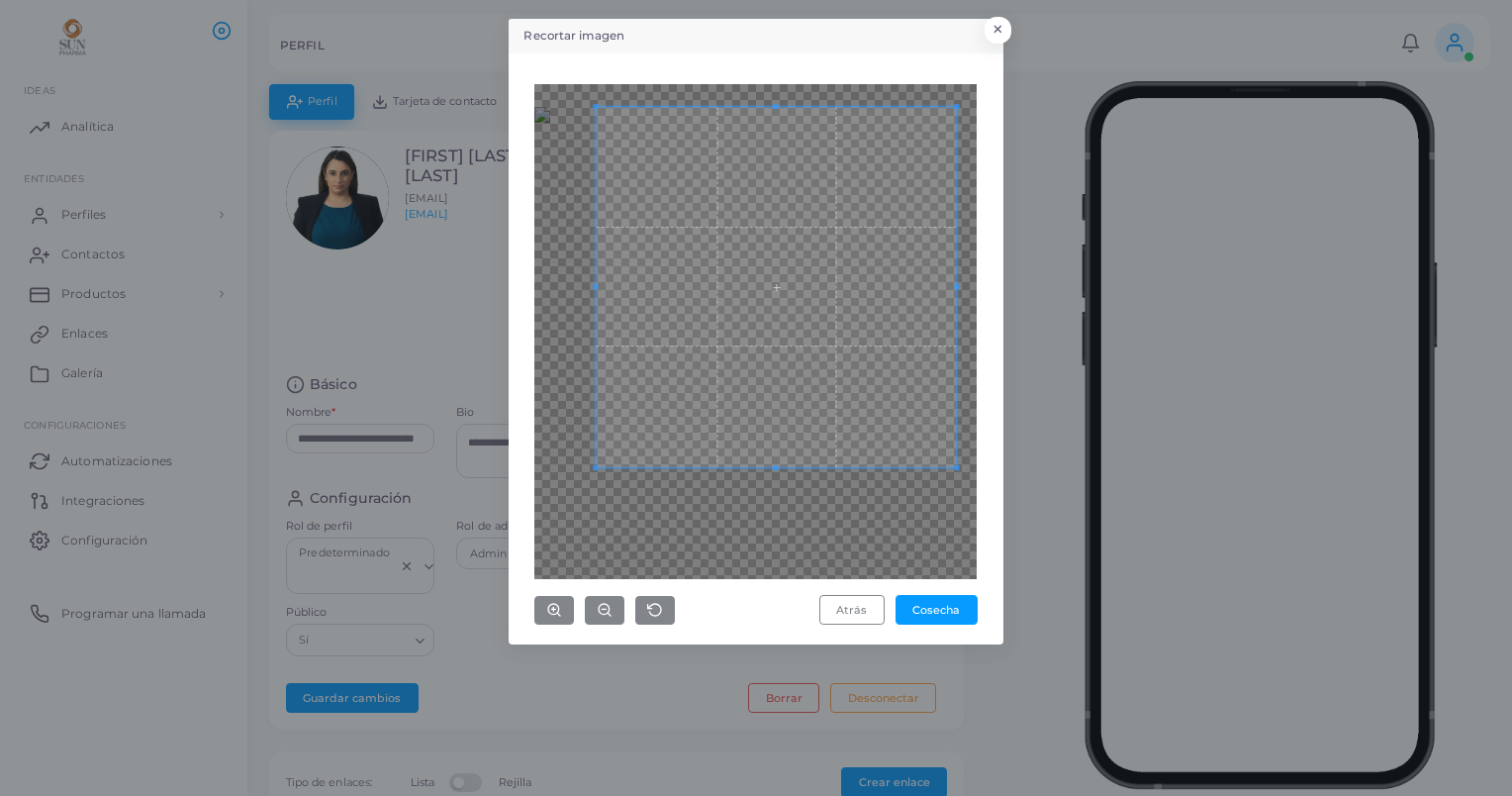 click at bounding box center (777, 287) 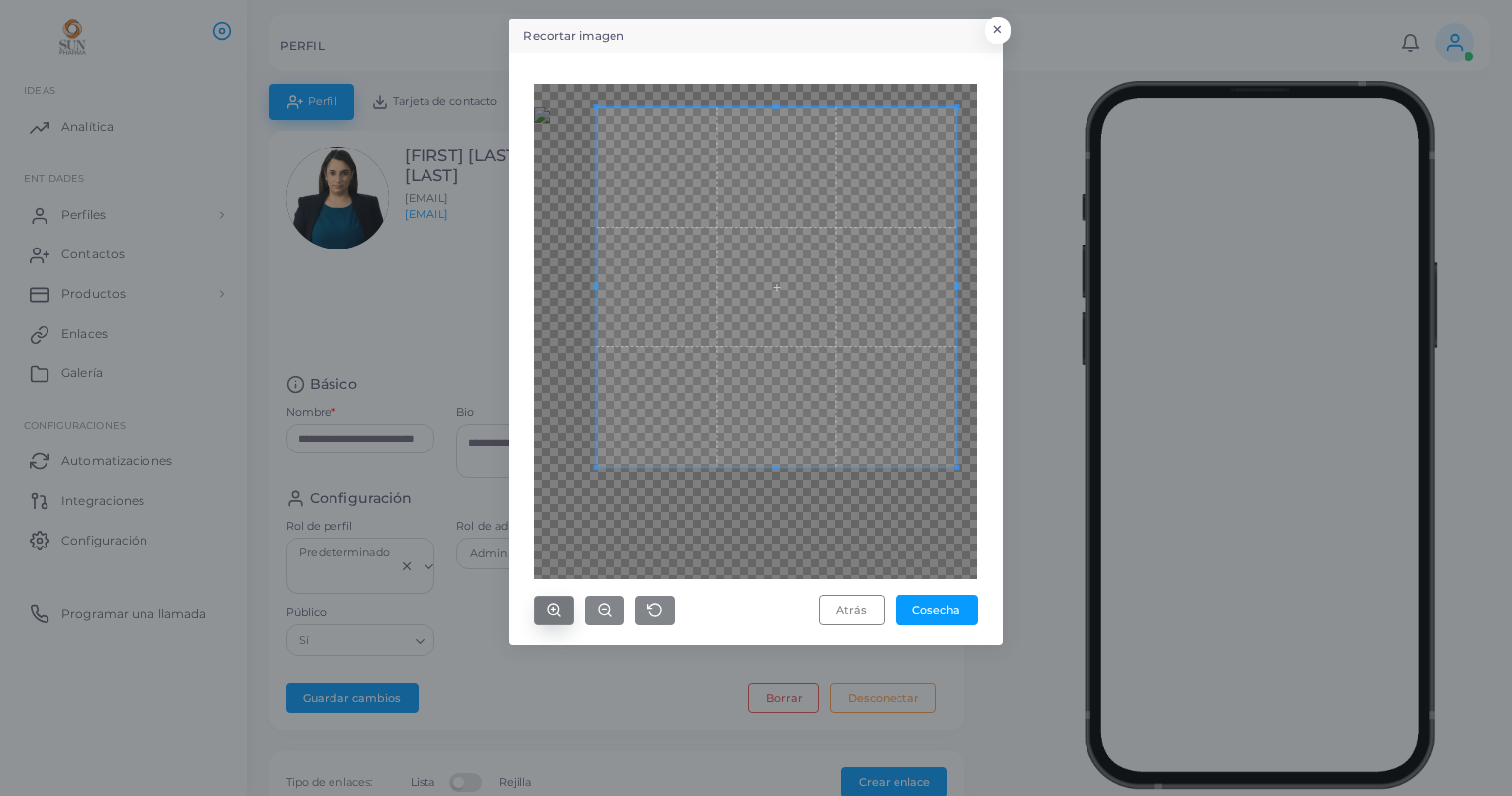 click 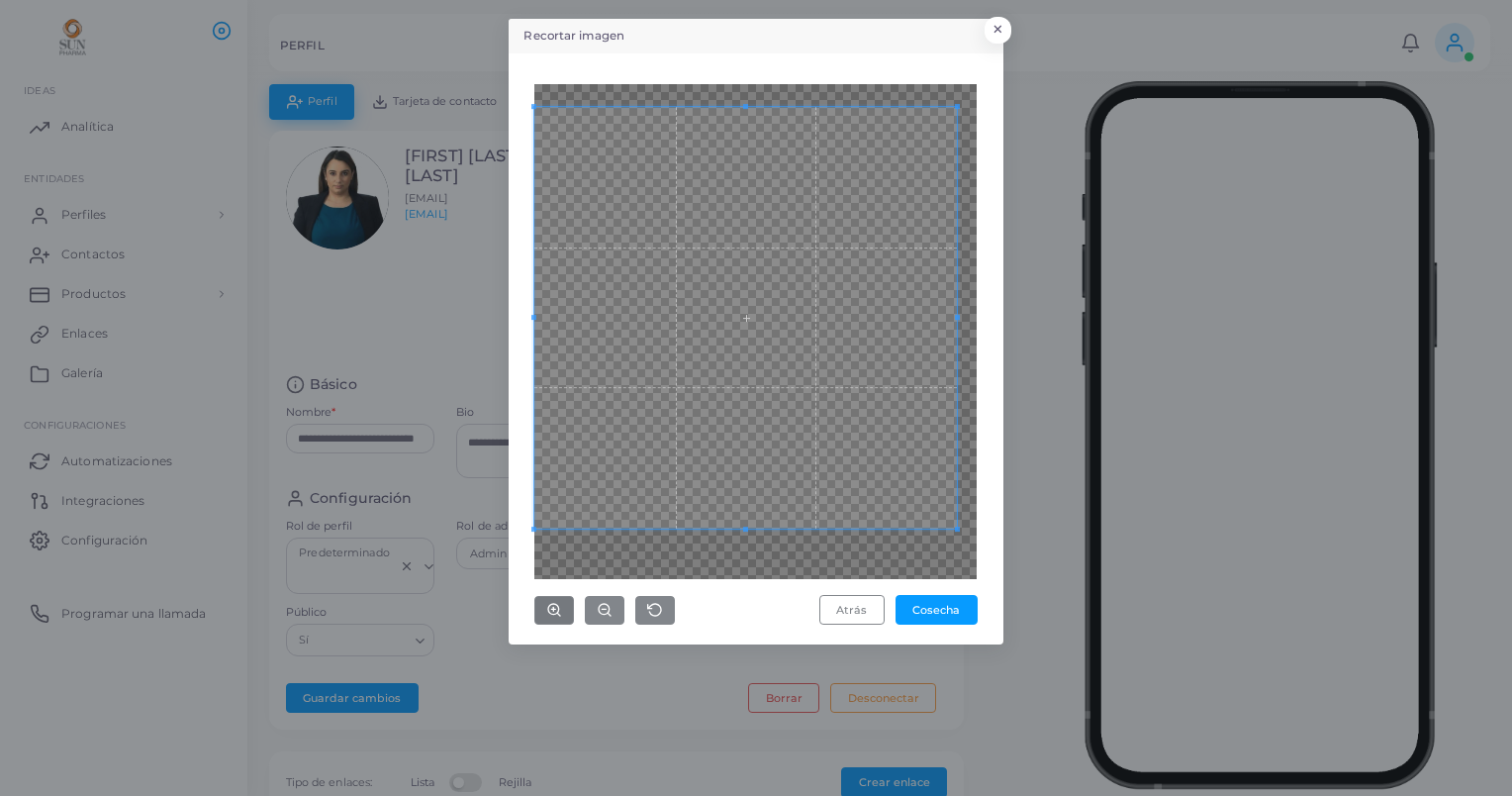 click on "Recortar imagen ×  Atrás   Cosecha" at bounding box center (756, 332) 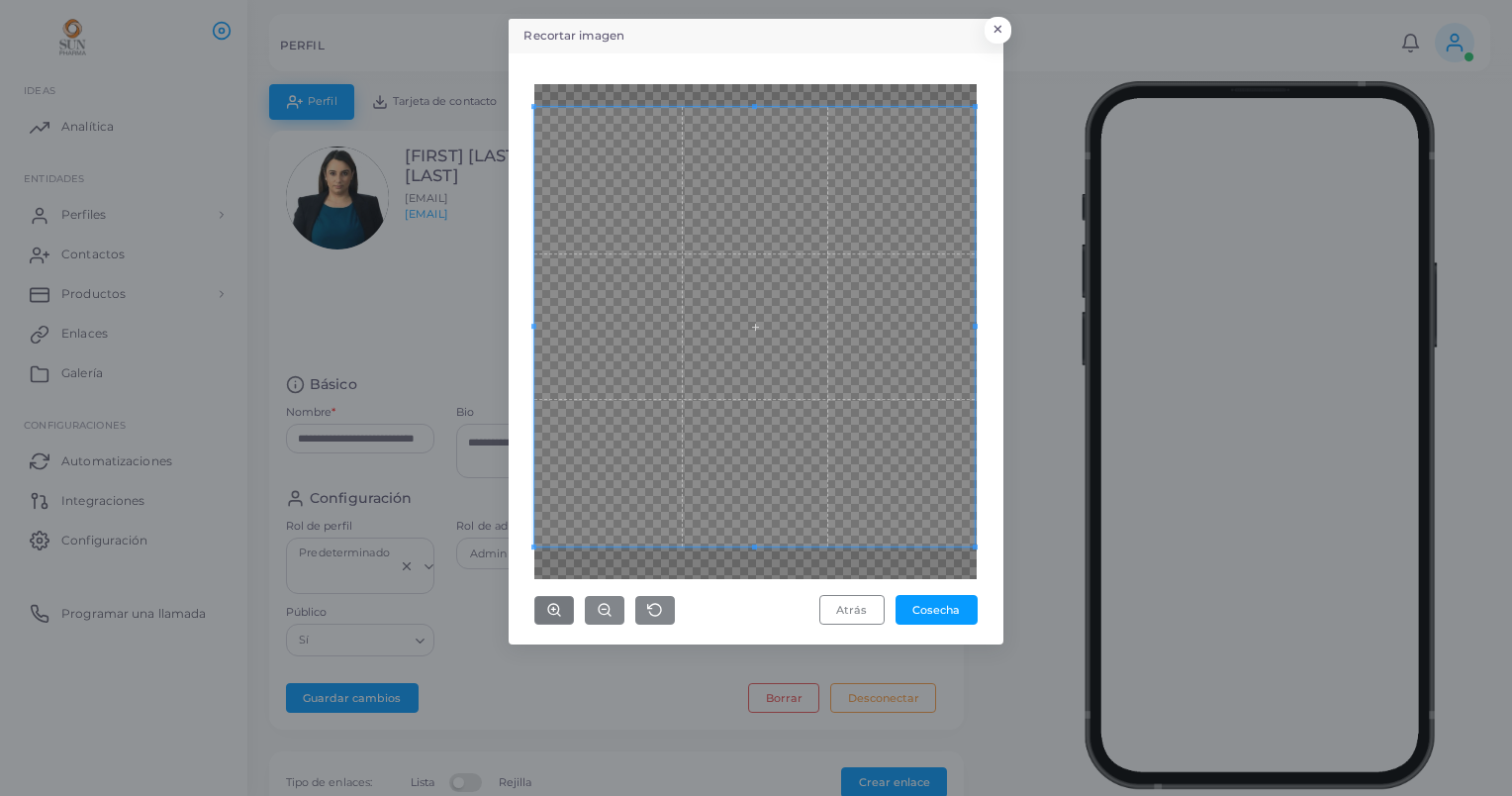 click at bounding box center [754, 327] 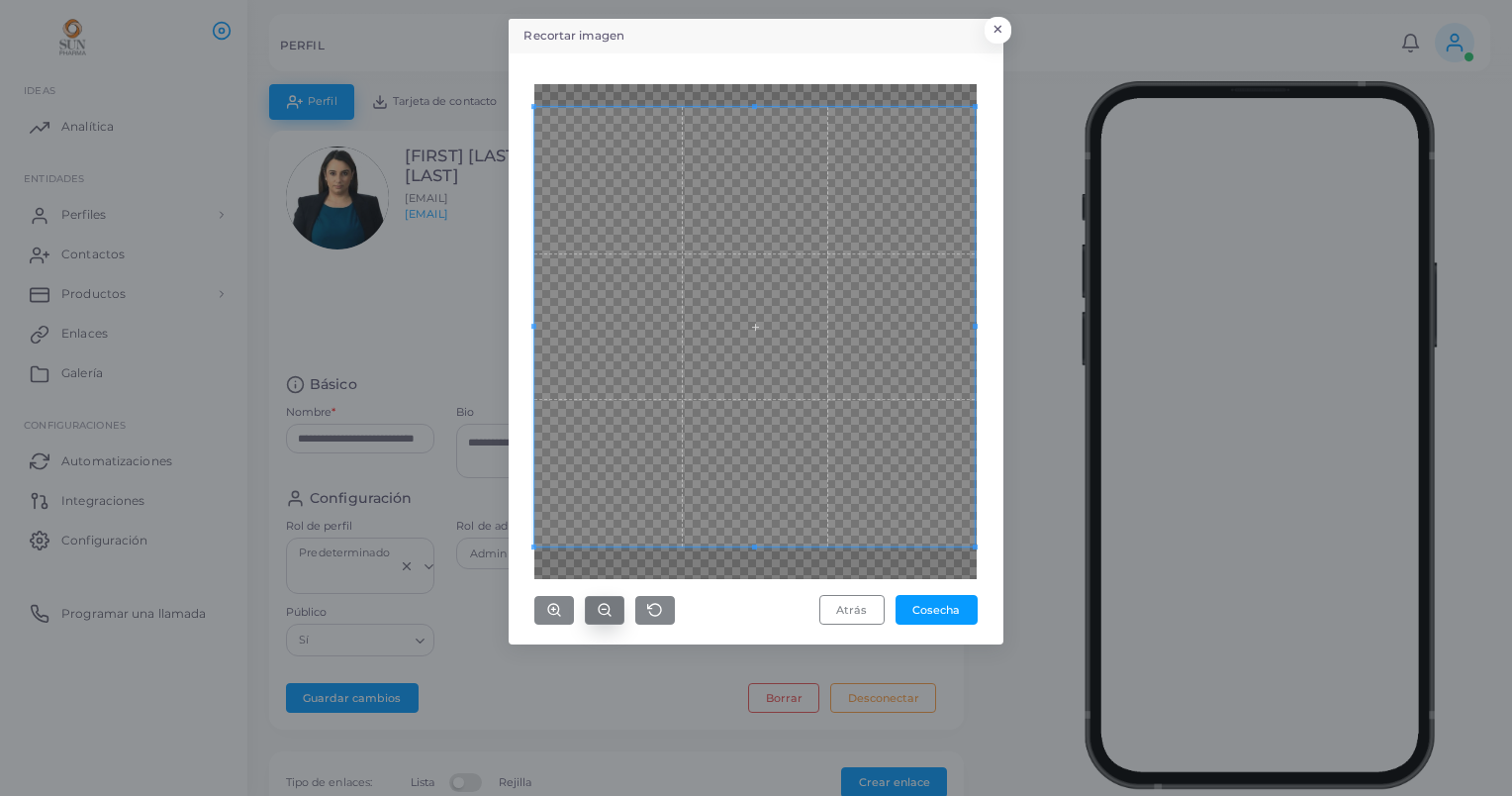 click 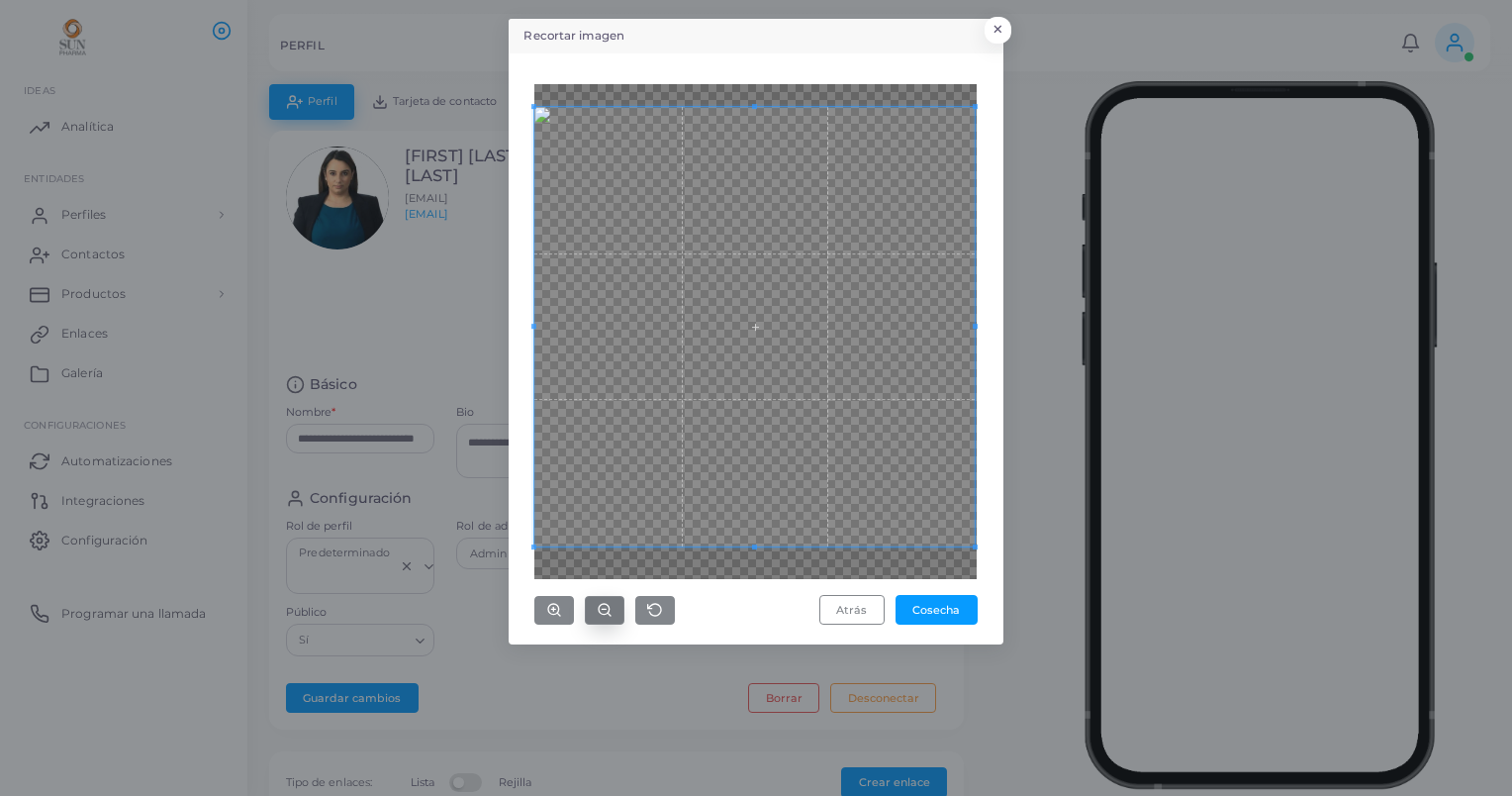 click 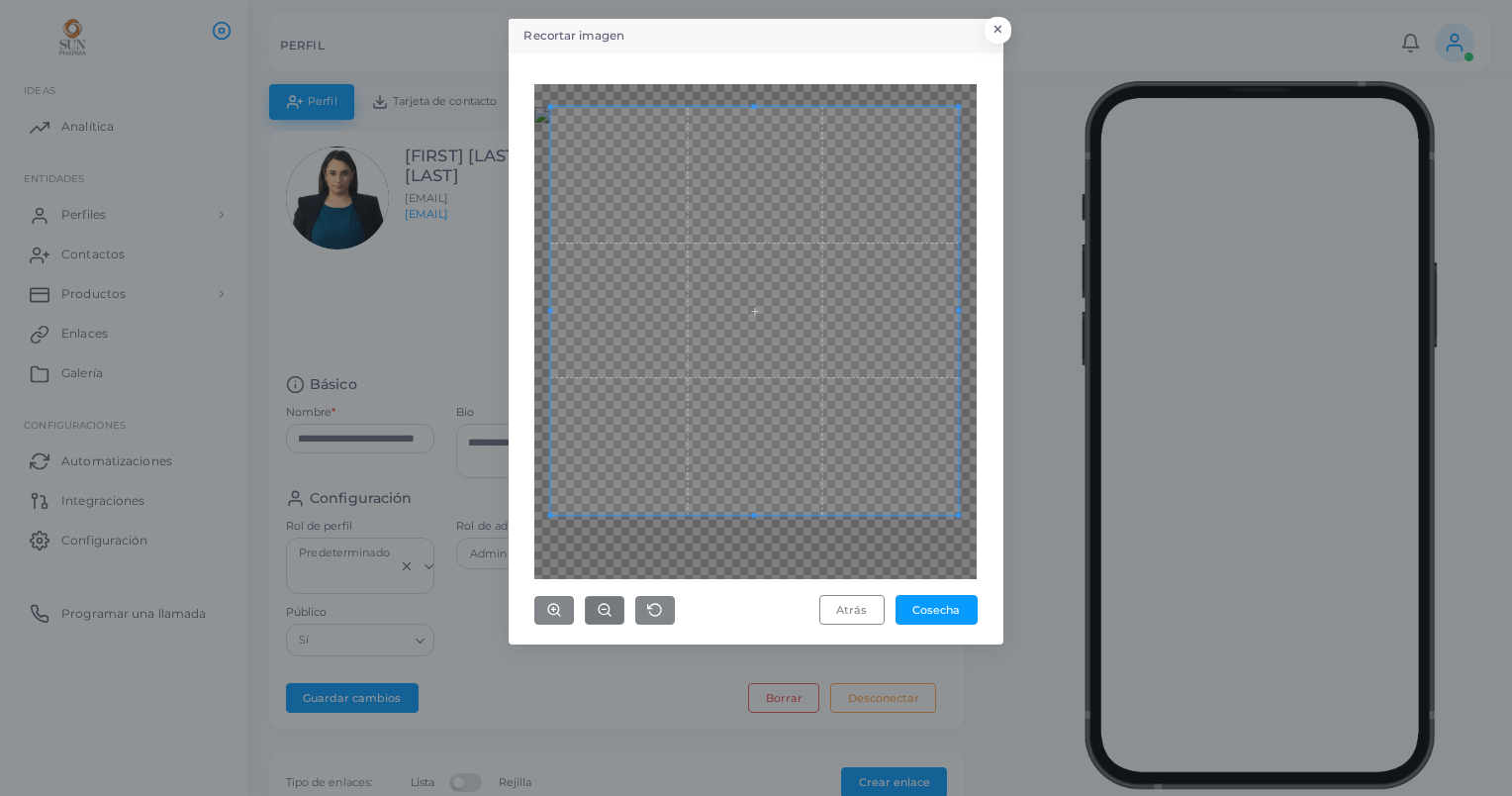 click at bounding box center (755, 311) 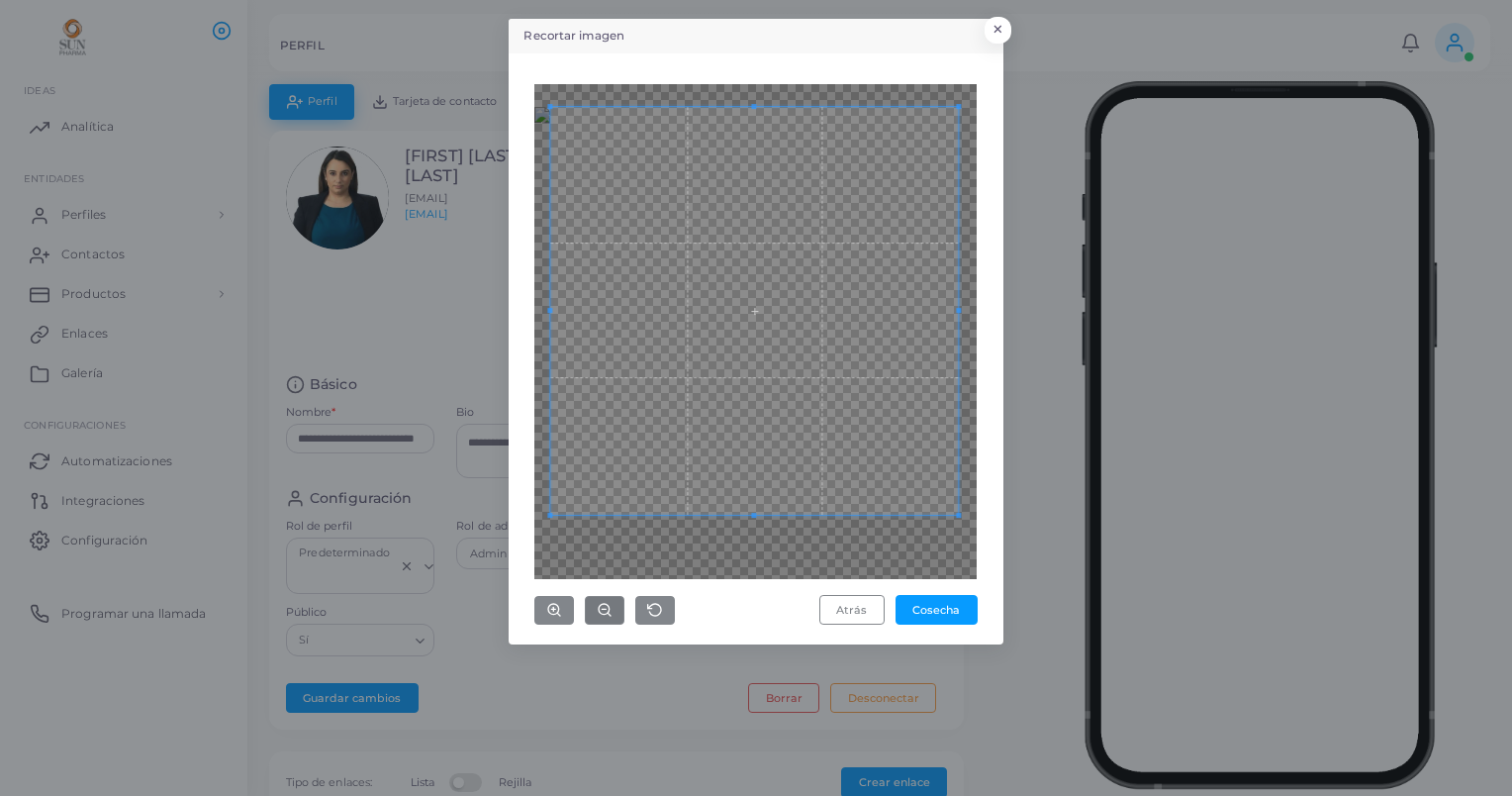 click on "Recortar imagen ×  Atrás   Cosecha" at bounding box center (756, 332) 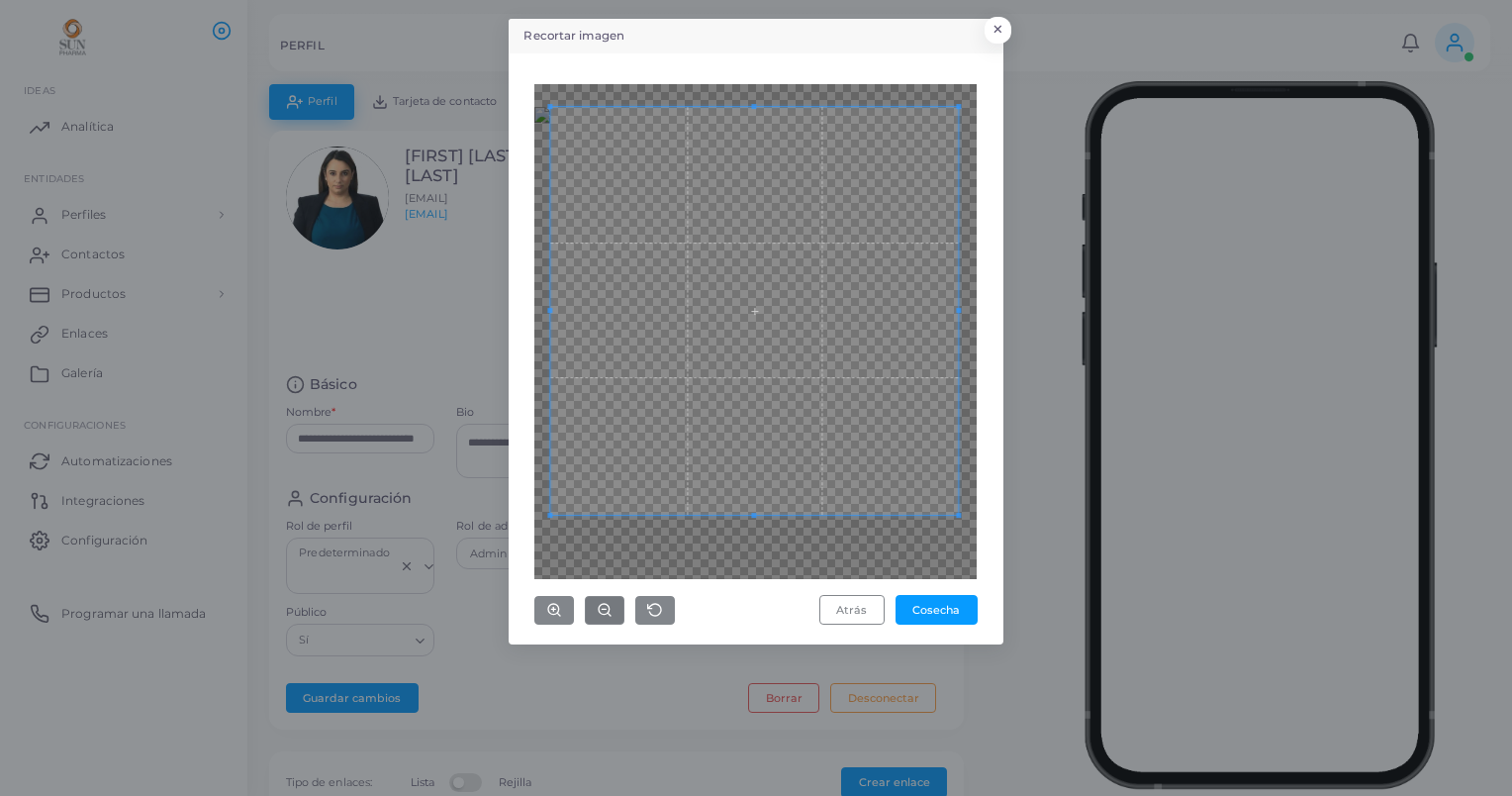 click on "Atrás   Cosecha" at bounding box center (756, 348) 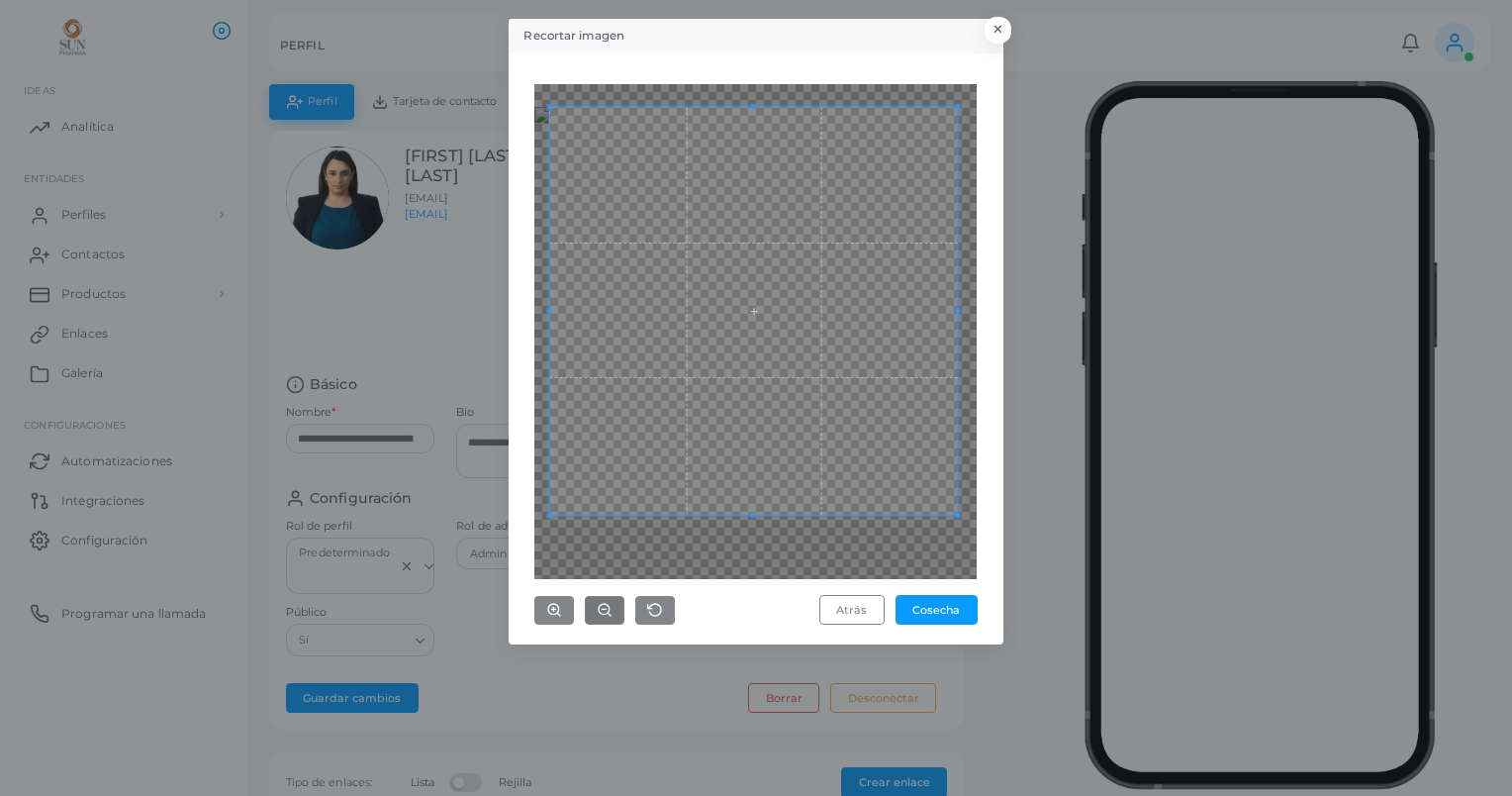 click at bounding box center (754, 311) 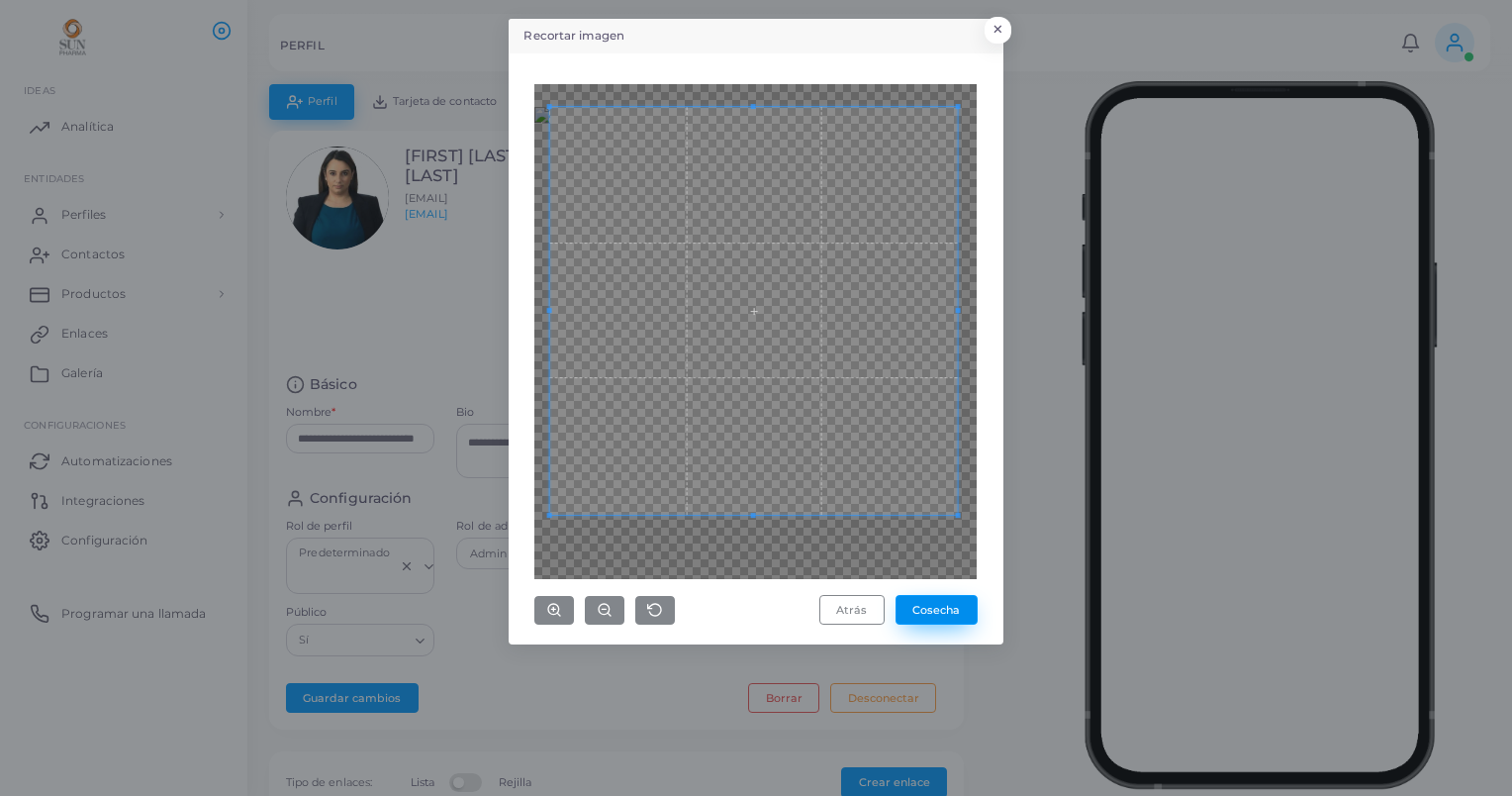 click on "Cosecha" at bounding box center (936, 610) 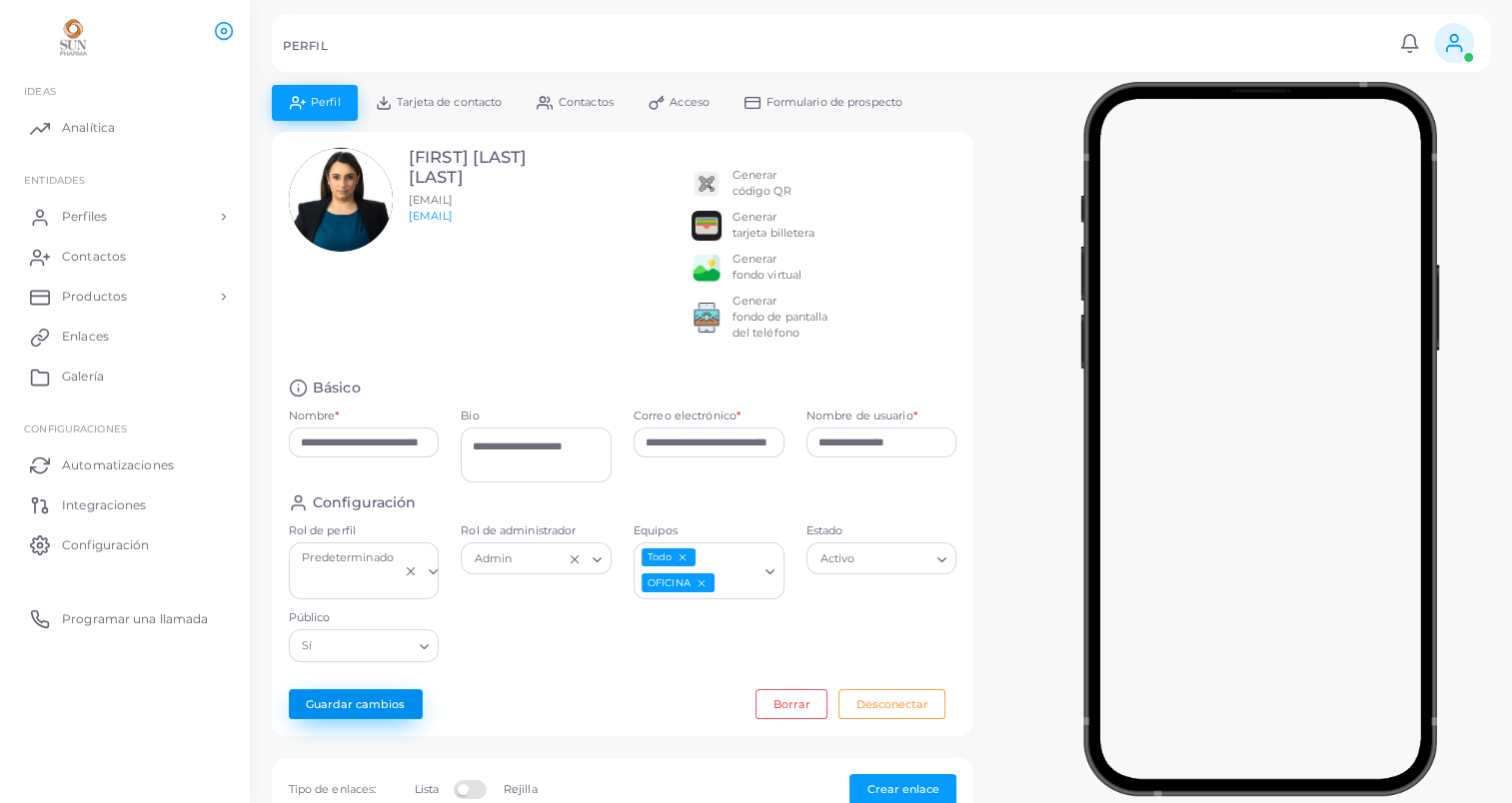 click on "Guardar cambios" at bounding box center (356, 704) 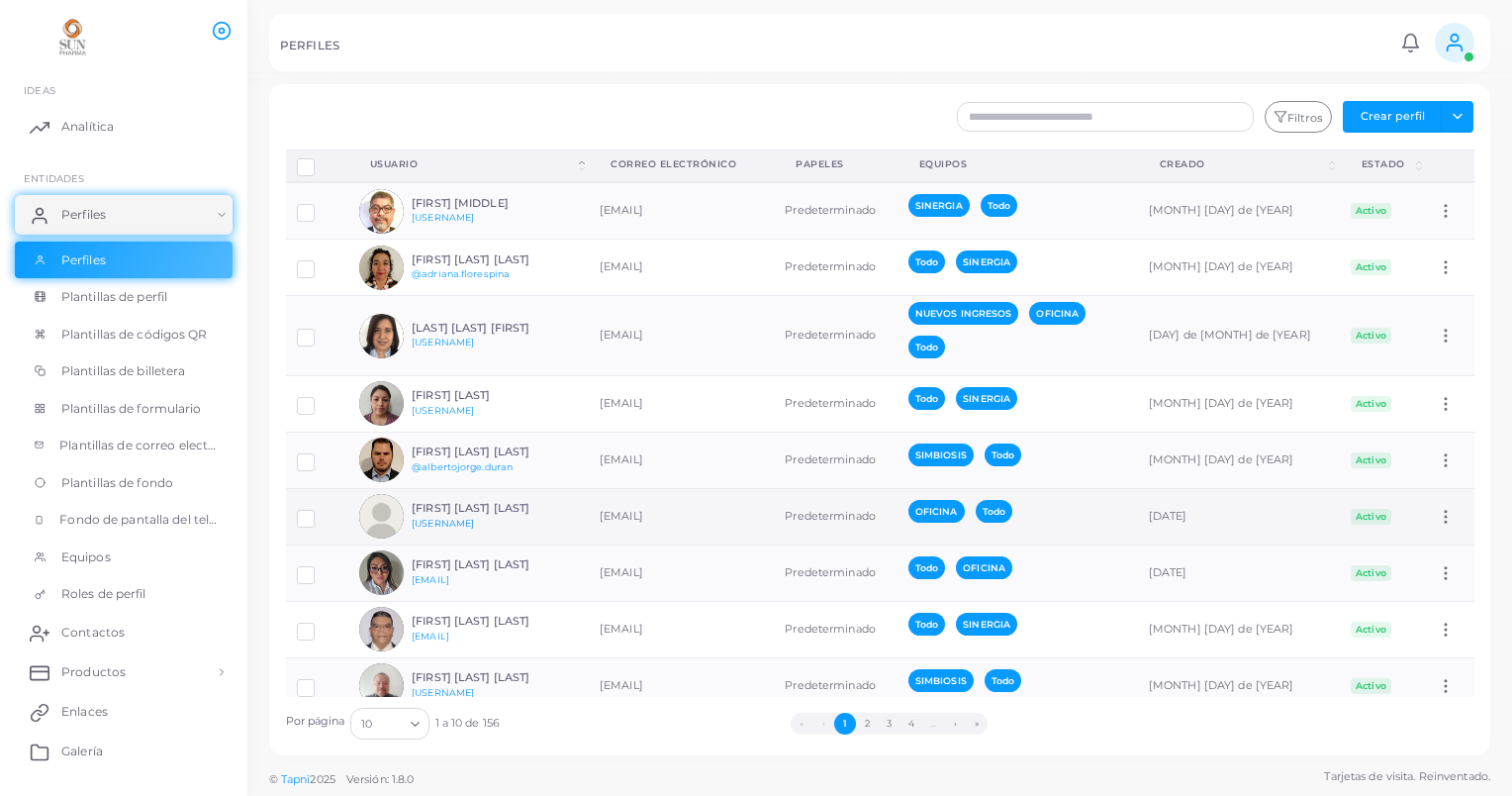 scroll, scrollTop: 103, scrollLeft: 0, axis: vertical 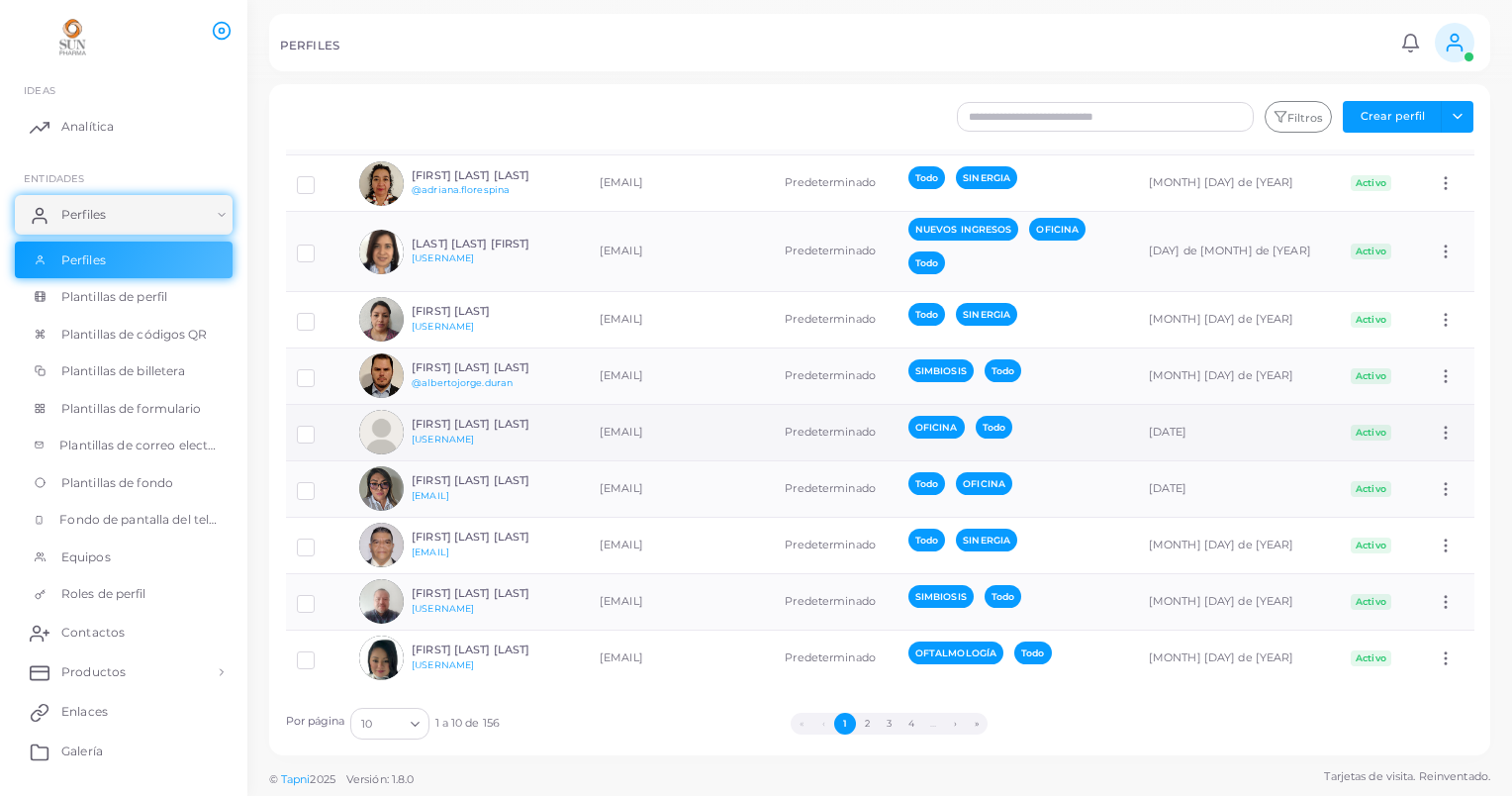 click at bounding box center (321, 427) 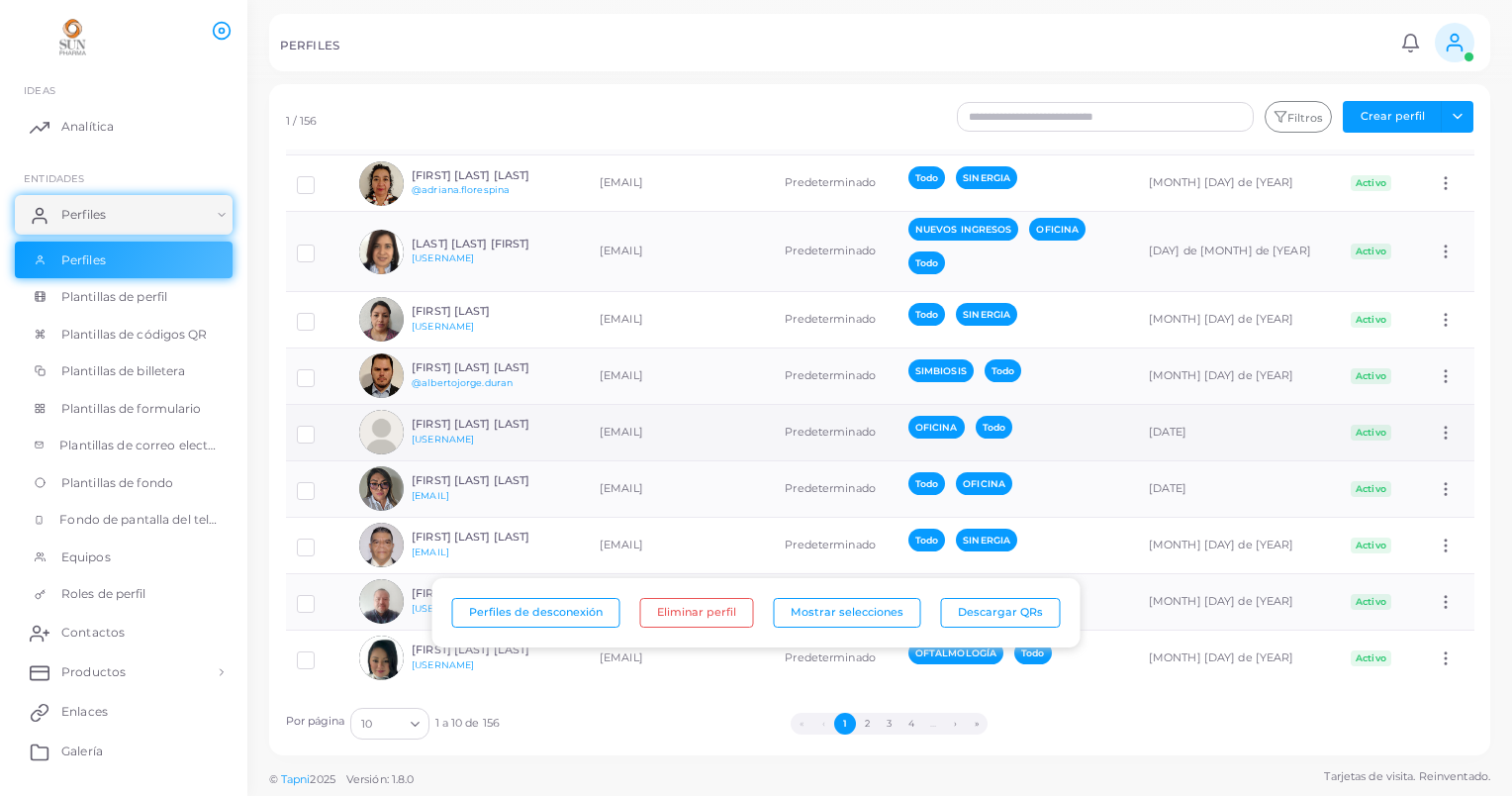 click at bounding box center [381, 432] 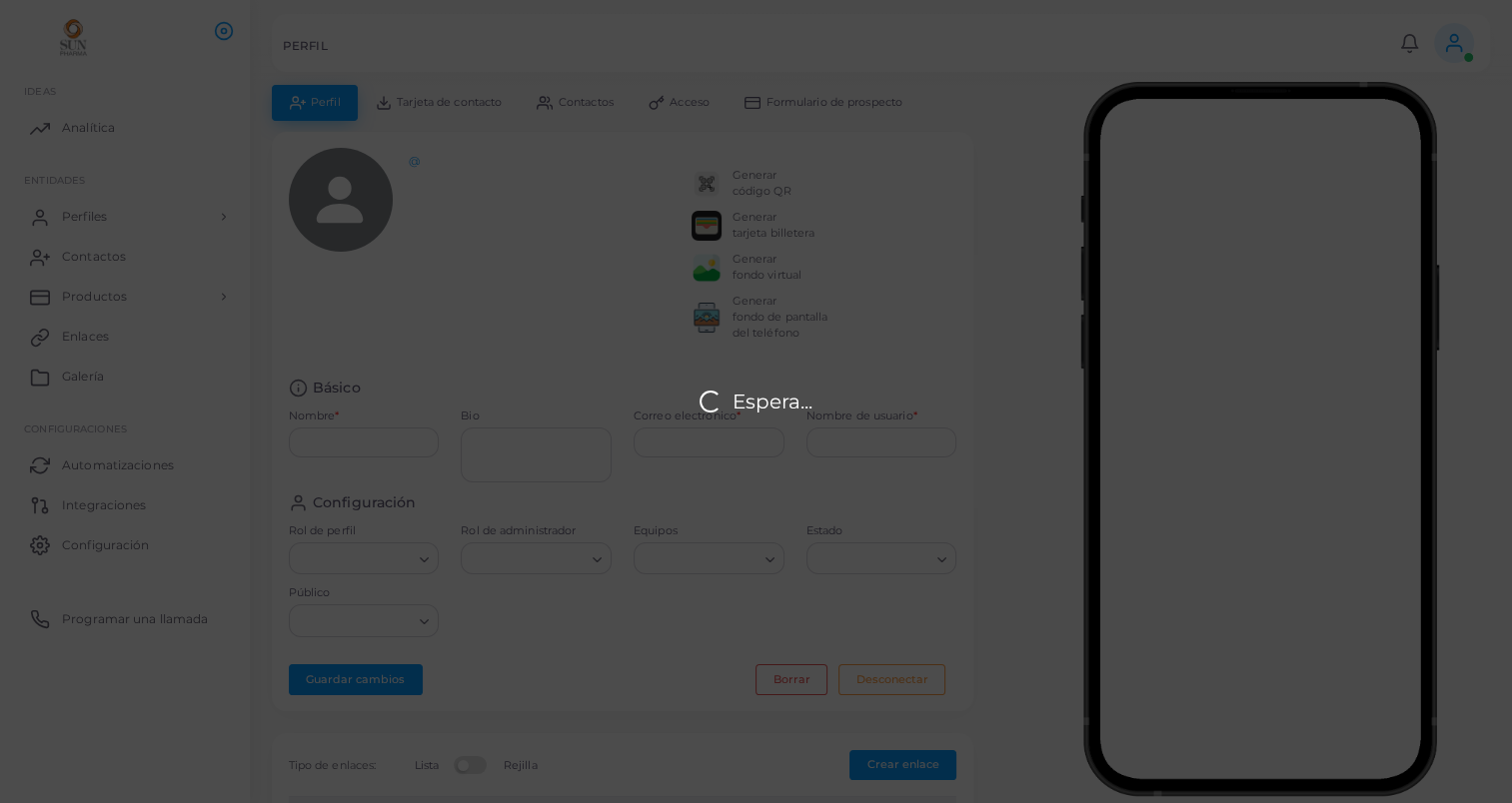 type on "**********" 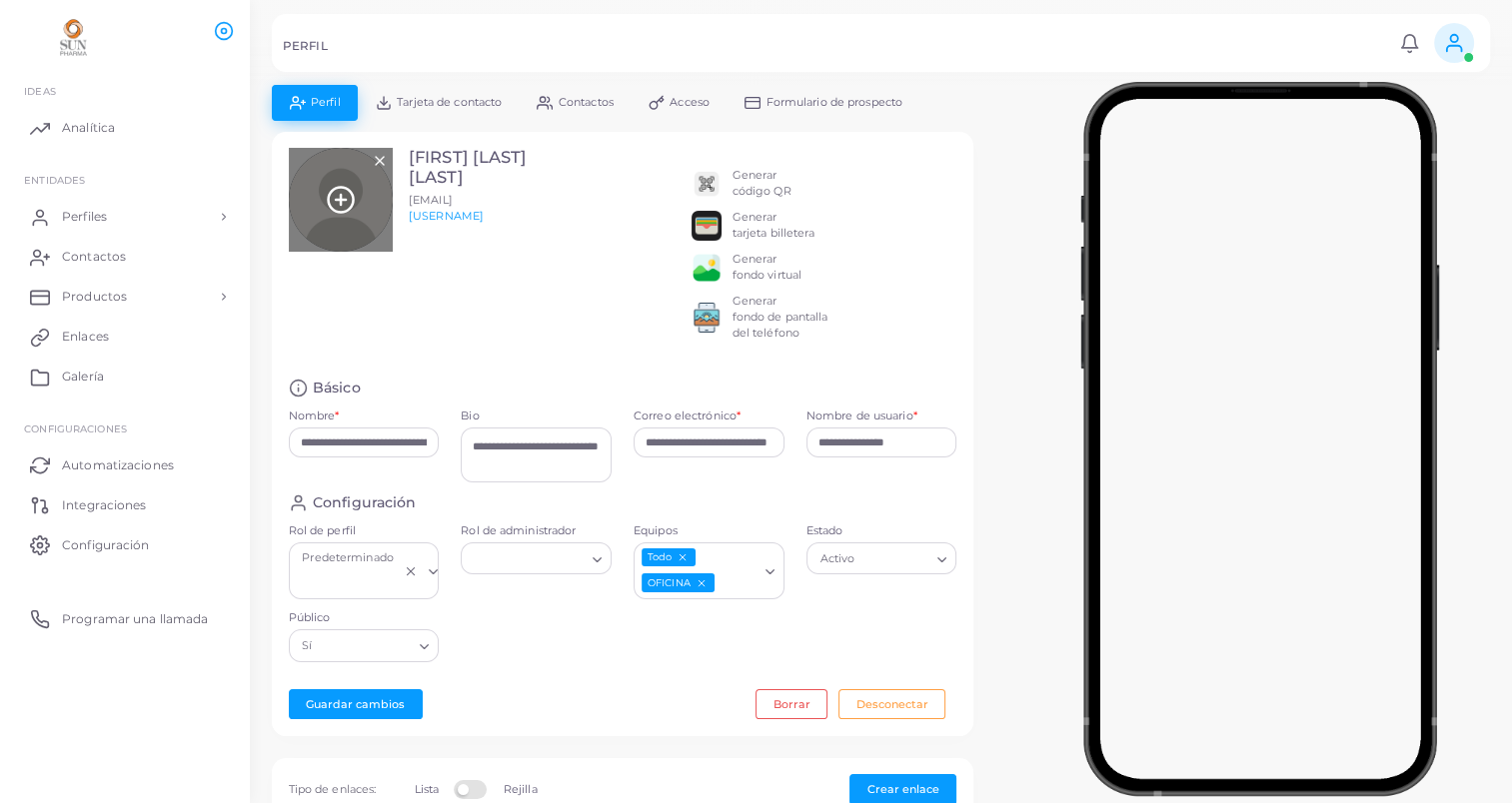 click 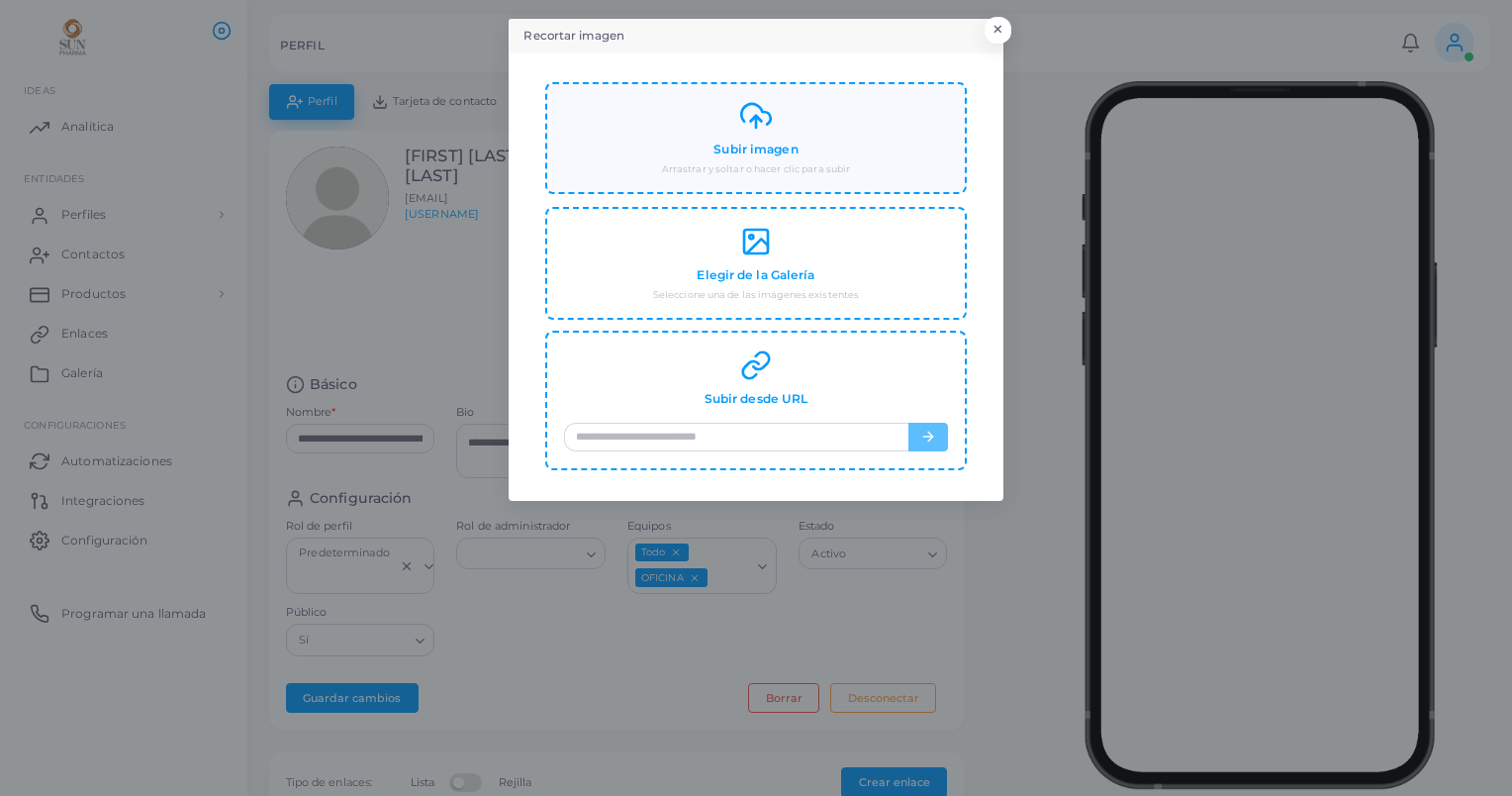 click on "Subir imagen" at bounding box center (755, 149) 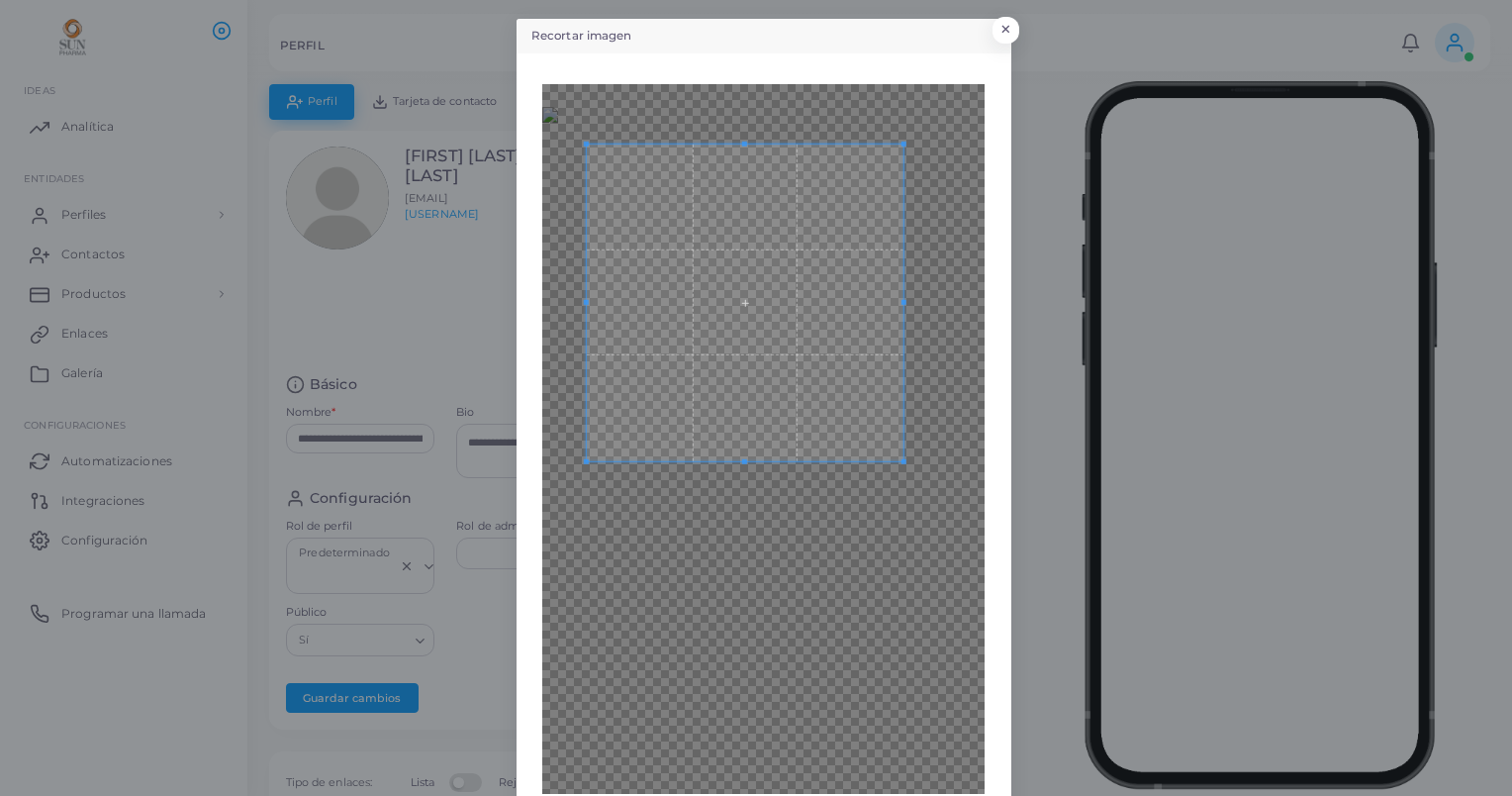 click at bounding box center (745, 302) 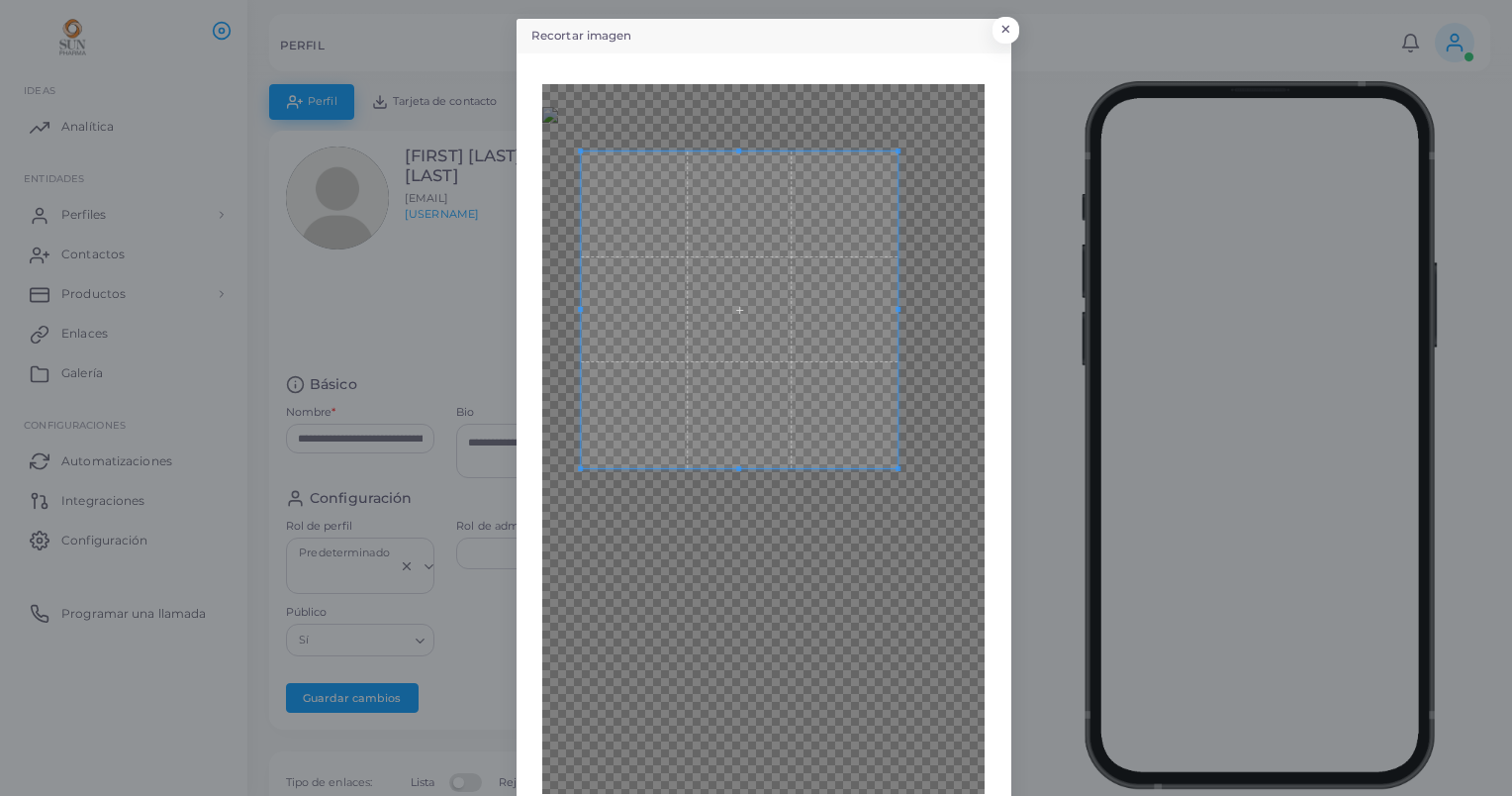 click at bounding box center [739, 310] 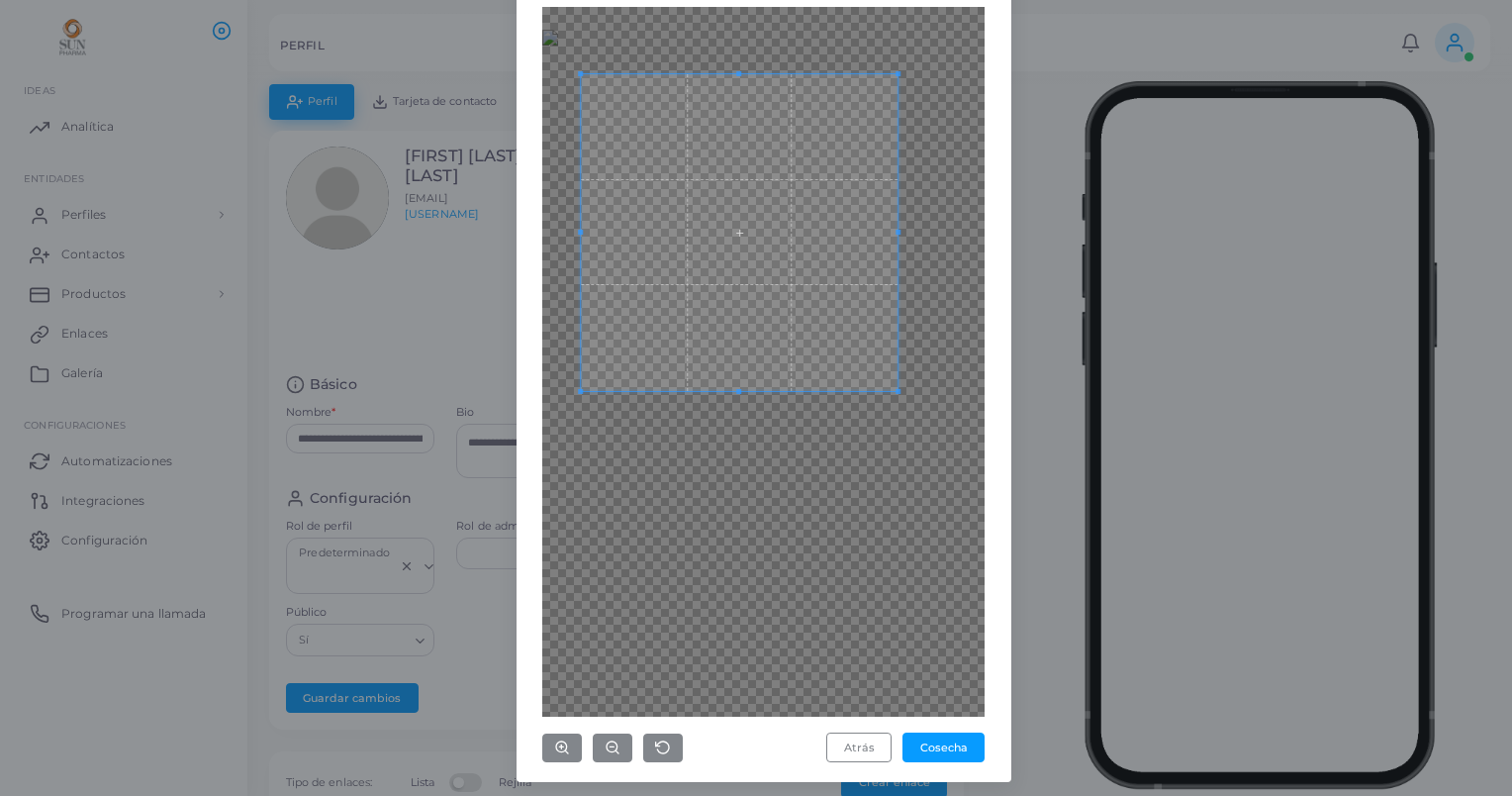 scroll, scrollTop: 82, scrollLeft: 0, axis: vertical 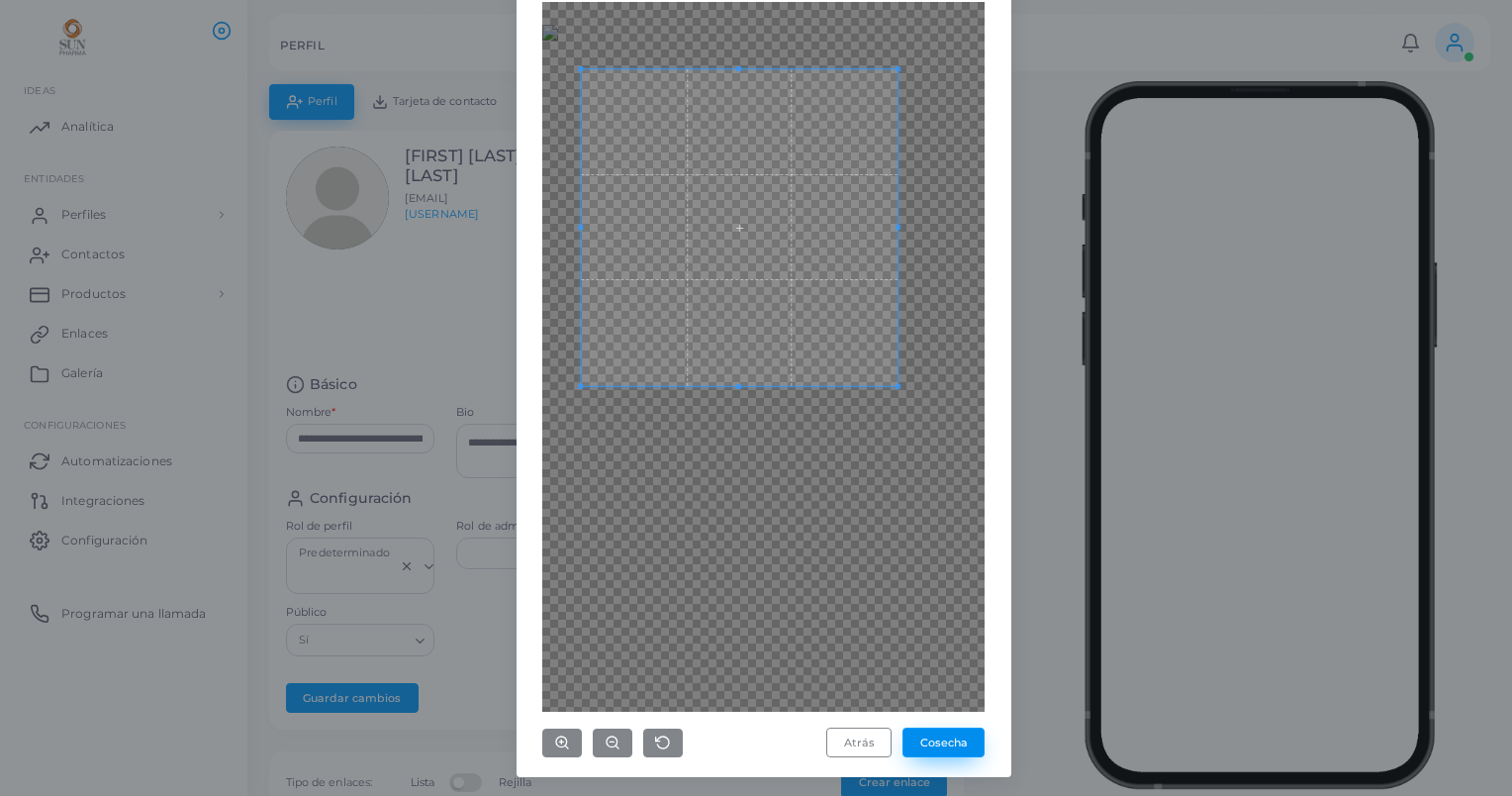 click on "Cosecha" at bounding box center [943, 743] 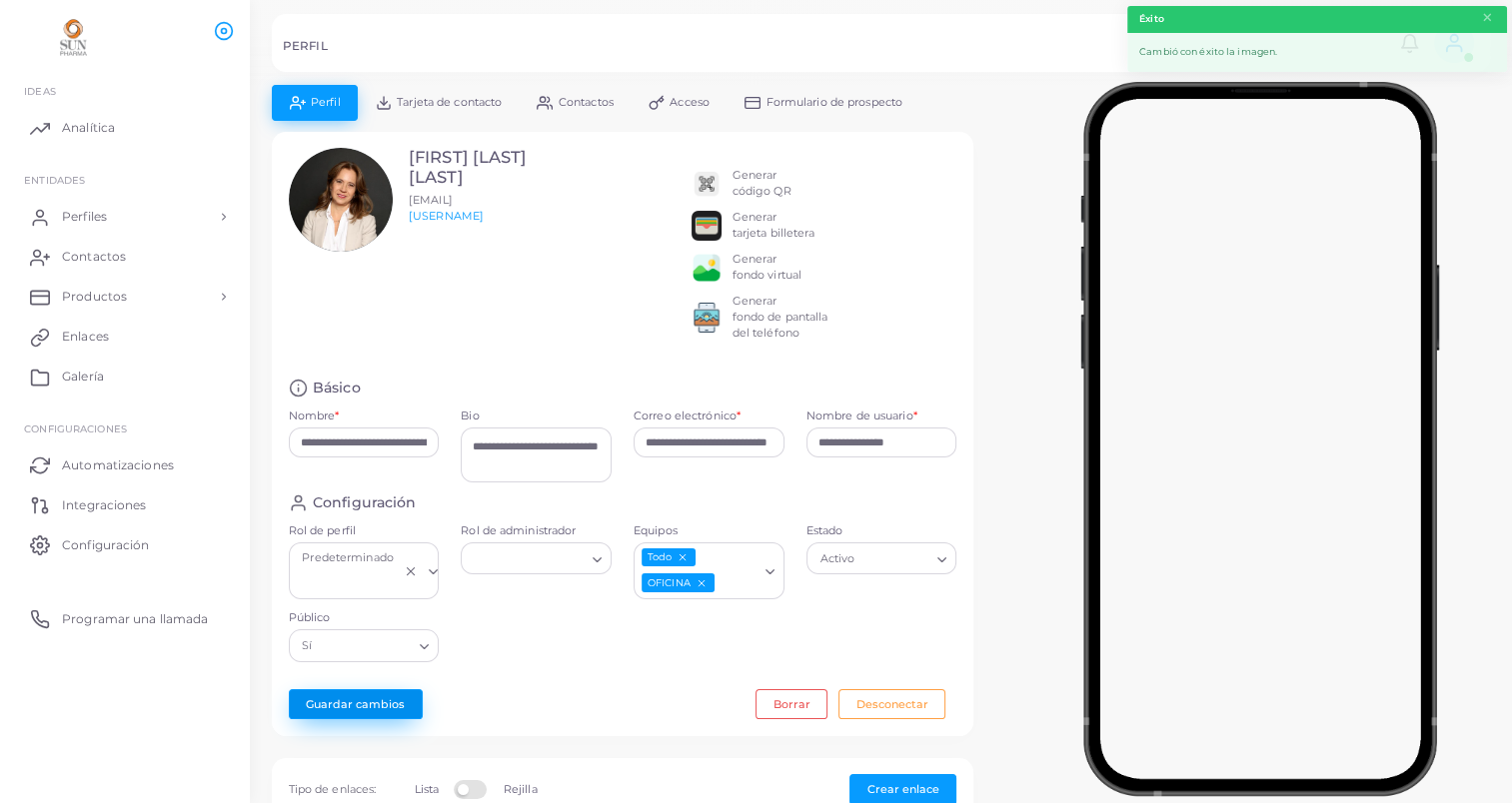click on "Guardar cambios" at bounding box center [356, 704] 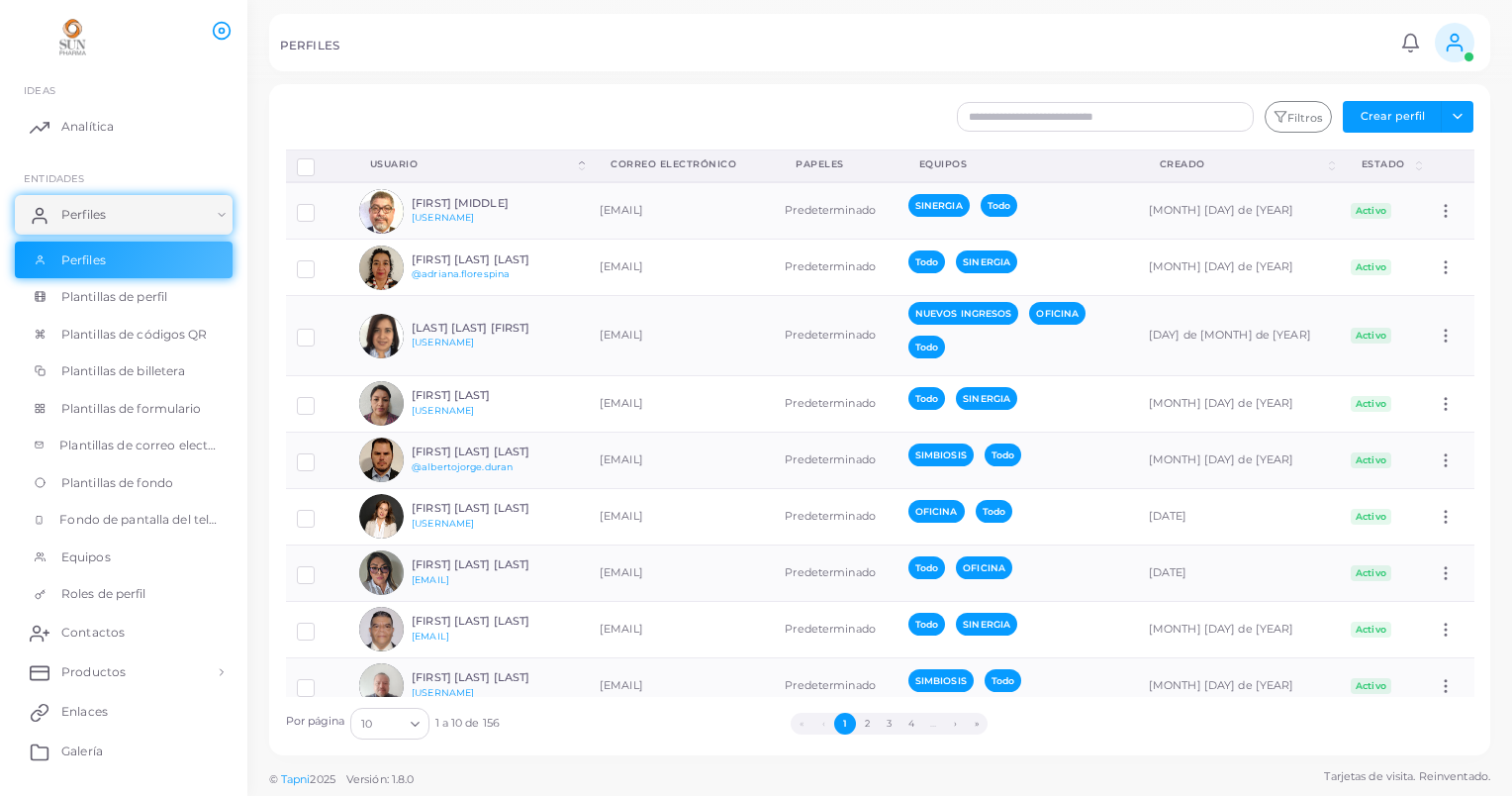 click 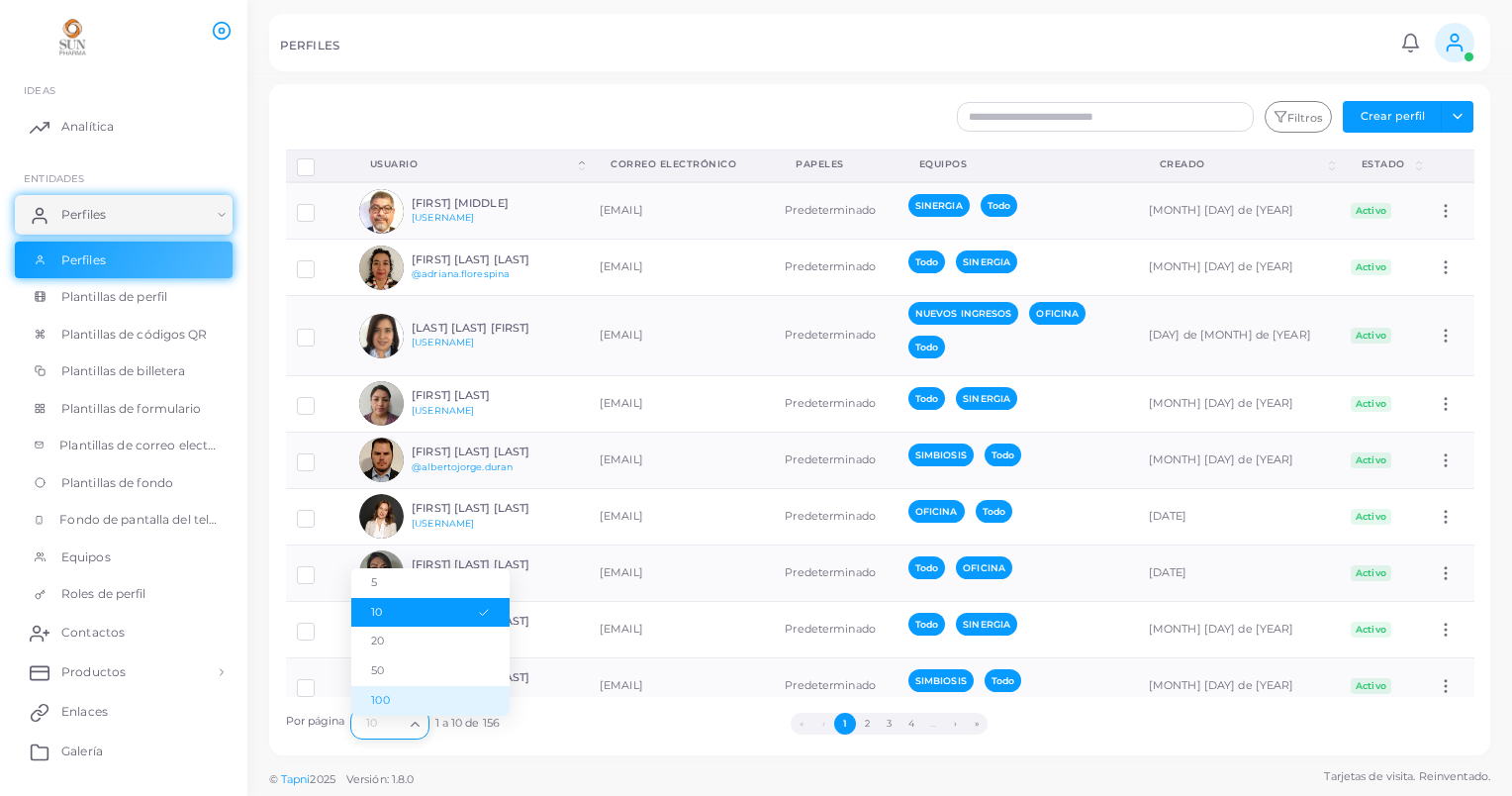 click on "100" at bounding box center [430, 701] 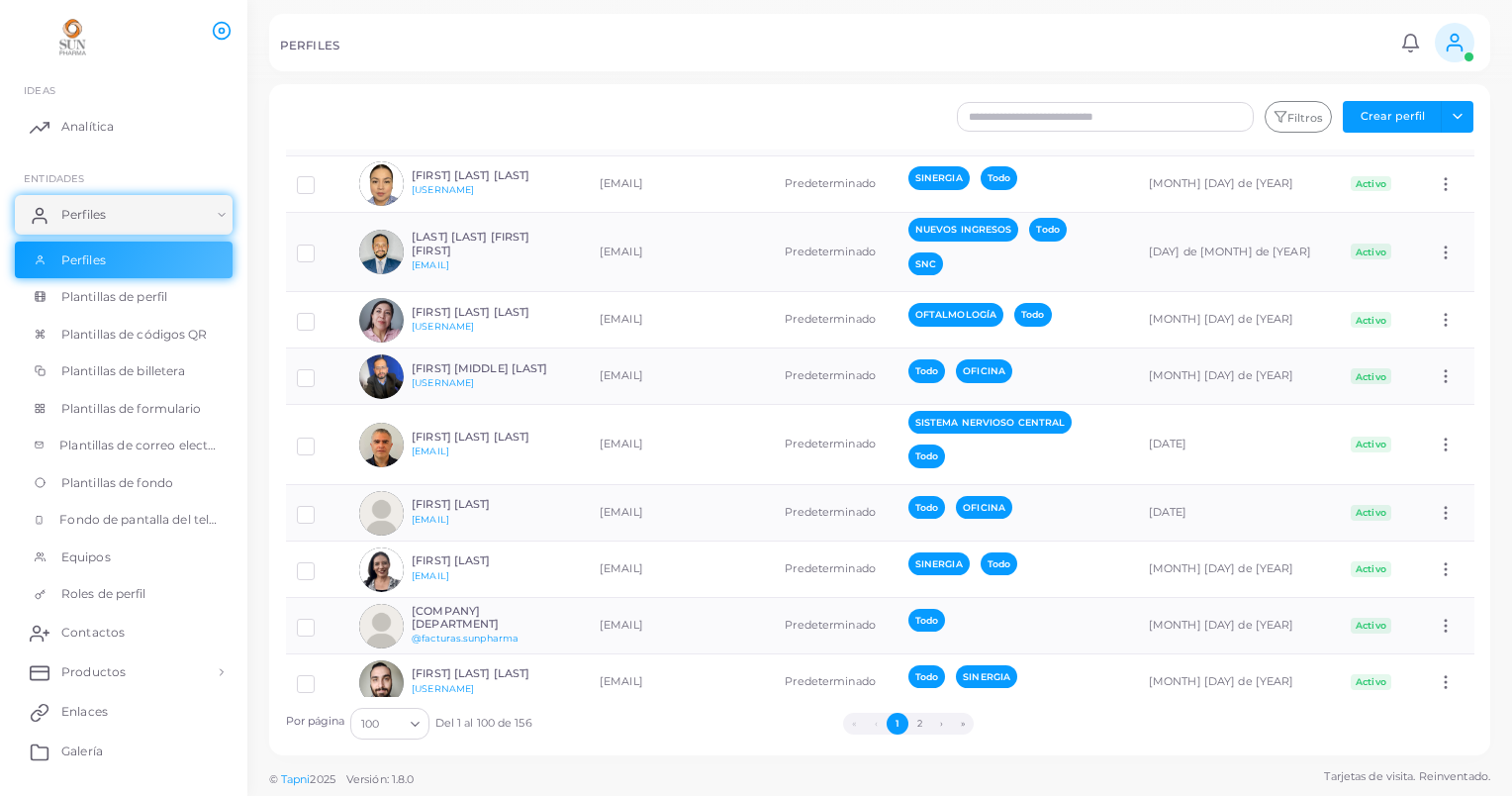 scroll, scrollTop: 1584, scrollLeft: 0, axis: vertical 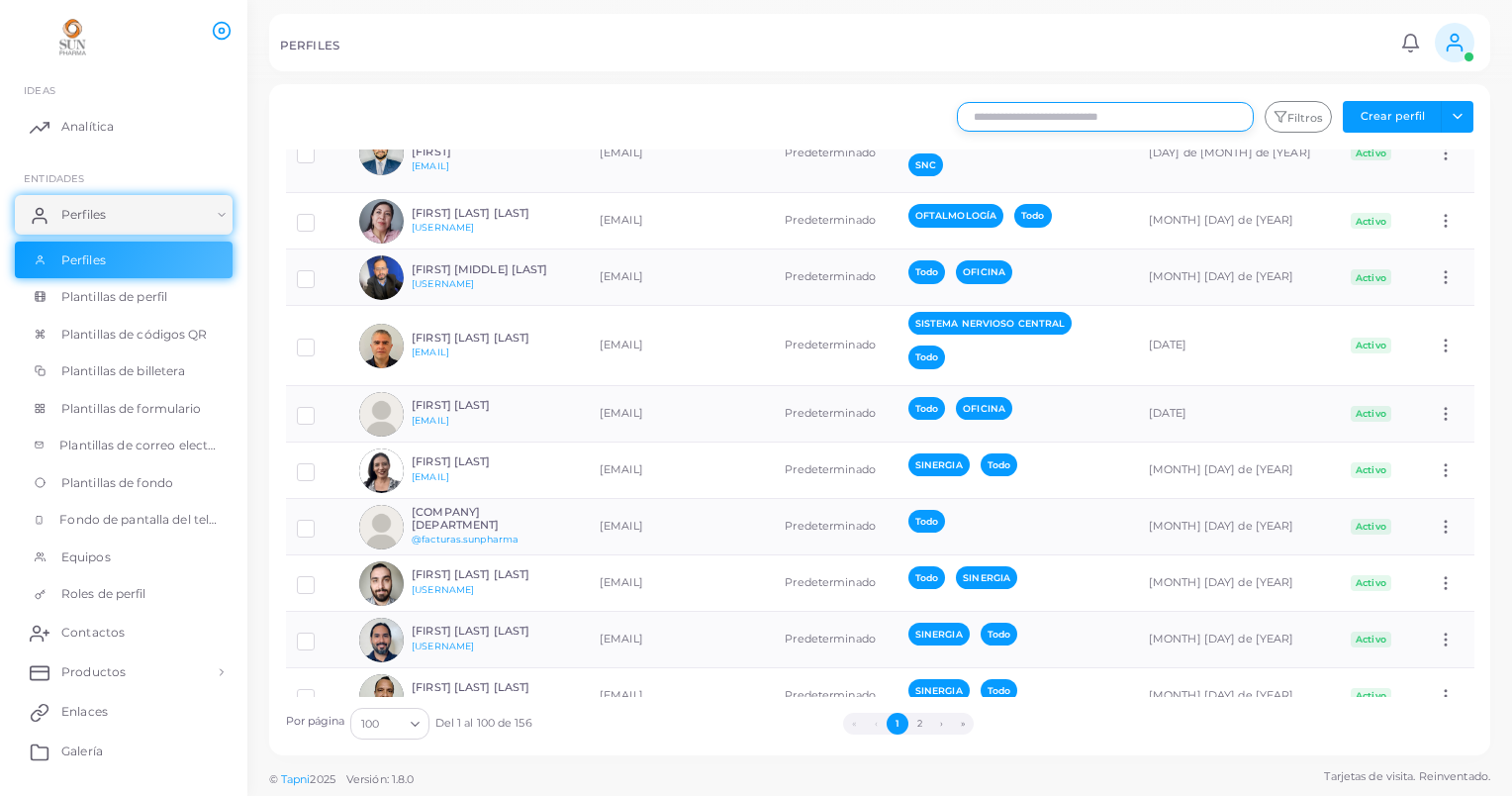 click at bounding box center (1105, 117) 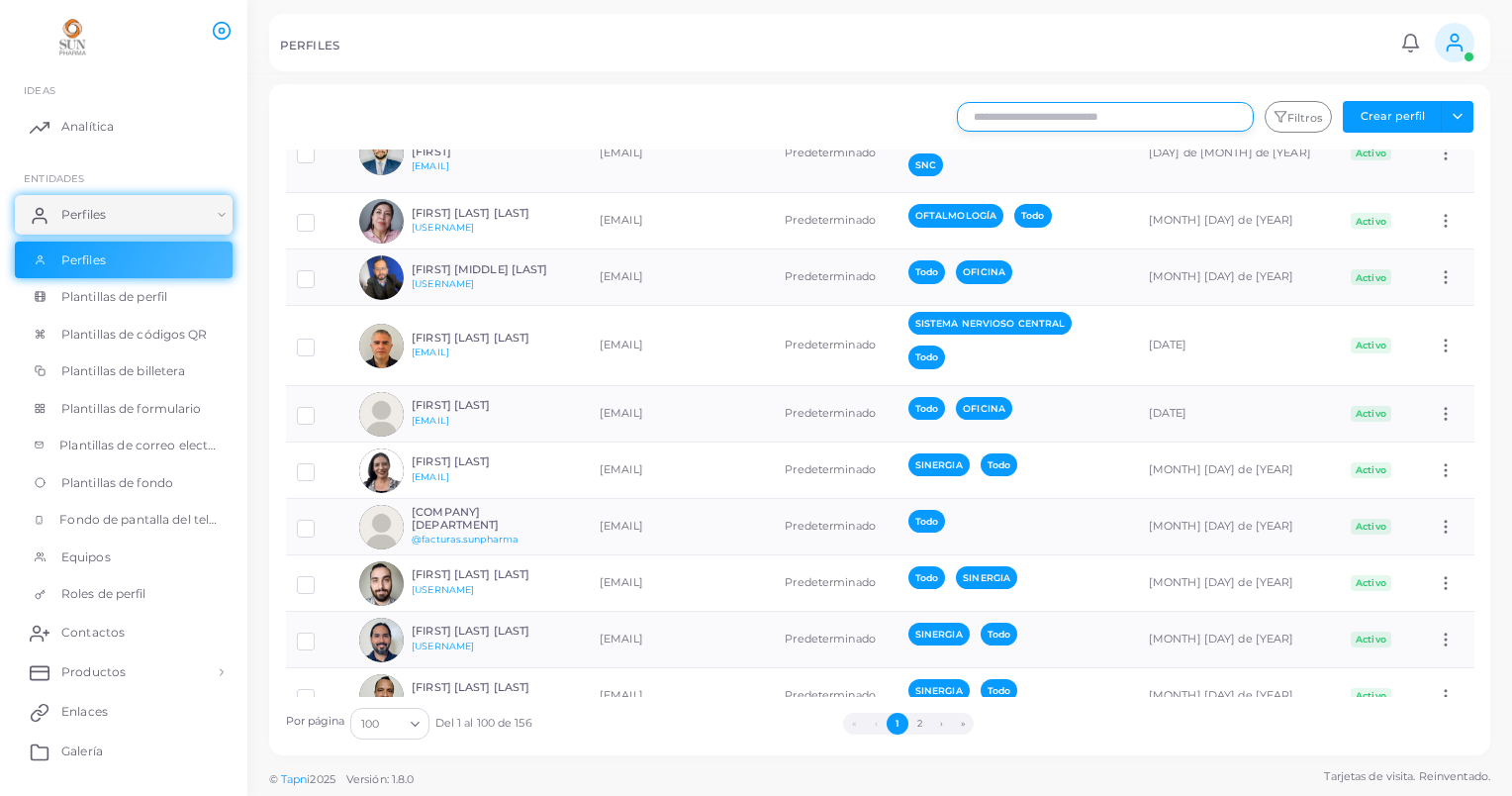 click at bounding box center [1105, 117] 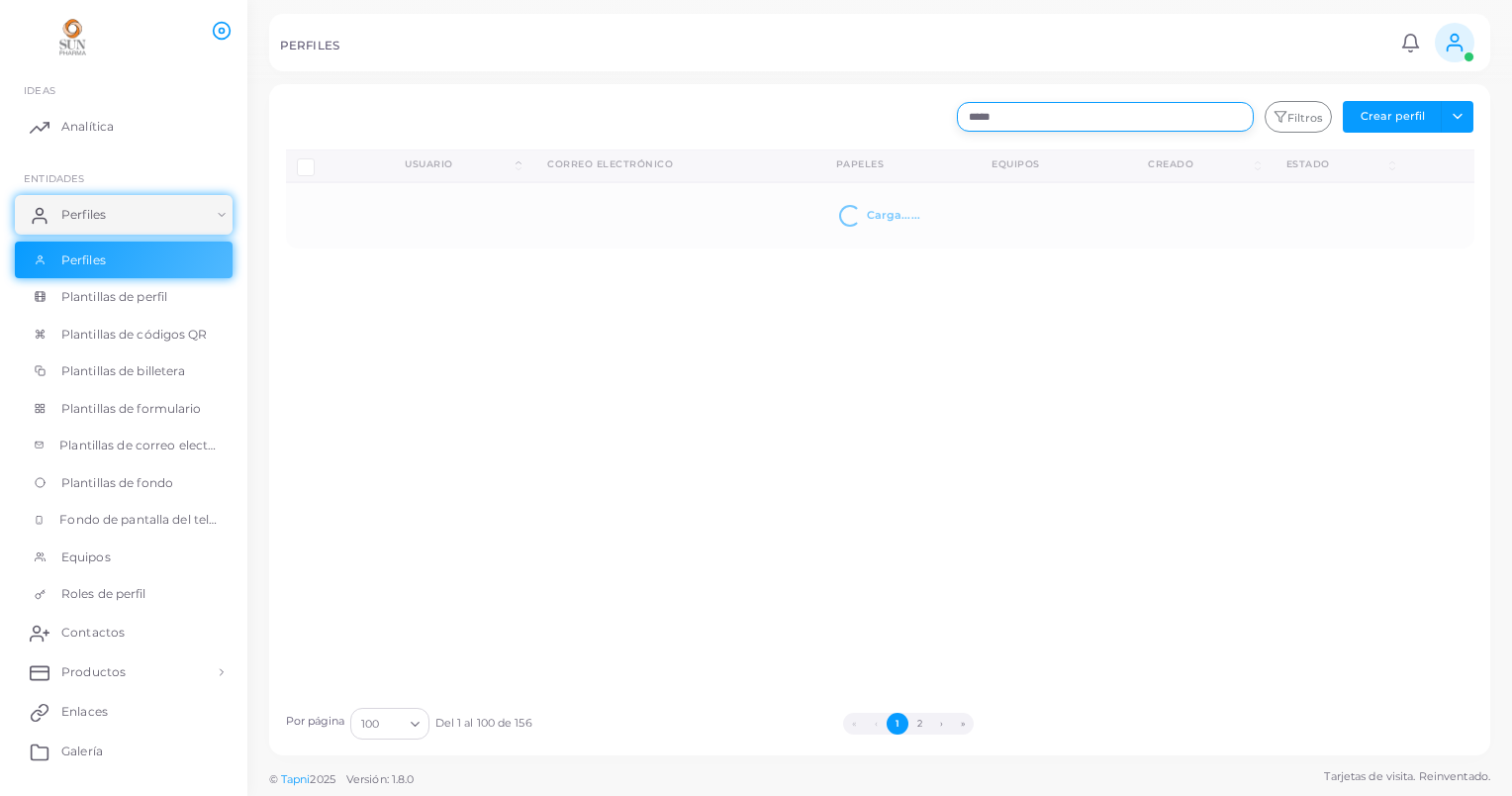 scroll, scrollTop: 0, scrollLeft: 0, axis: both 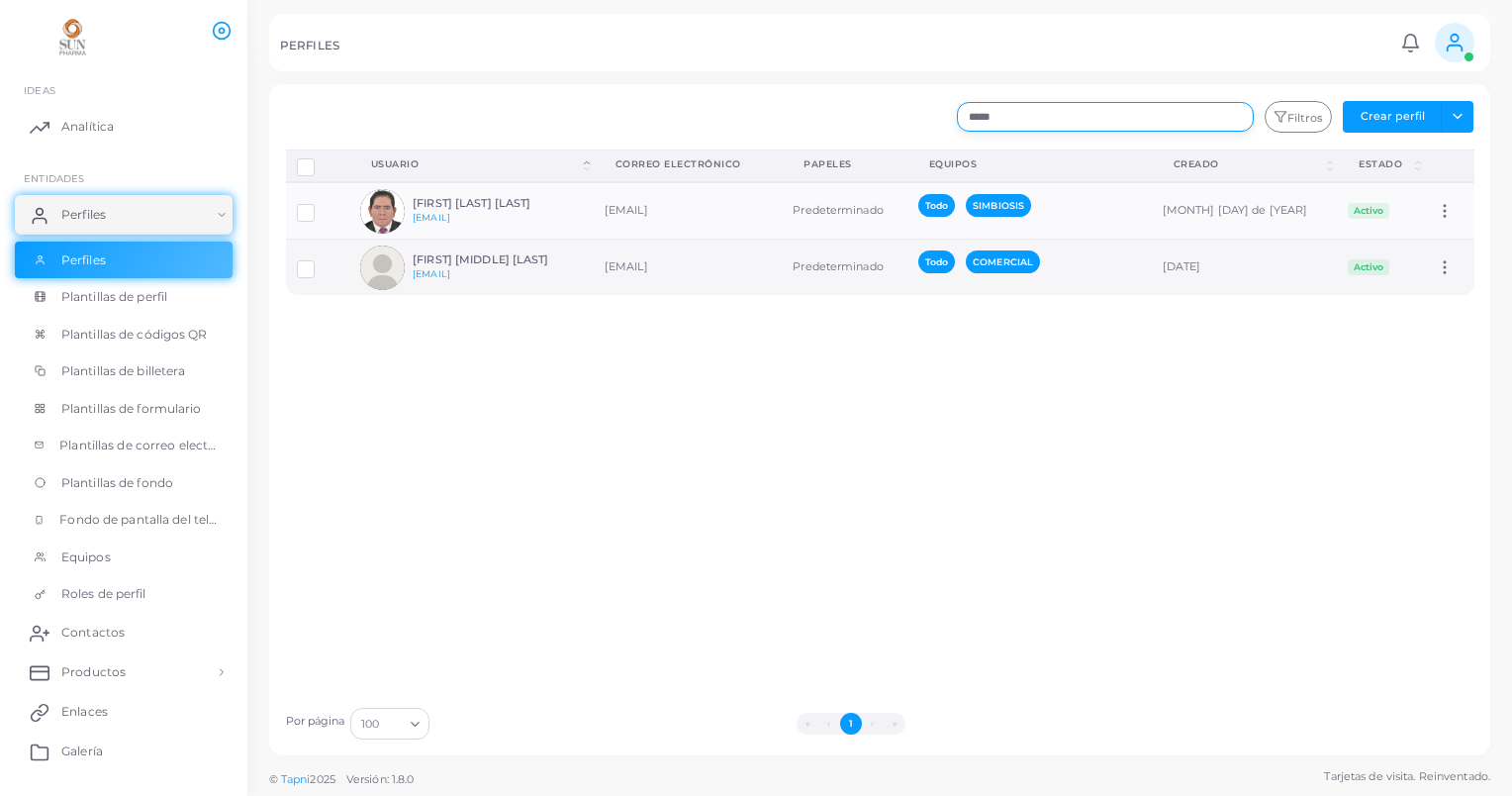 type on "*****" 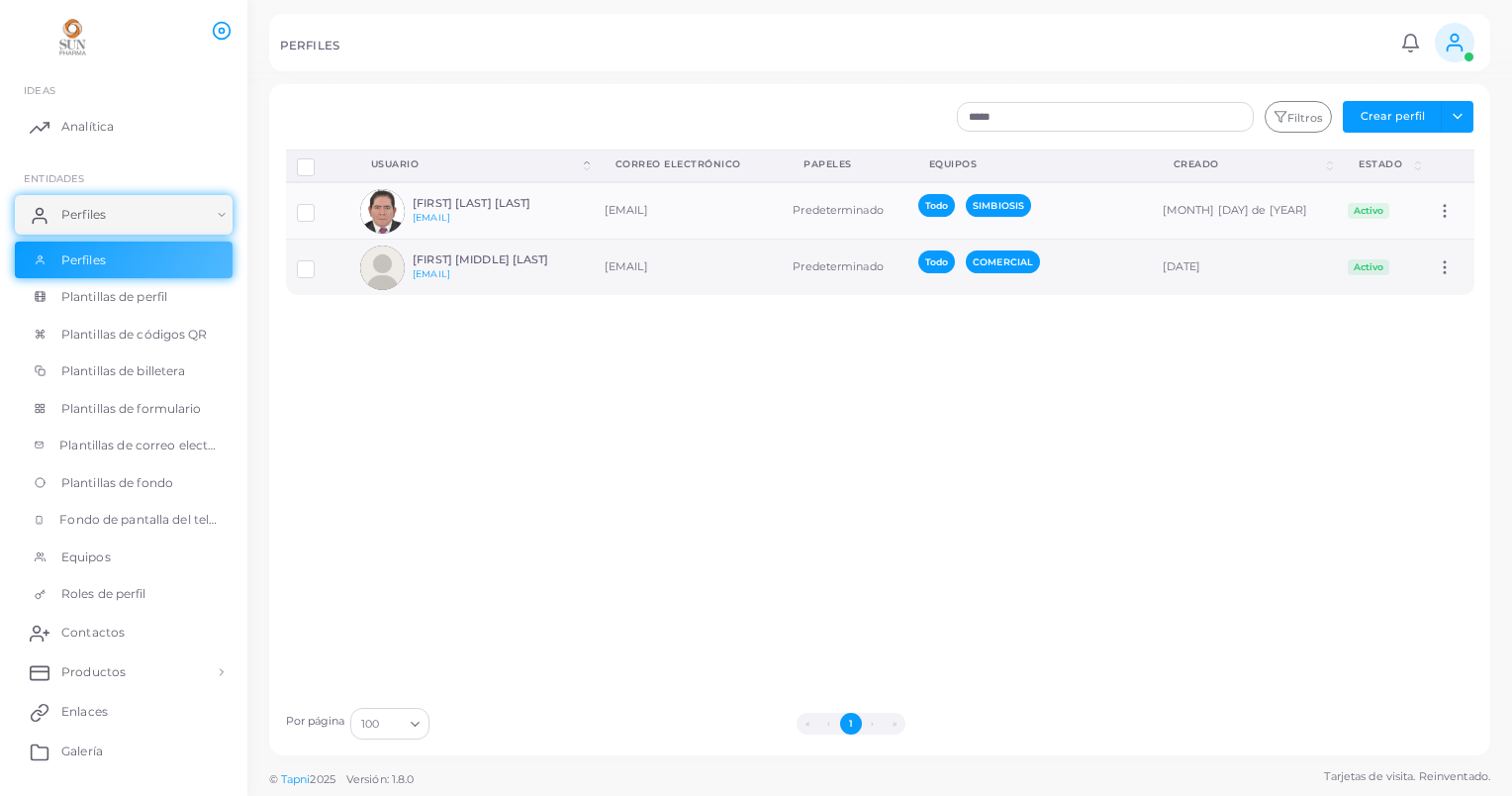 click at bounding box center [321, 261] 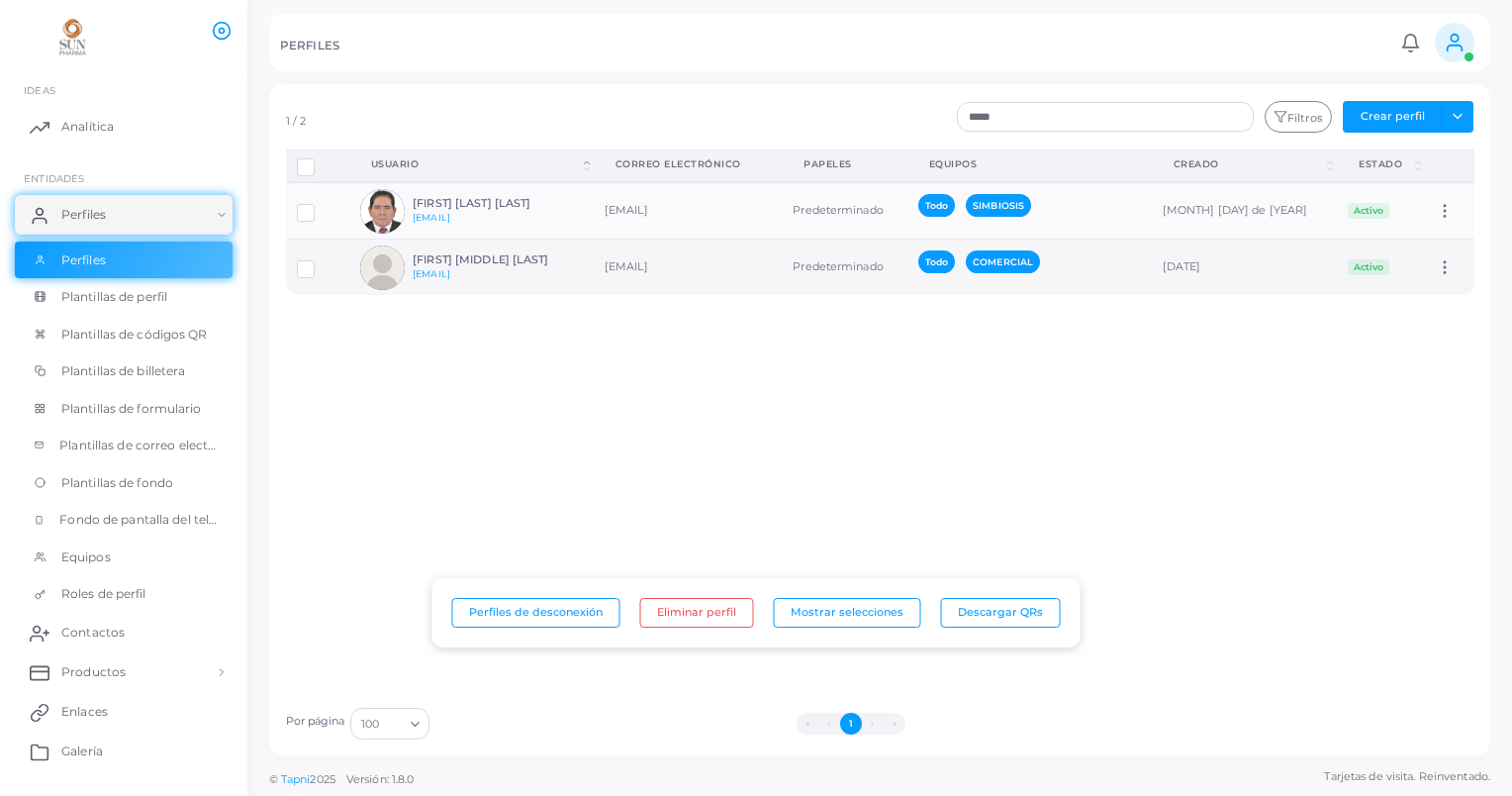 click at bounding box center [382, 267] 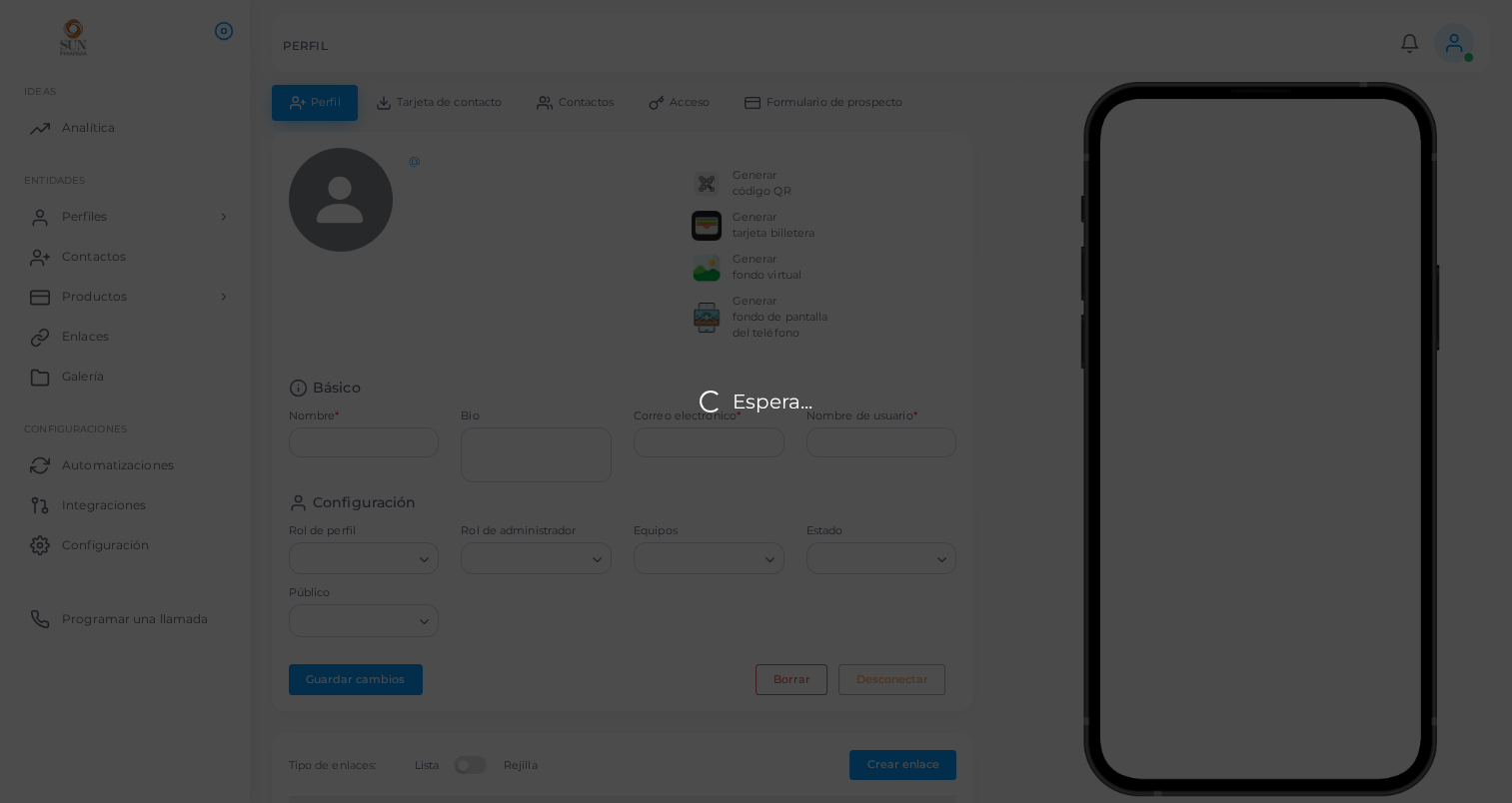 type on "**********" 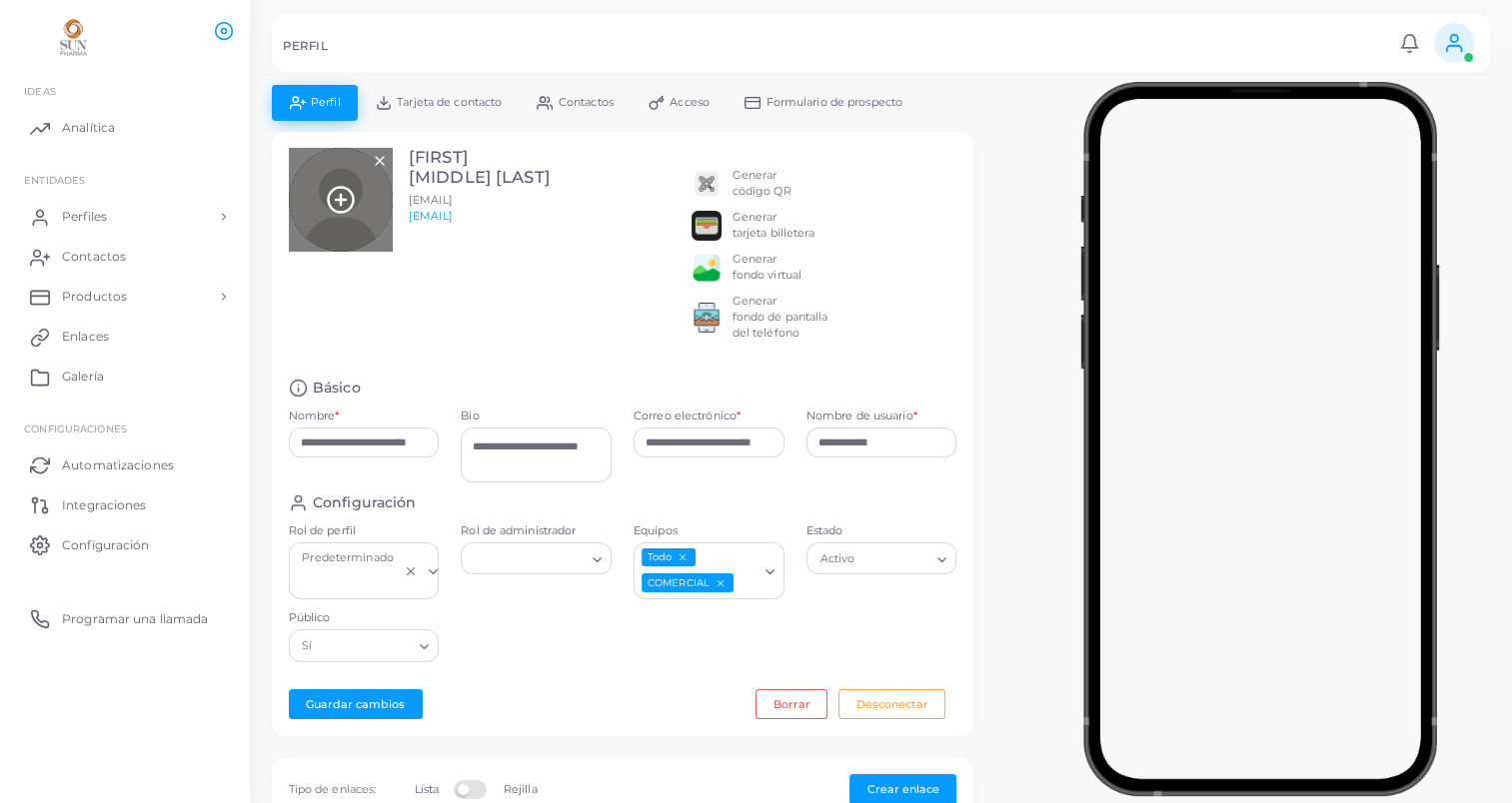 click 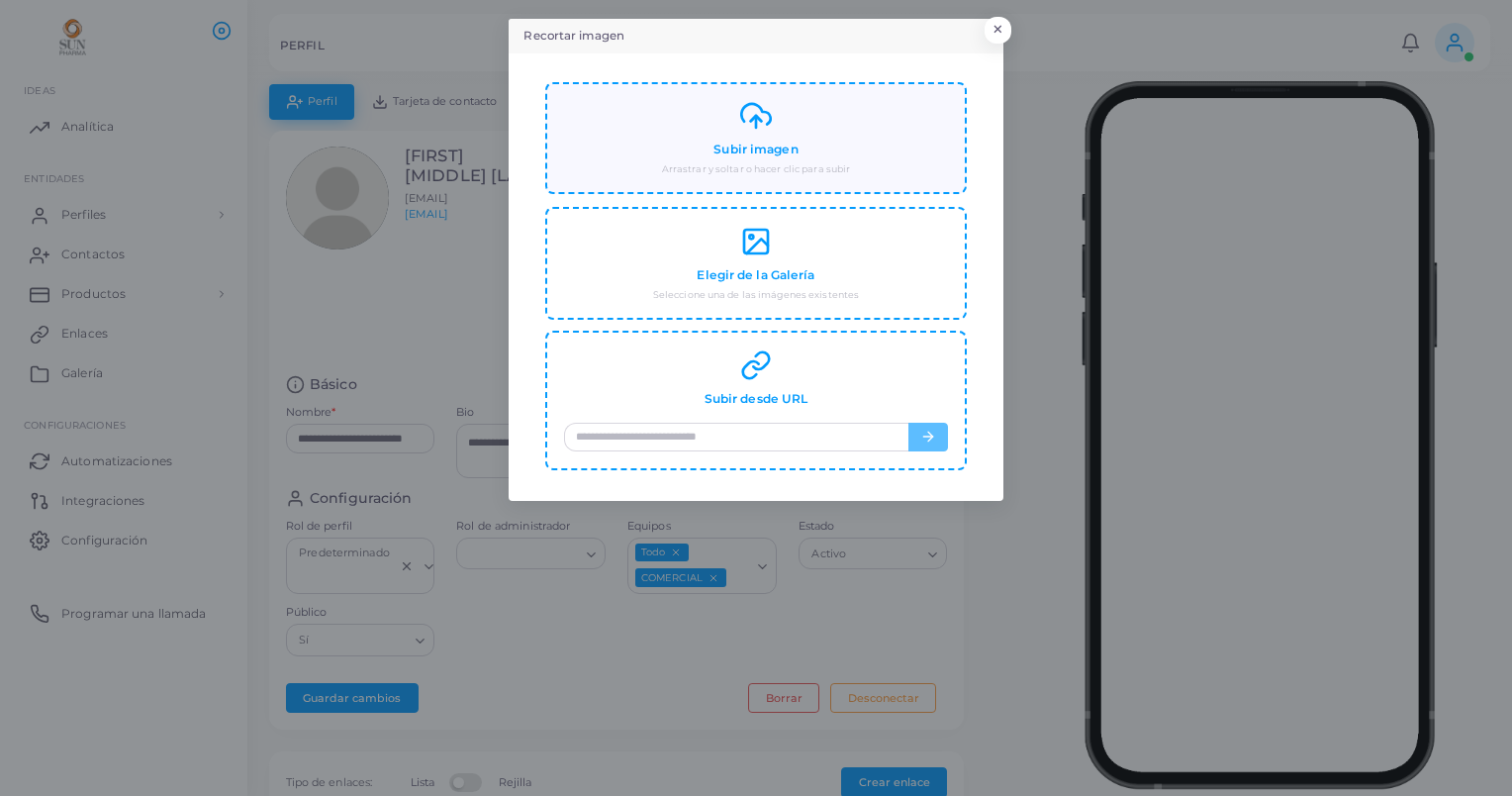 click on "Subir imagen" at bounding box center [755, 149] 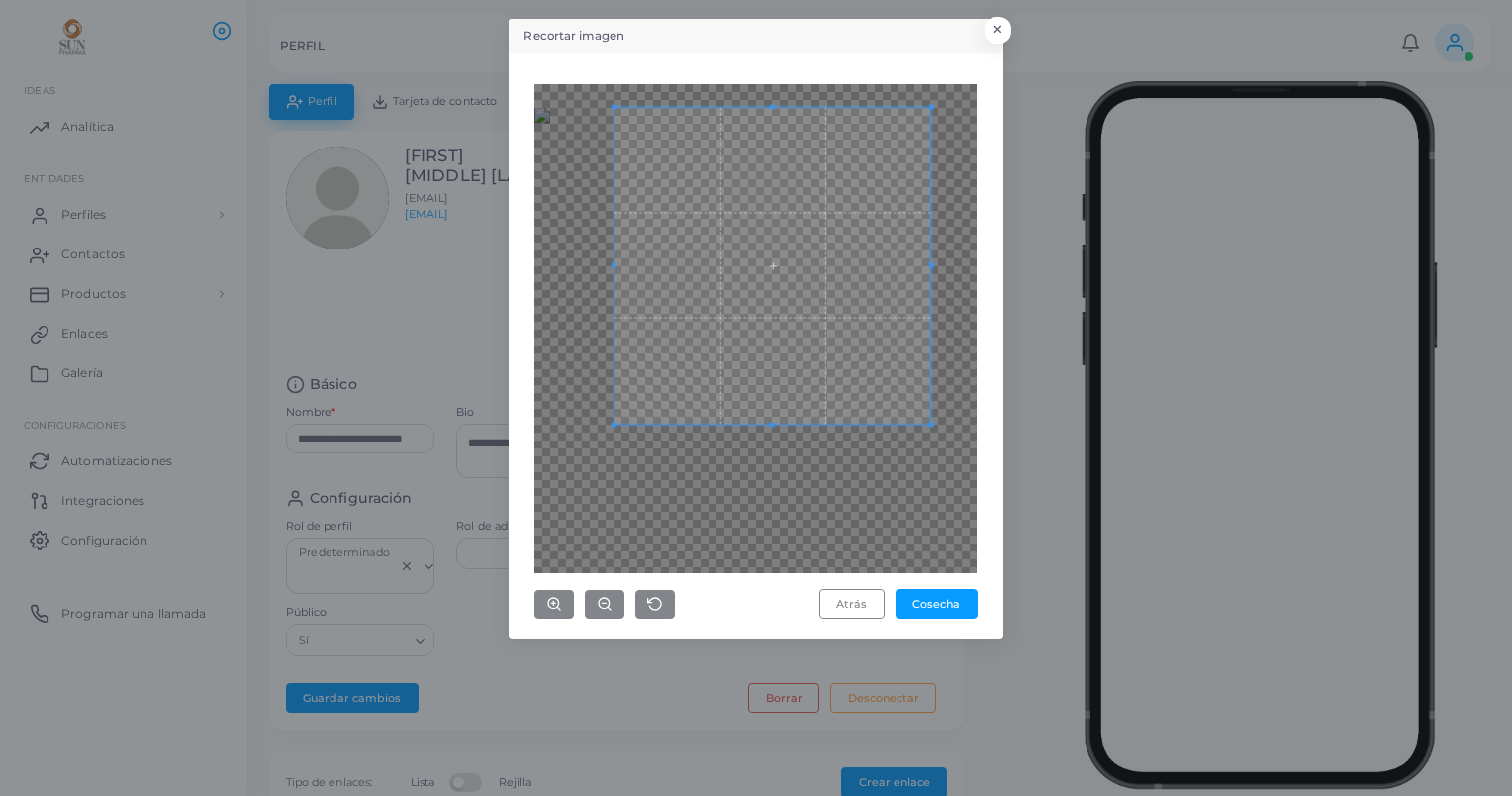 click at bounding box center [773, 265] 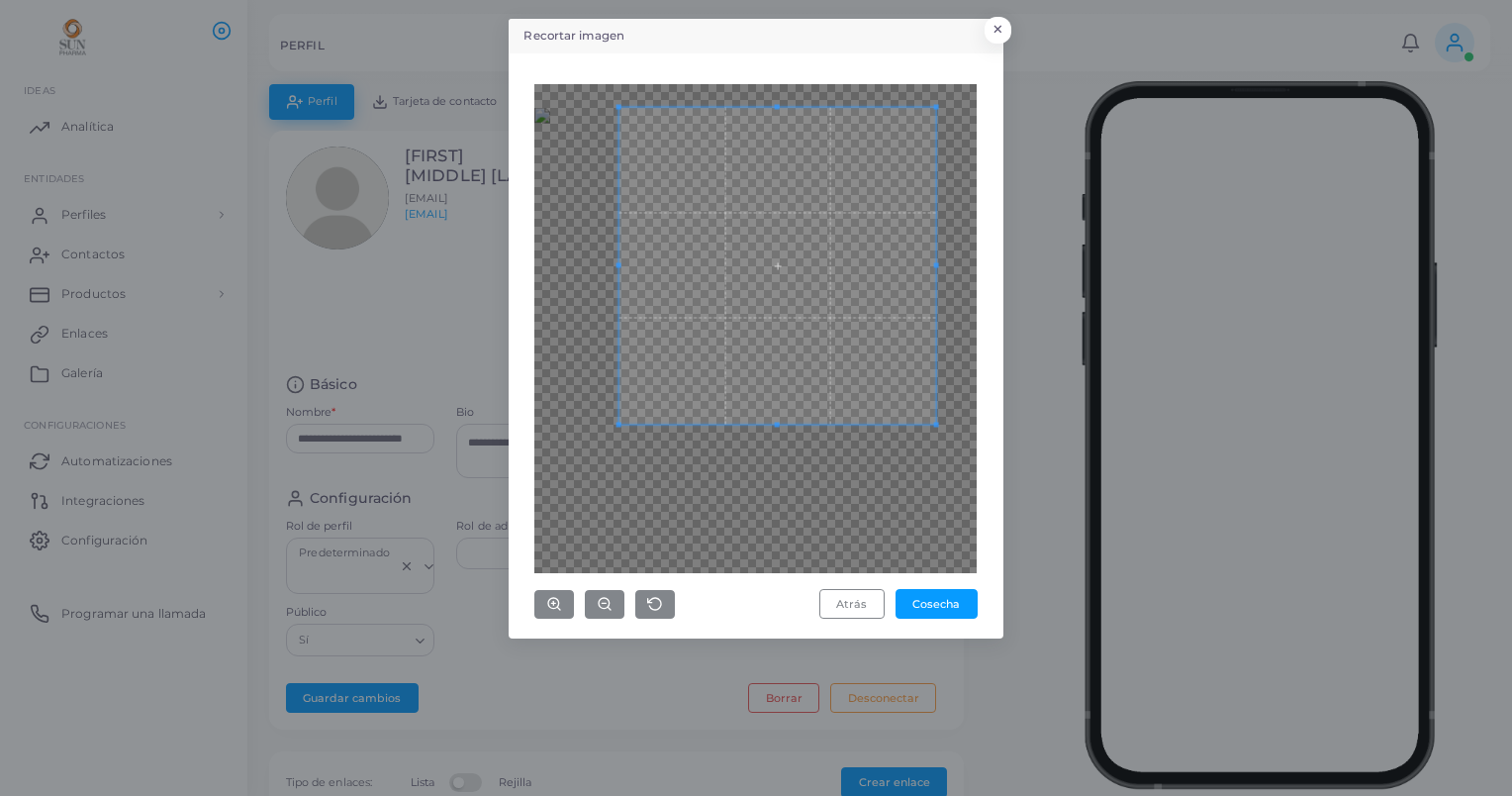 click at bounding box center [778, 265] 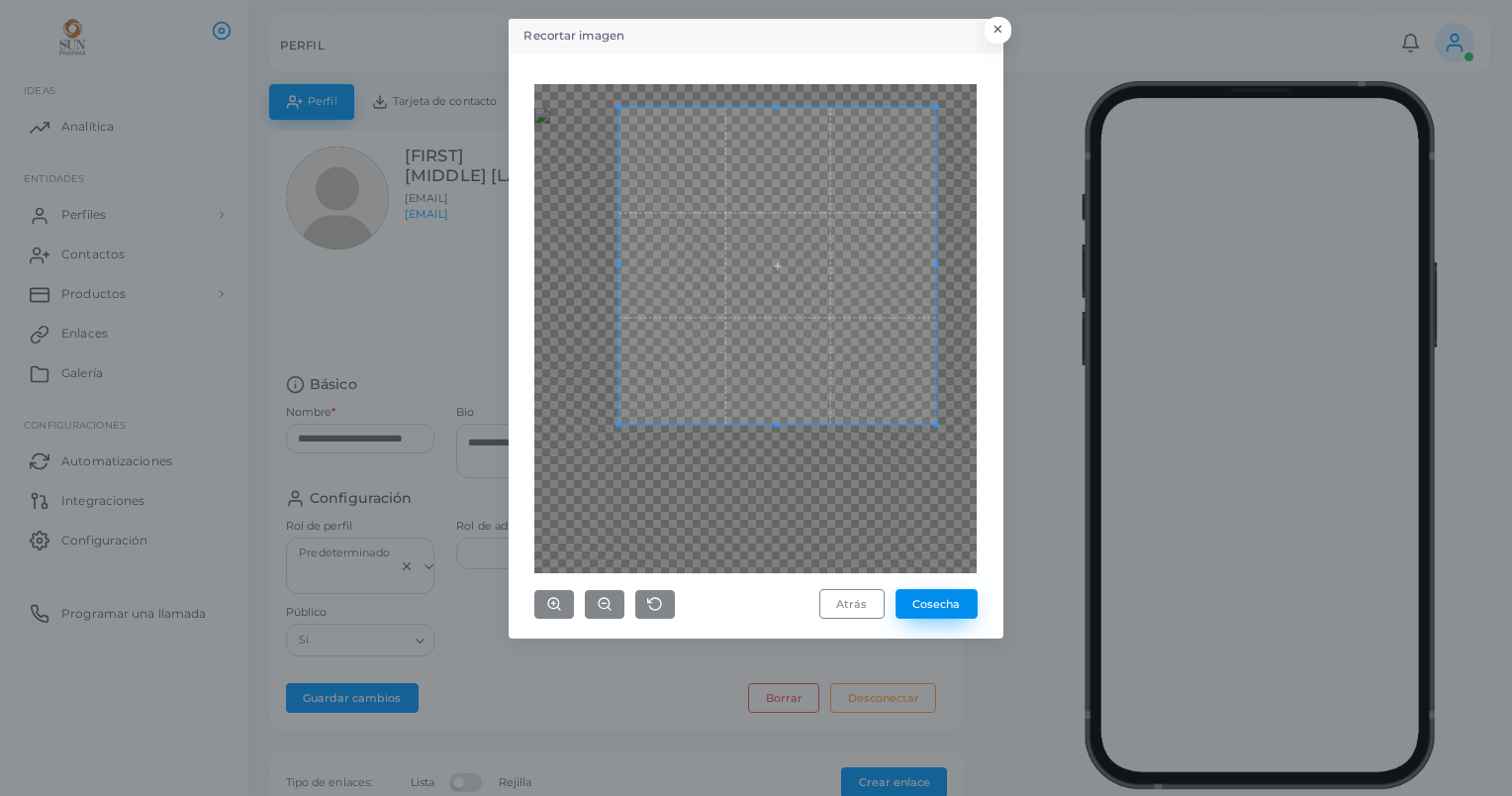 click on "Cosecha" at bounding box center (936, 604) 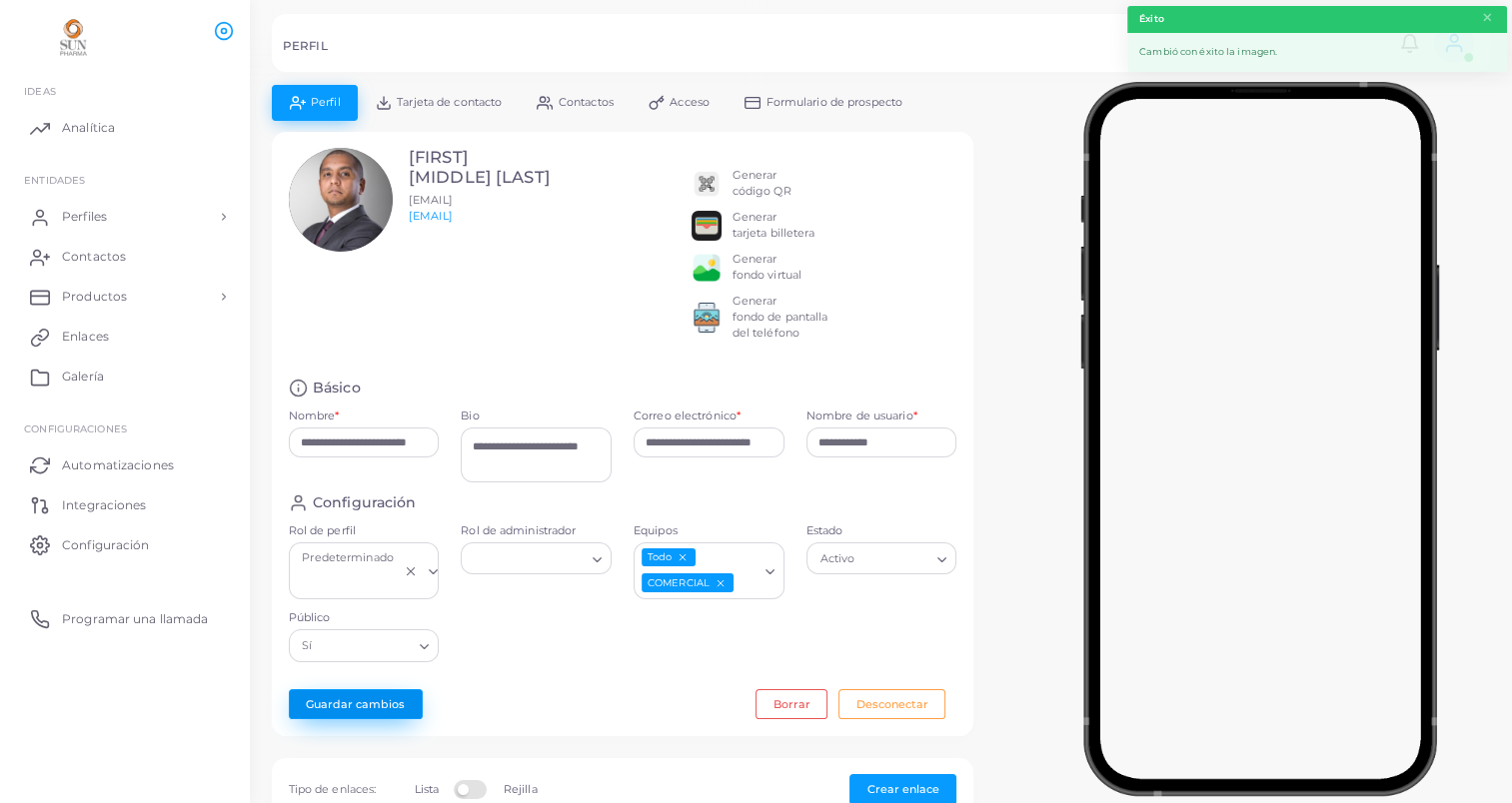 click on "Guardar cambios" at bounding box center (356, 704) 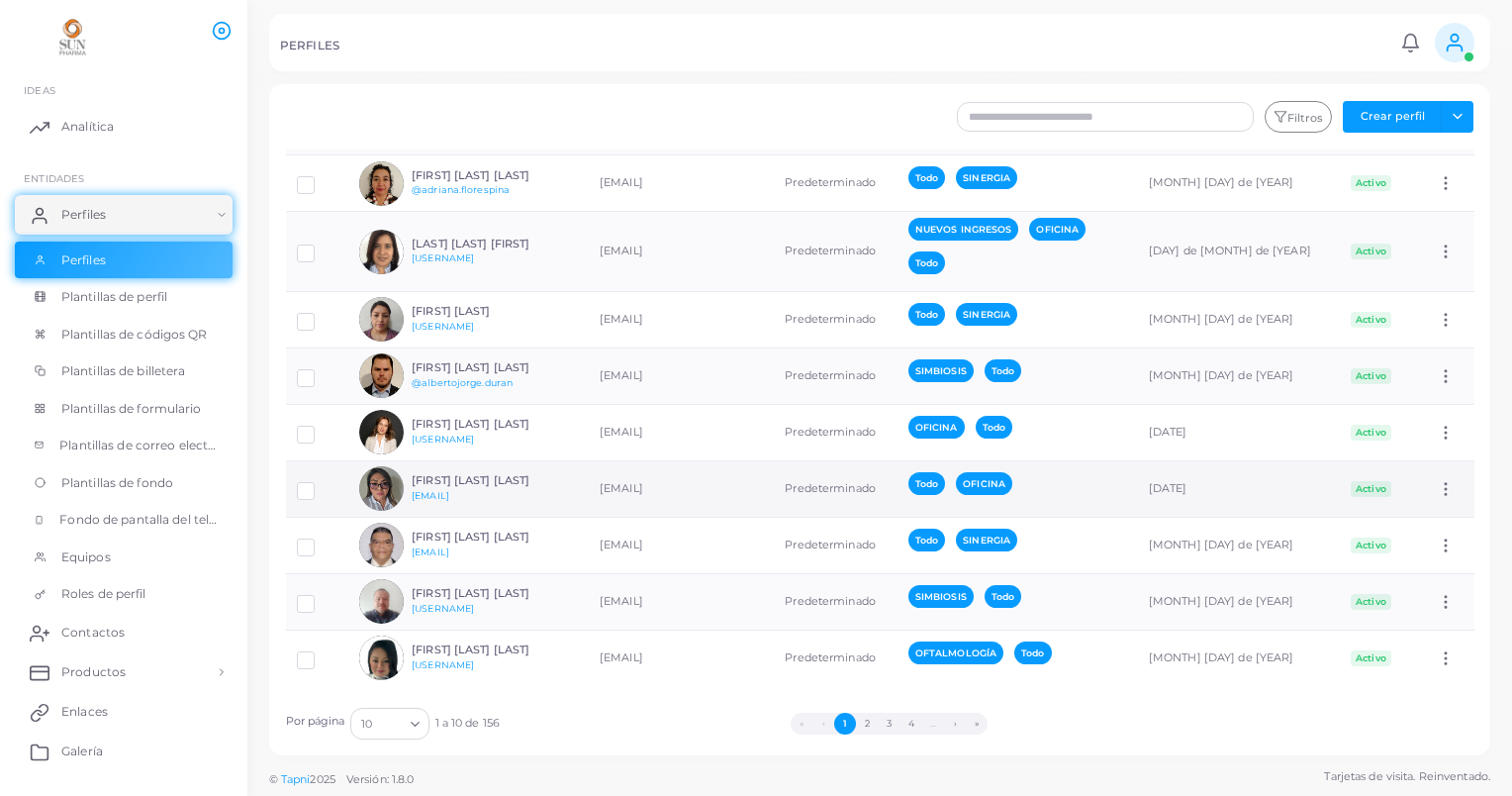 scroll, scrollTop: 103, scrollLeft: 0, axis: vertical 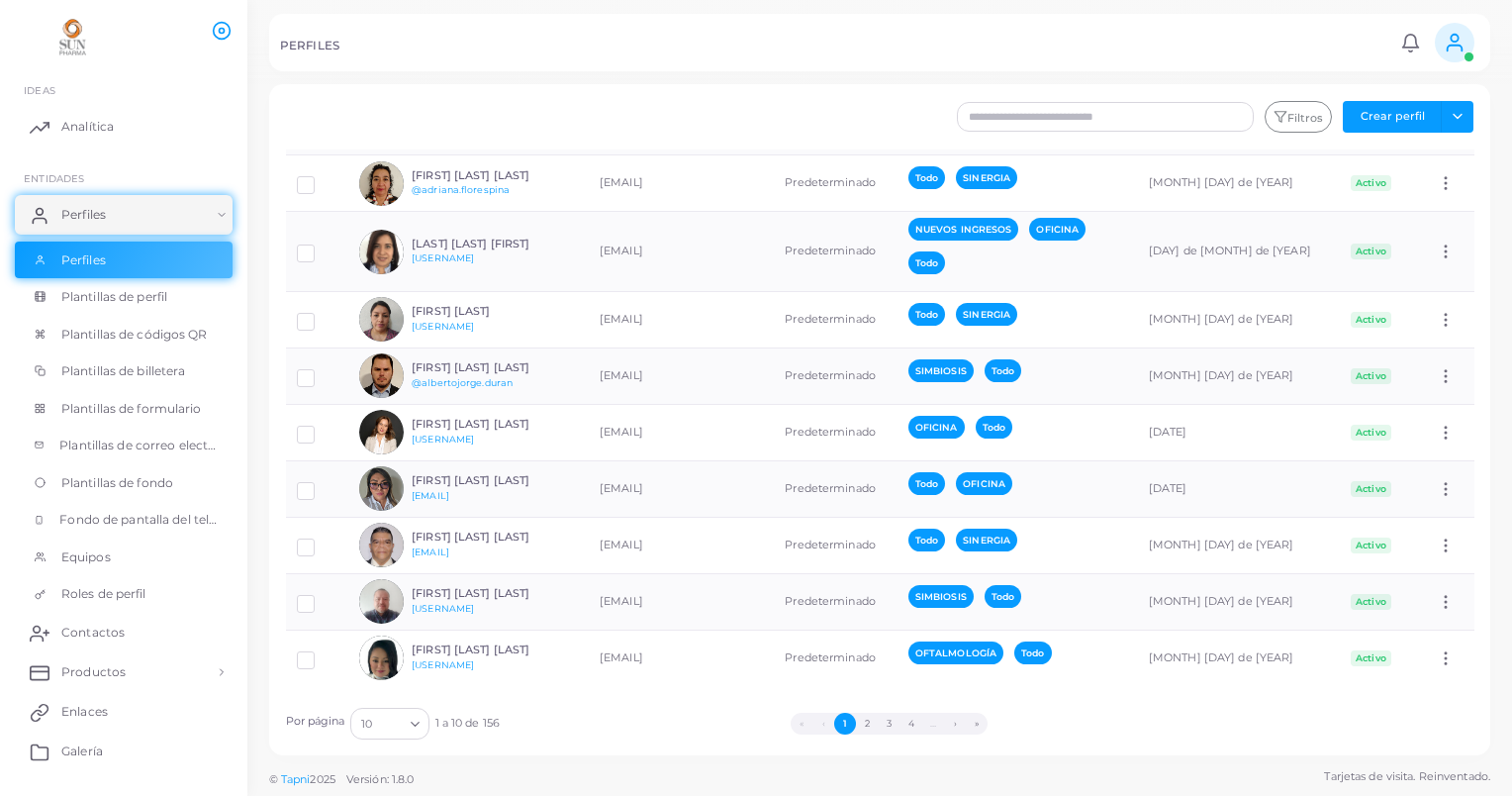click 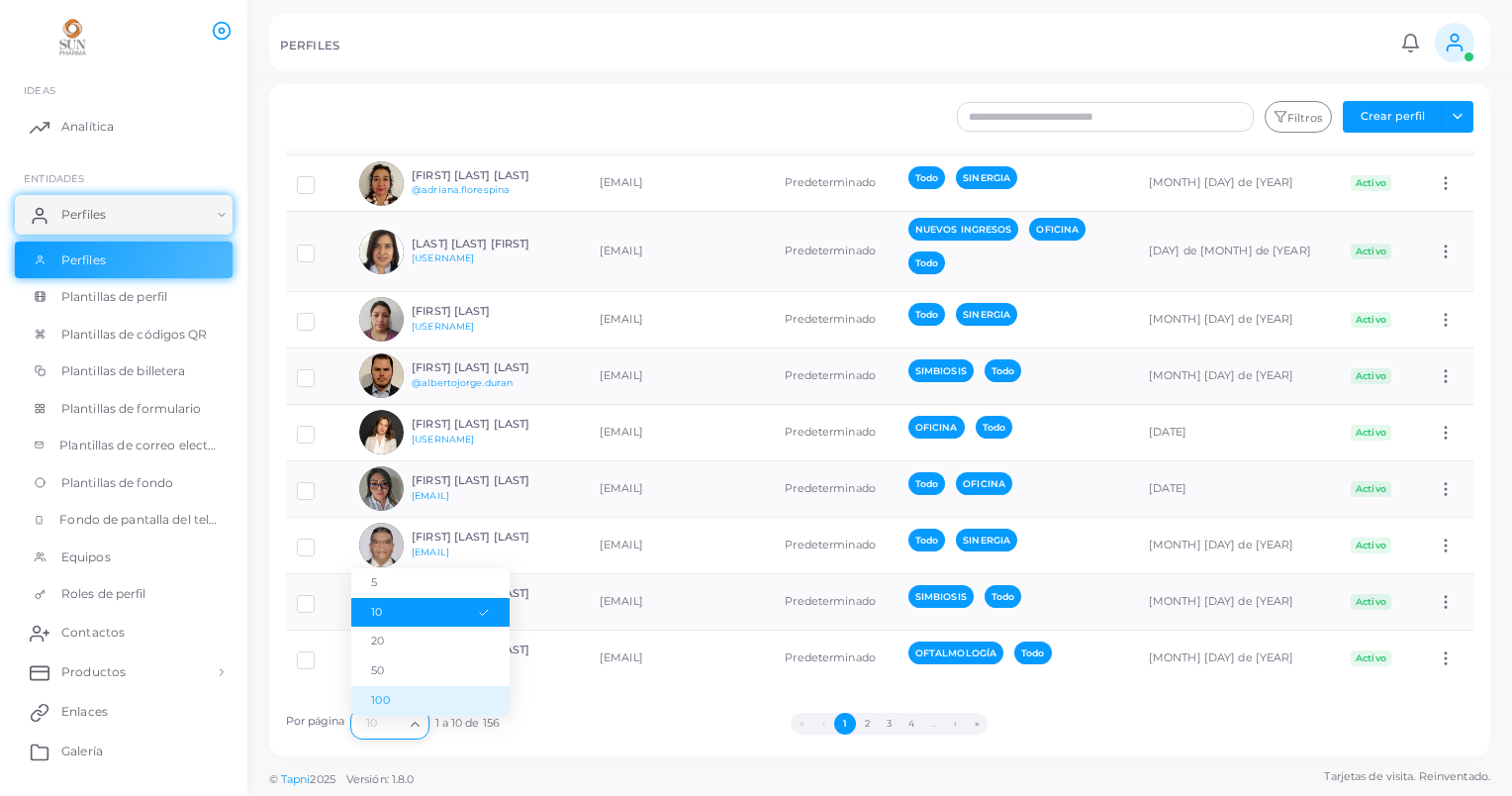 click on "100" at bounding box center (430, 701) 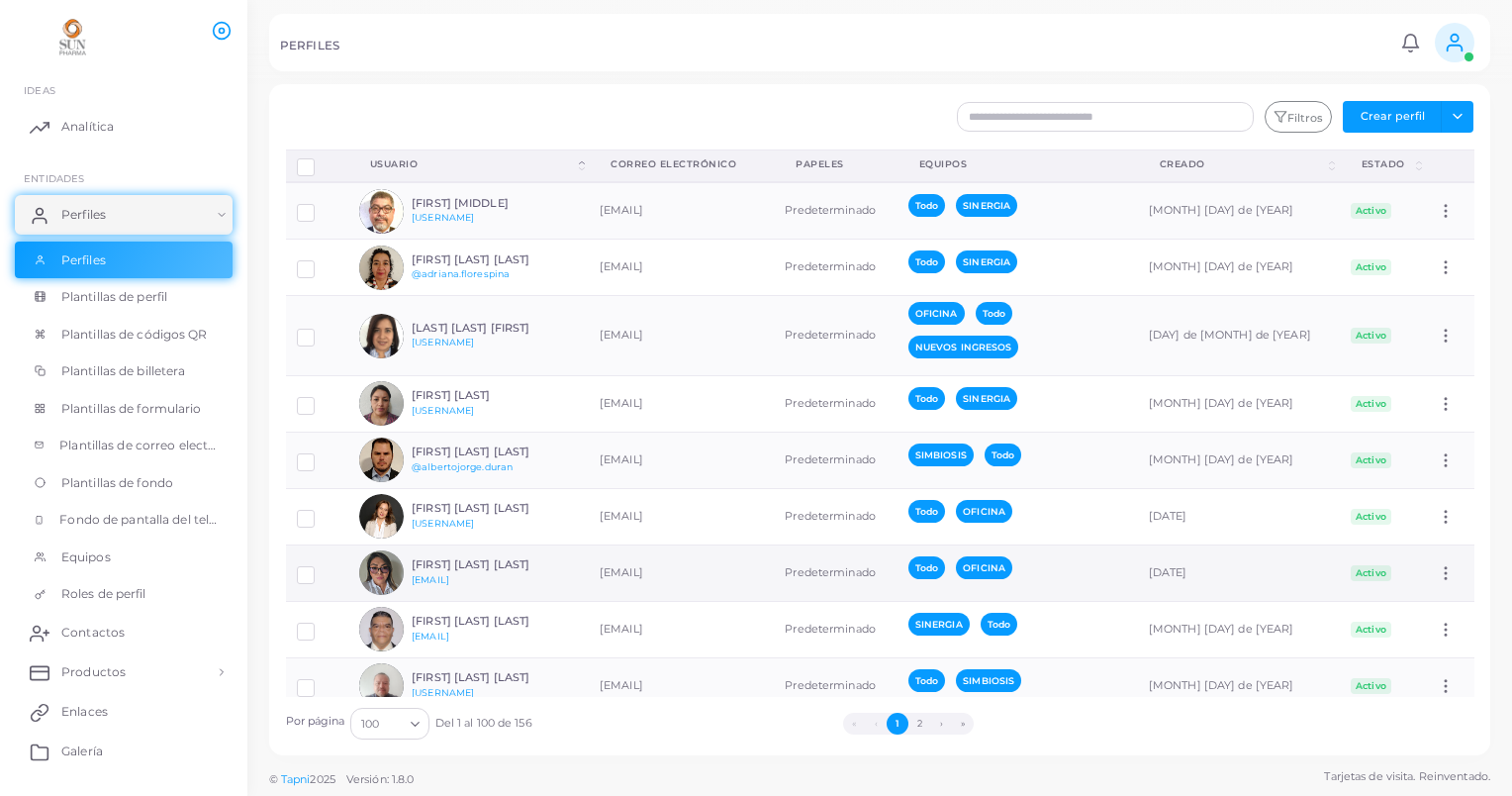 scroll, scrollTop: 99, scrollLeft: 0, axis: vertical 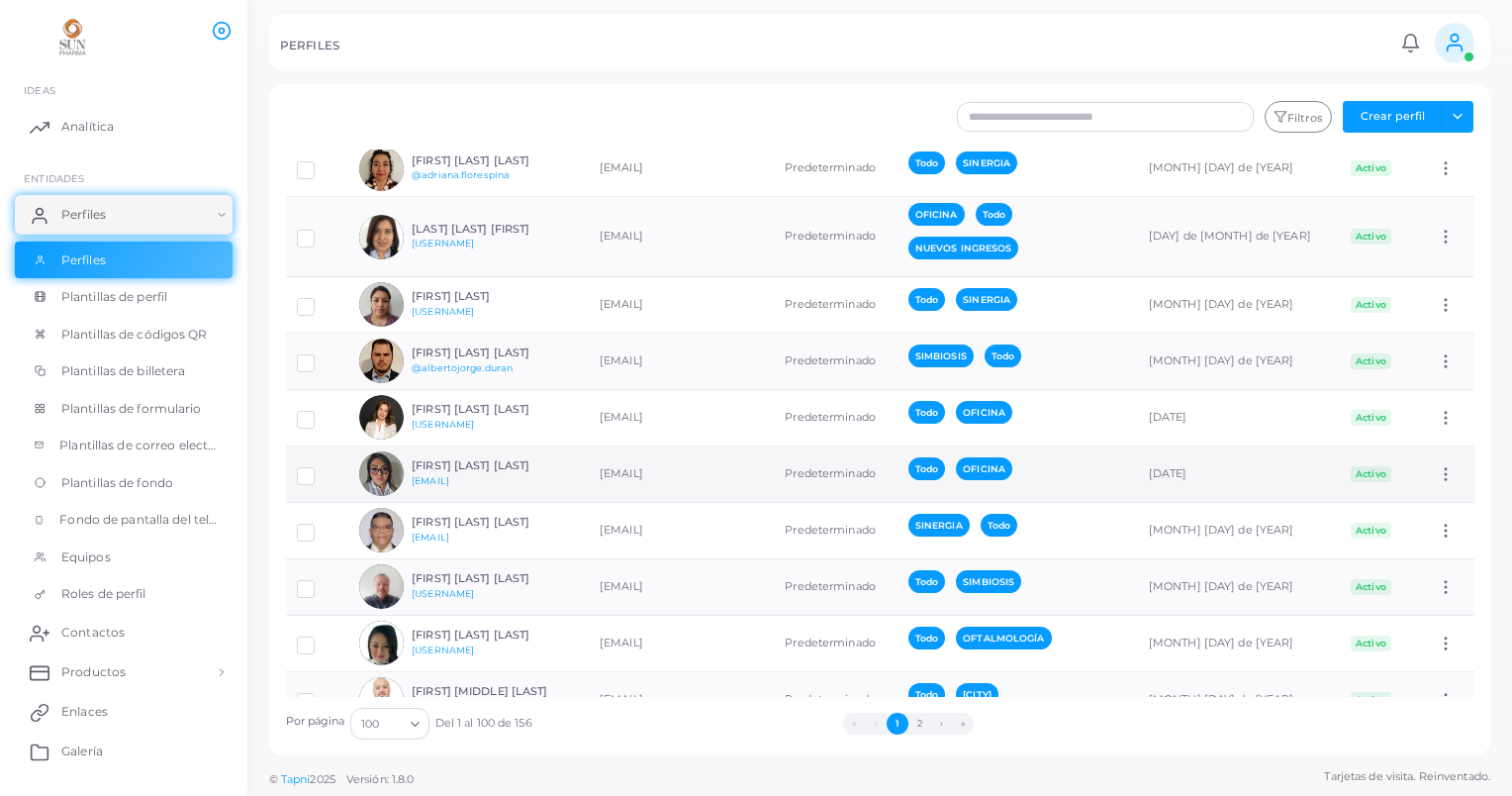 drag, startPoint x: 460, startPoint y: 484, endPoint x: 472, endPoint y: 479, distance: 13 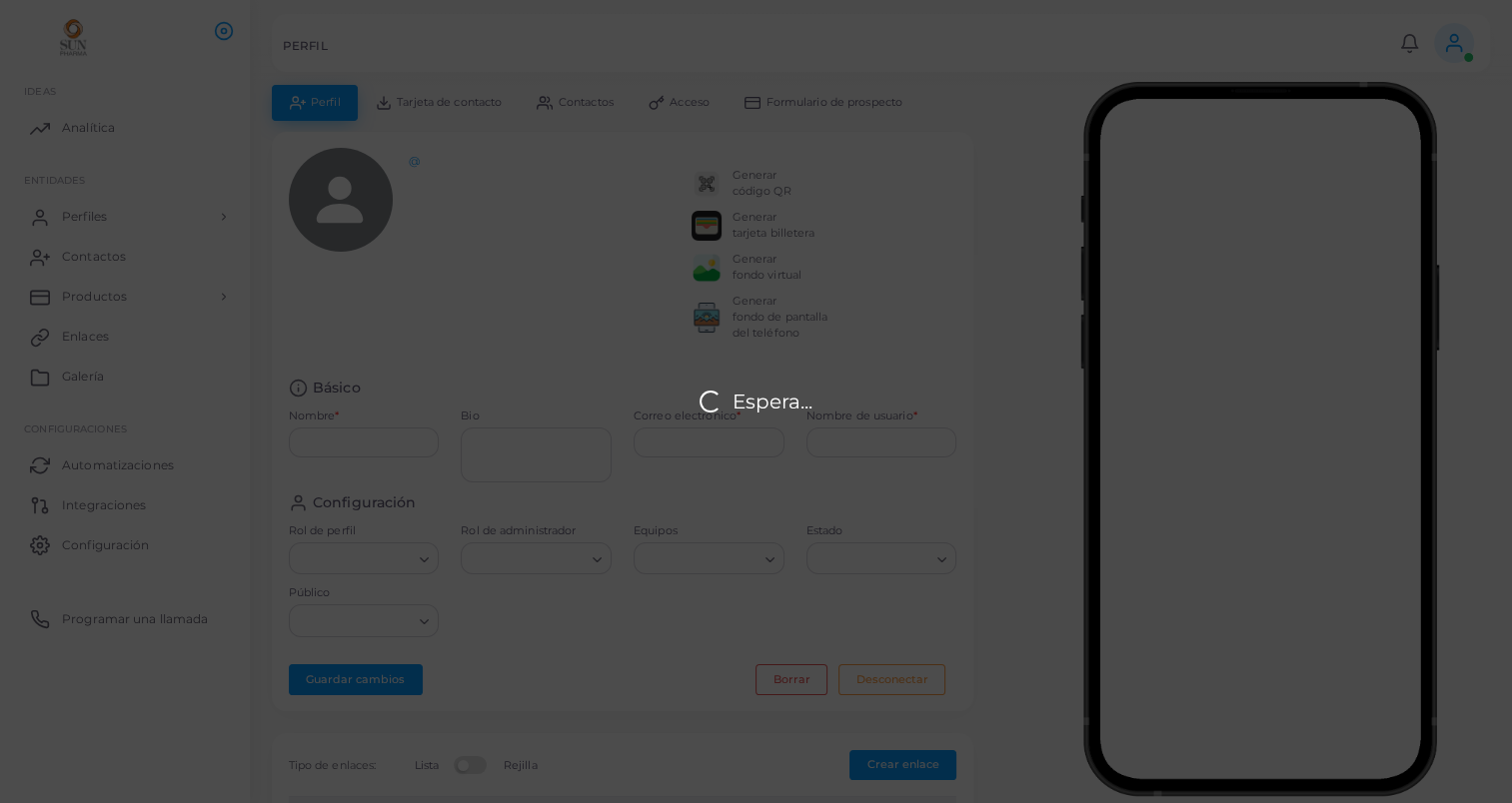 type on "**********" 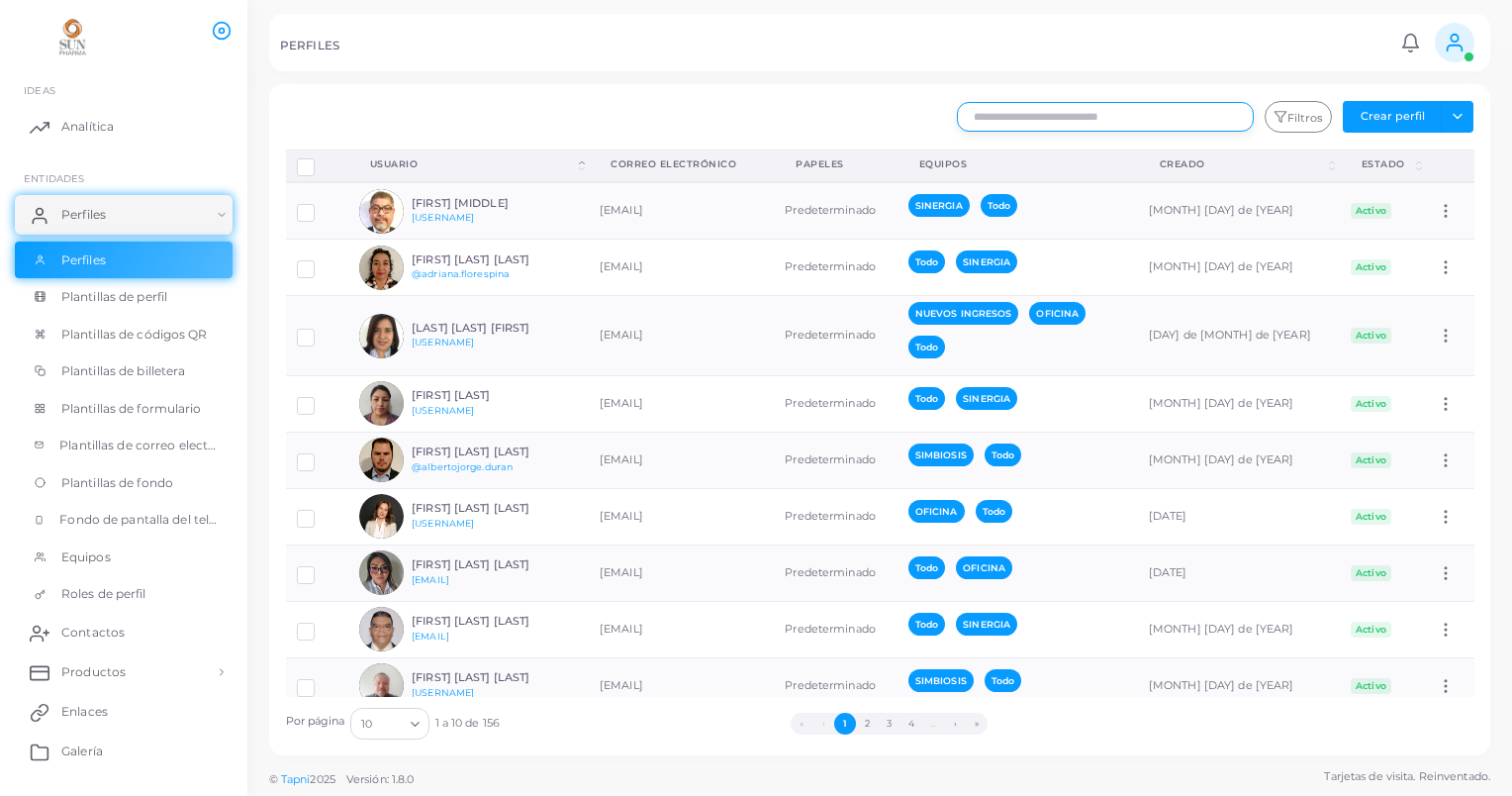 click at bounding box center (1105, 117) 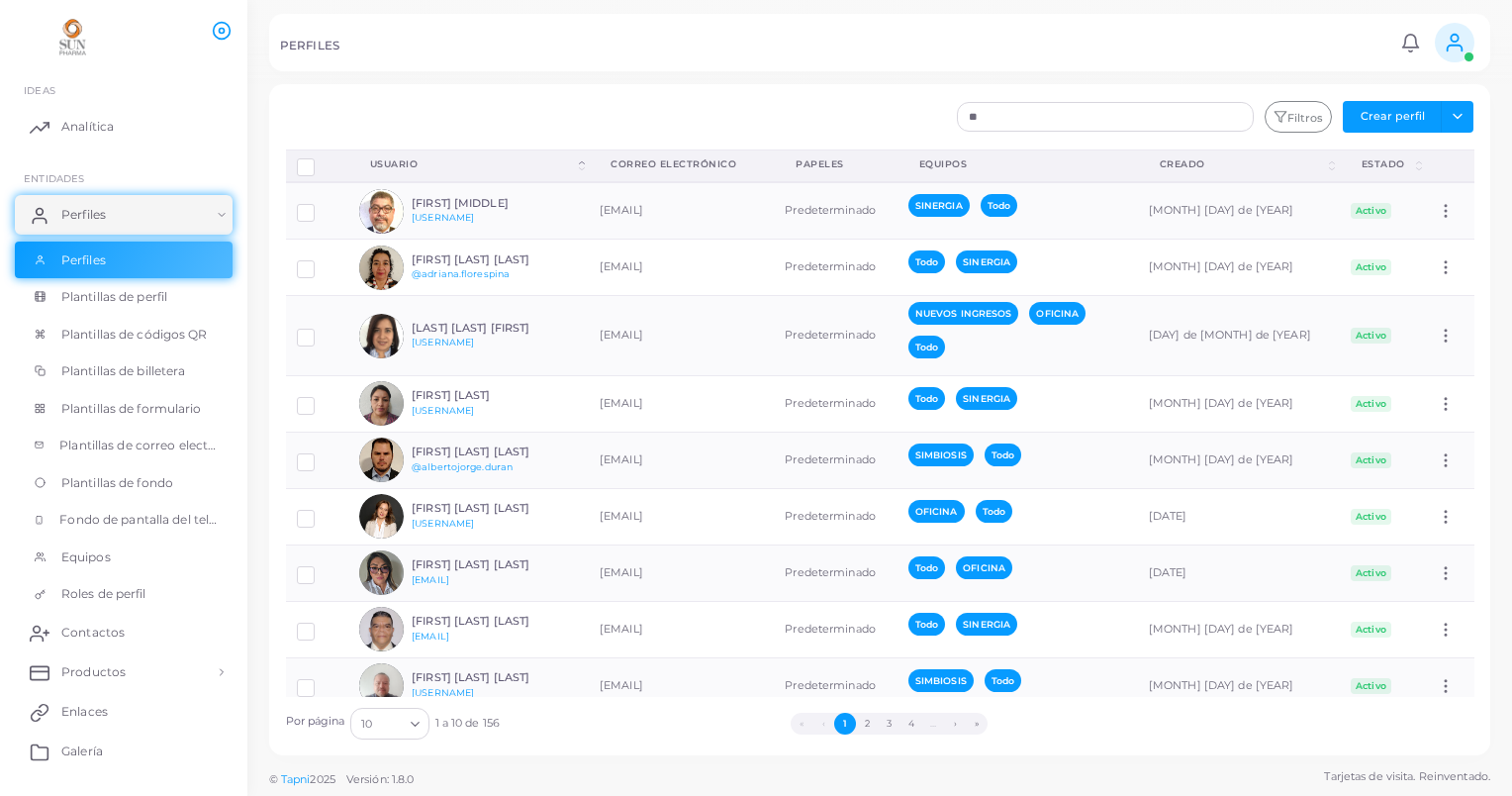 click on "Loading..." at bounding box center [417, 722] 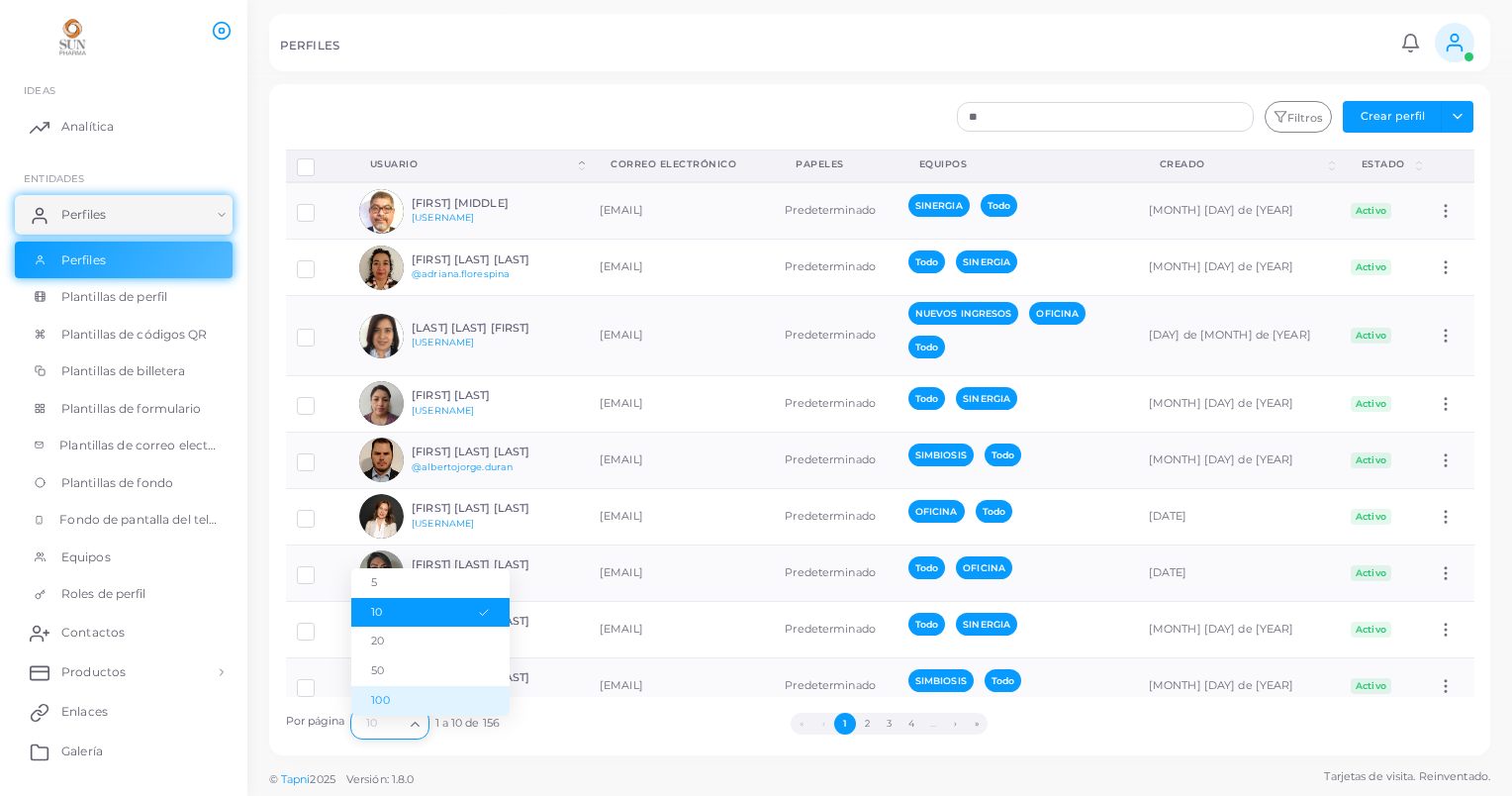 click on "100" at bounding box center (430, 701) 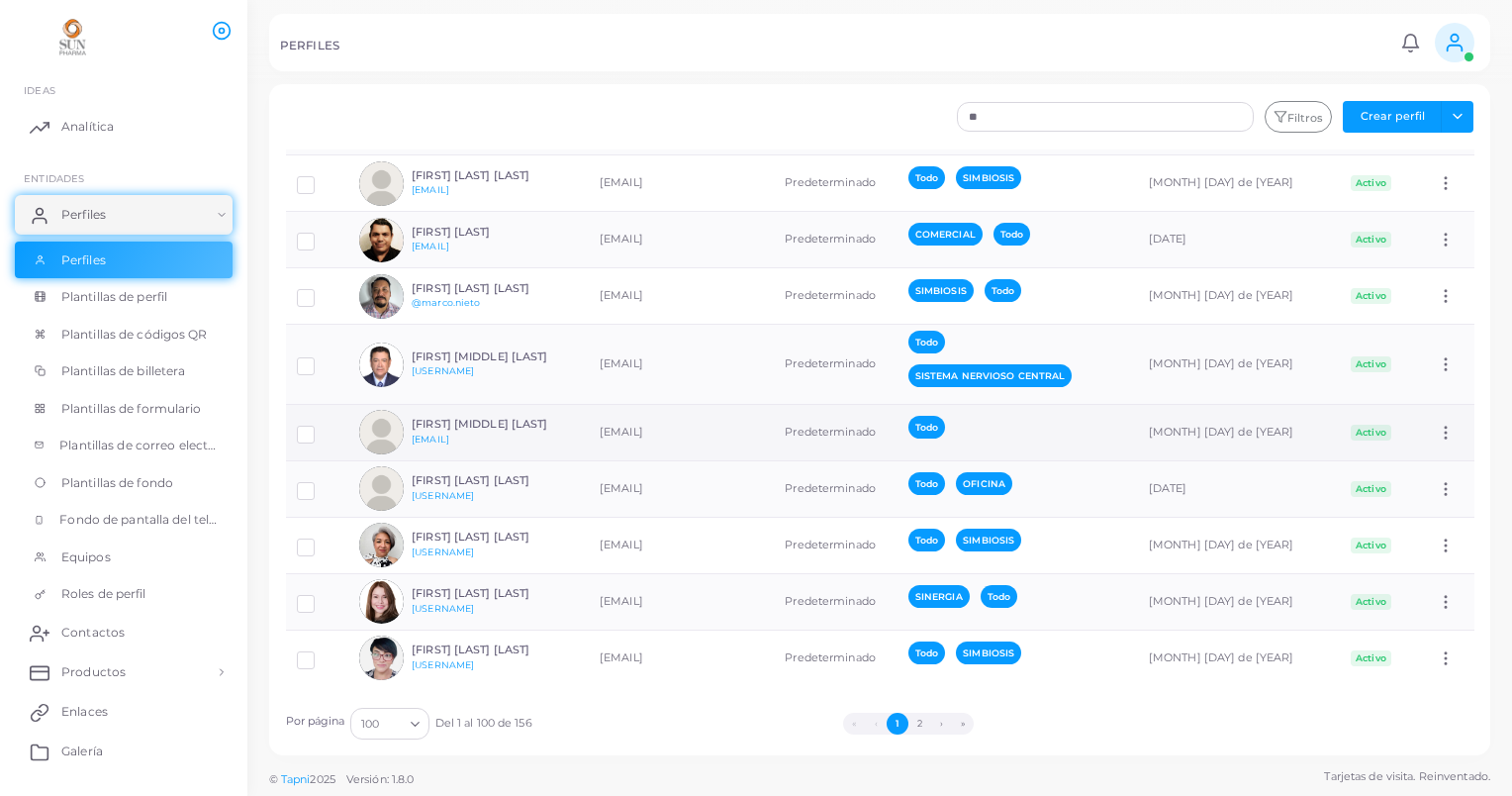 scroll, scrollTop: 5292, scrollLeft: 0, axis: vertical 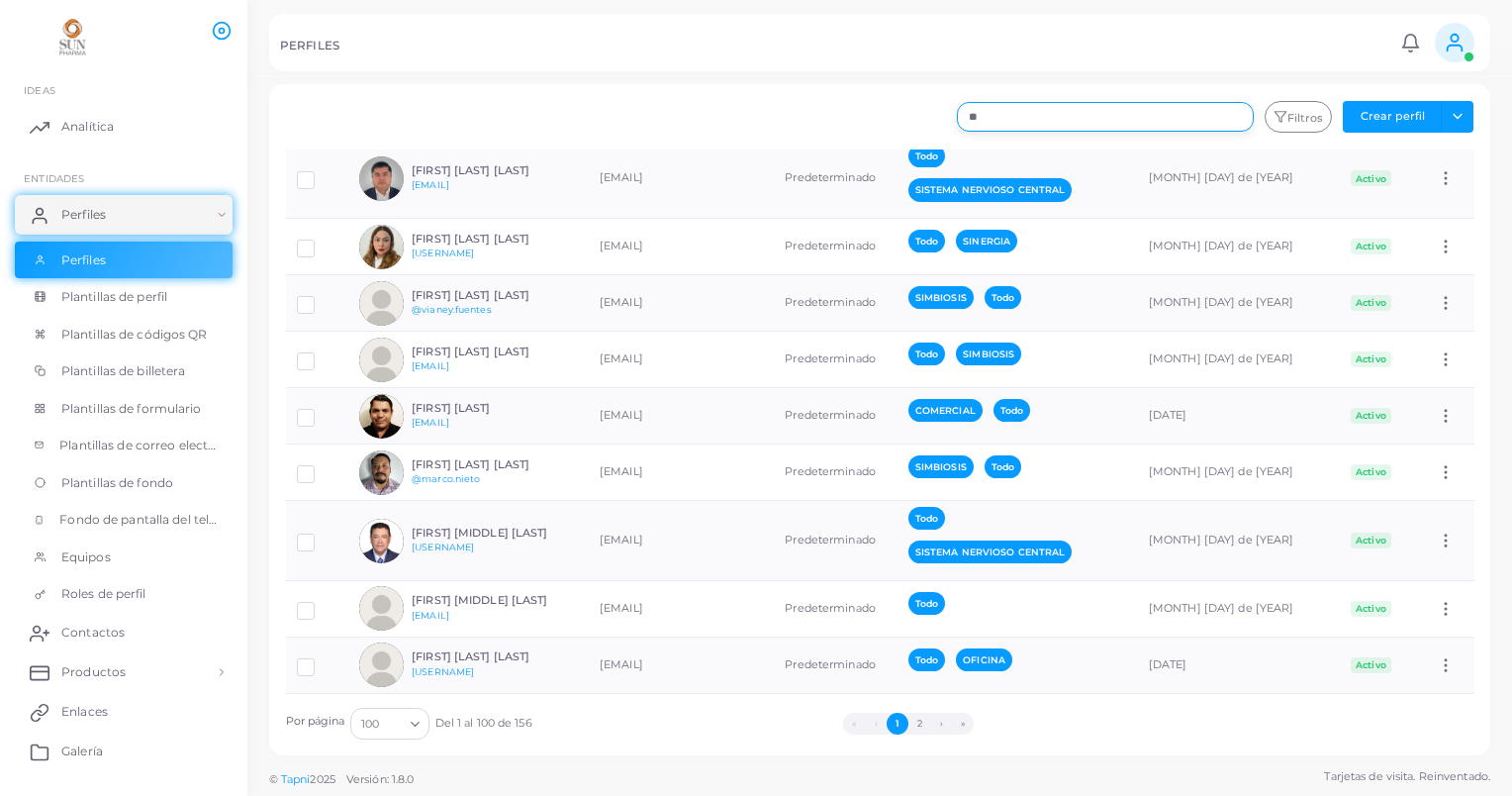 click on "**" at bounding box center [1105, 117] 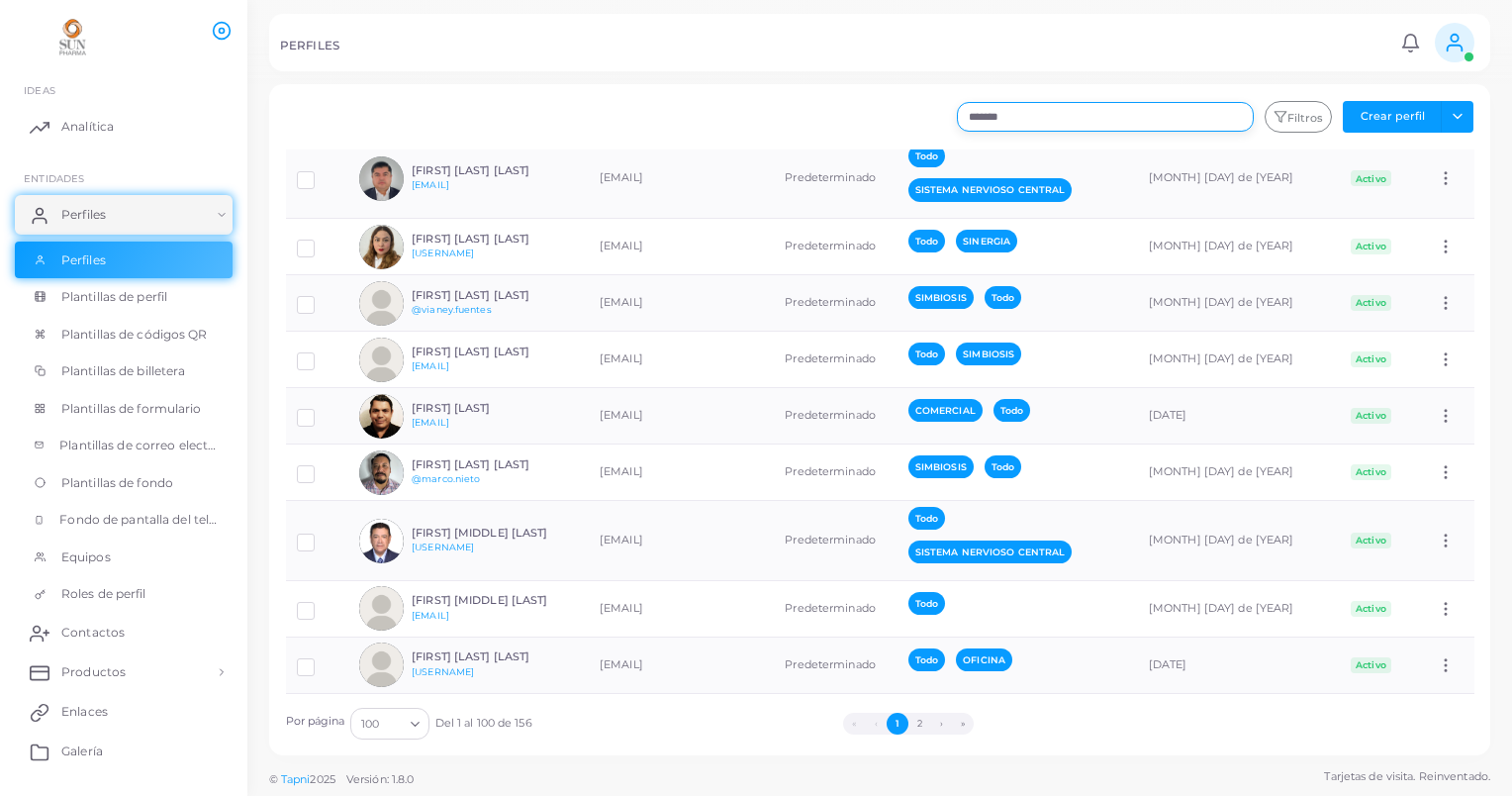 scroll, scrollTop: 0, scrollLeft: 0, axis: both 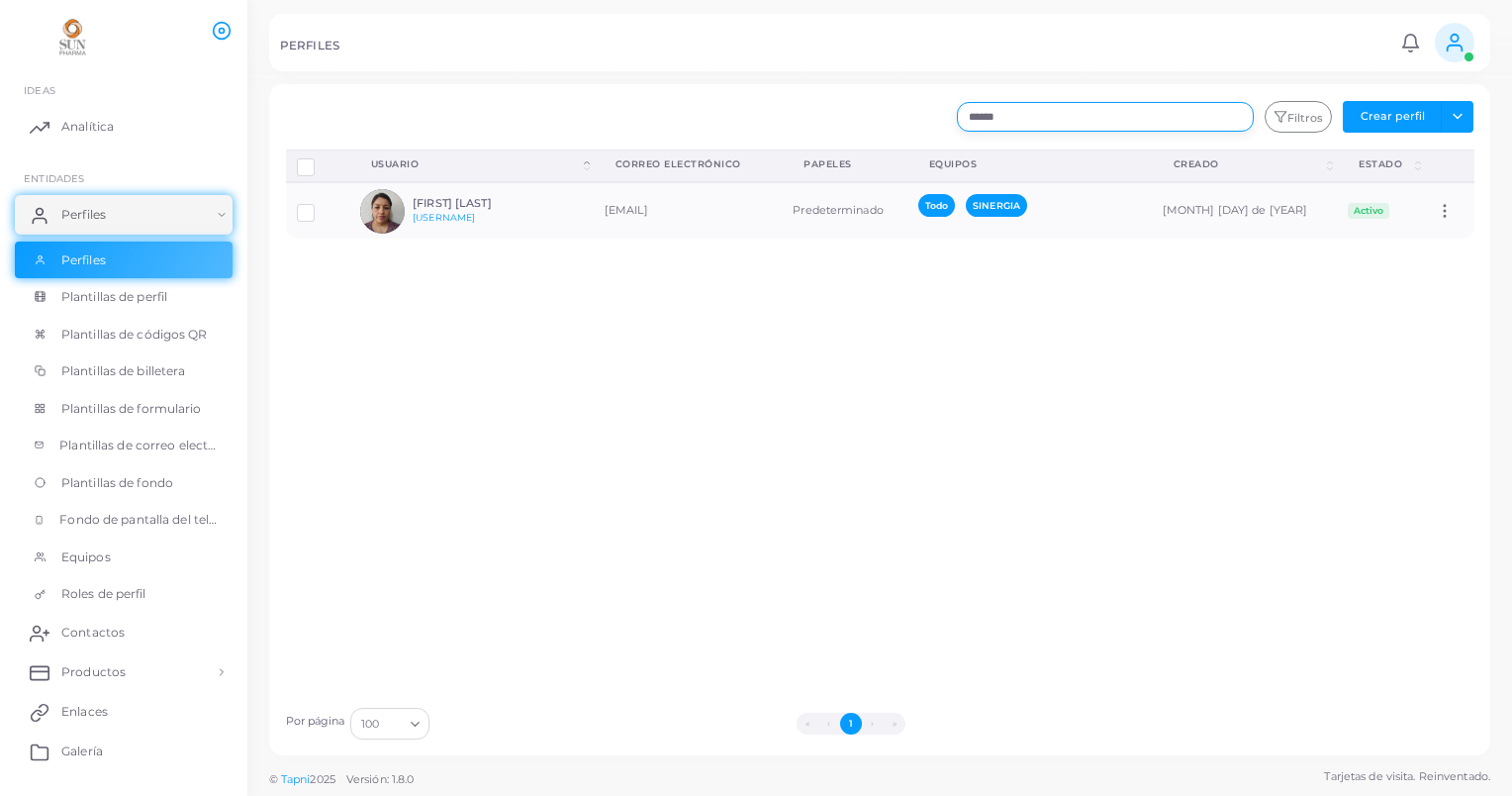 type on "******" 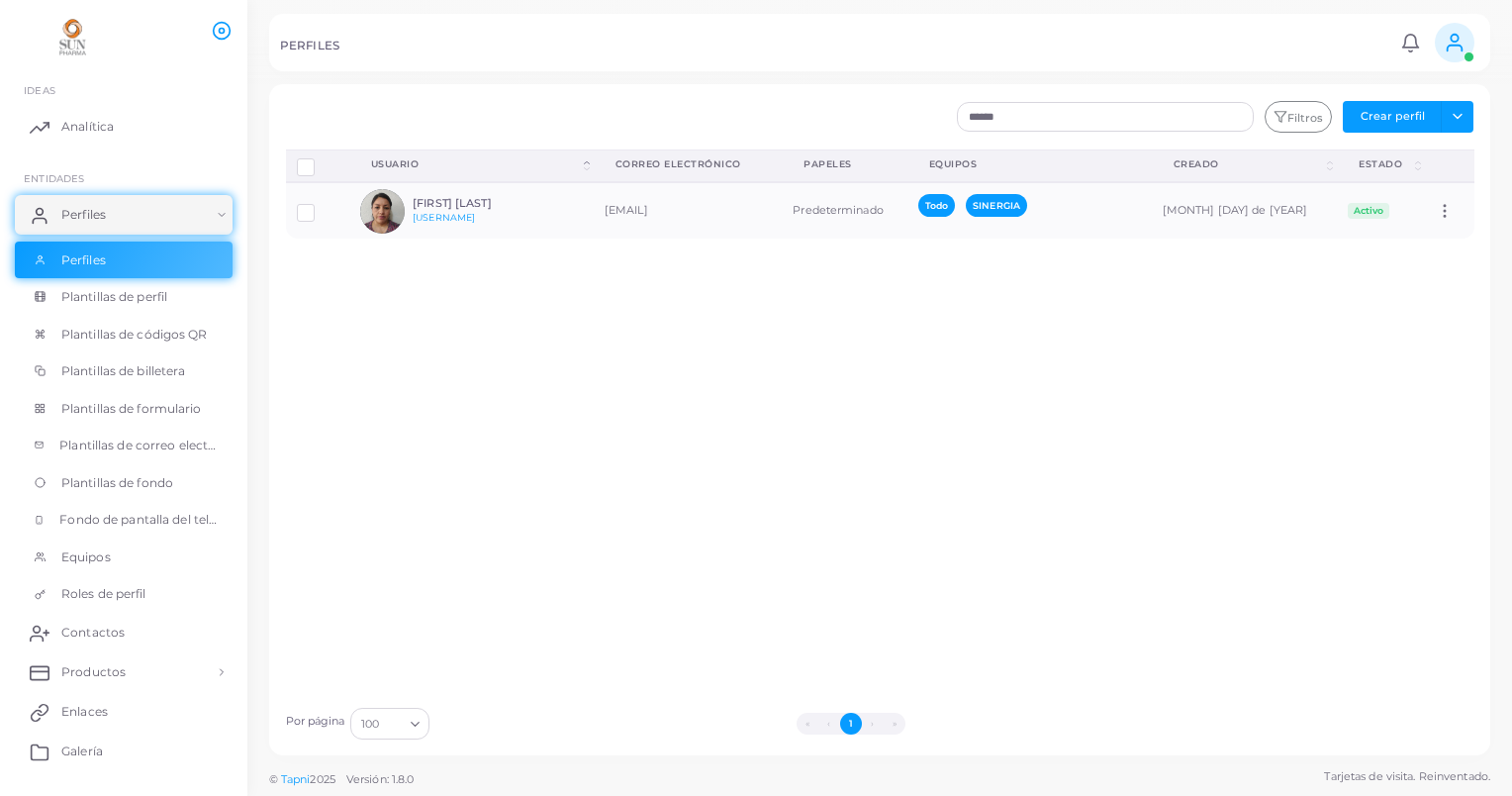 drag, startPoint x: 376, startPoint y: 352, endPoint x: 323, endPoint y: 181, distance: 179.0251 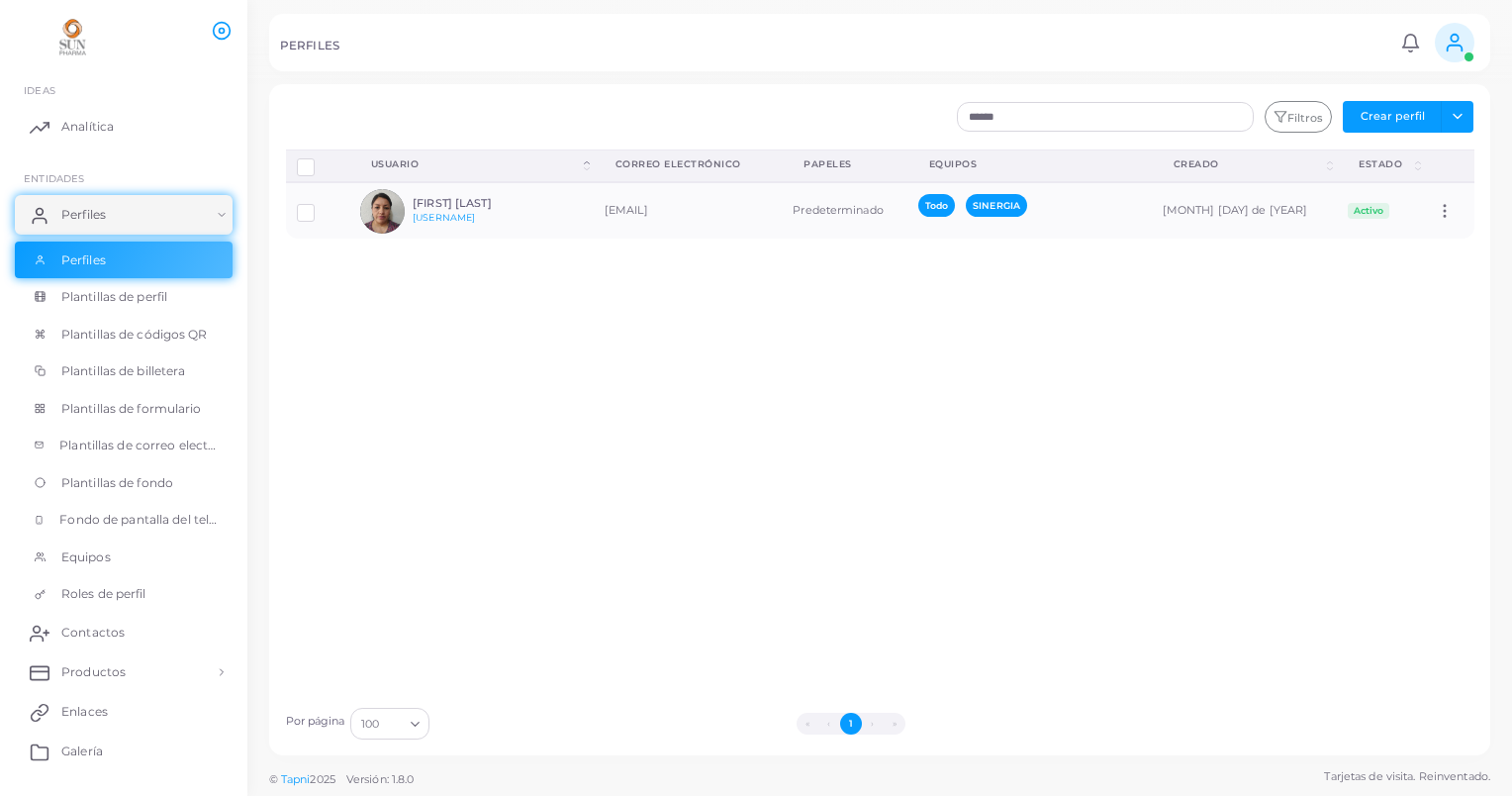 click on "Perfiles de desconexión Eliminar perfil  Mostrar selecciones  Descargar QRs  Usuario  (Haga clic para ordenar en Descendente) Correo electrónico Papeles Equipos Creado  (Haga clic para ordenar en Descendente) Estado  (Haga clic para ordenar en Descendente)  ALBA NAYELI LÓPEZ ÁVILA  @nayeli.lópez nayeli.lopez@sunpharma.com  Predeterminado  Todo SINERGIA  21 de mayo de 2025   Activo  Assign Product" at bounding box center (880, 423) 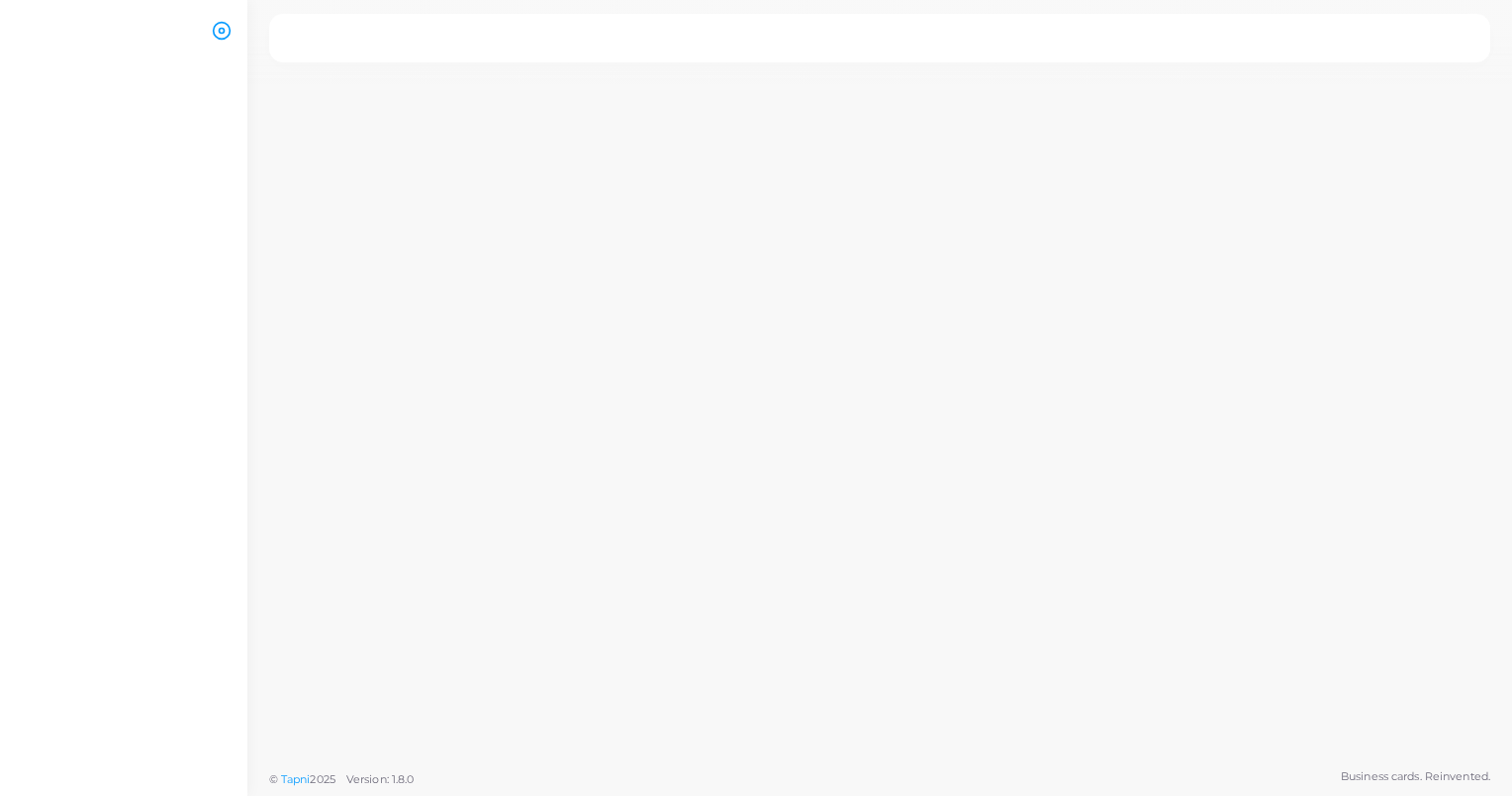 scroll, scrollTop: 0, scrollLeft: 0, axis: both 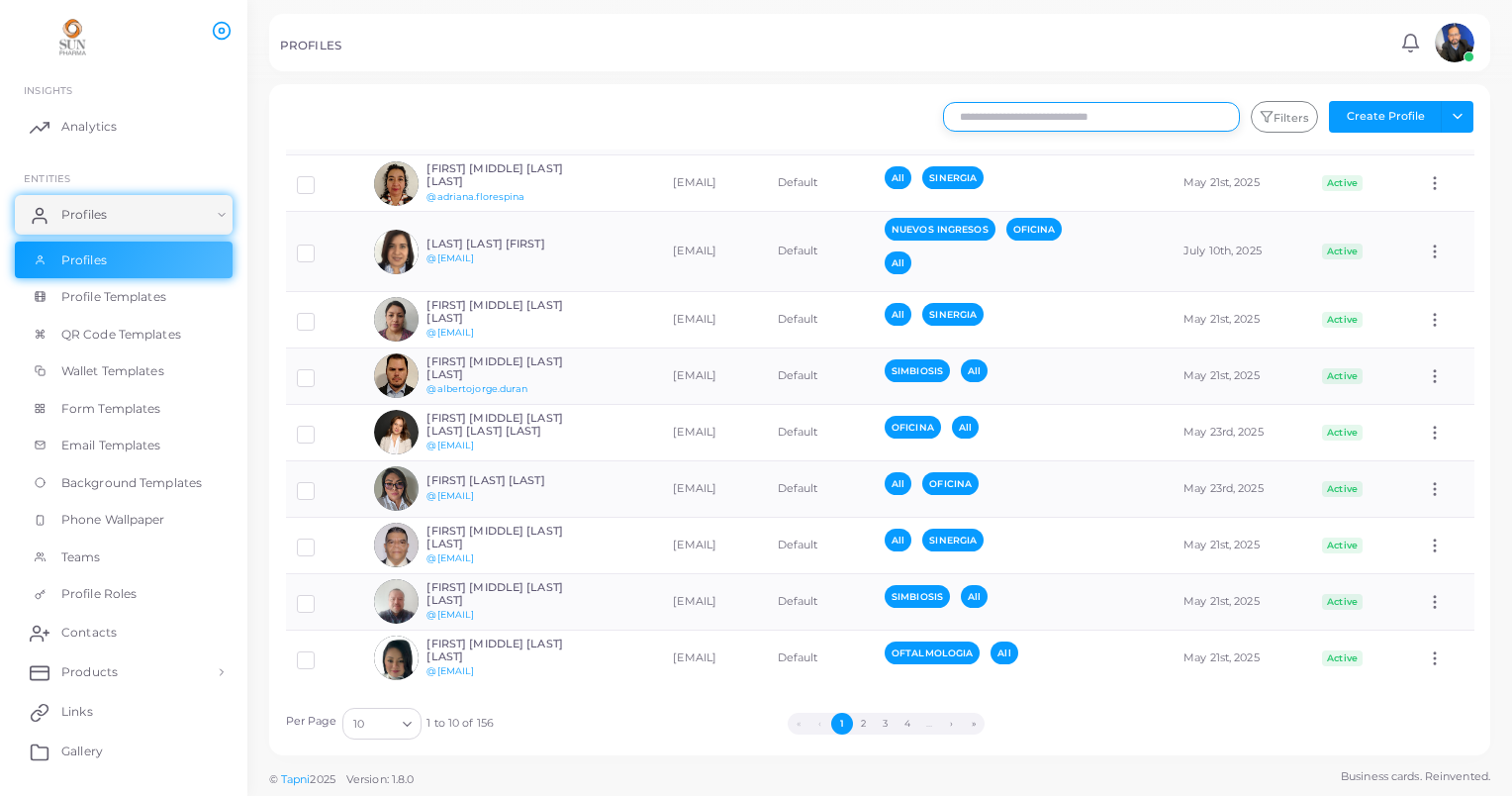 click at bounding box center (1091, 117) 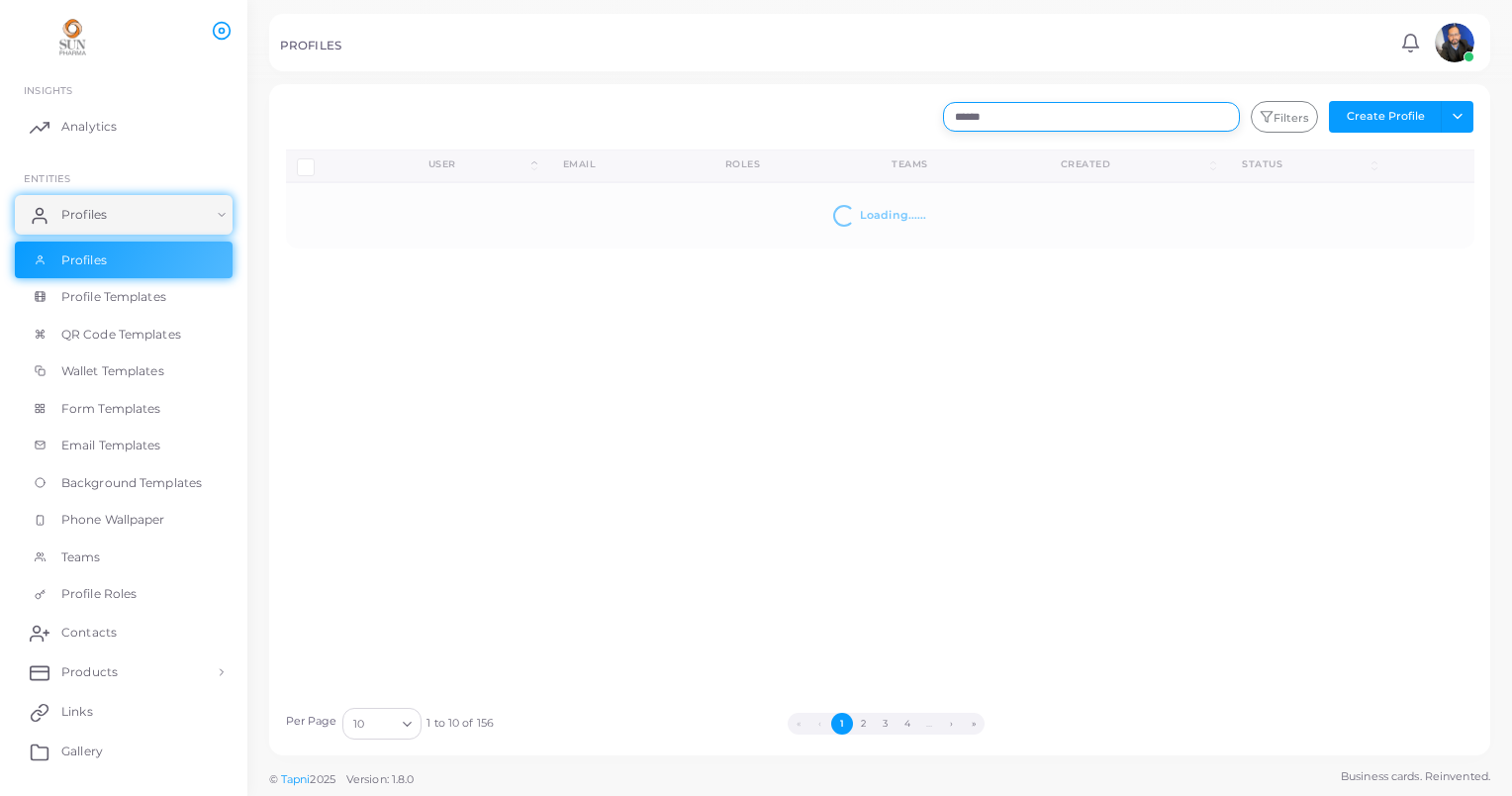 scroll, scrollTop: 0, scrollLeft: 0, axis: both 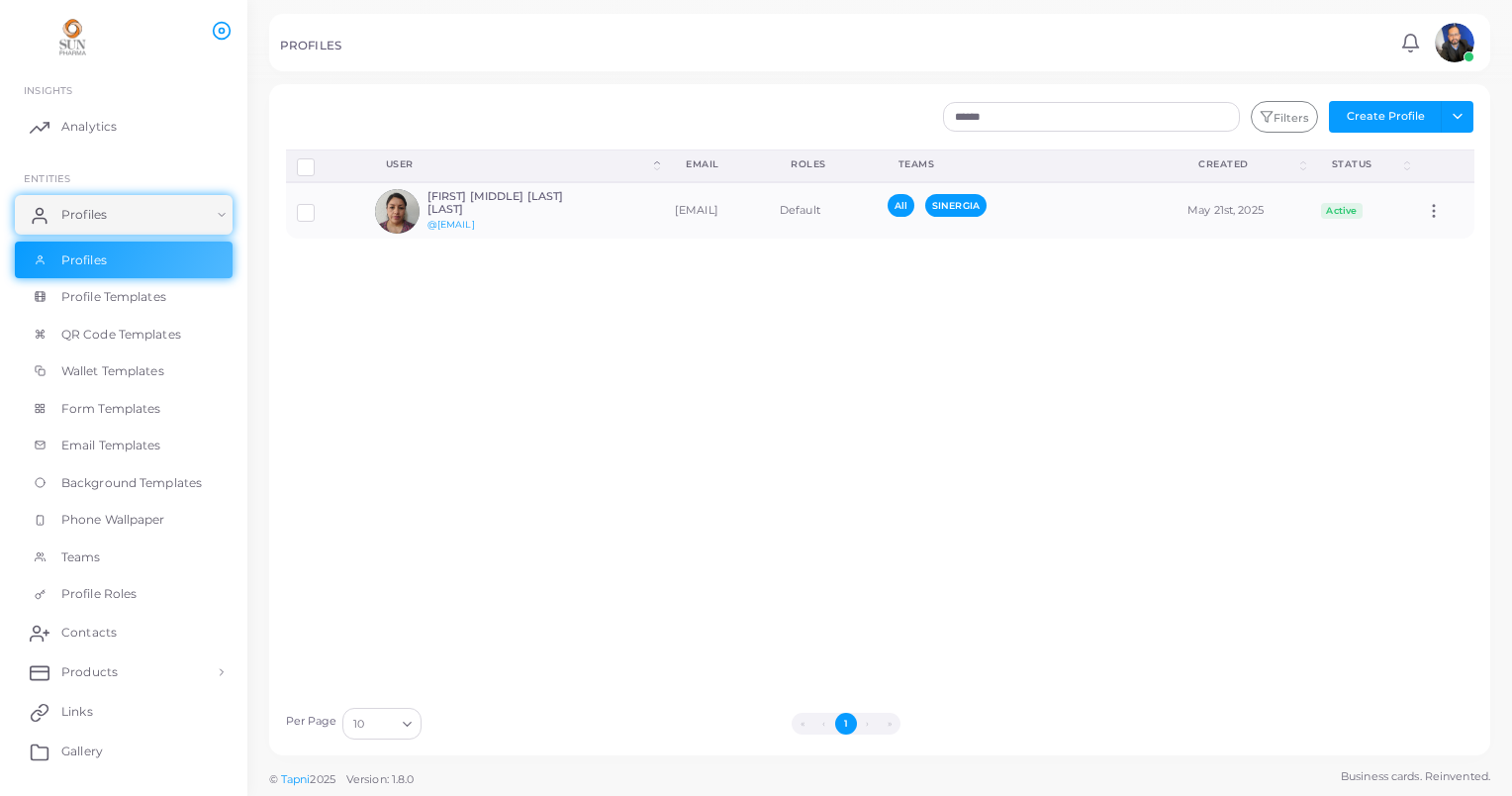 type on "*******" 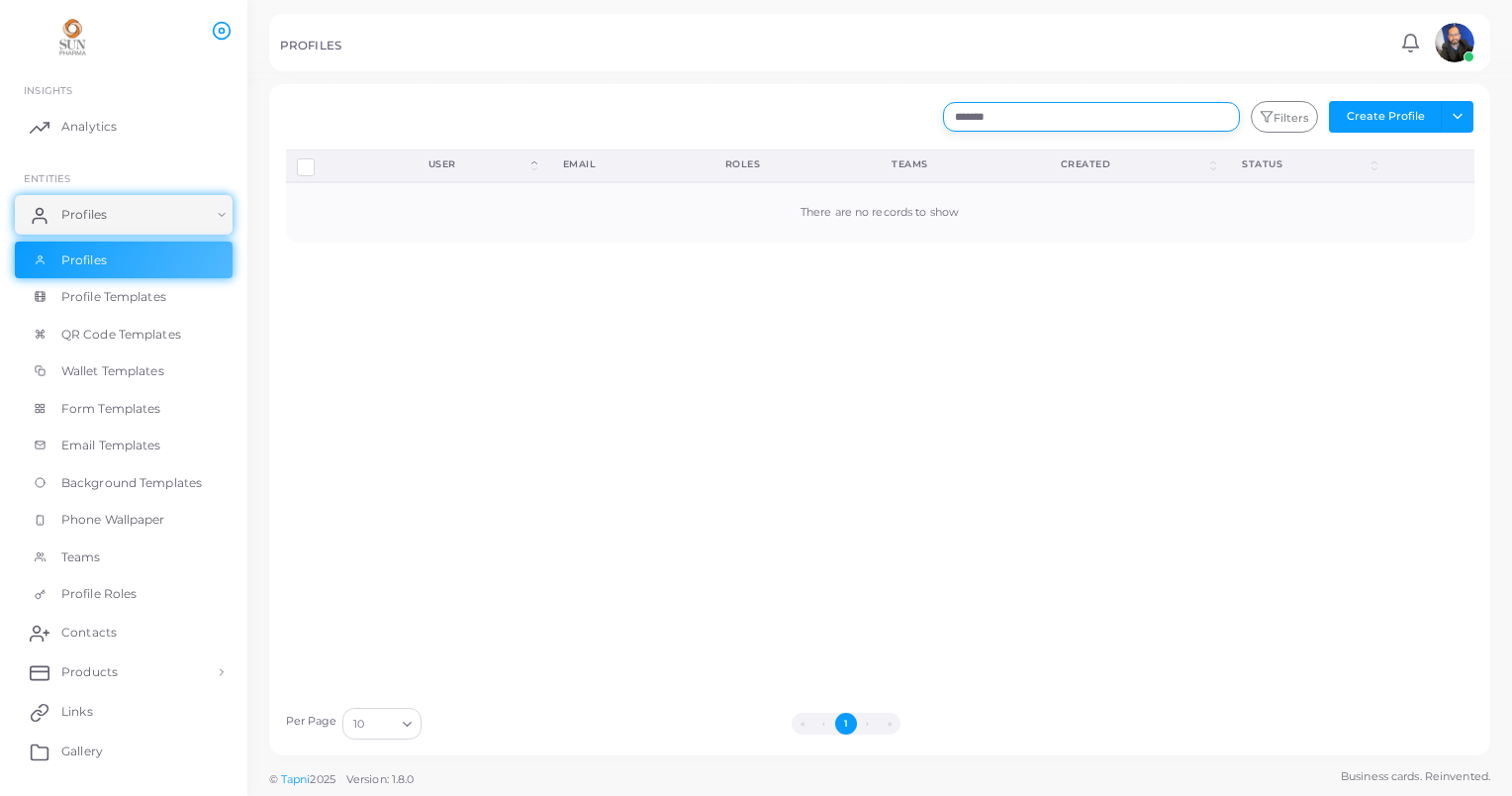 drag, startPoint x: 999, startPoint y: 119, endPoint x: 920, endPoint y: 124, distance: 79.1581 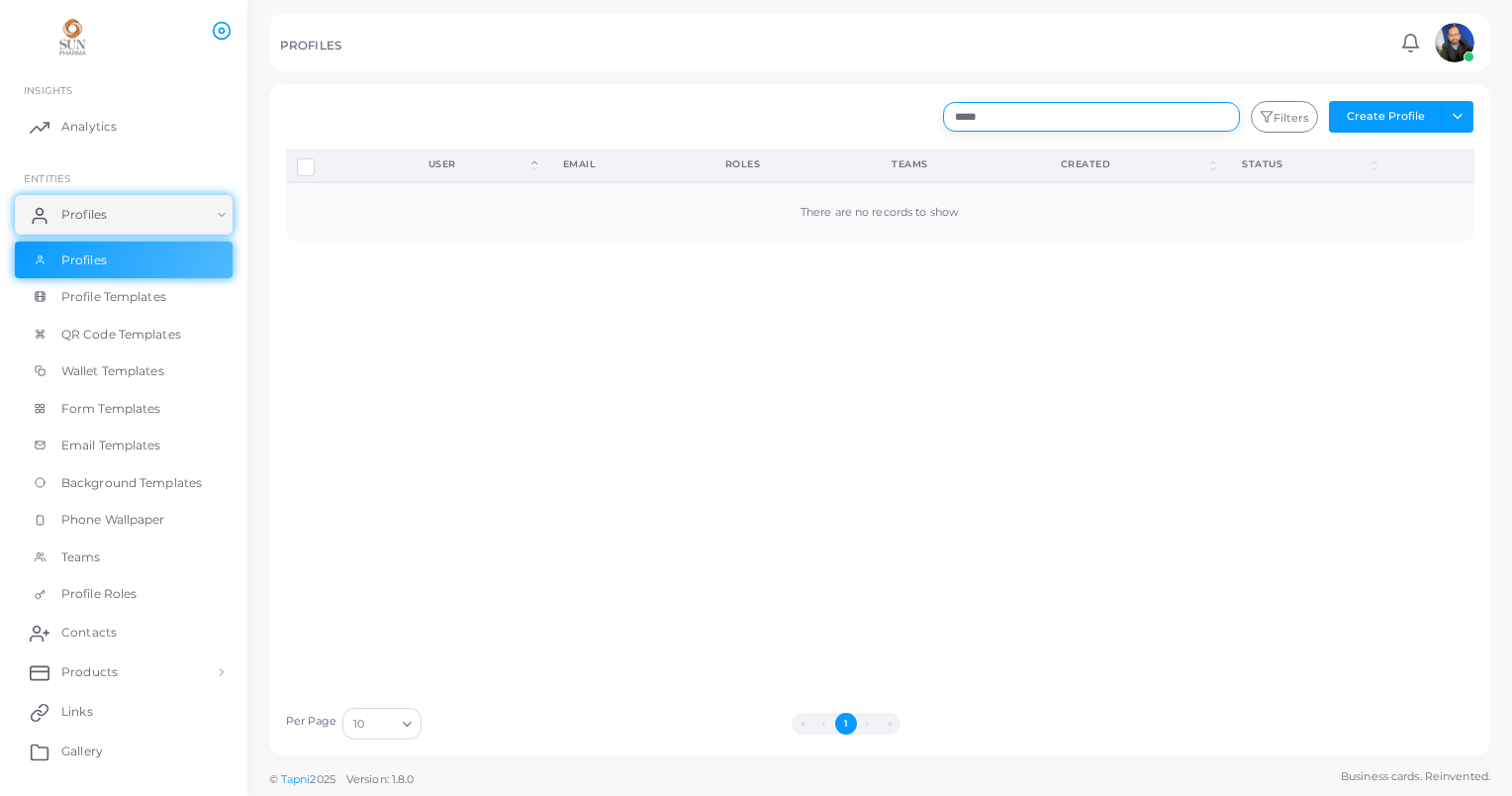 type on "******" 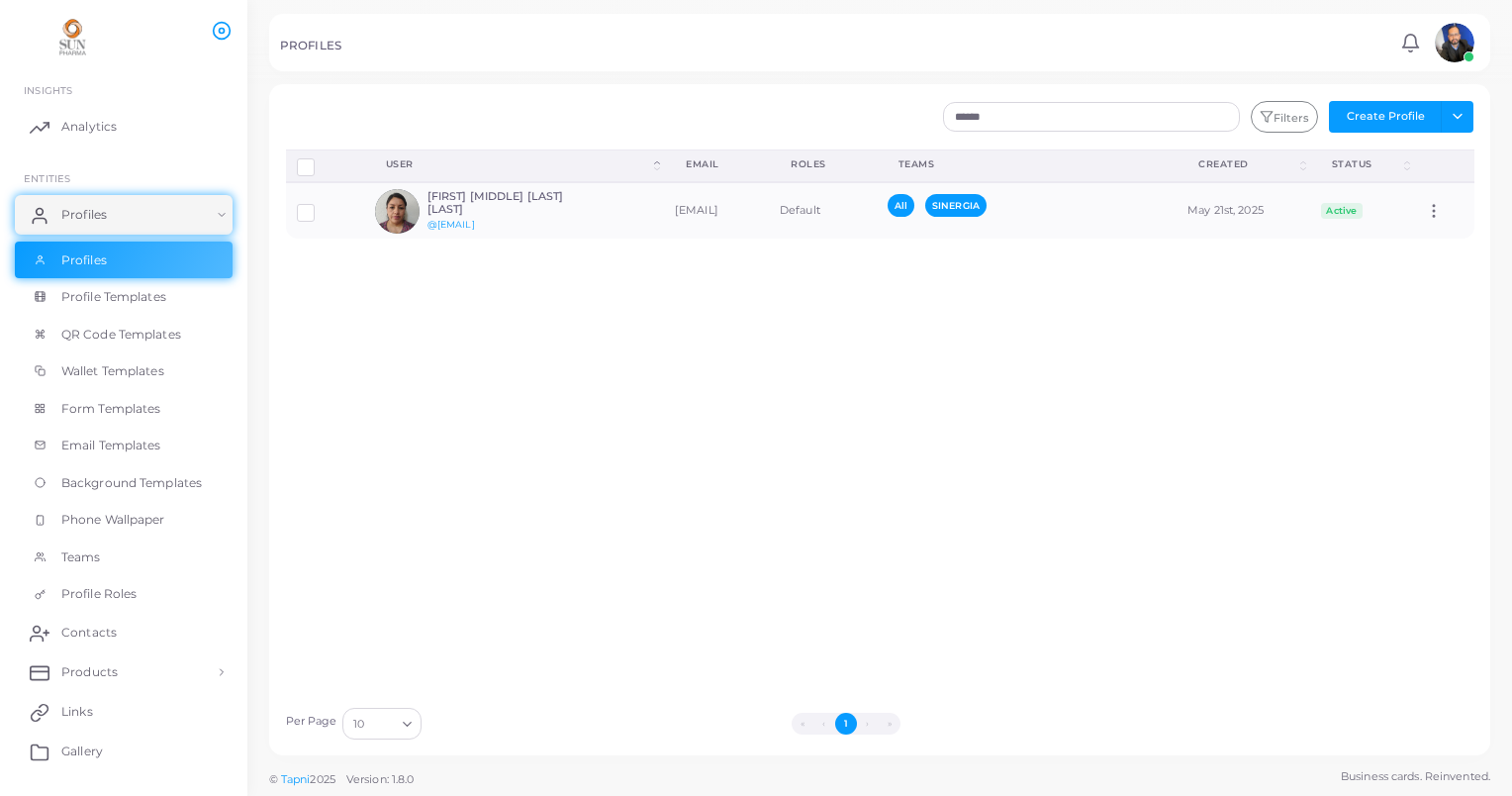 click on "Disconnect Profiles Delete Profile  Show Selections  Download QRs  User  (Click to sort Descending) Email Roles Teams Created  (Click to sort Descending) Status  (Click to sort Descending)  [FIRST] [MIDDLE] [LAST] [LAST]  @[EMAIL] [EMAIL]  Default  All SINERGIA  May 21st, 2025   Active  Assign Product" at bounding box center [880, 423] 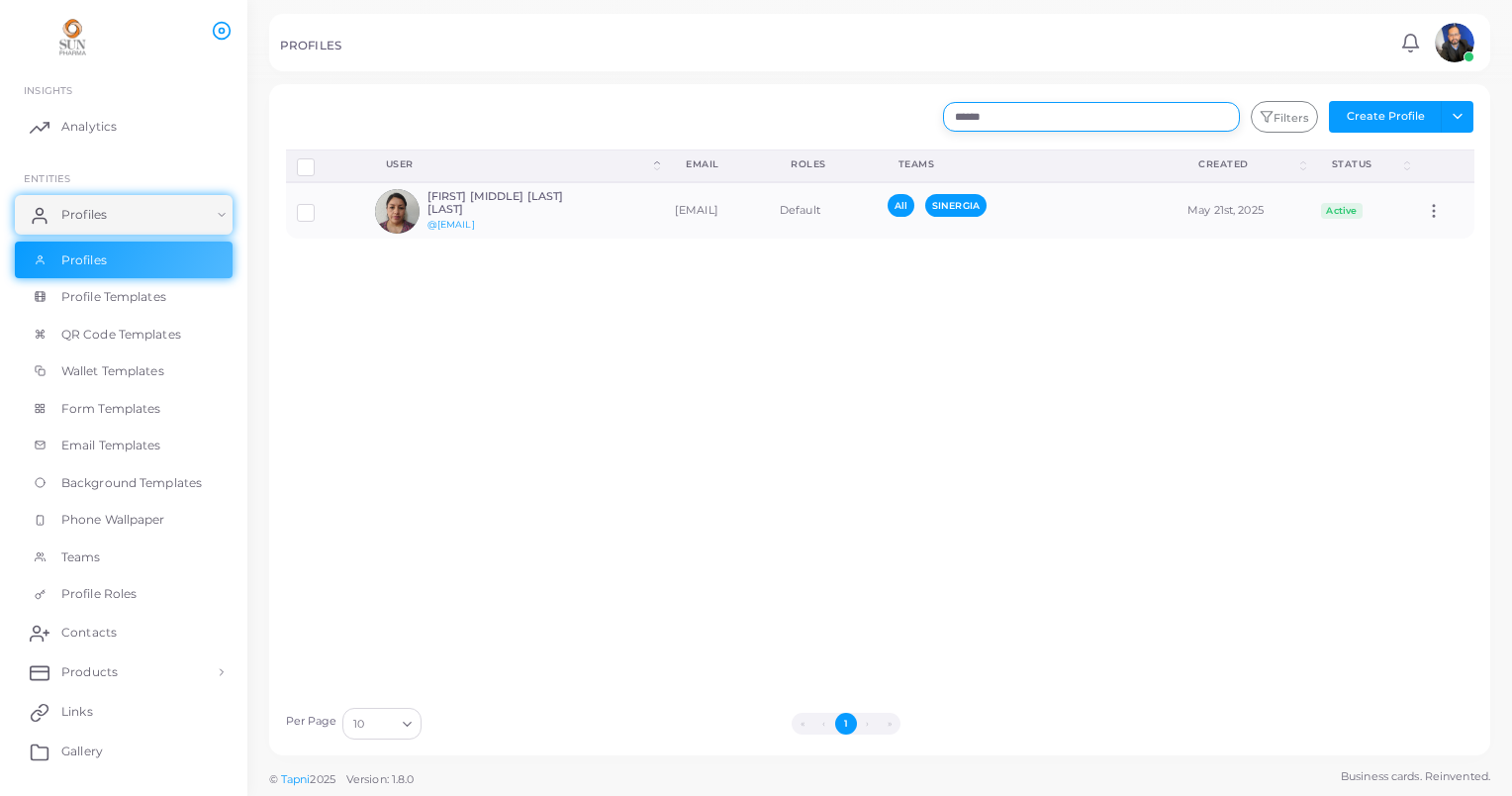drag, startPoint x: 1041, startPoint y: 121, endPoint x: 859, endPoint y: 125, distance: 182.04395 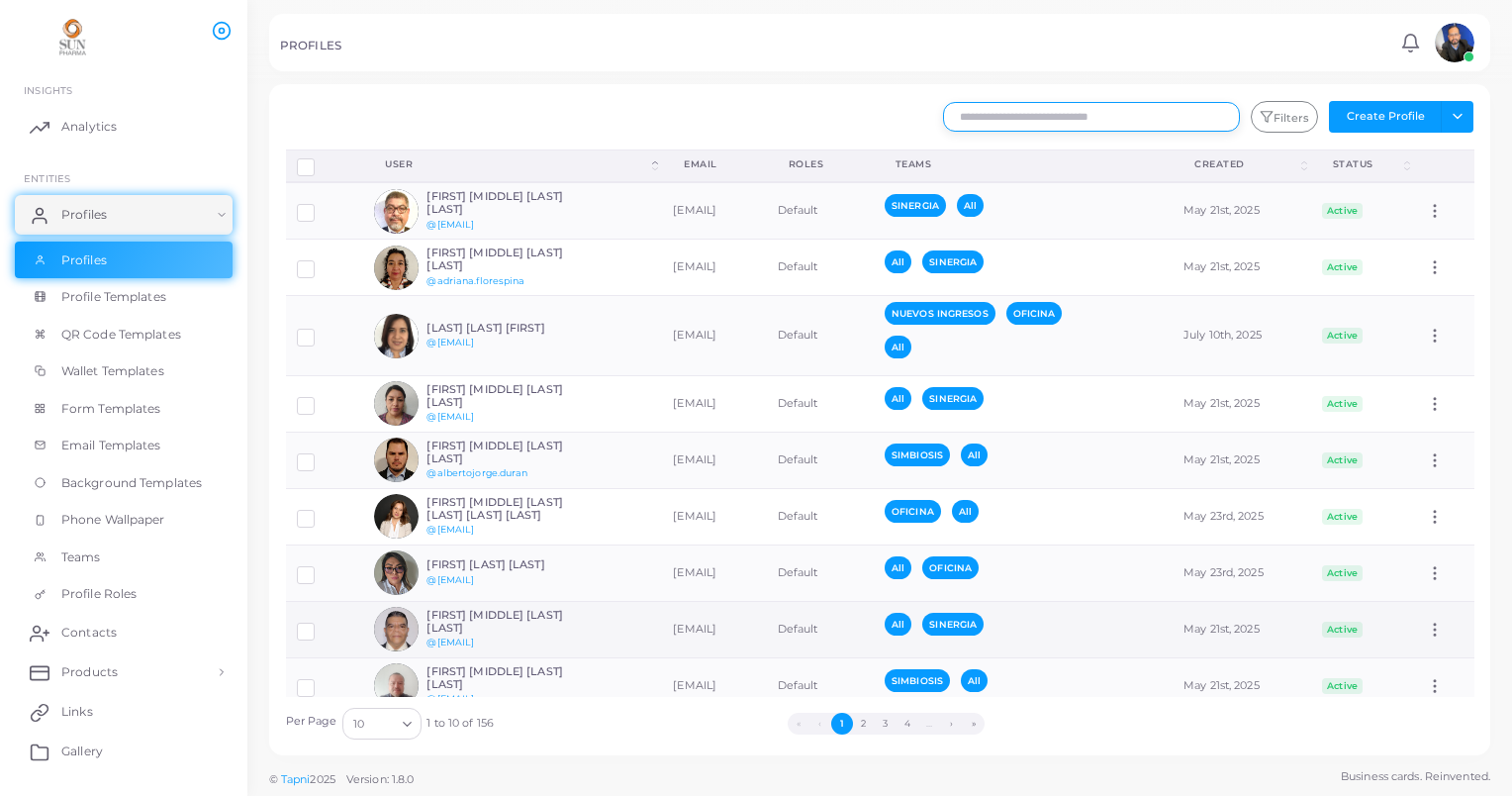 scroll, scrollTop: 103, scrollLeft: 0, axis: vertical 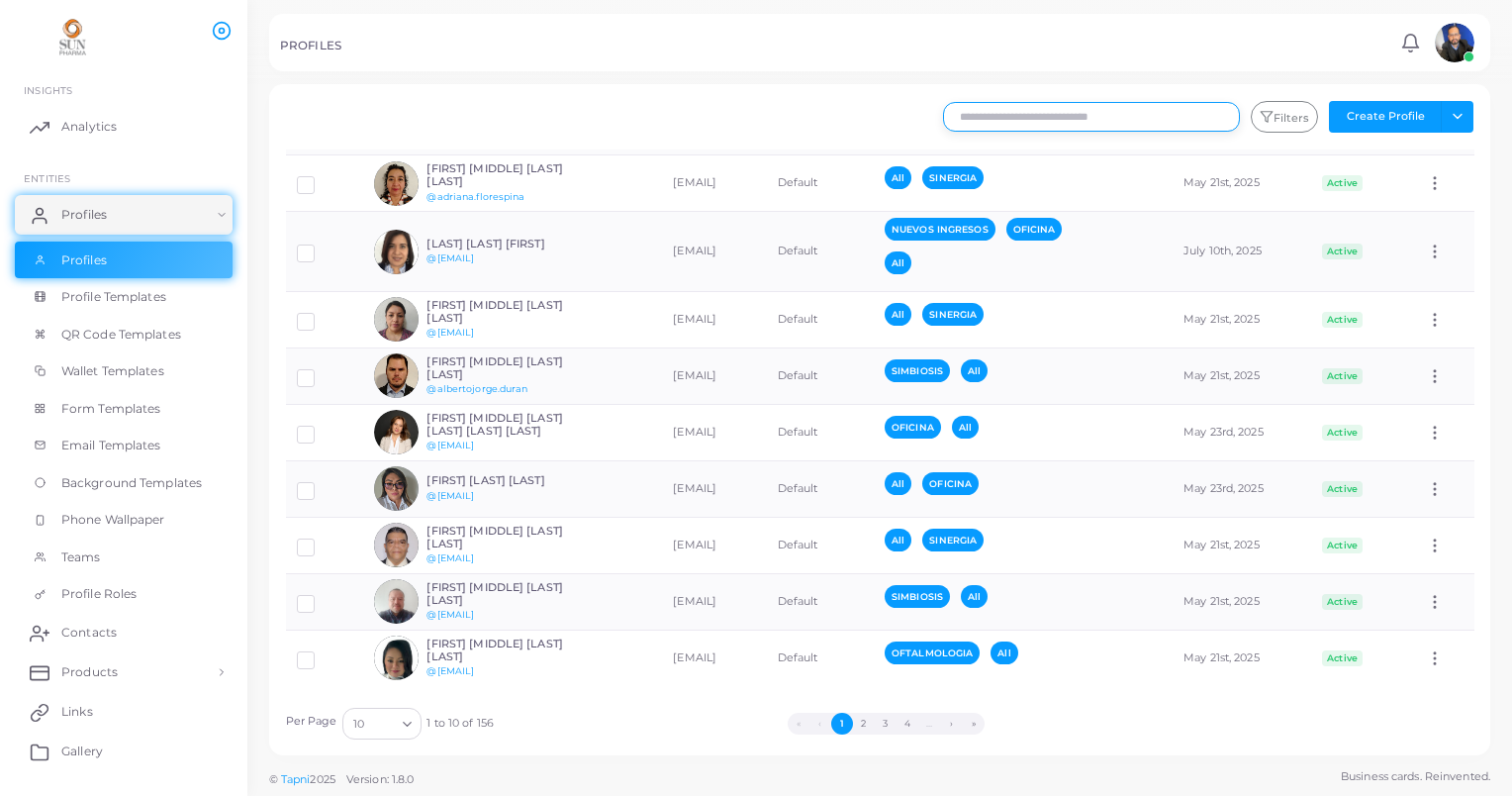 click at bounding box center [1091, 117] 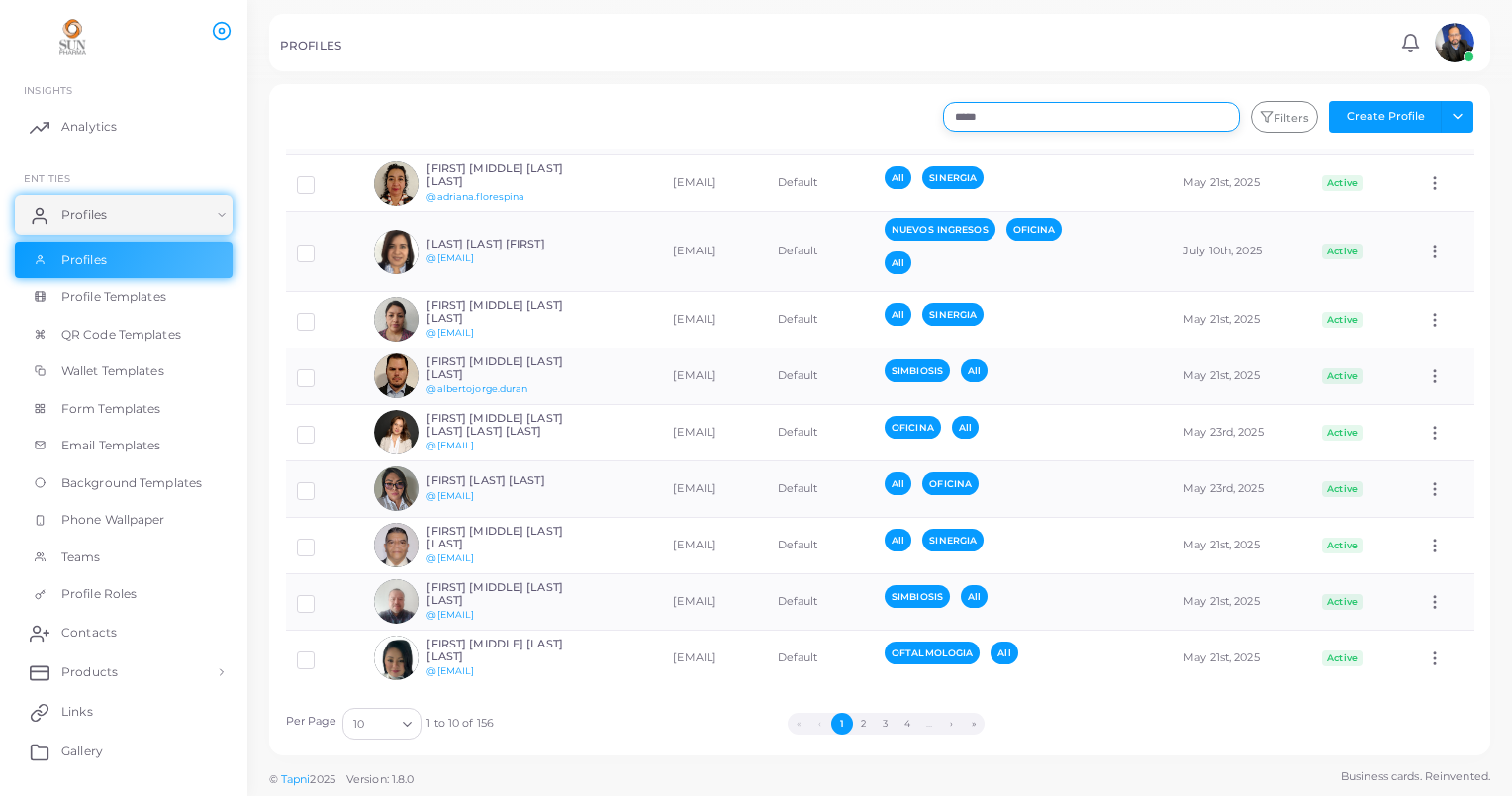 scroll, scrollTop: 0, scrollLeft: 0, axis: both 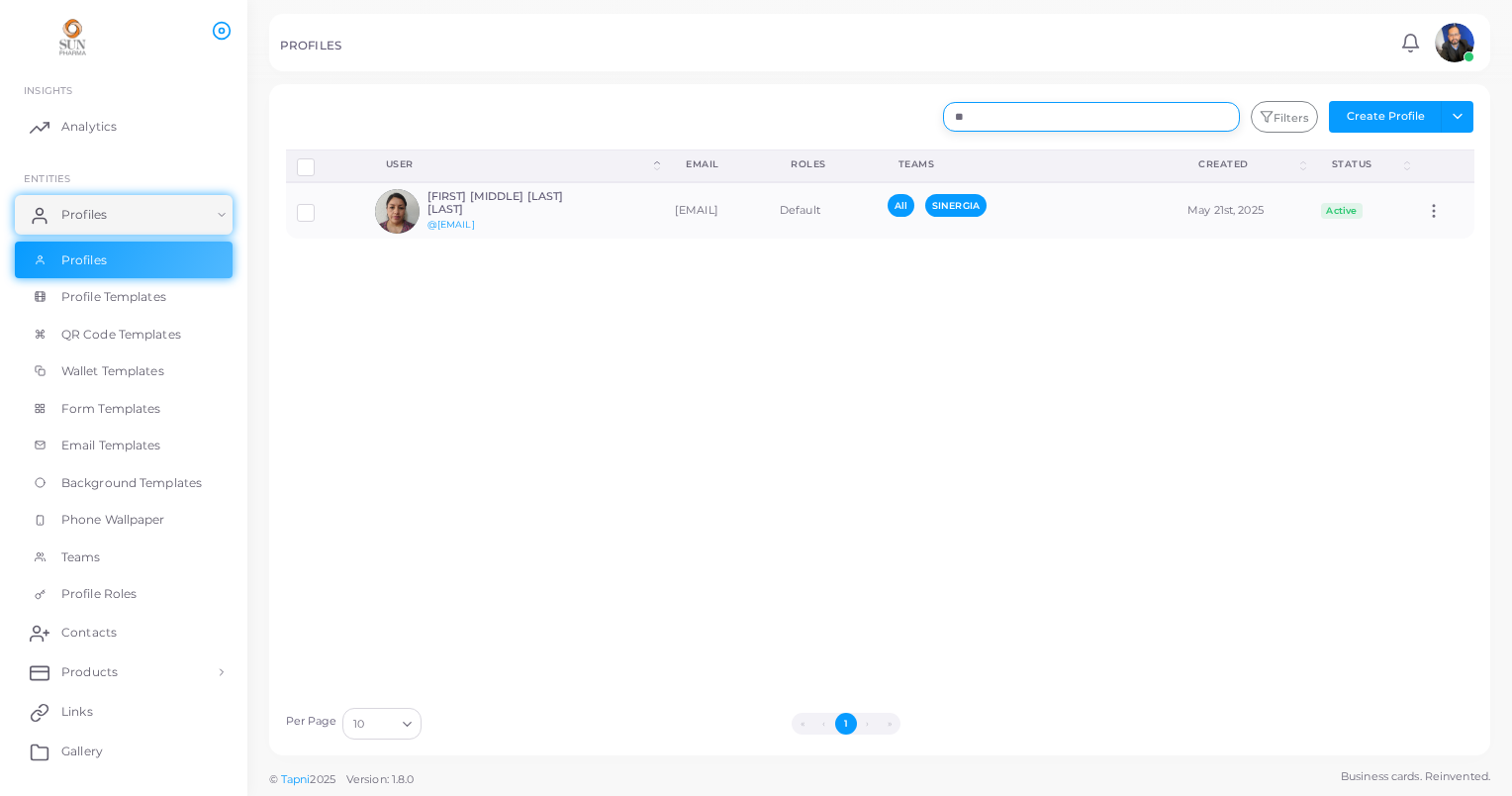 type on "*" 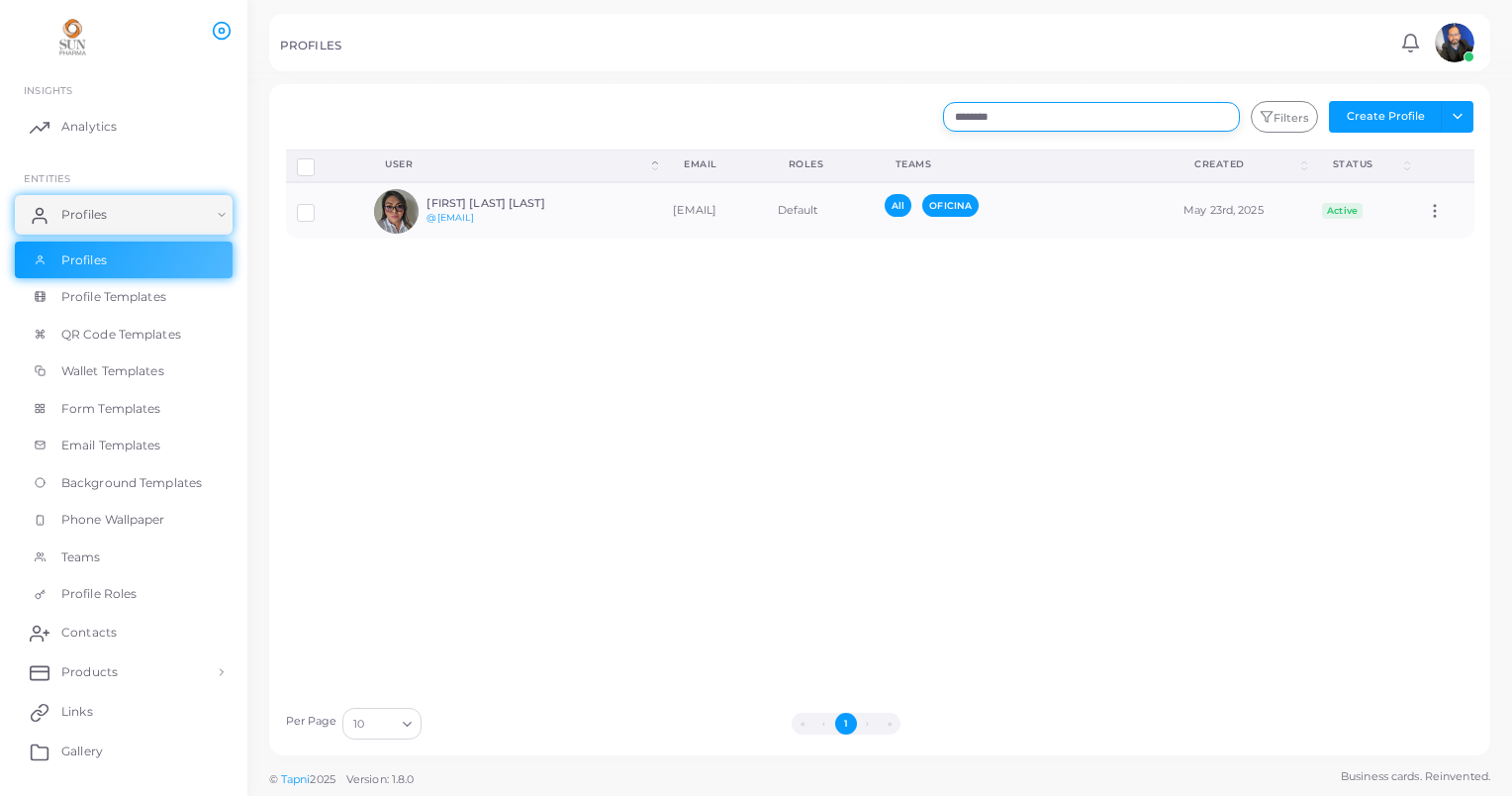 type on "********" 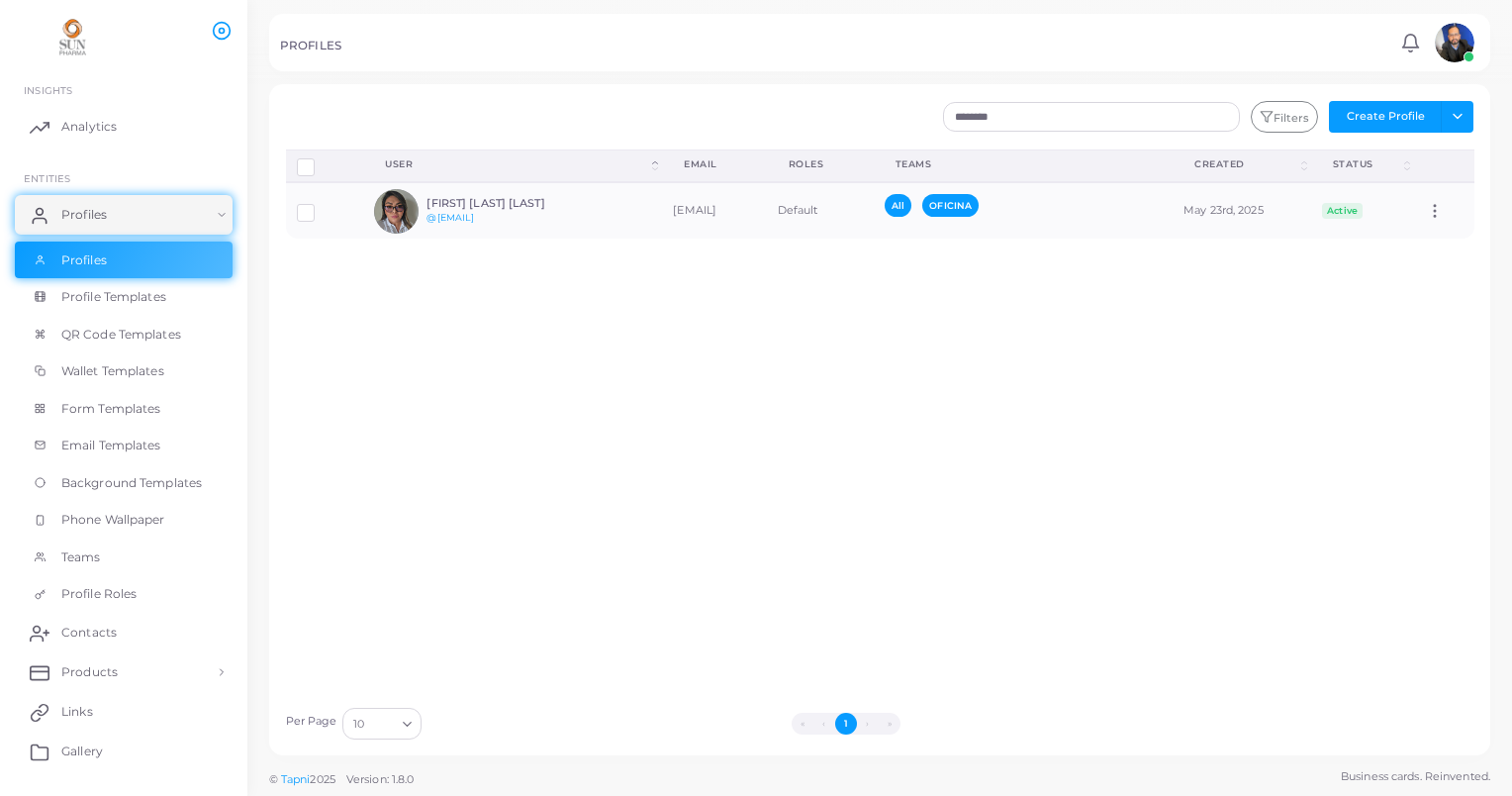 click on "Disconnect Profiles Delete Profile  Show Selections  Download QRs  User  (Click to sort Descending) Email Roles Teams Created  (Click to sort Descending) Status  (Click to sort Descending)  ALEJANDRA MONDRAGON ALVARADO  @alejandra.alvarado alejandra.alvarado@sunpharma.com  Default  All OFICINA  May 23rd, 2025   Active  Assign Product" at bounding box center [880, 423] 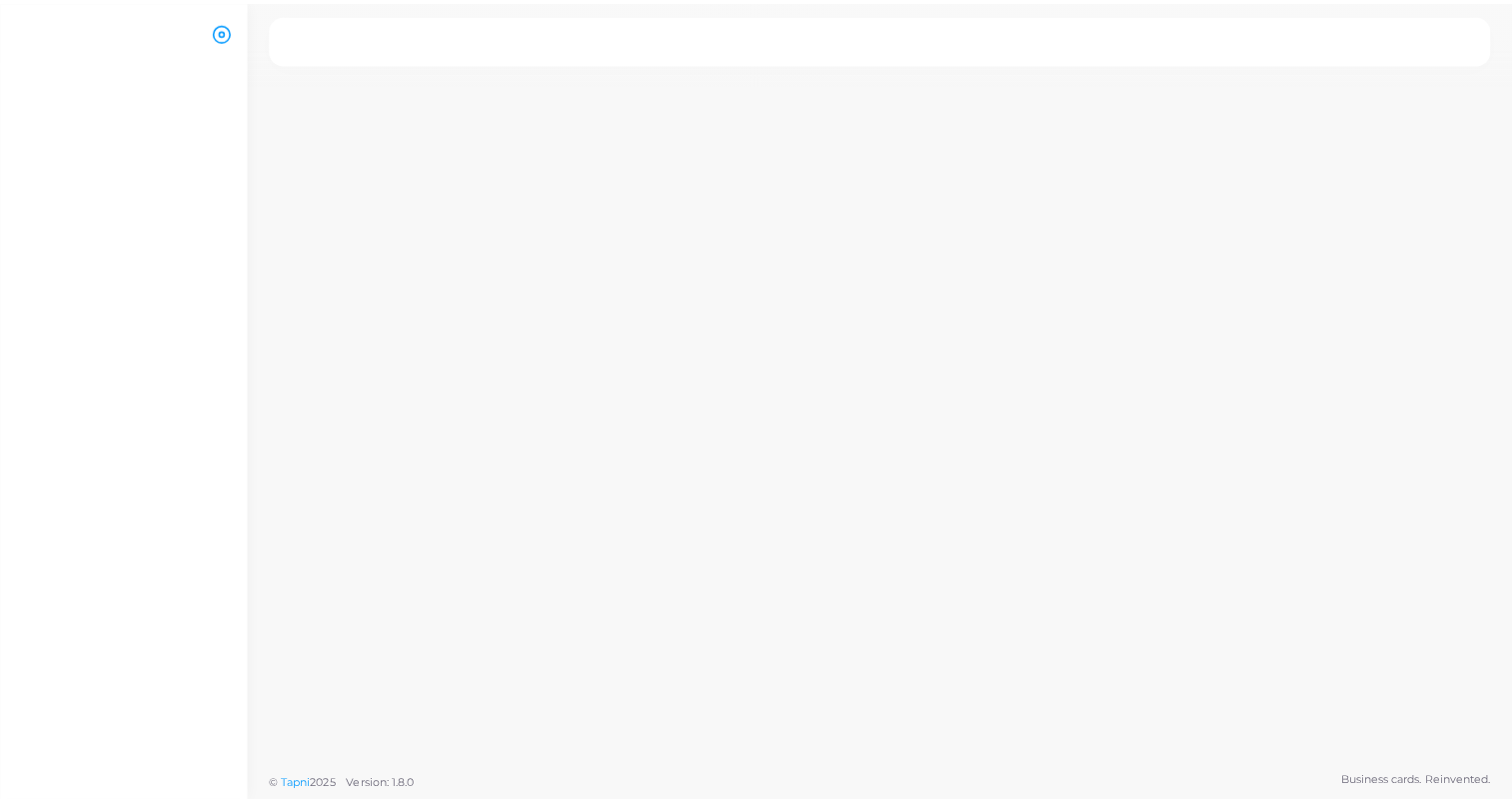scroll, scrollTop: 0, scrollLeft: 0, axis: both 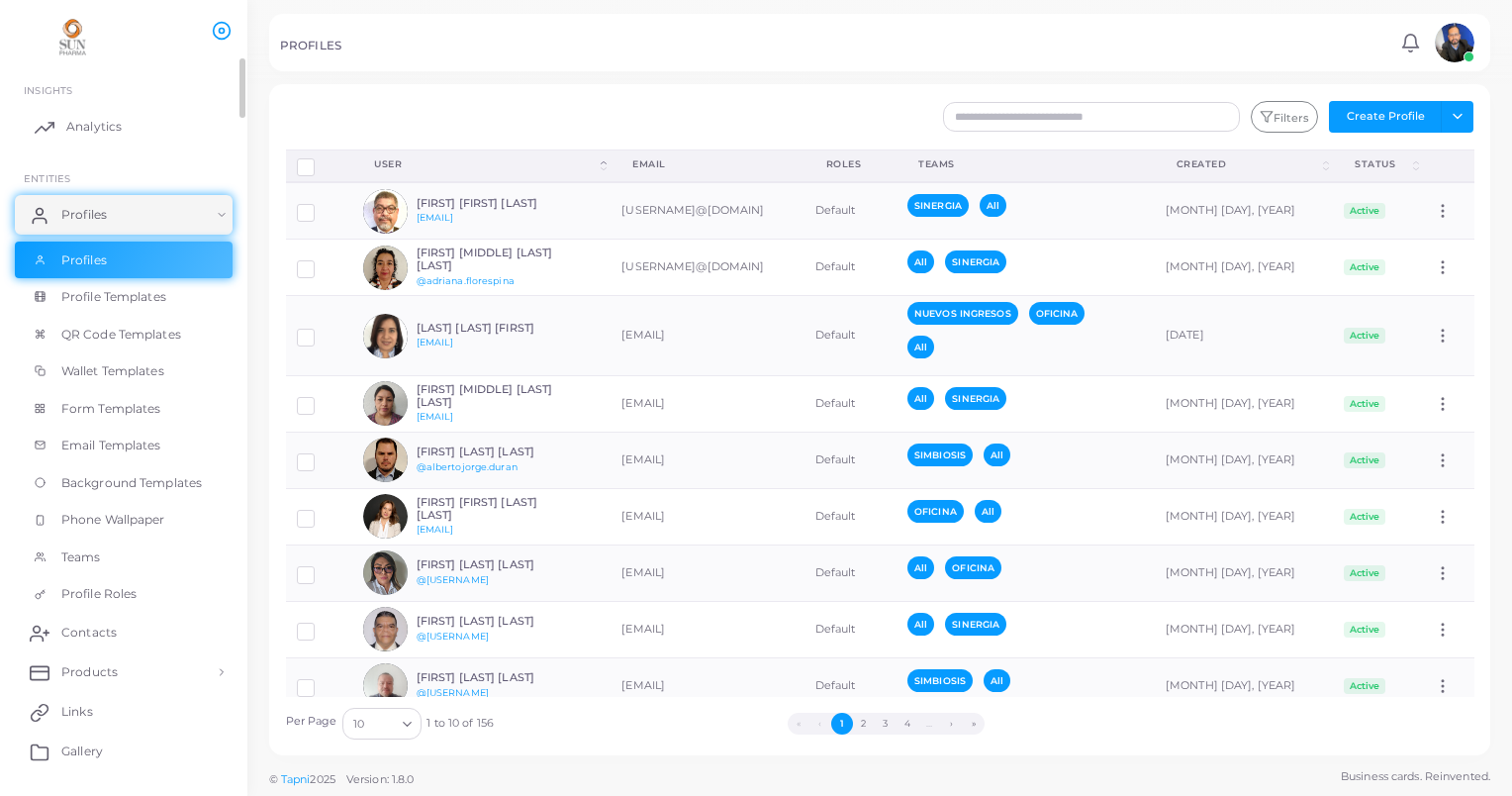 drag, startPoint x: 204, startPoint y: 136, endPoint x: 180, endPoint y: 144, distance: 25.298221 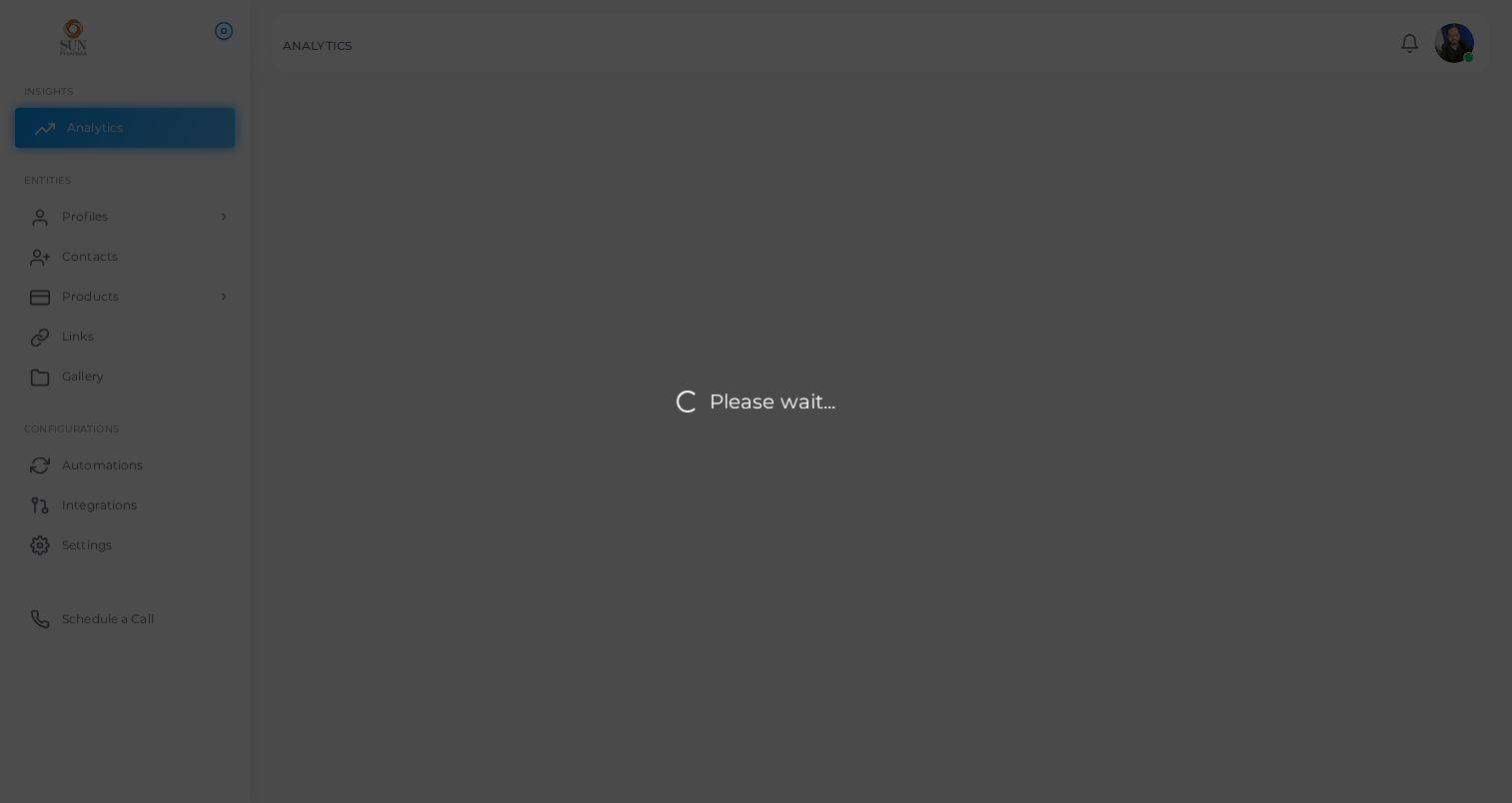 scroll, scrollTop: 16, scrollLeft: 16, axis: both 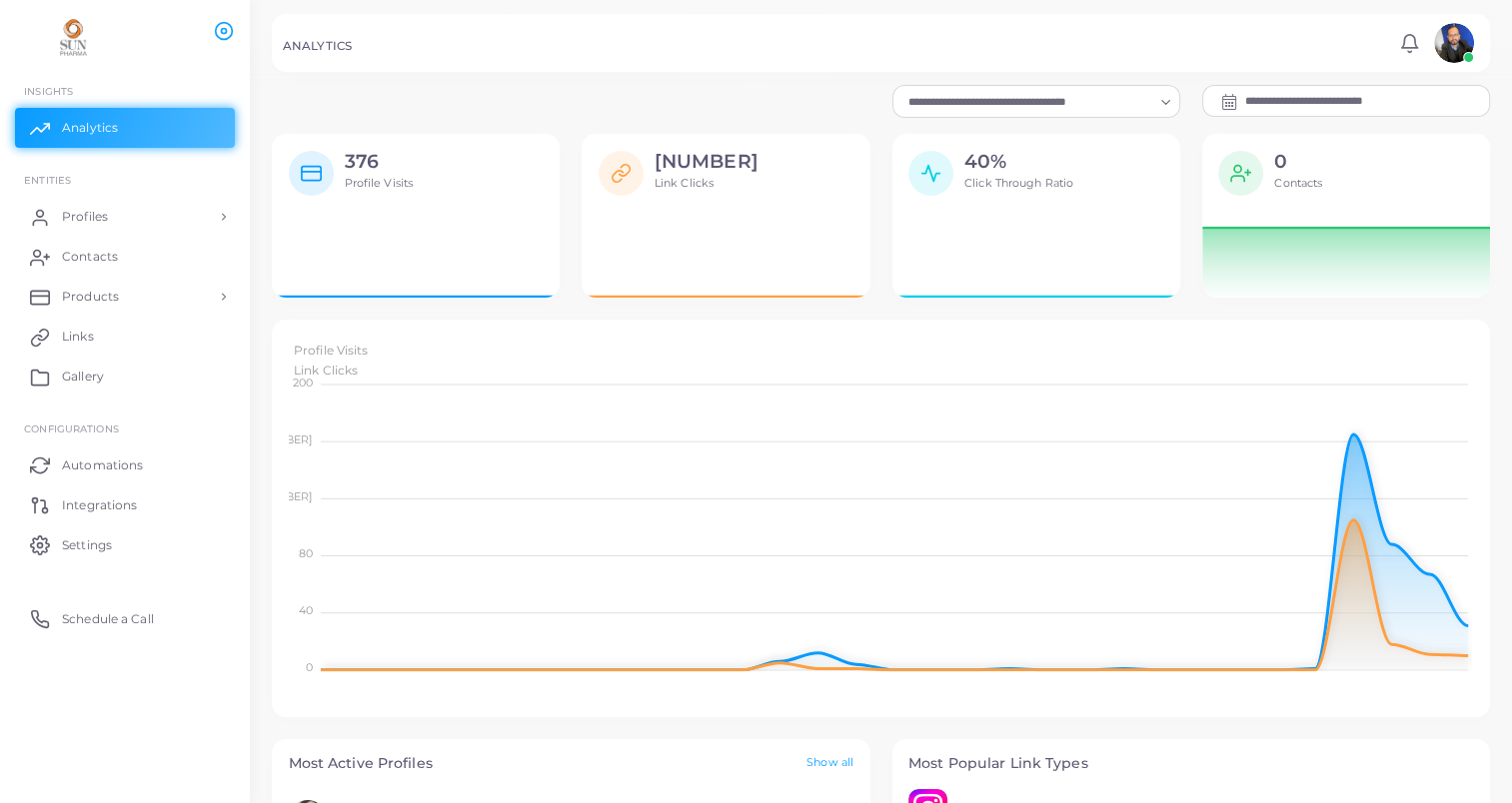 drag, startPoint x: 182, startPoint y: 145, endPoint x: 188, endPoint y: 79, distance: 66.27217 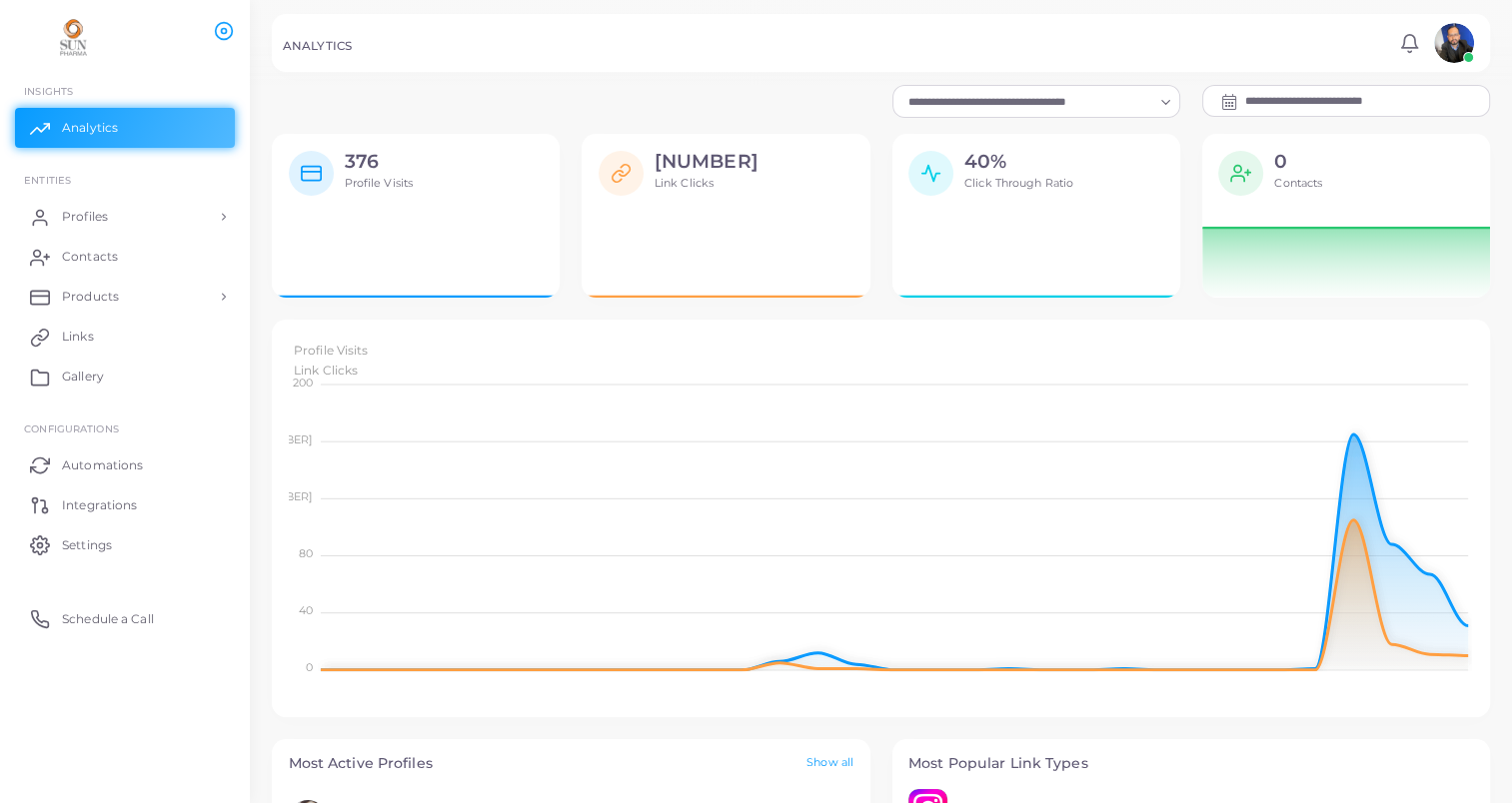 scroll, scrollTop: 16, scrollLeft: 16, axis: both 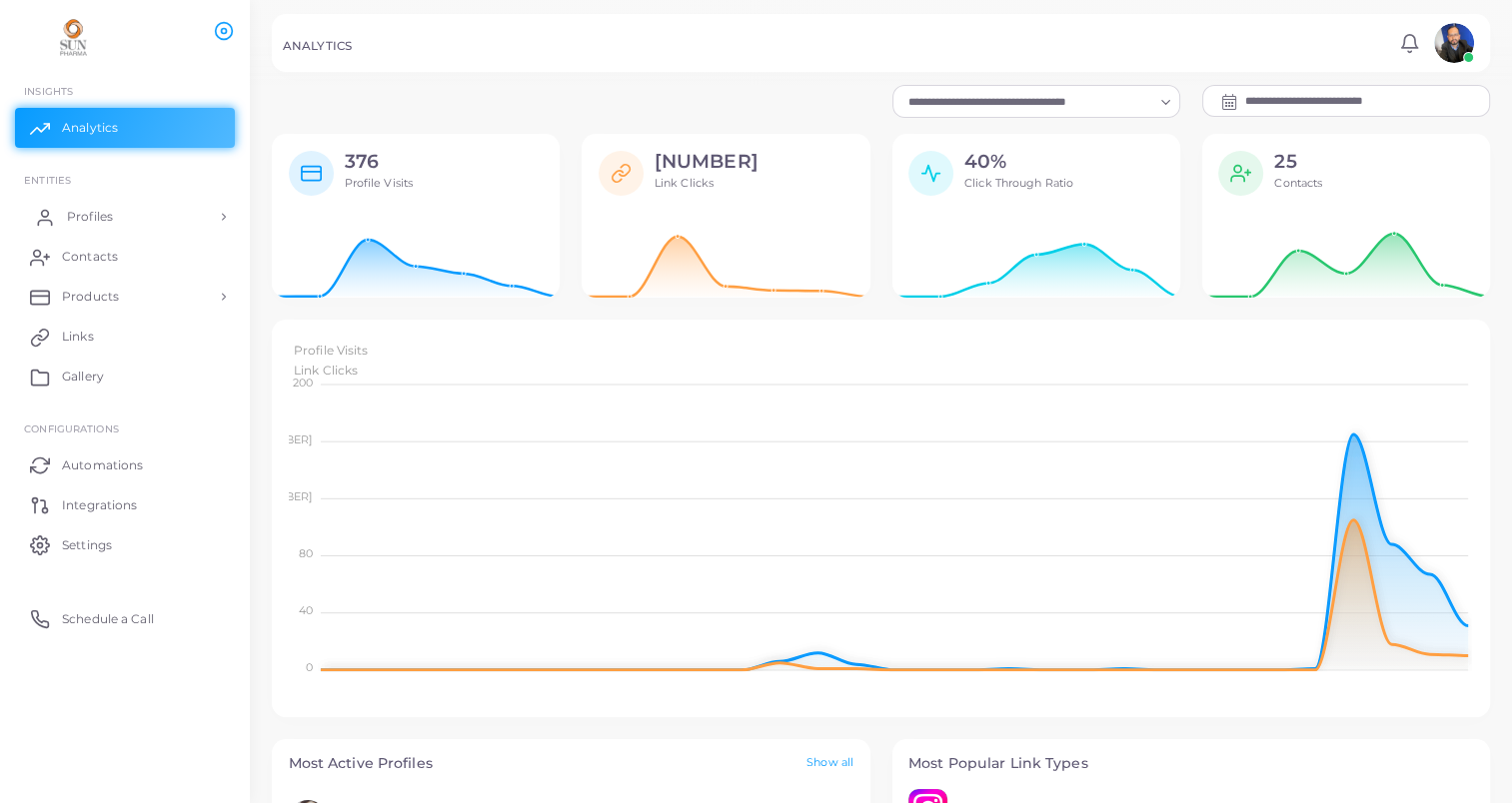 click on "Profiles" at bounding box center (125, 217) 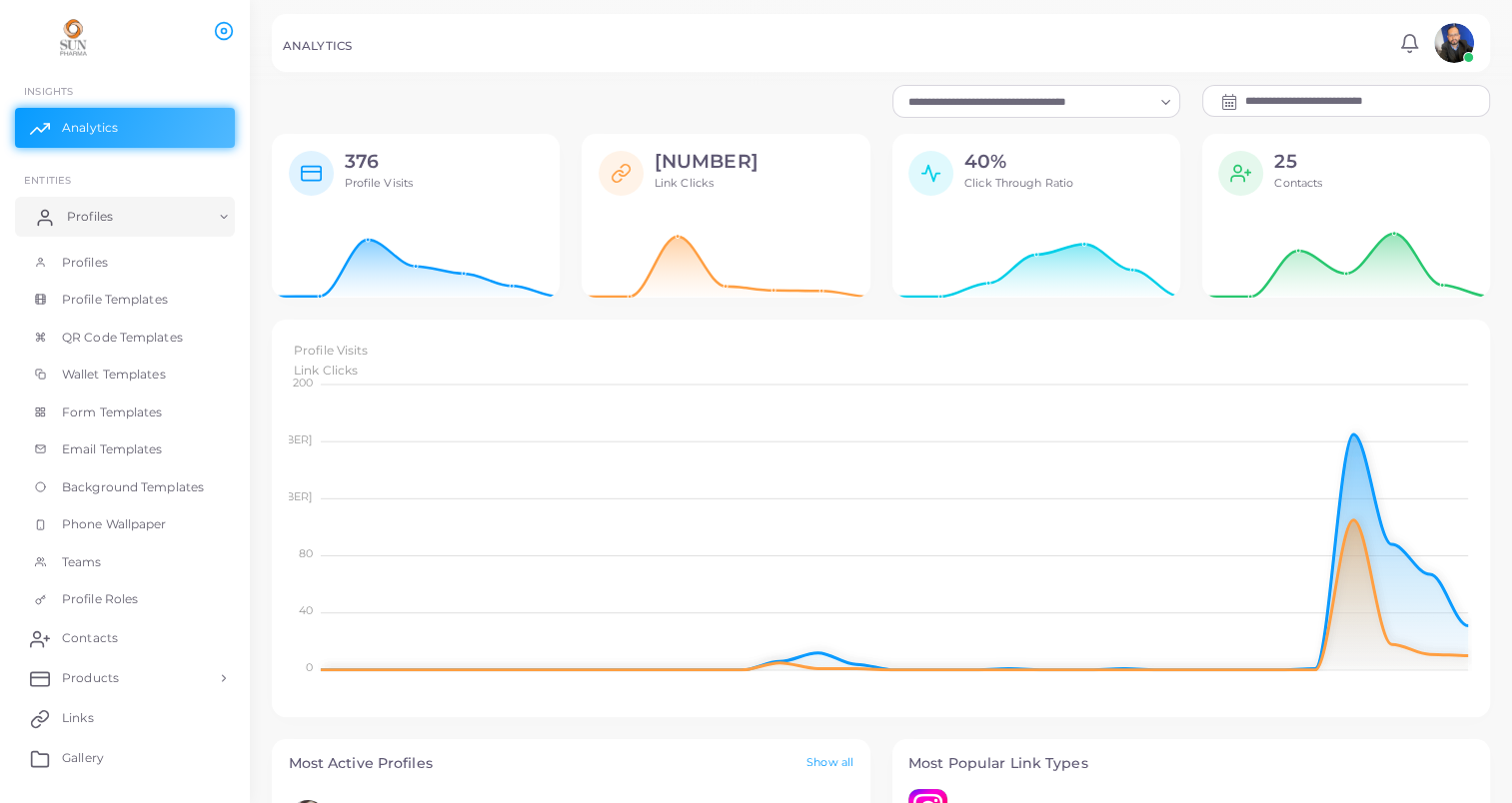 click on "Profiles" at bounding box center [90, 217] 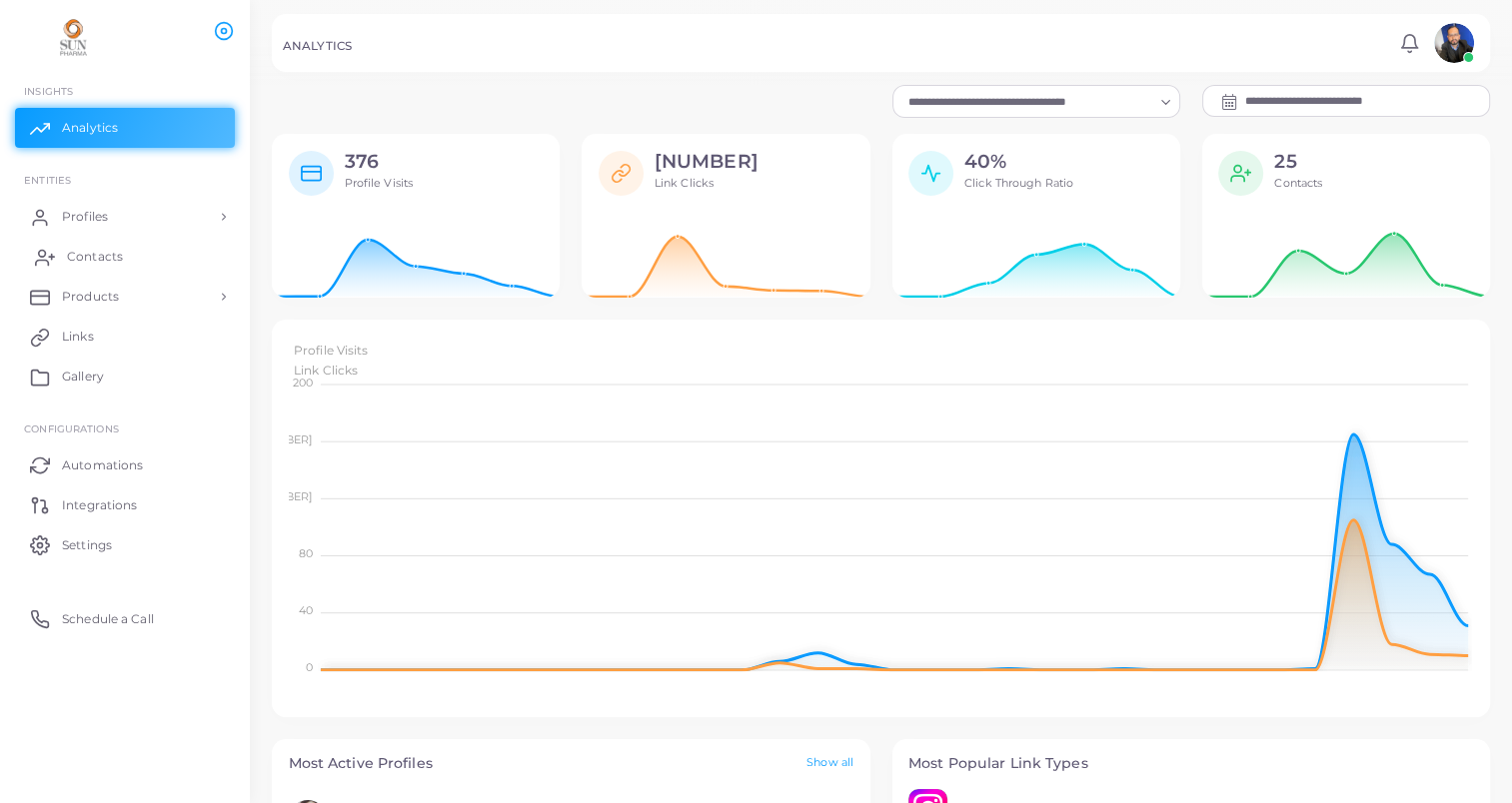 click on "Contacts" at bounding box center (95, 257) 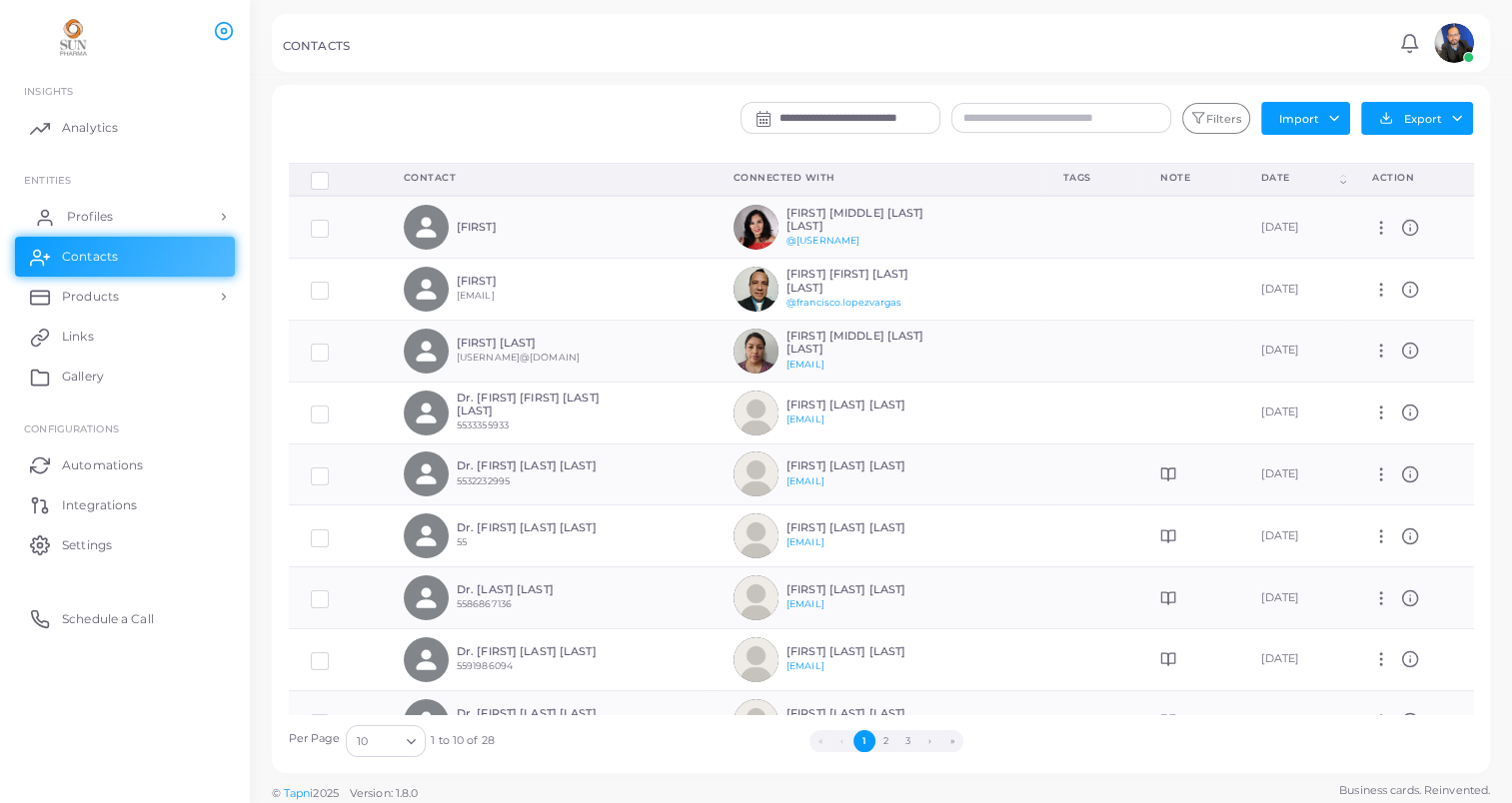 click on "Profiles" at bounding box center [90, 217] 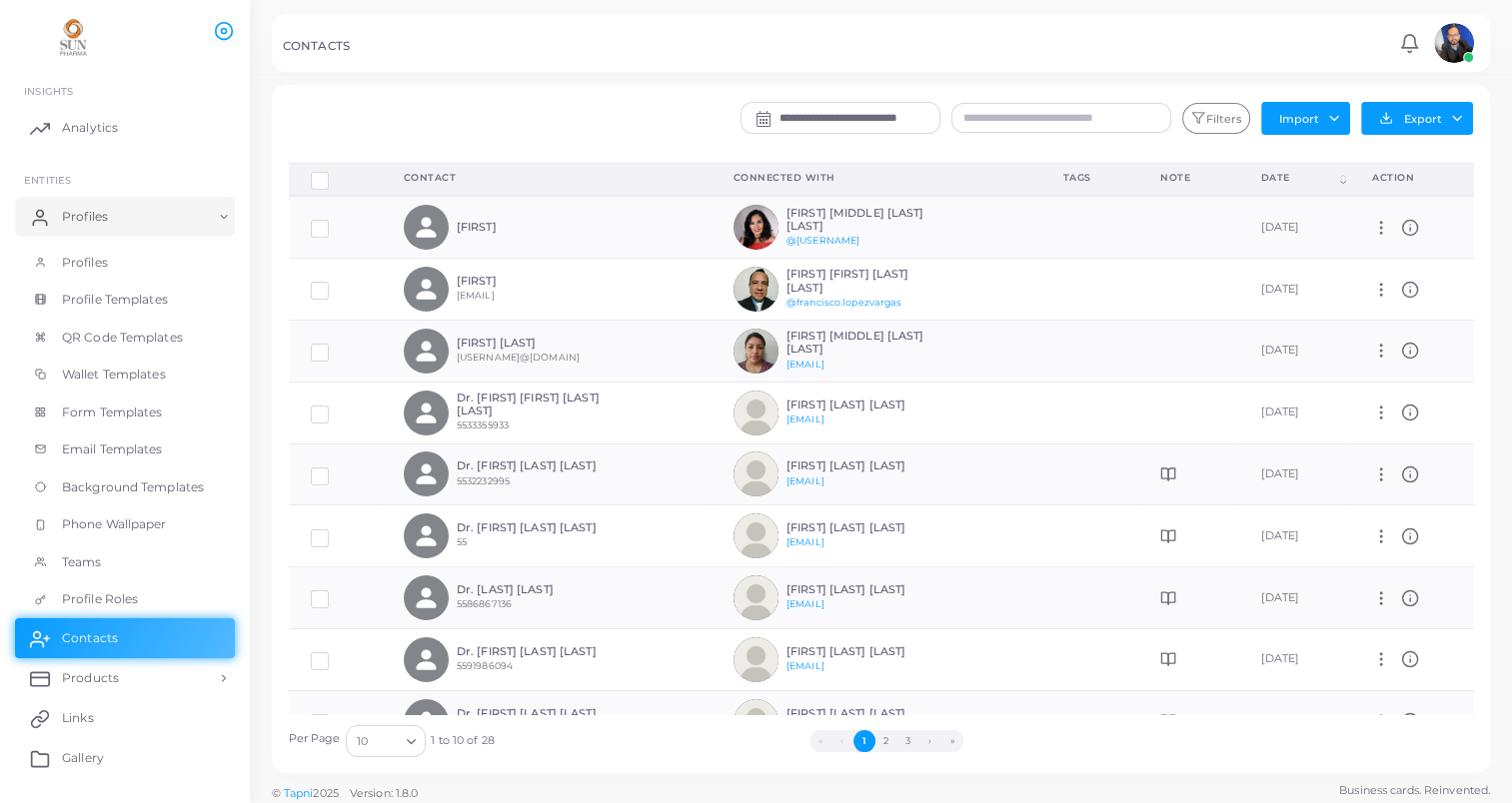 drag, startPoint x: 219, startPoint y: 280, endPoint x: 1001, endPoint y: 41, distance: 817.7072 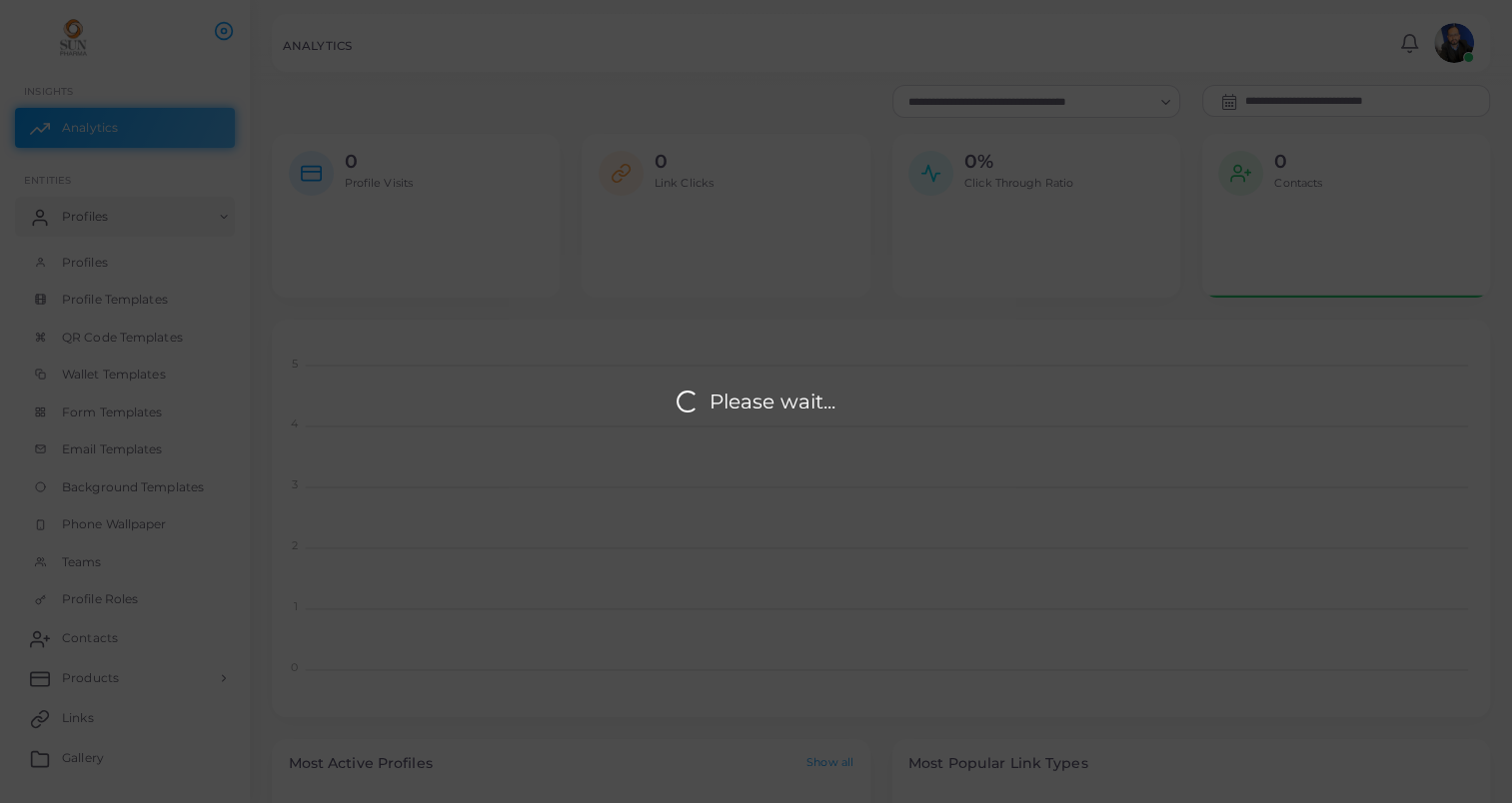 scroll, scrollTop: 16, scrollLeft: 16, axis: both 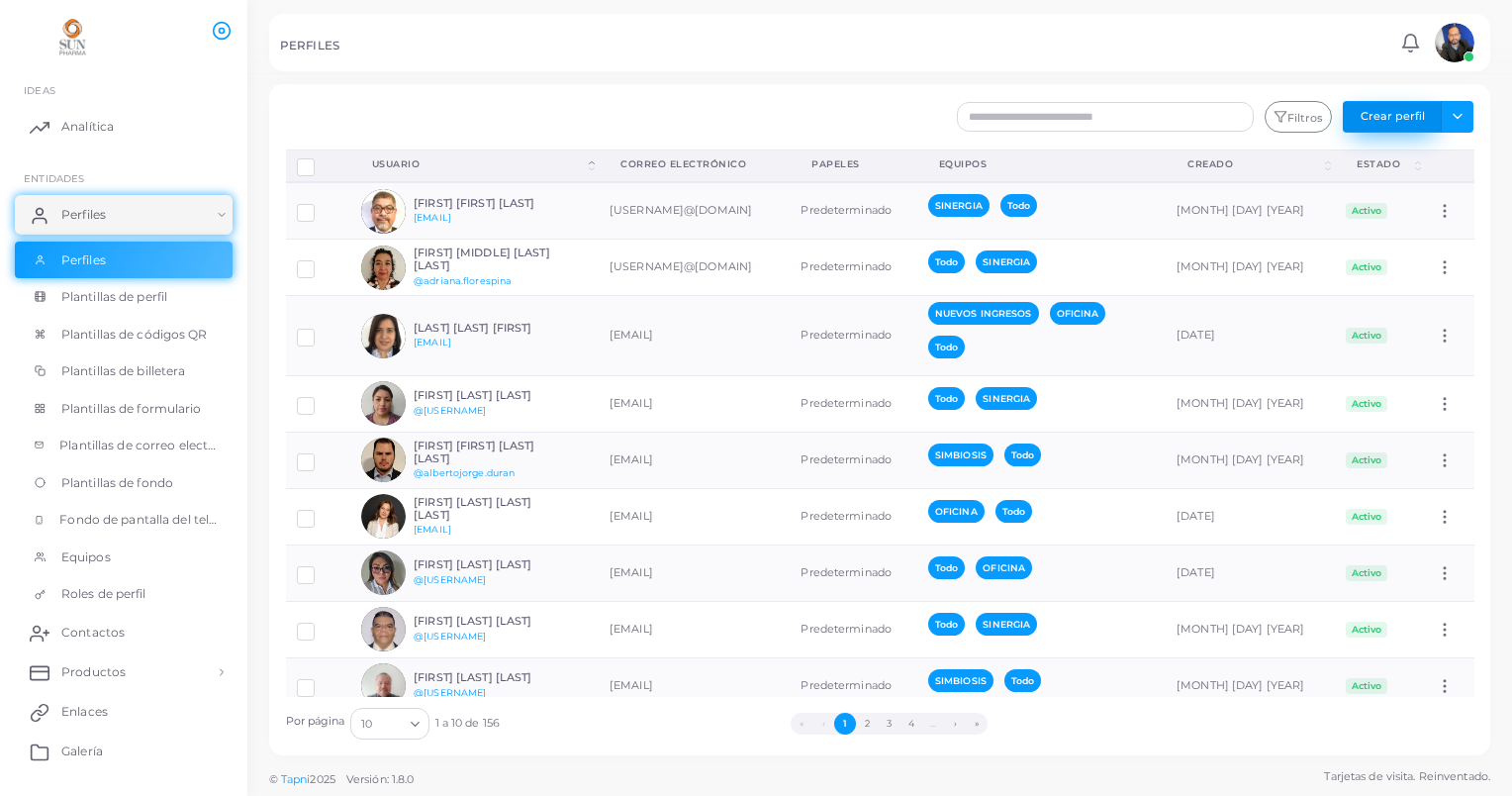 click on "Crear perfil" at bounding box center (1392, 117) 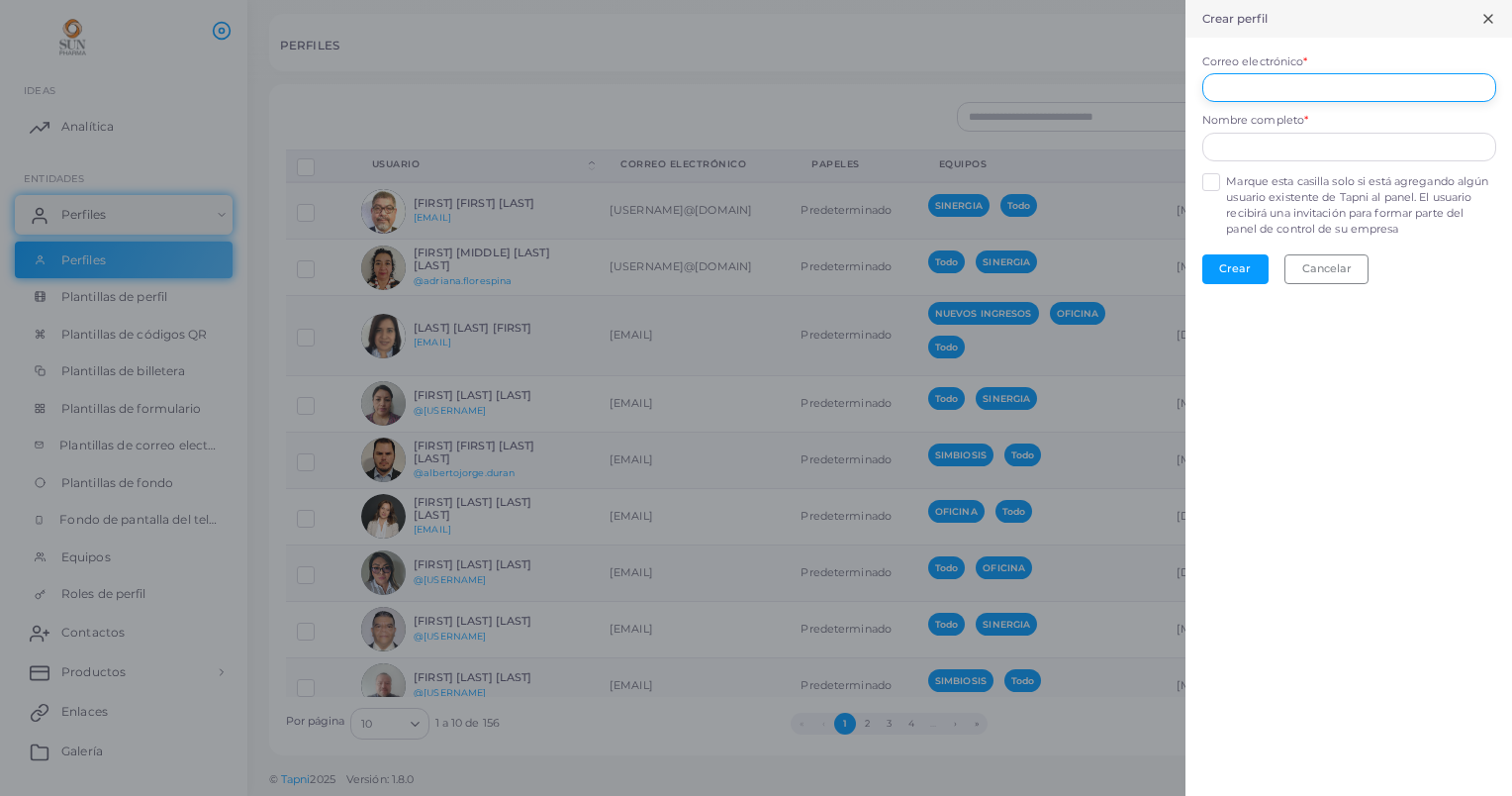 click on "Correo electrónico  *" at bounding box center [1349, 88] 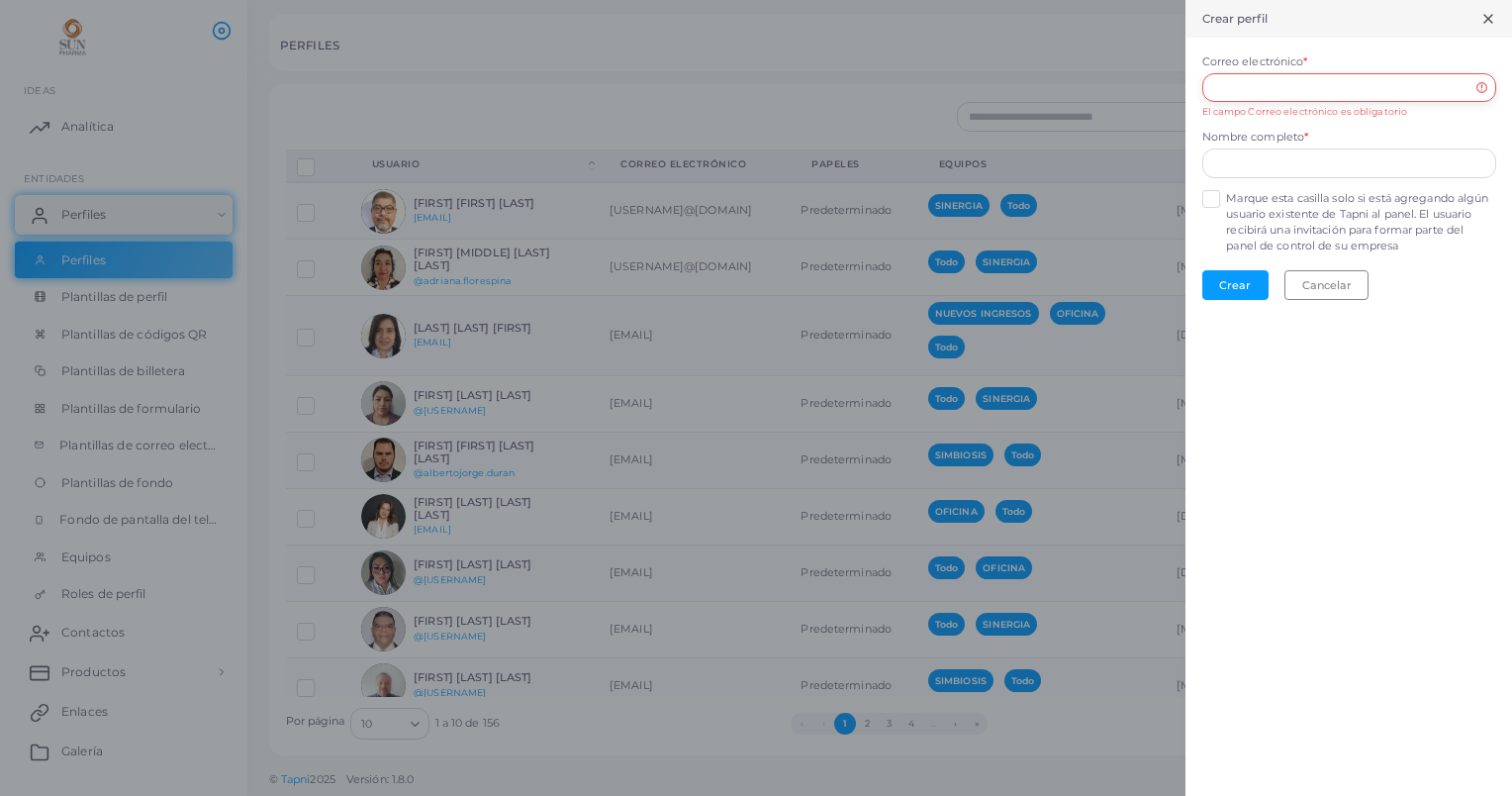 click on "Correo electrónico  *" at bounding box center (1349, 88) 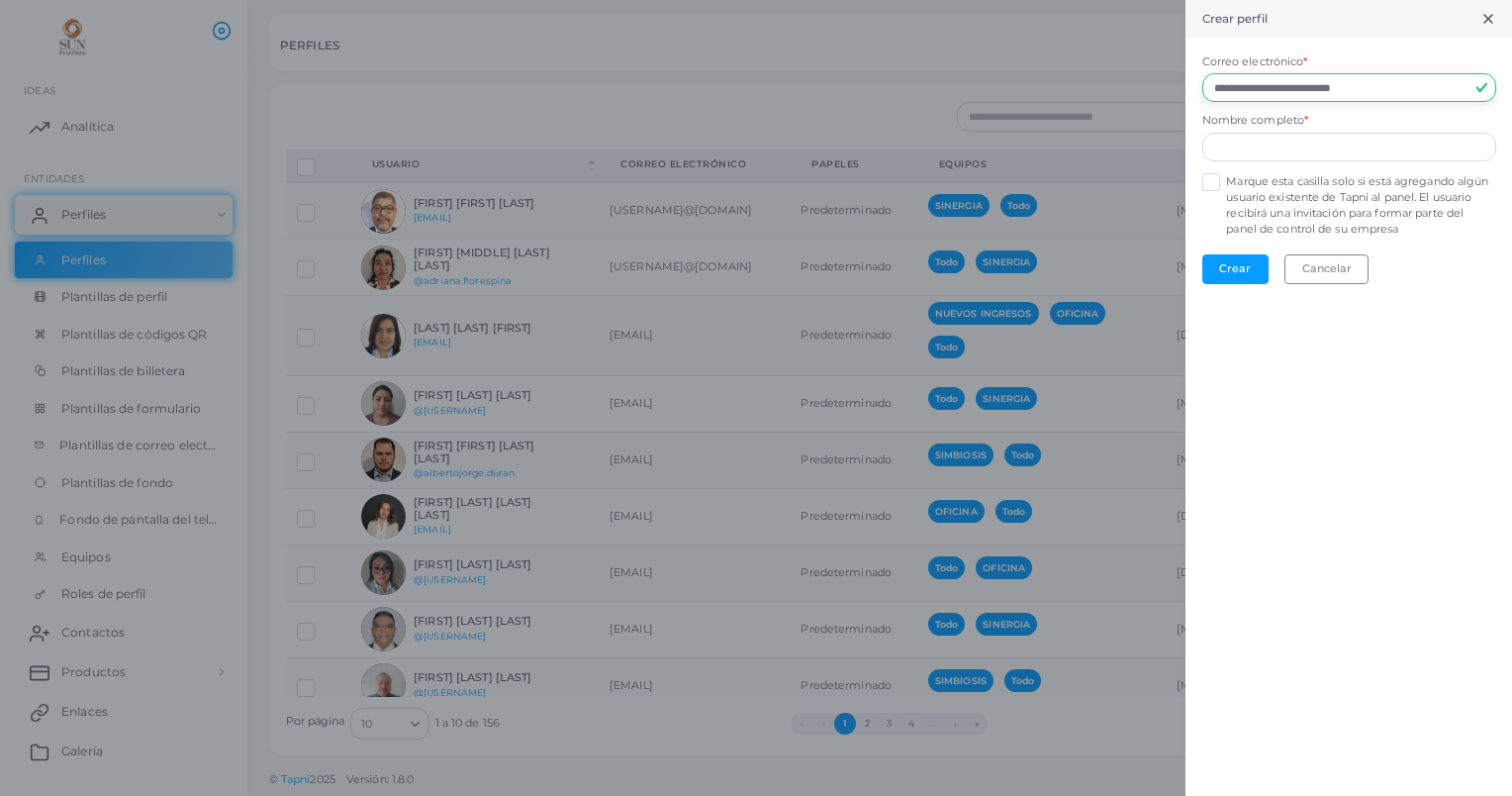 type on "**********" 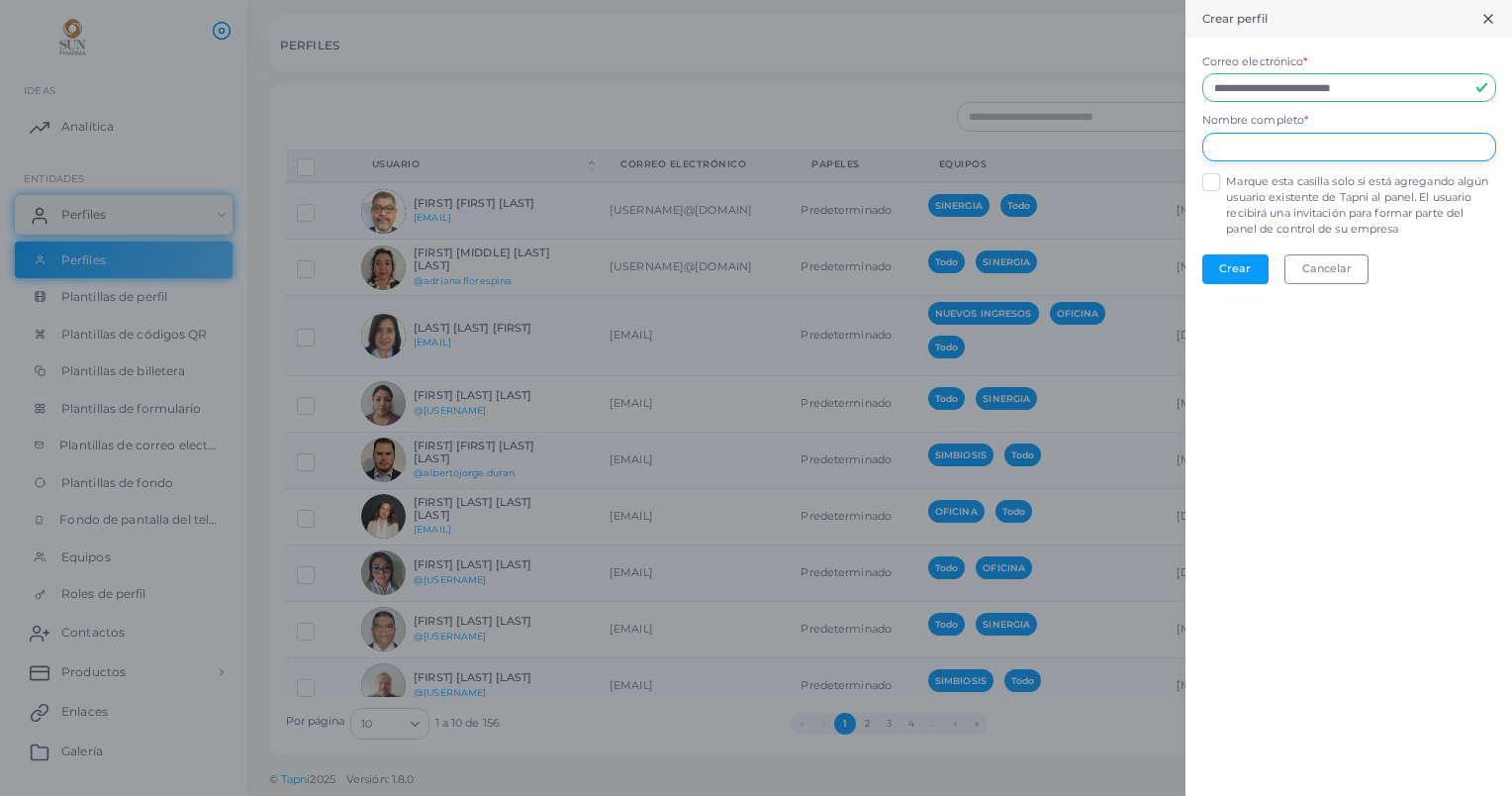 click at bounding box center [1349, 148] 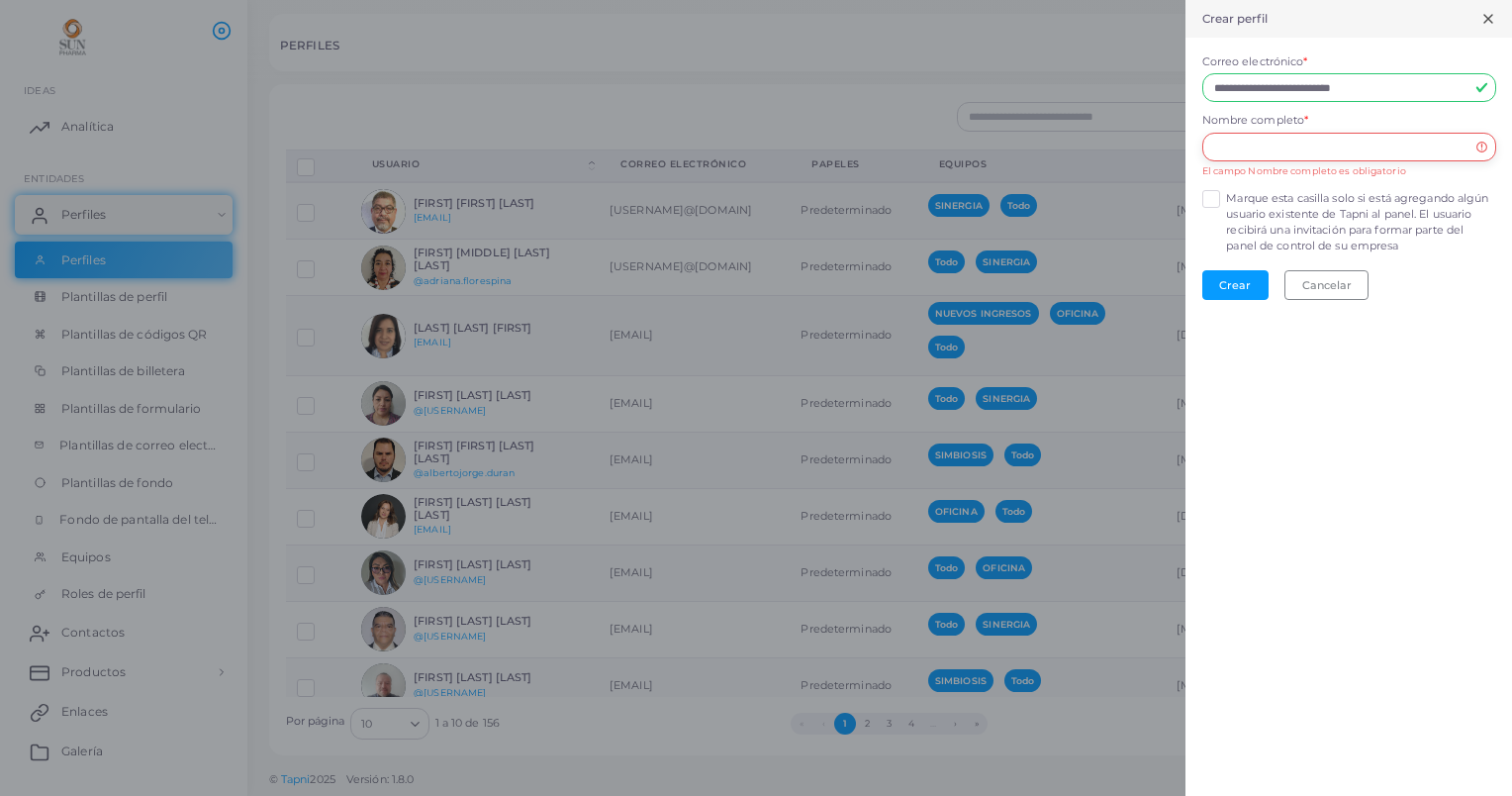 click at bounding box center [1349, 148] 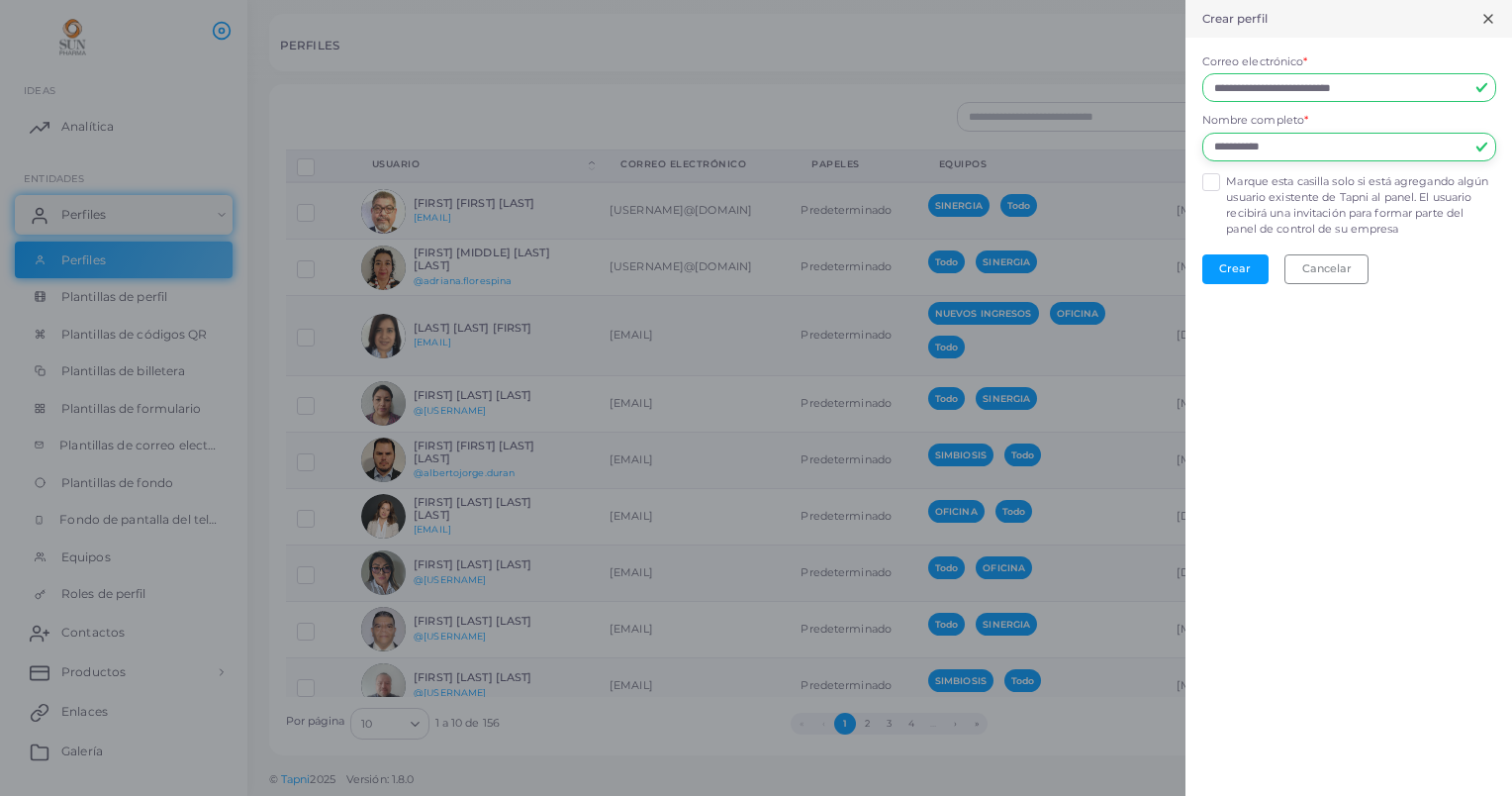click on "**********" at bounding box center [1349, 148] 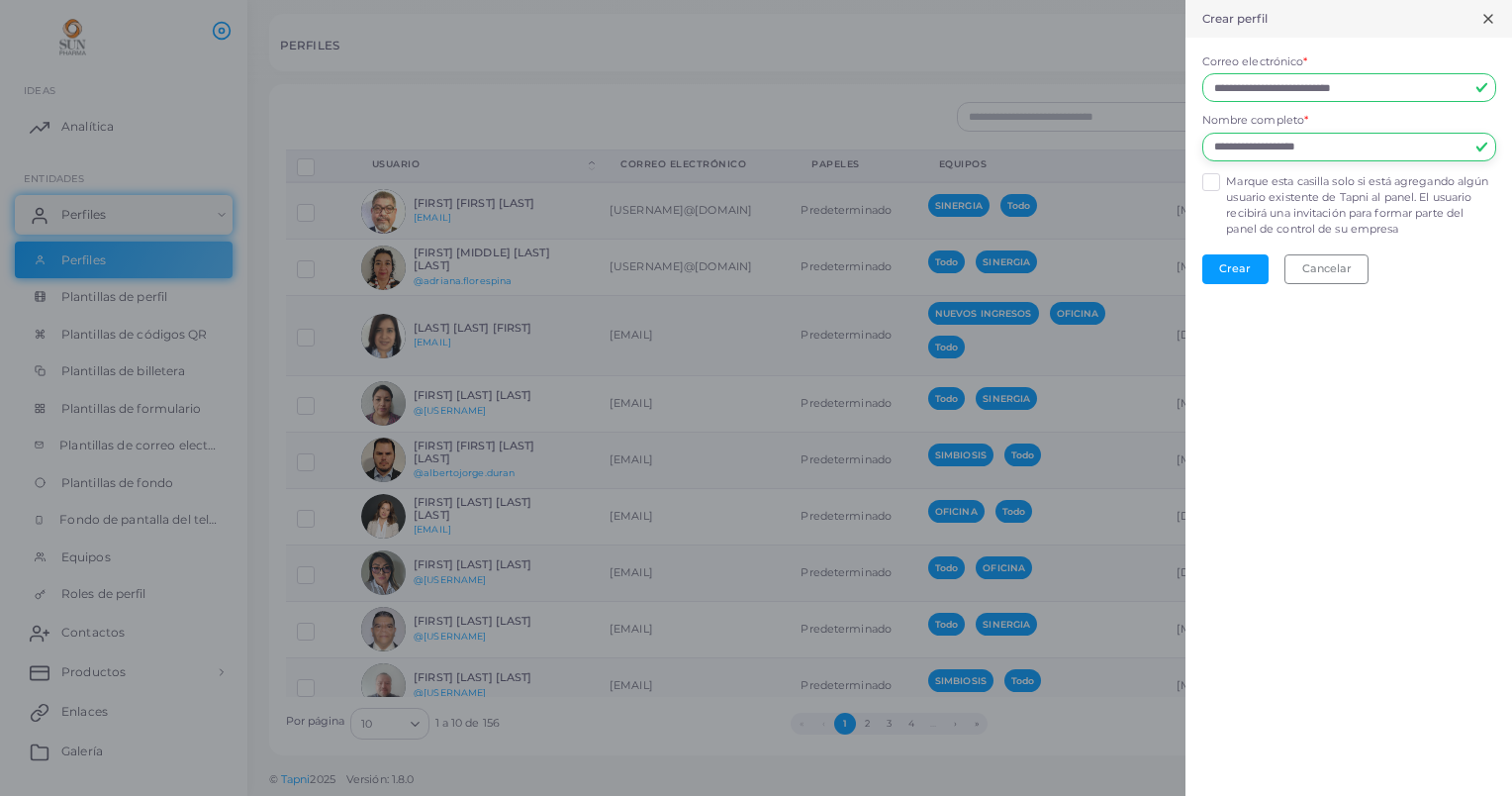 click on "**********" at bounding box center (1349, 148) 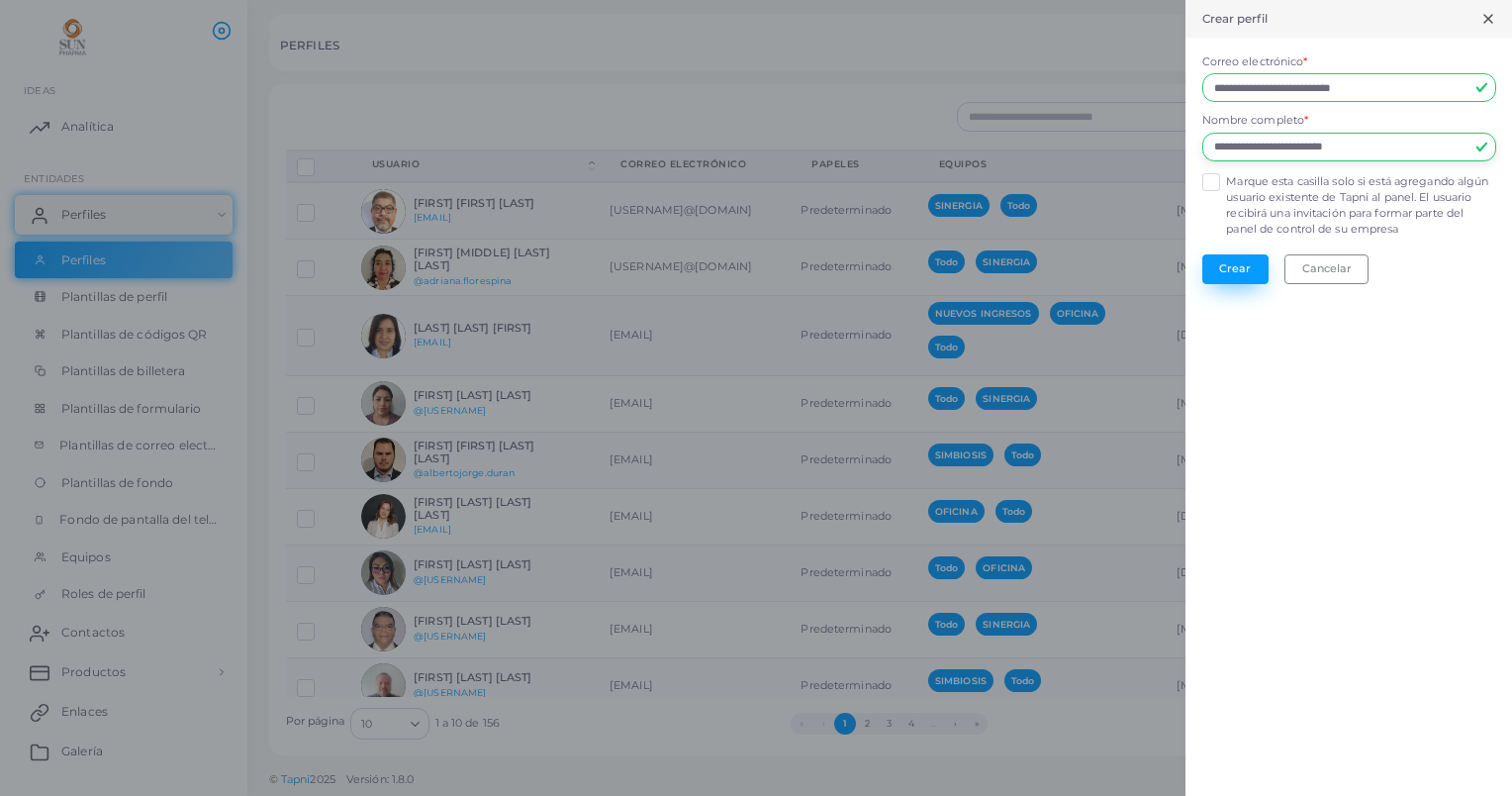 type on "**********" 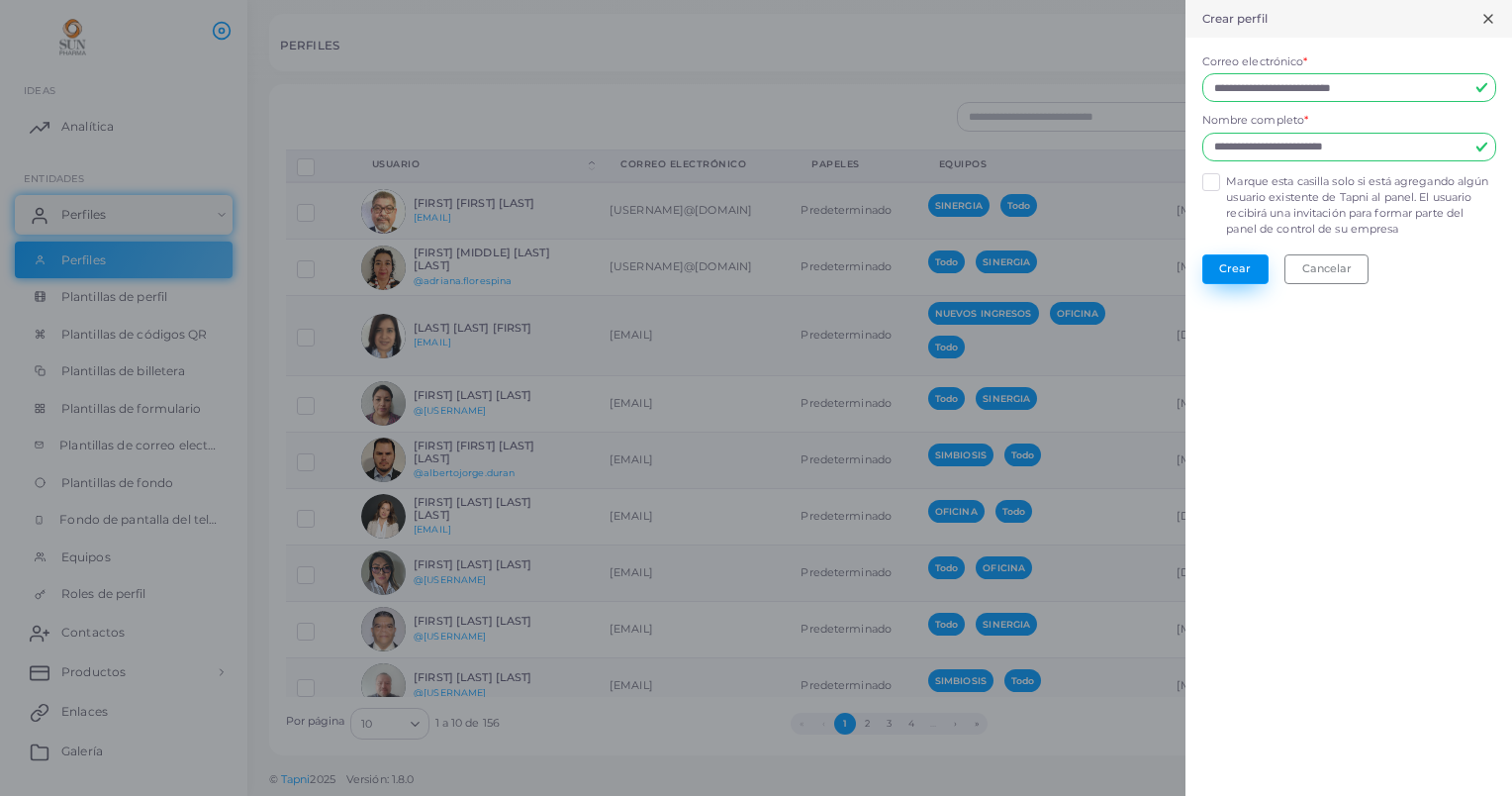 click on "Crear" at bounding box center (1235, 269) 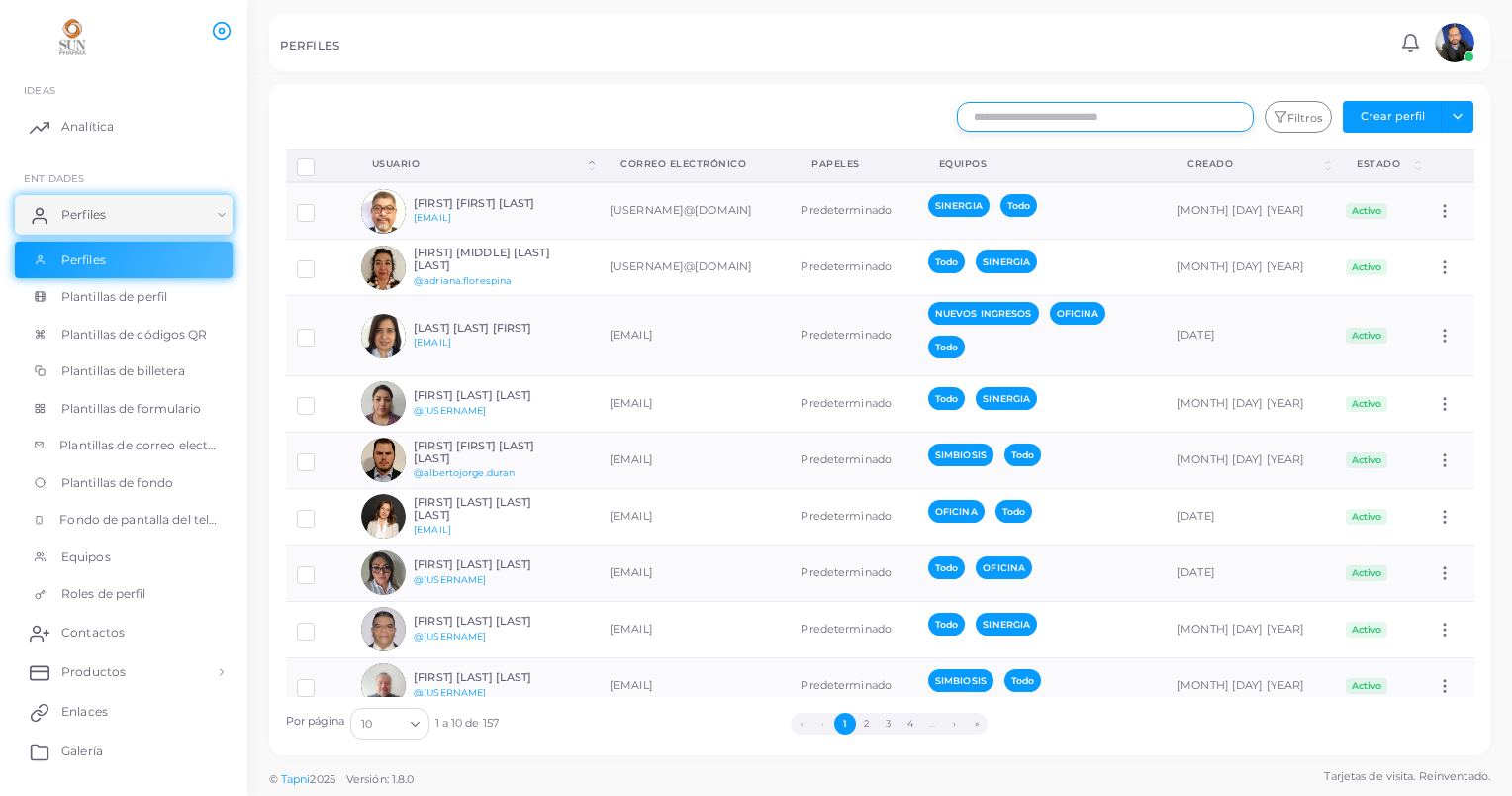 click at bounding box center (1105, 117) 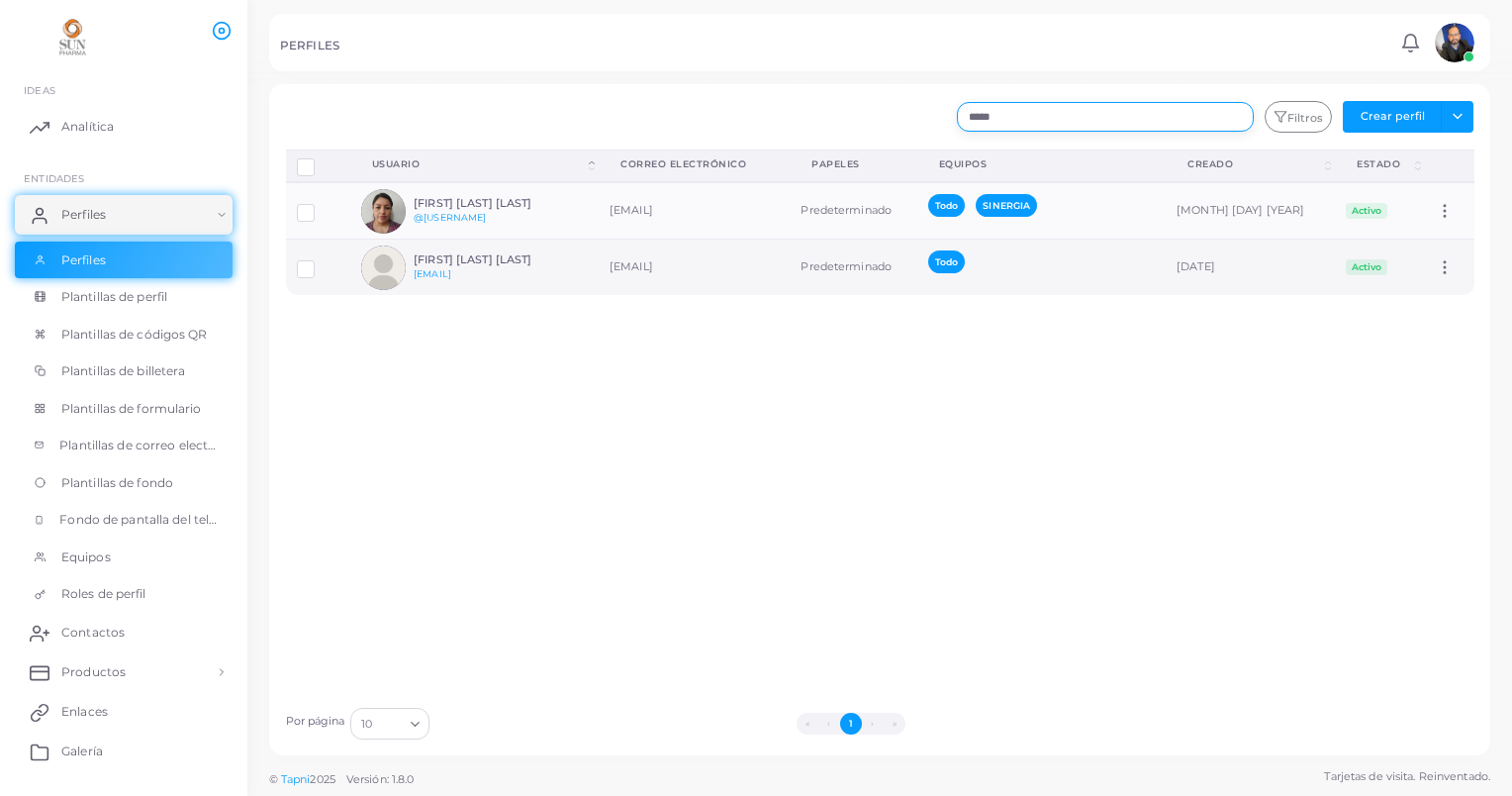 type on "*****" 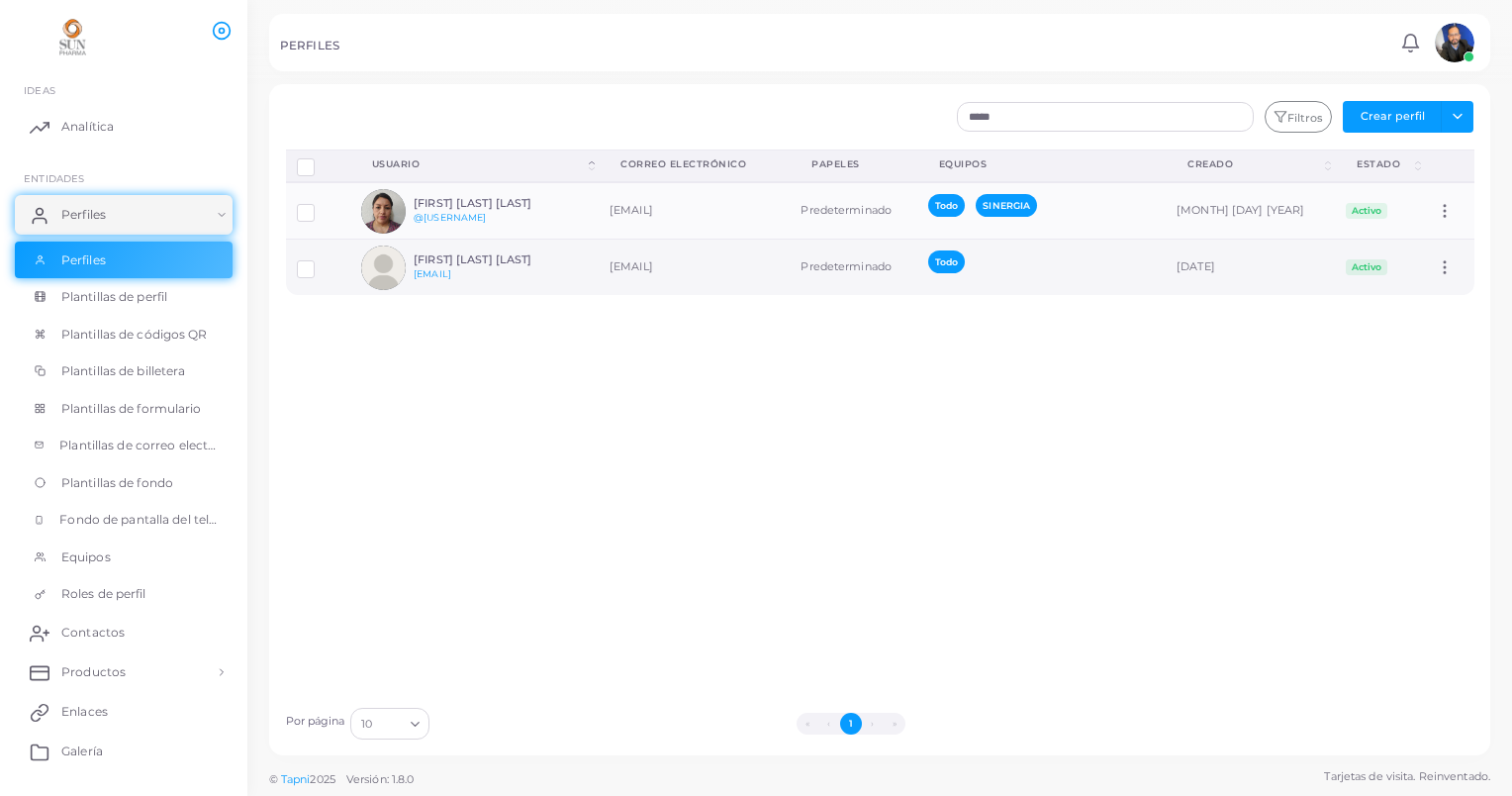 click at bounding box center [321, 261] 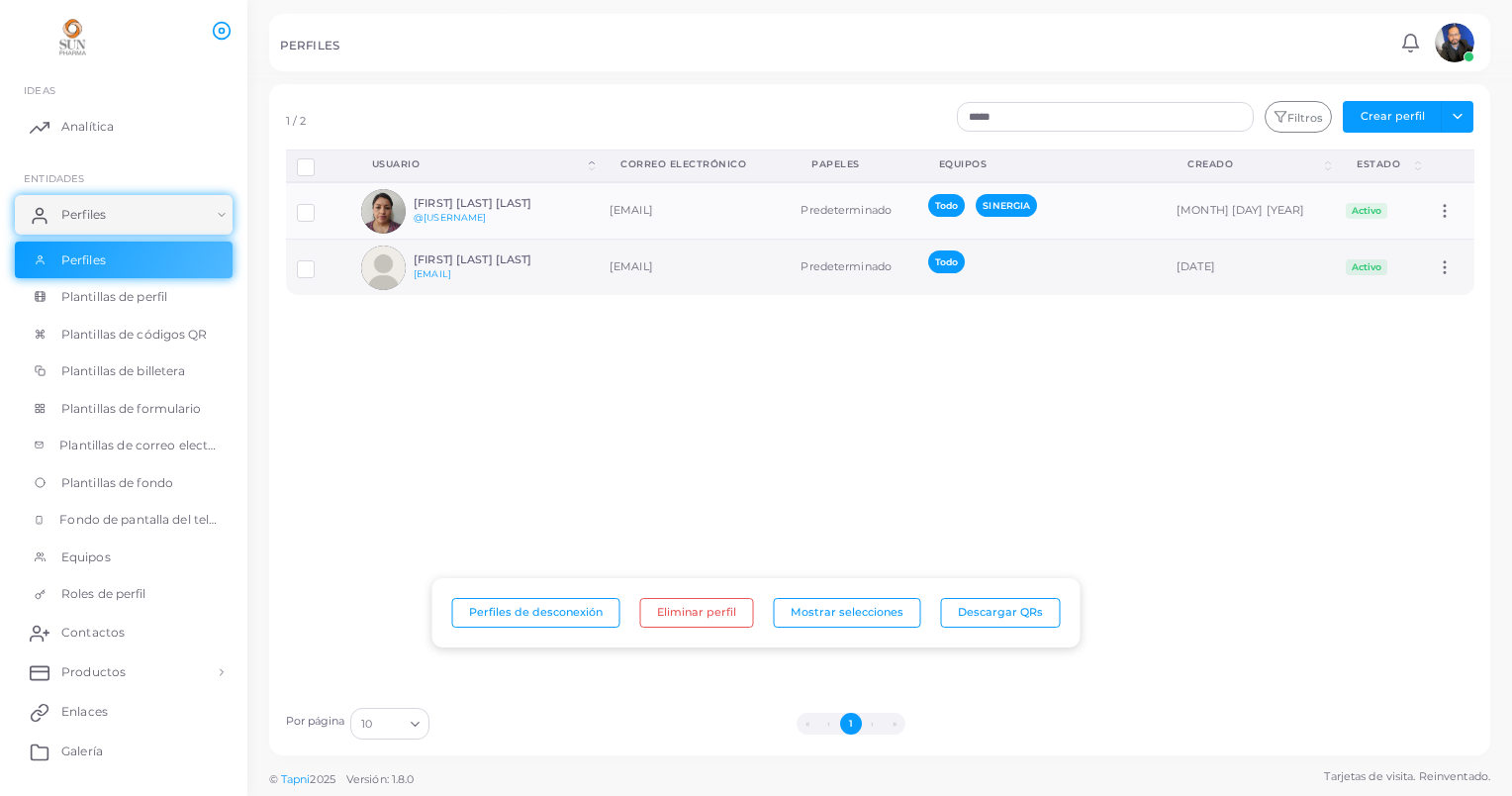 click at bounding box center [383, 267] 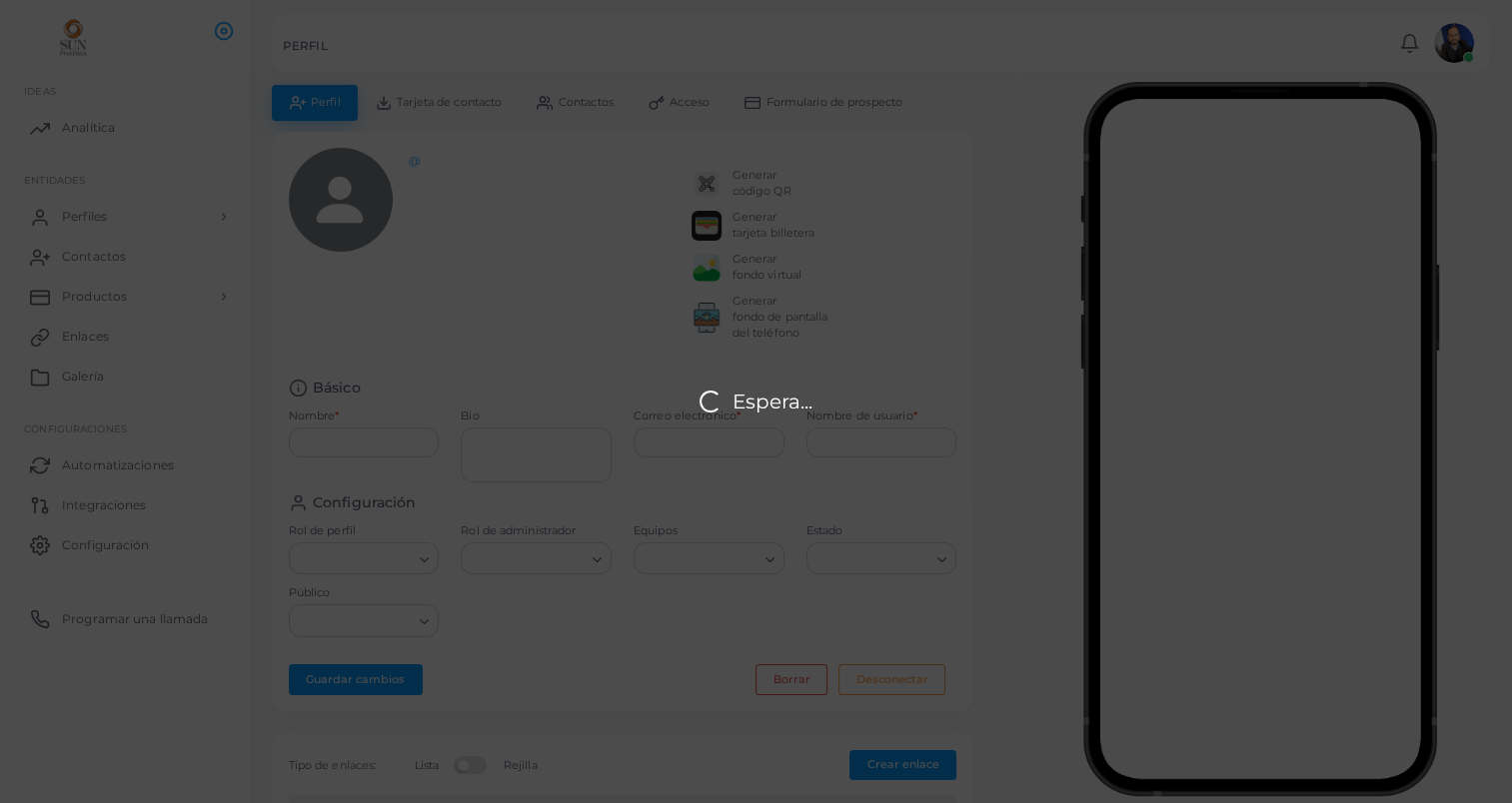 type on "**********" 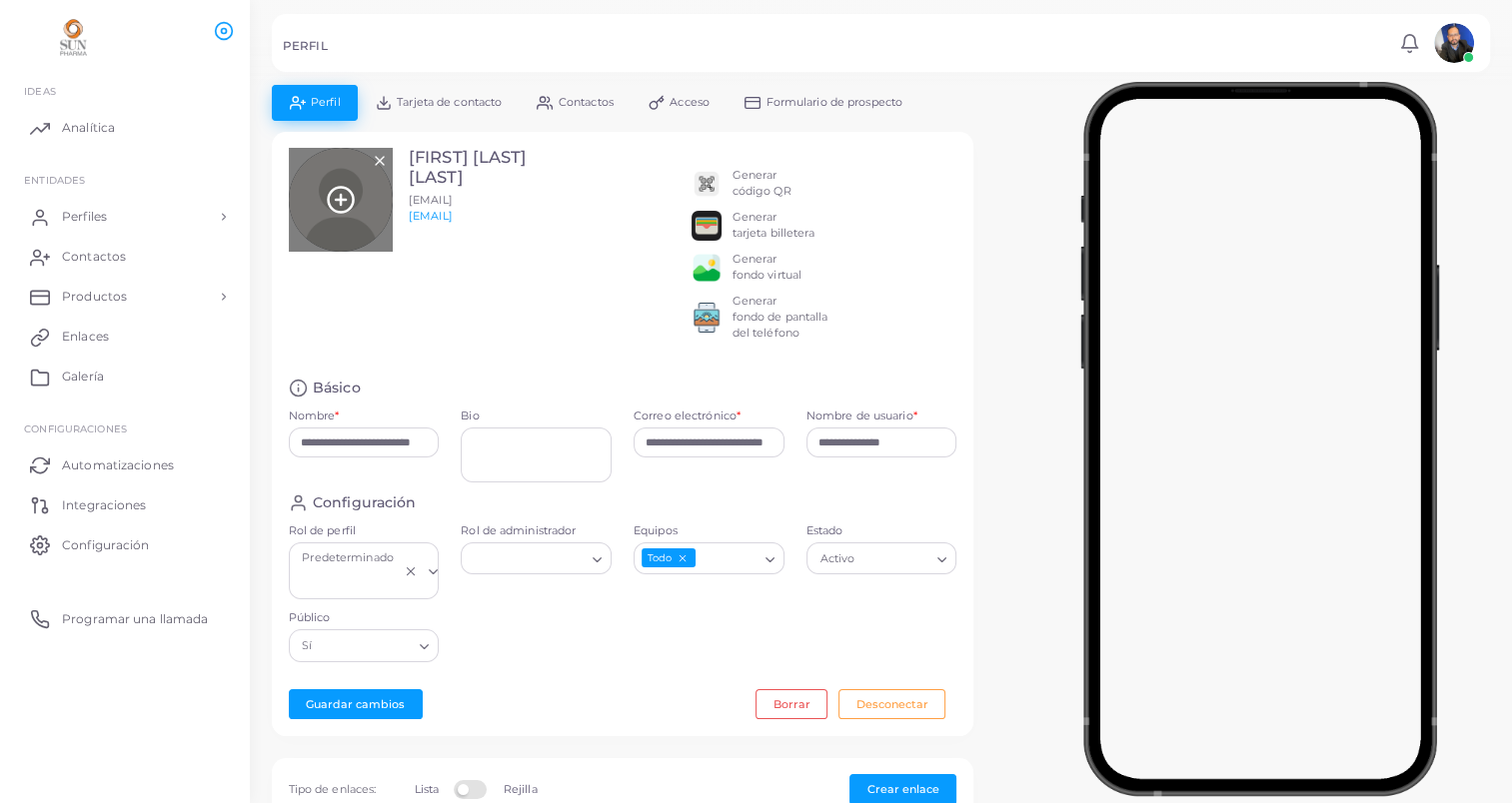 click 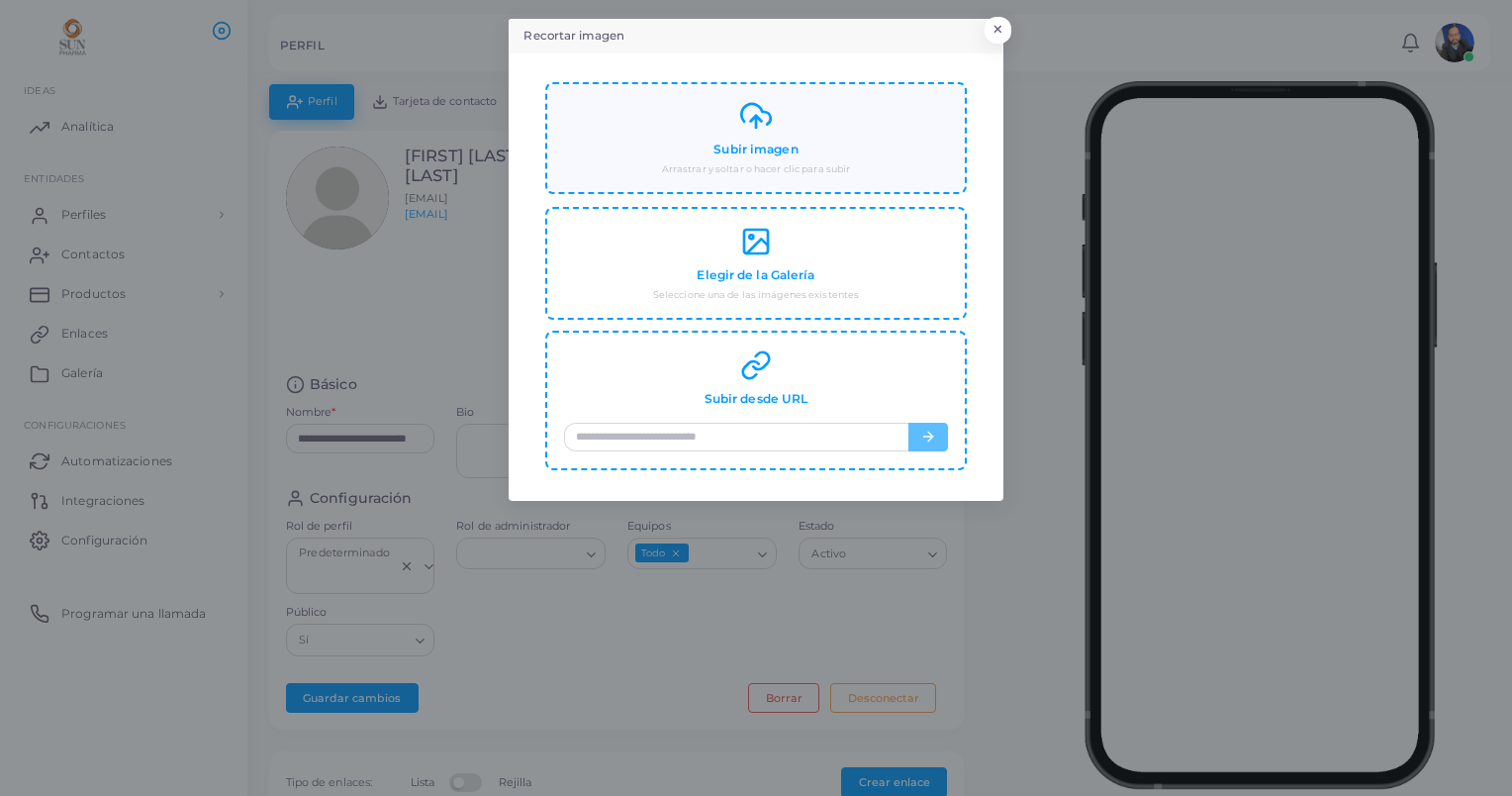 click on "Subir imagen" at bounding box center (755, 149) 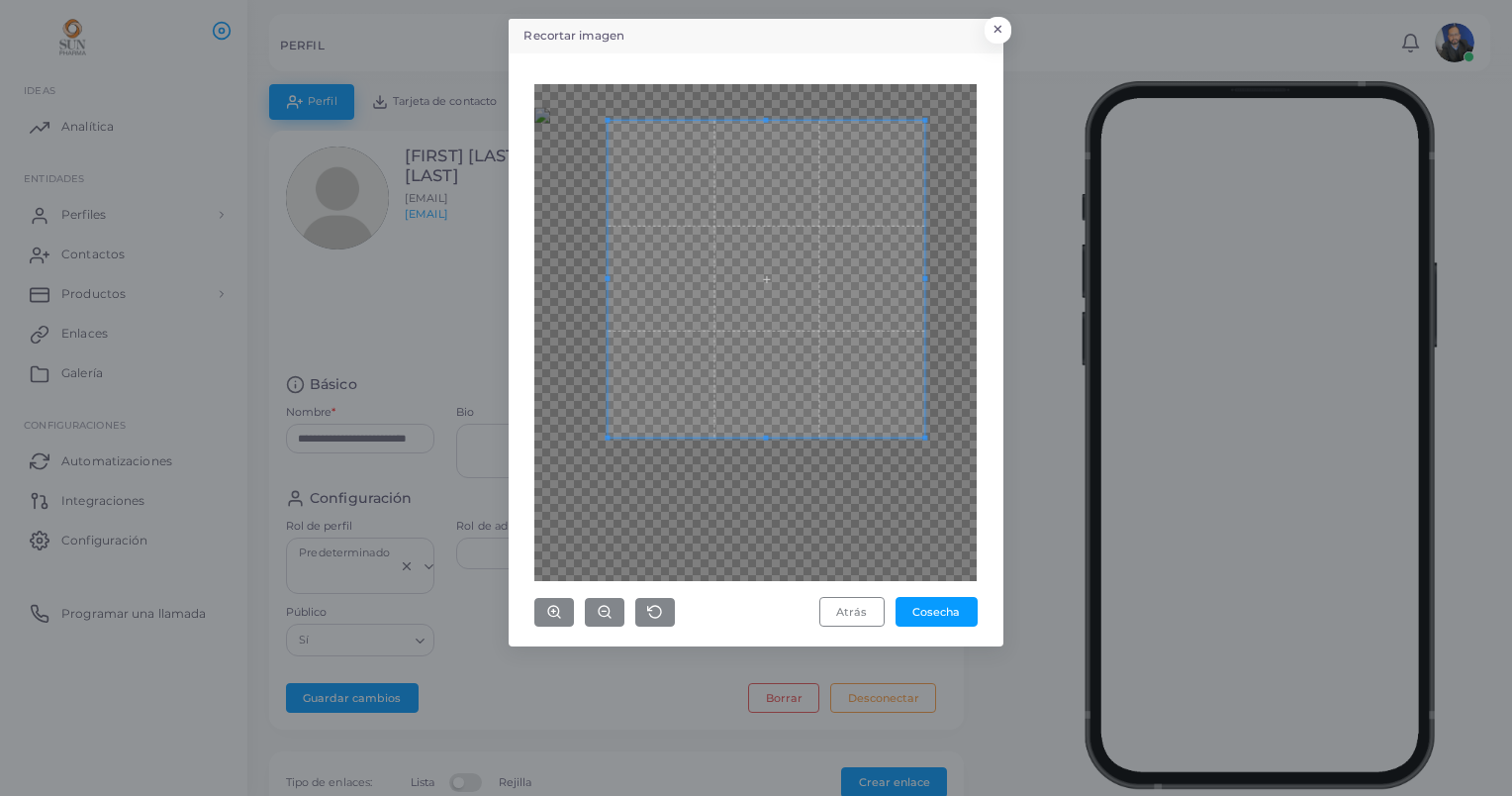 click at bounding box center [767, 278] 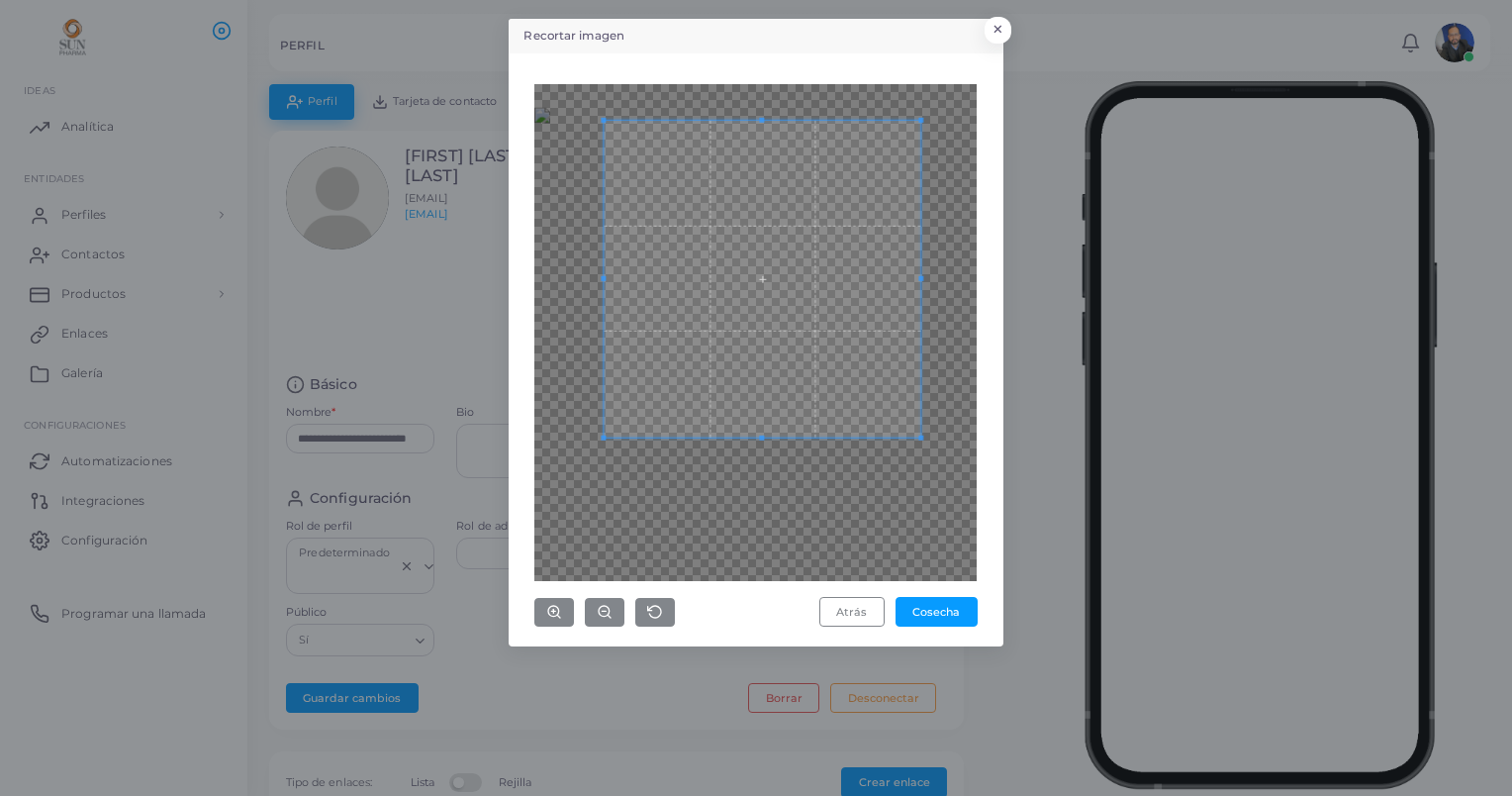 click at bounding box center [763, 278] 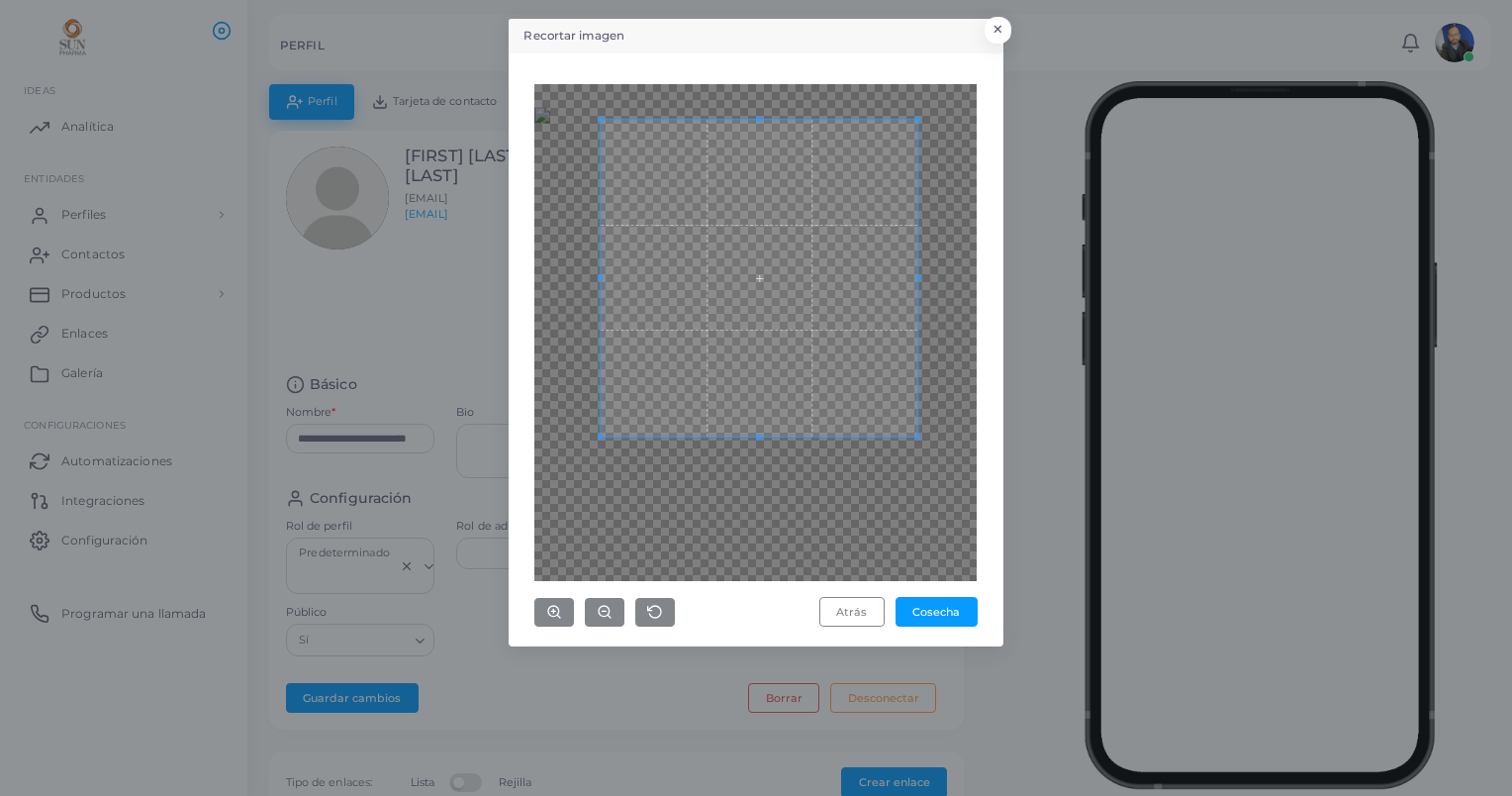 click at bounding box center (760, 278) 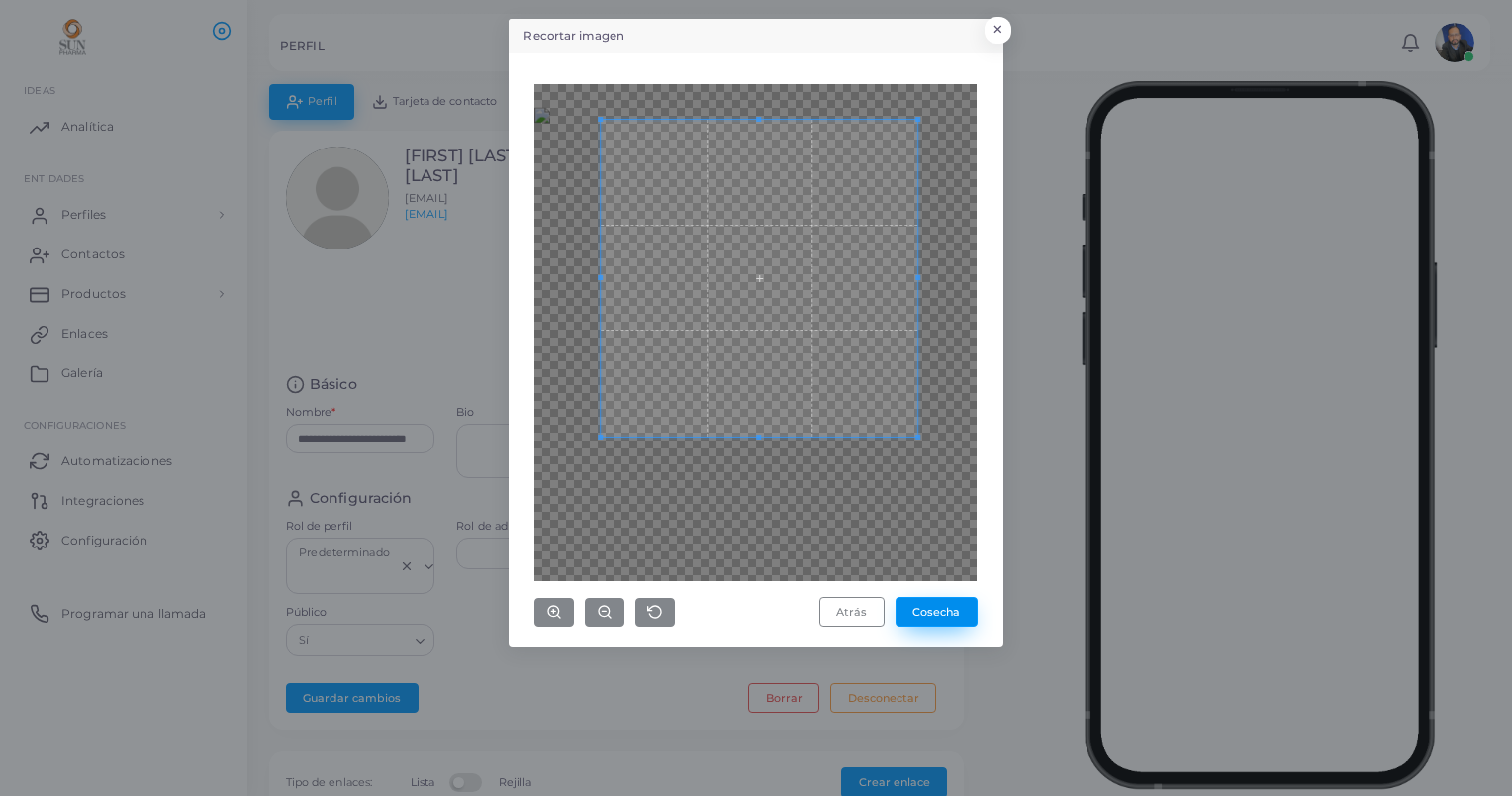 click on "Cosecha" at bounding box center [936, 612] 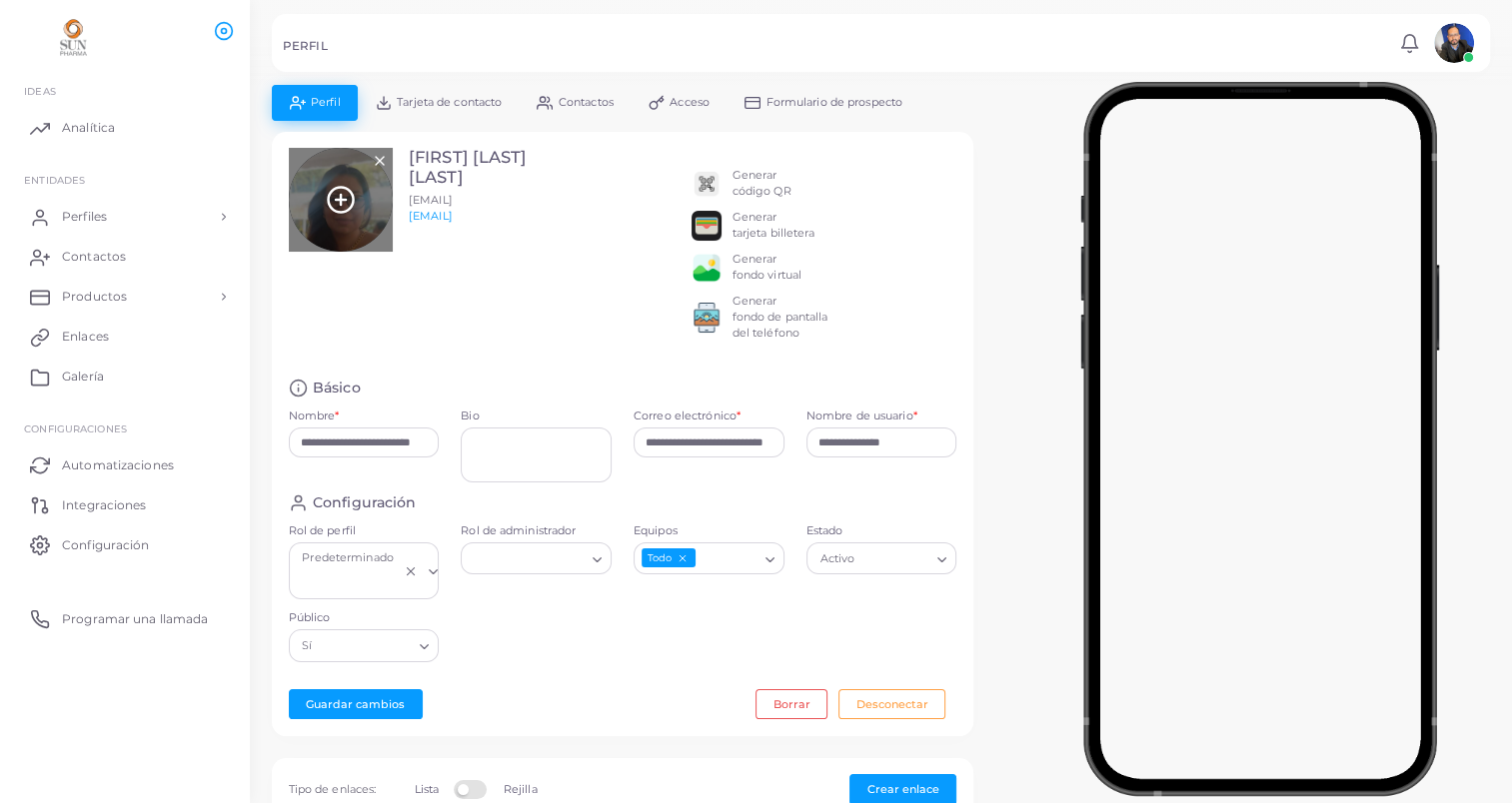 click at bounding box center [341, 200] 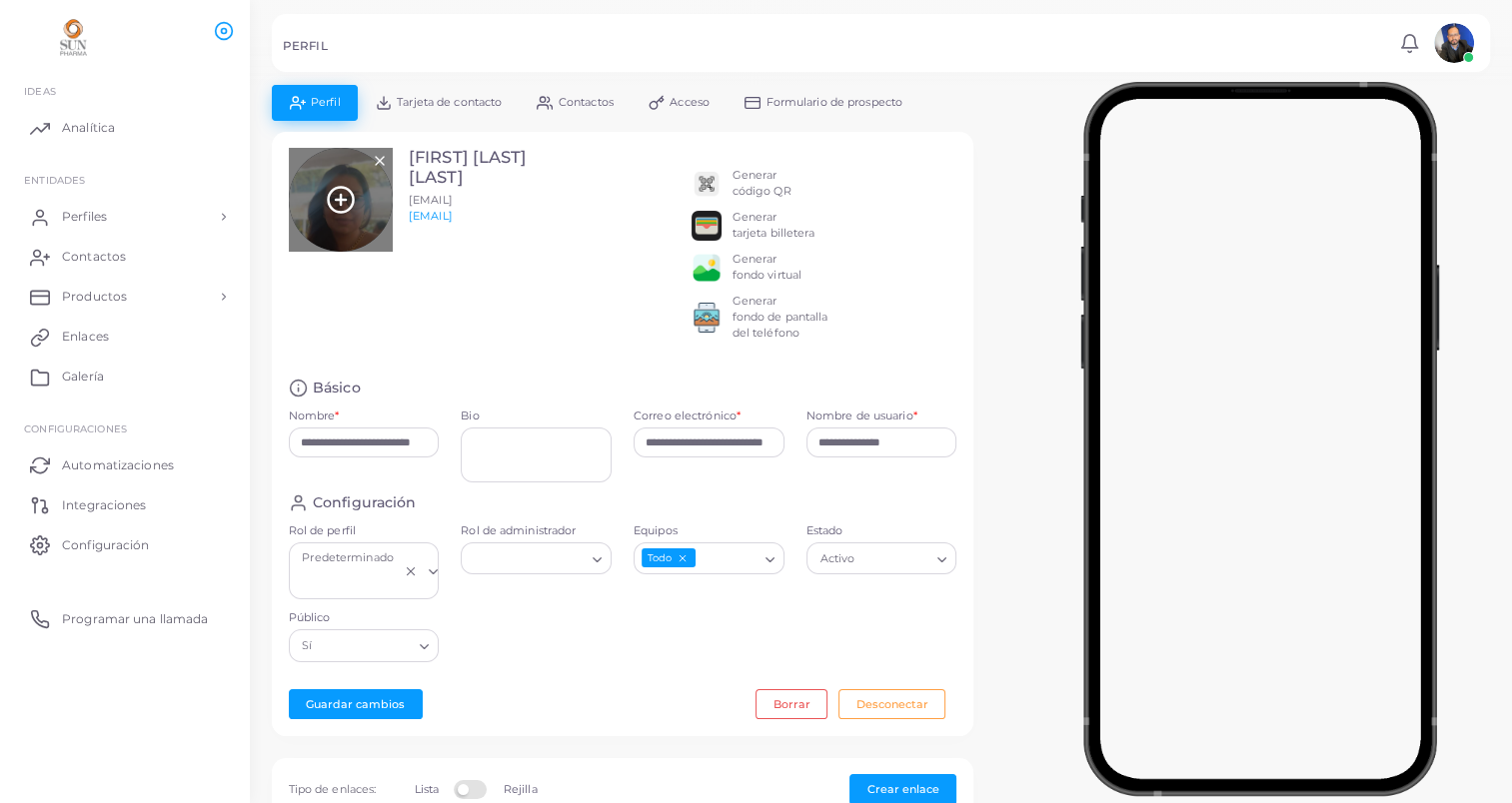click 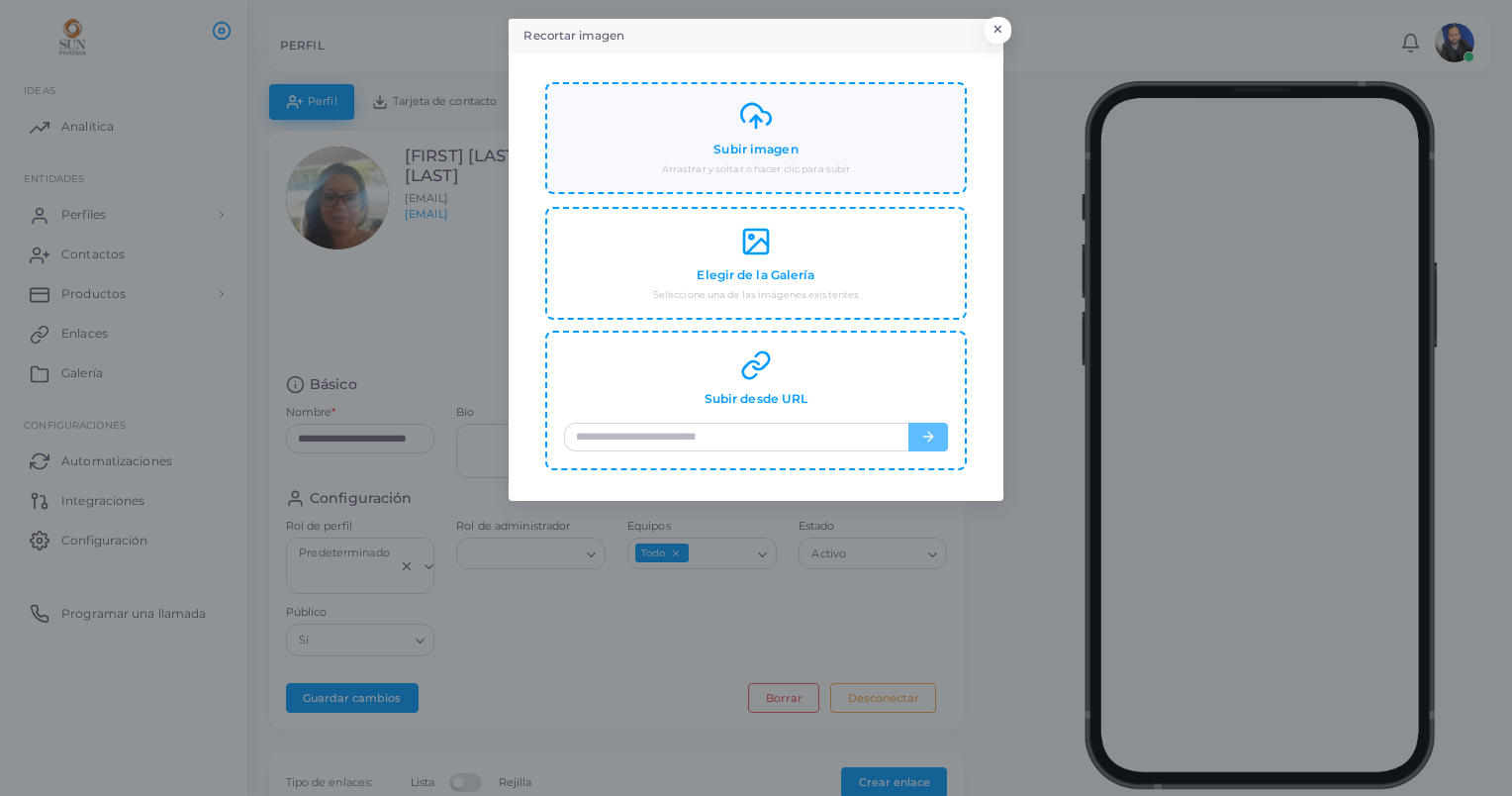 click on "Subir imagen" at bounding box center [755, 149] 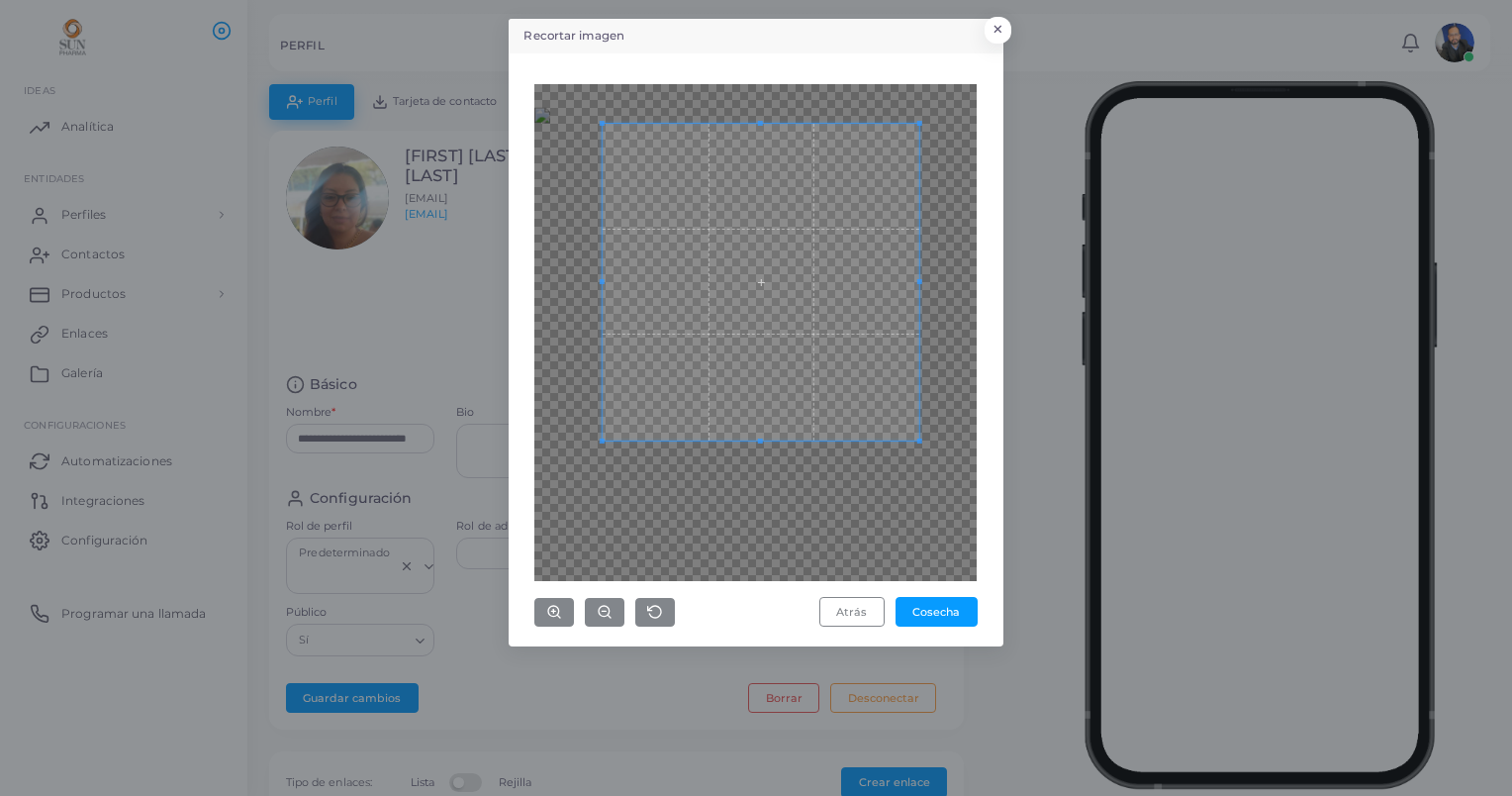 click at bounding box center [761, 282] 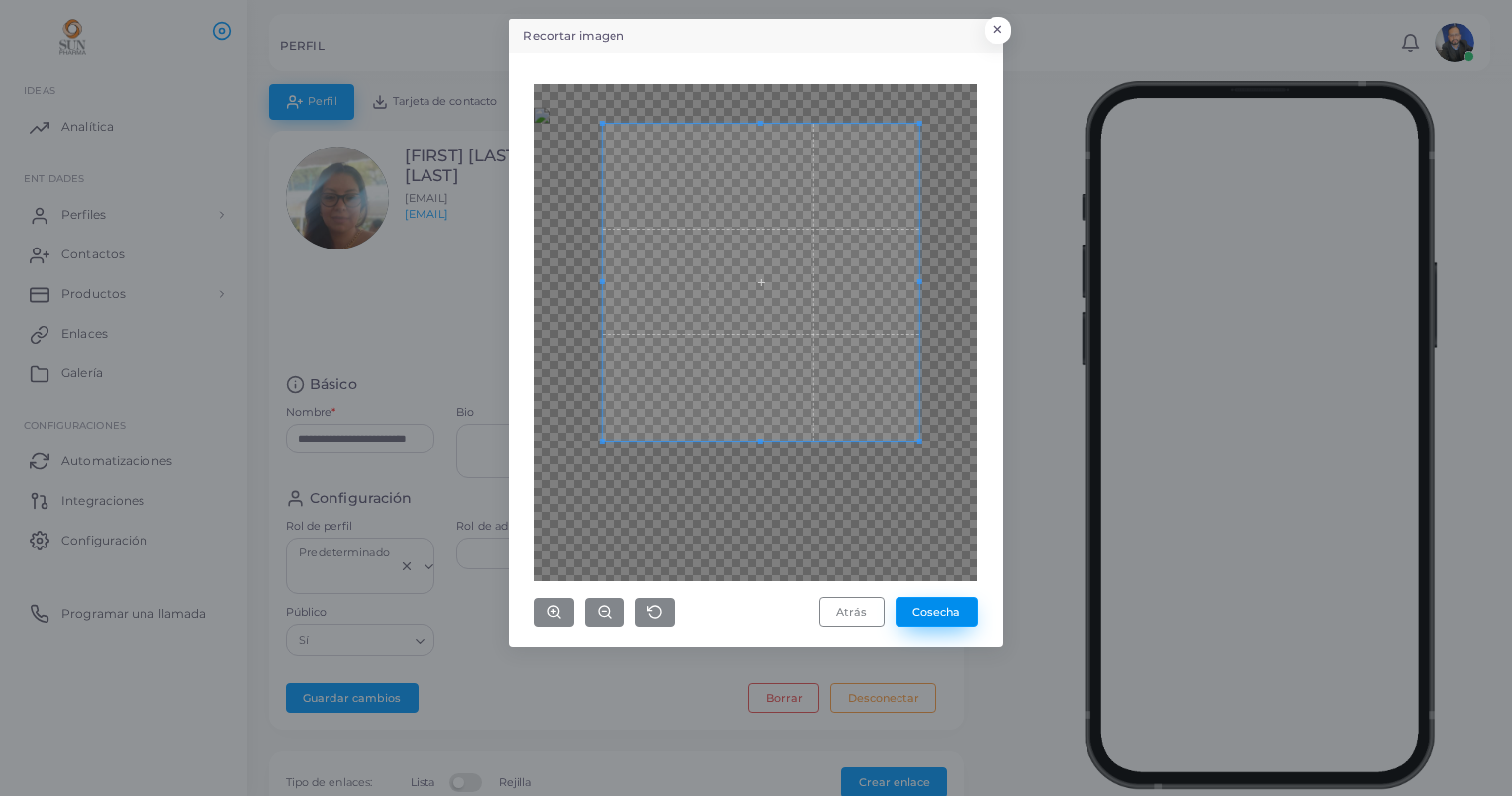 click on "Cosecha" at bounding box center [936, 612] 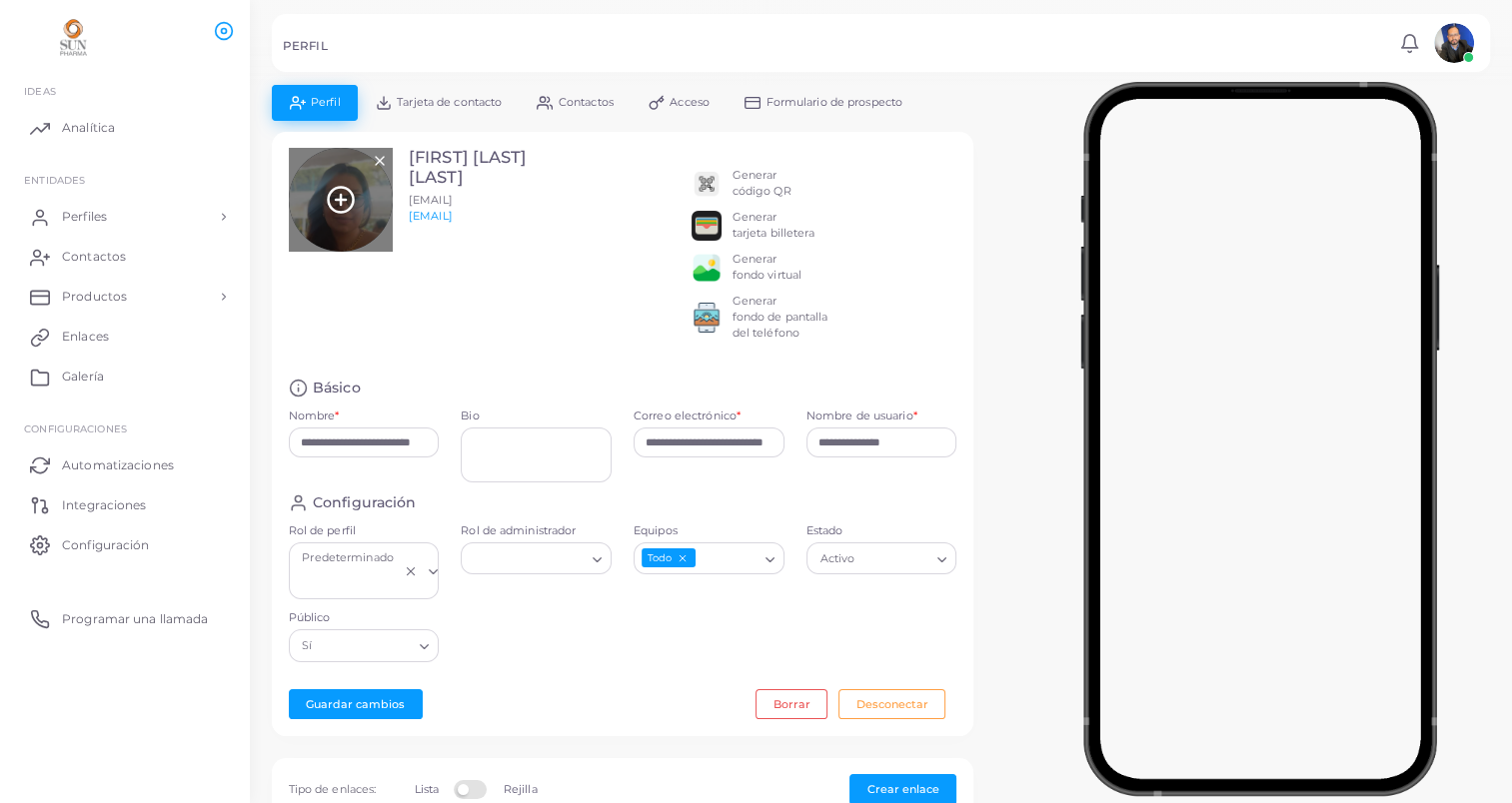 click at bounding box center (341, 200) 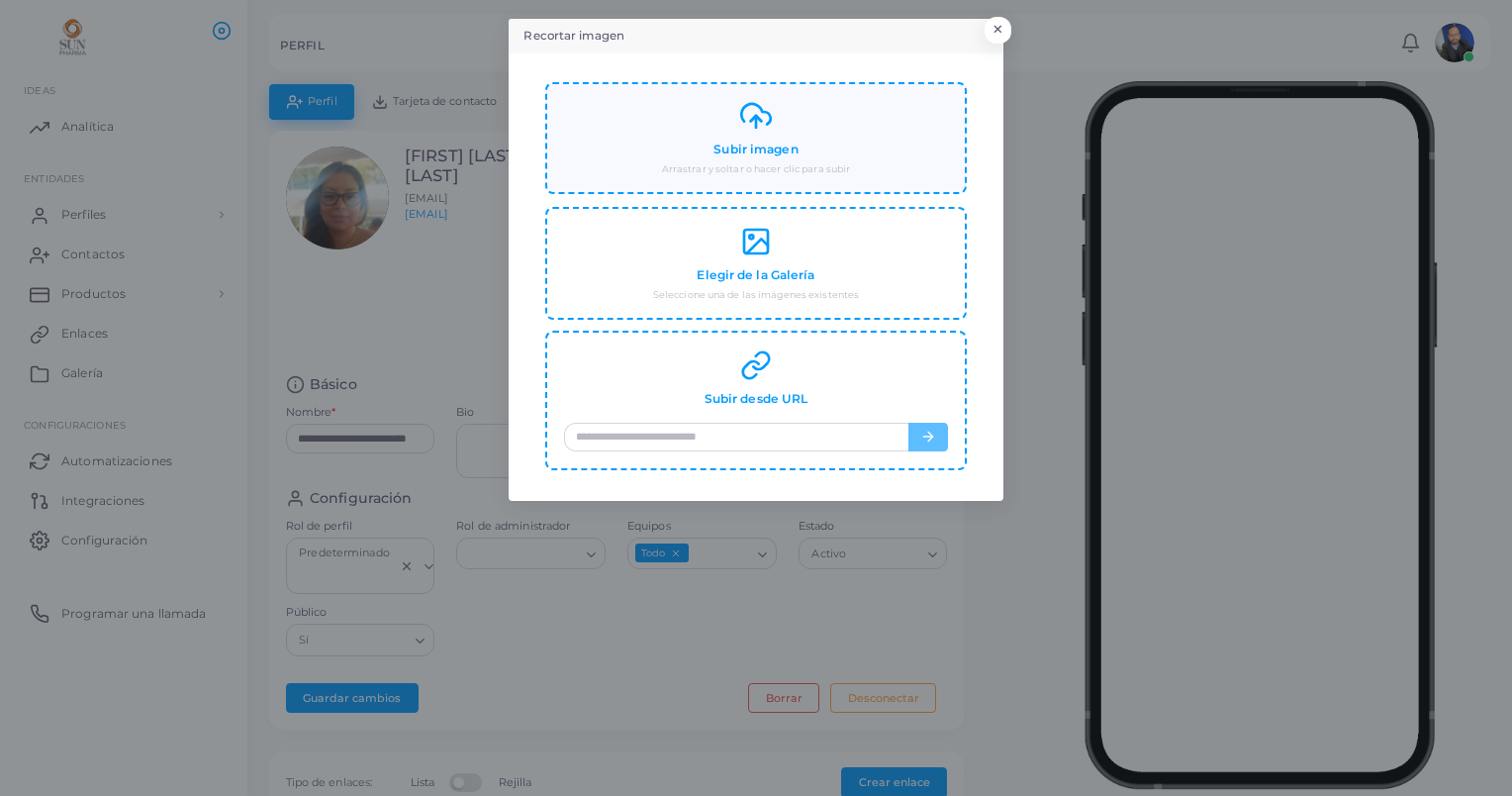 click on "Subir imagen Arrastrar y soltar o hacer clic para subir" at bounding box center [756, 138] 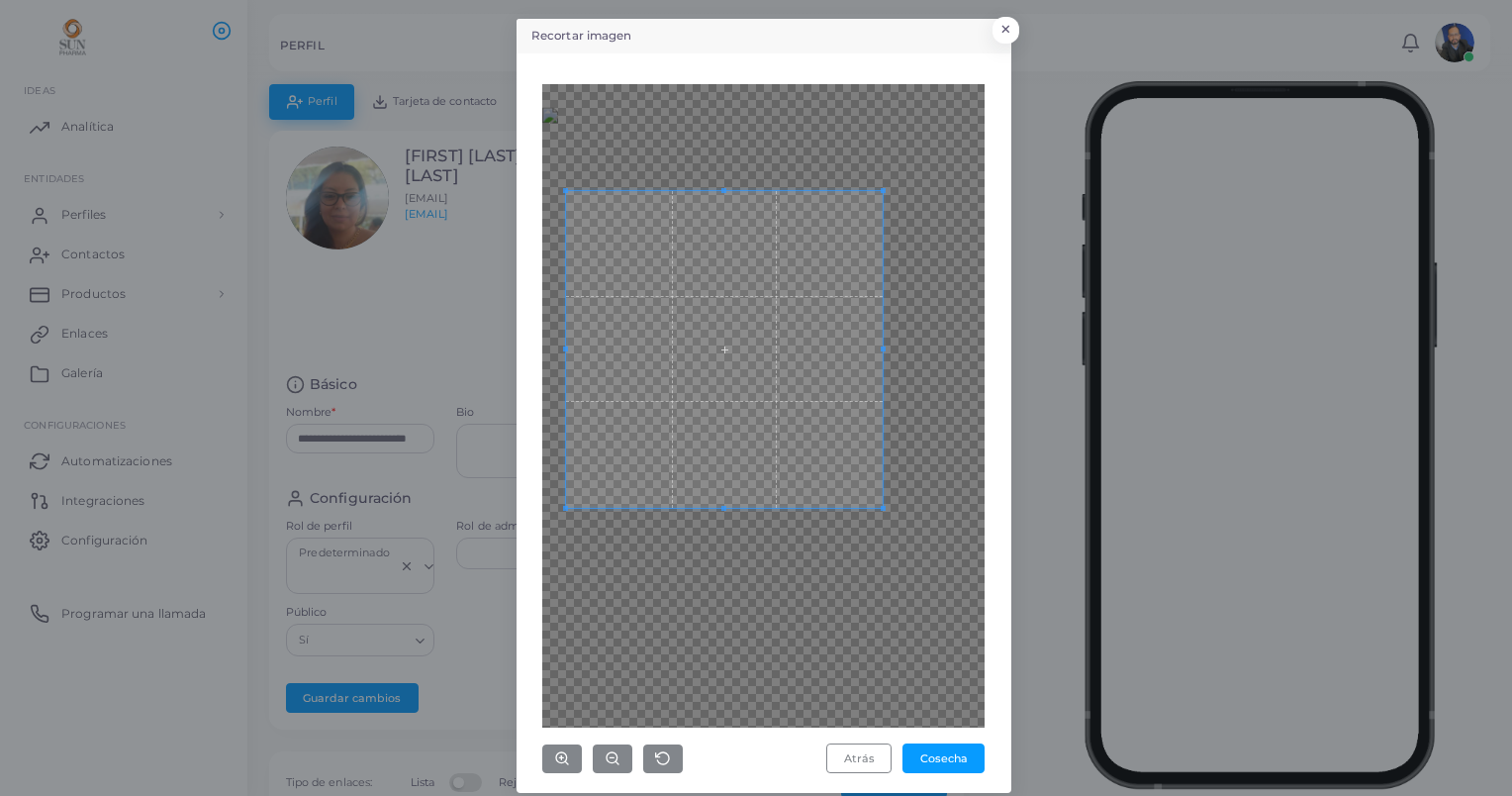 click at bounding box center (724, 349) 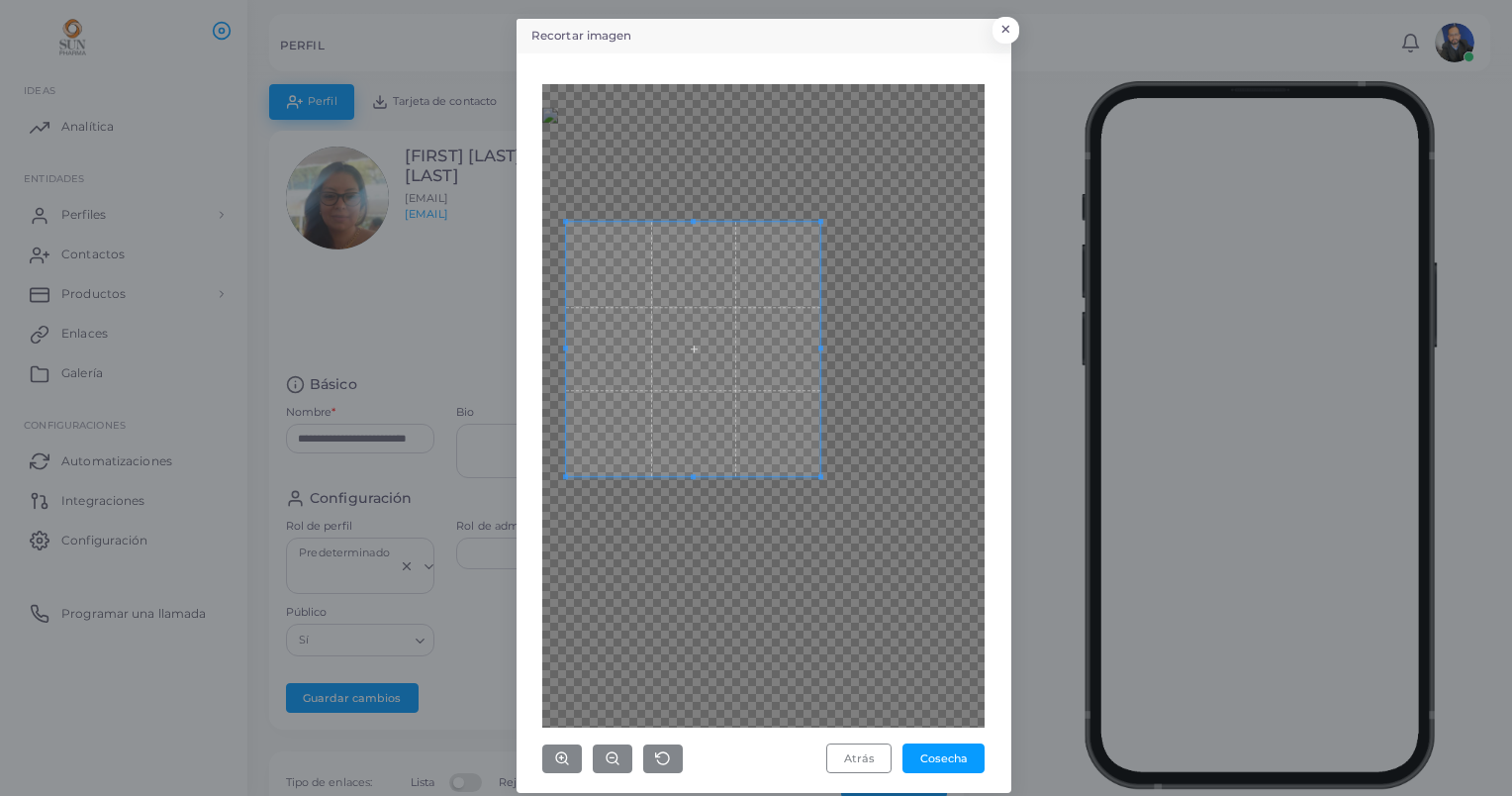 click at bounding box center [694, 349] 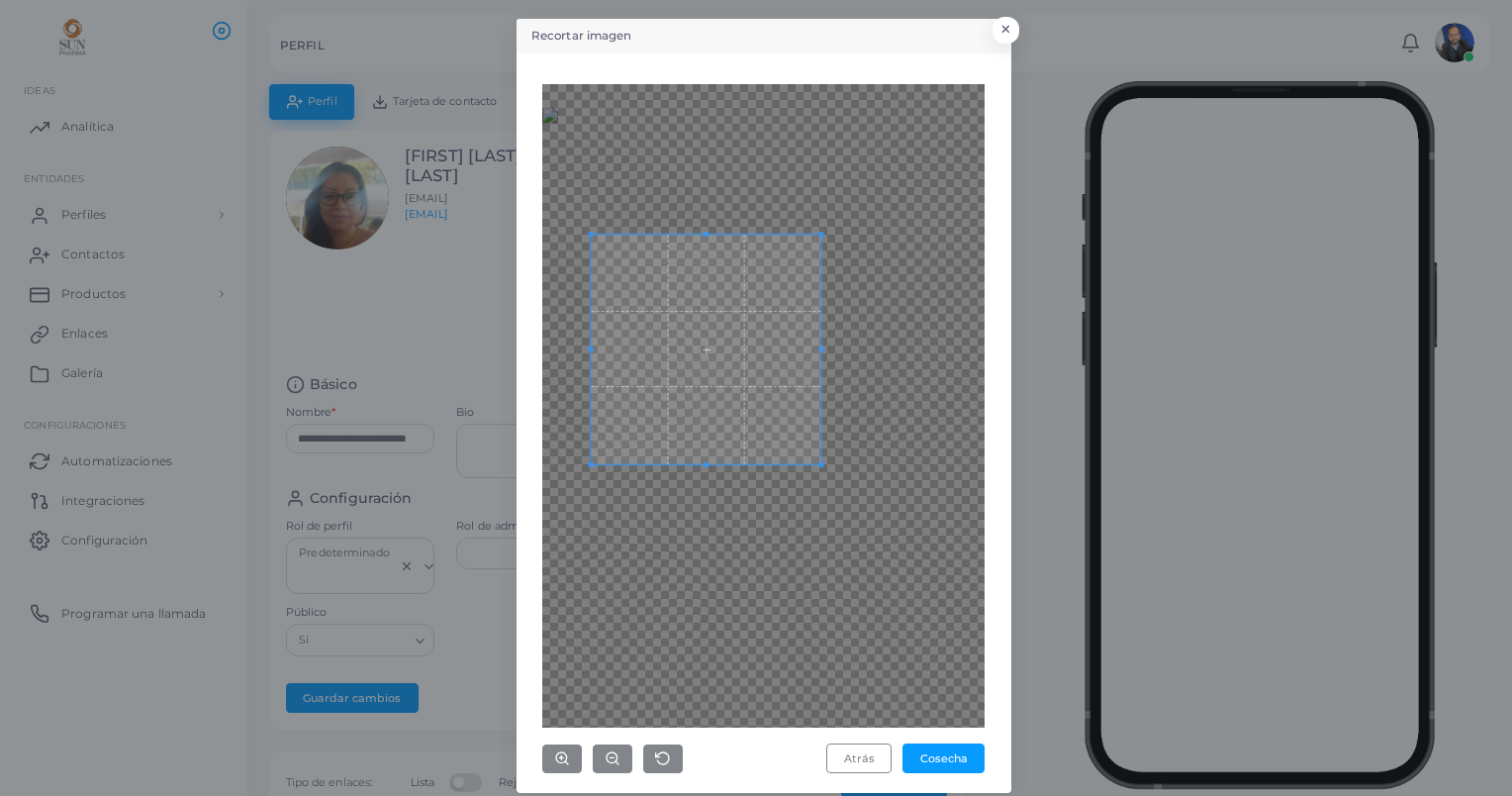 click at bounding box center [706, 349] 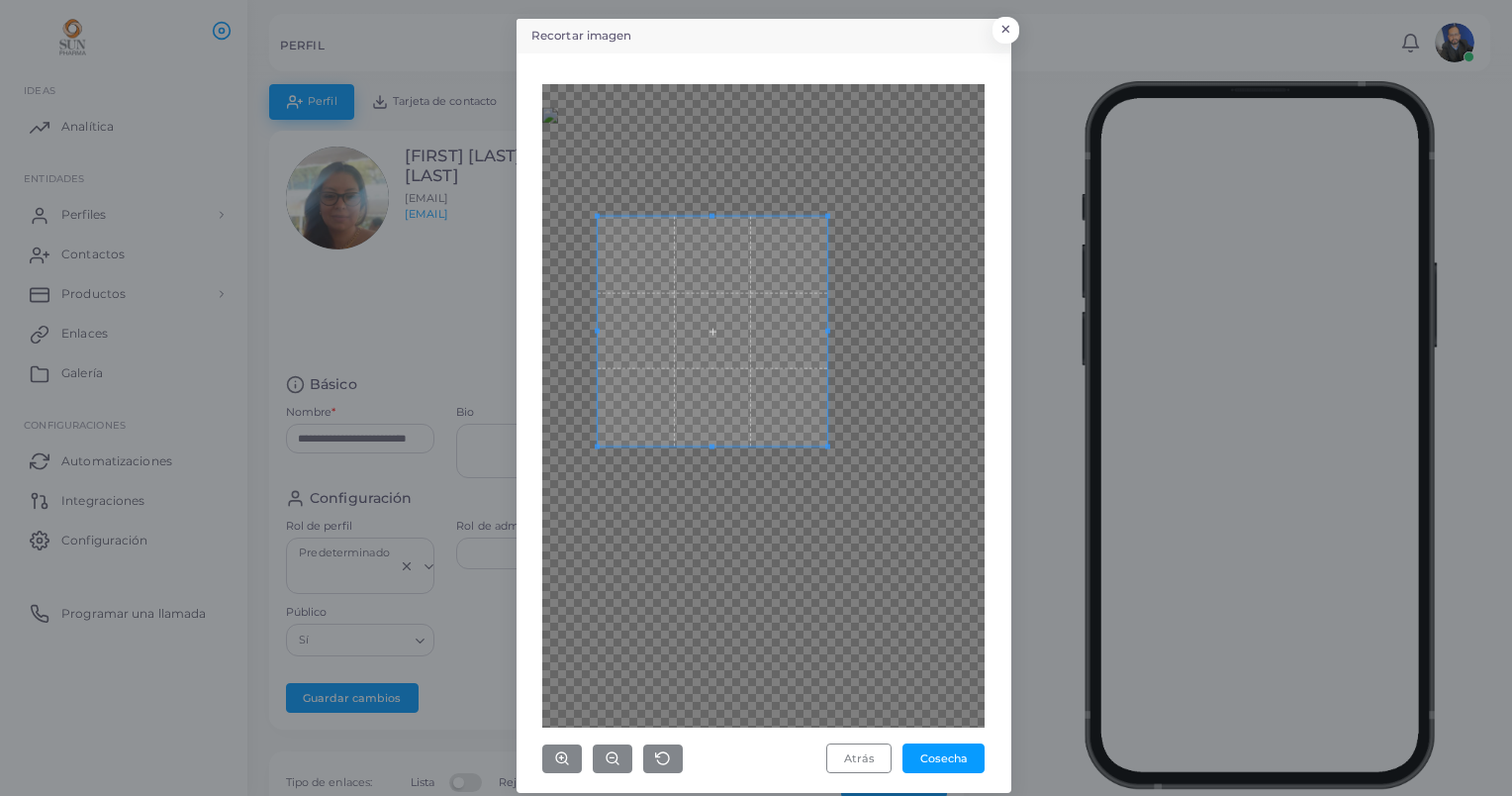 click at bounding box center [712, 331] 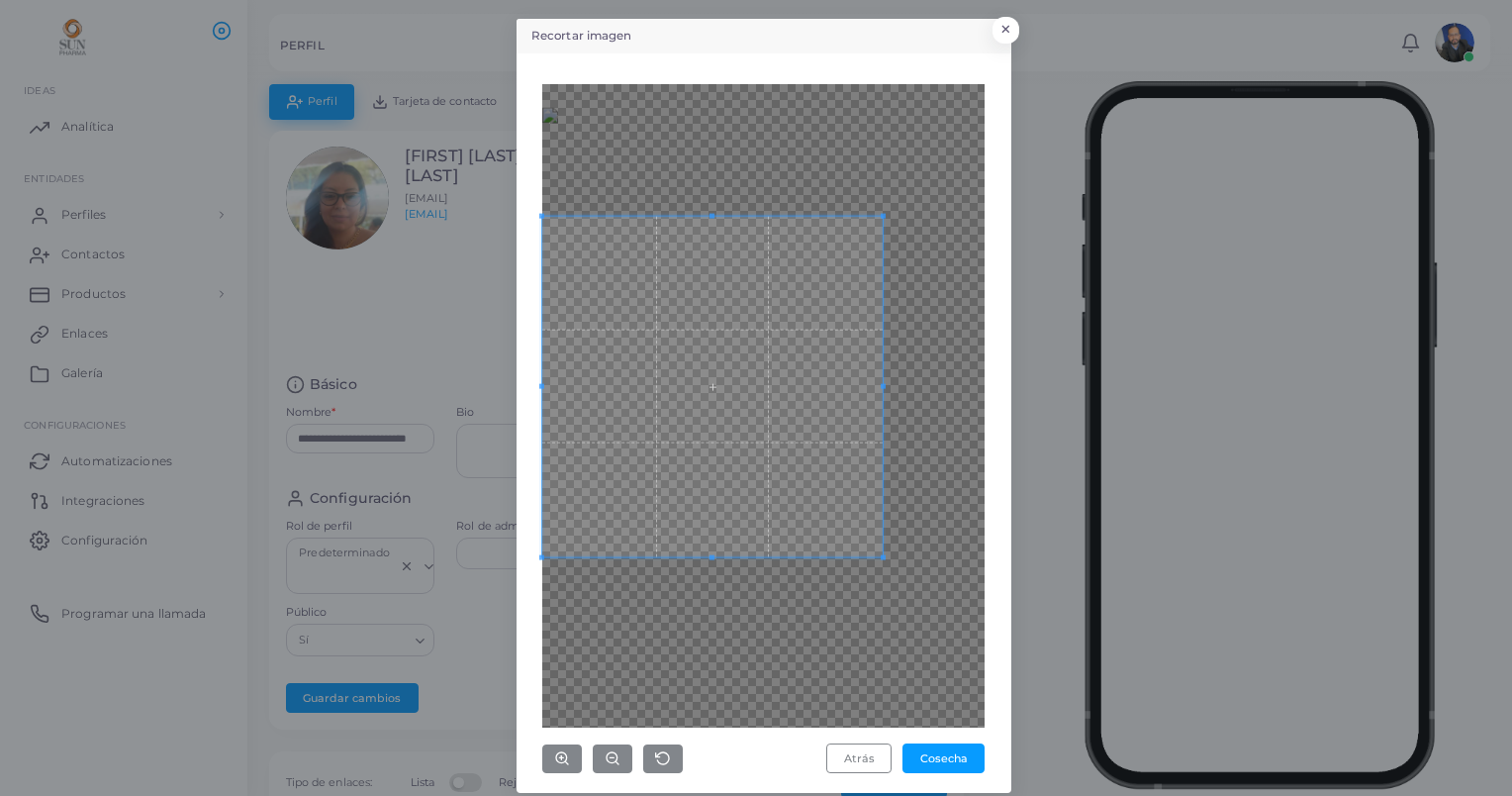 click at bounding box center [763, 406] 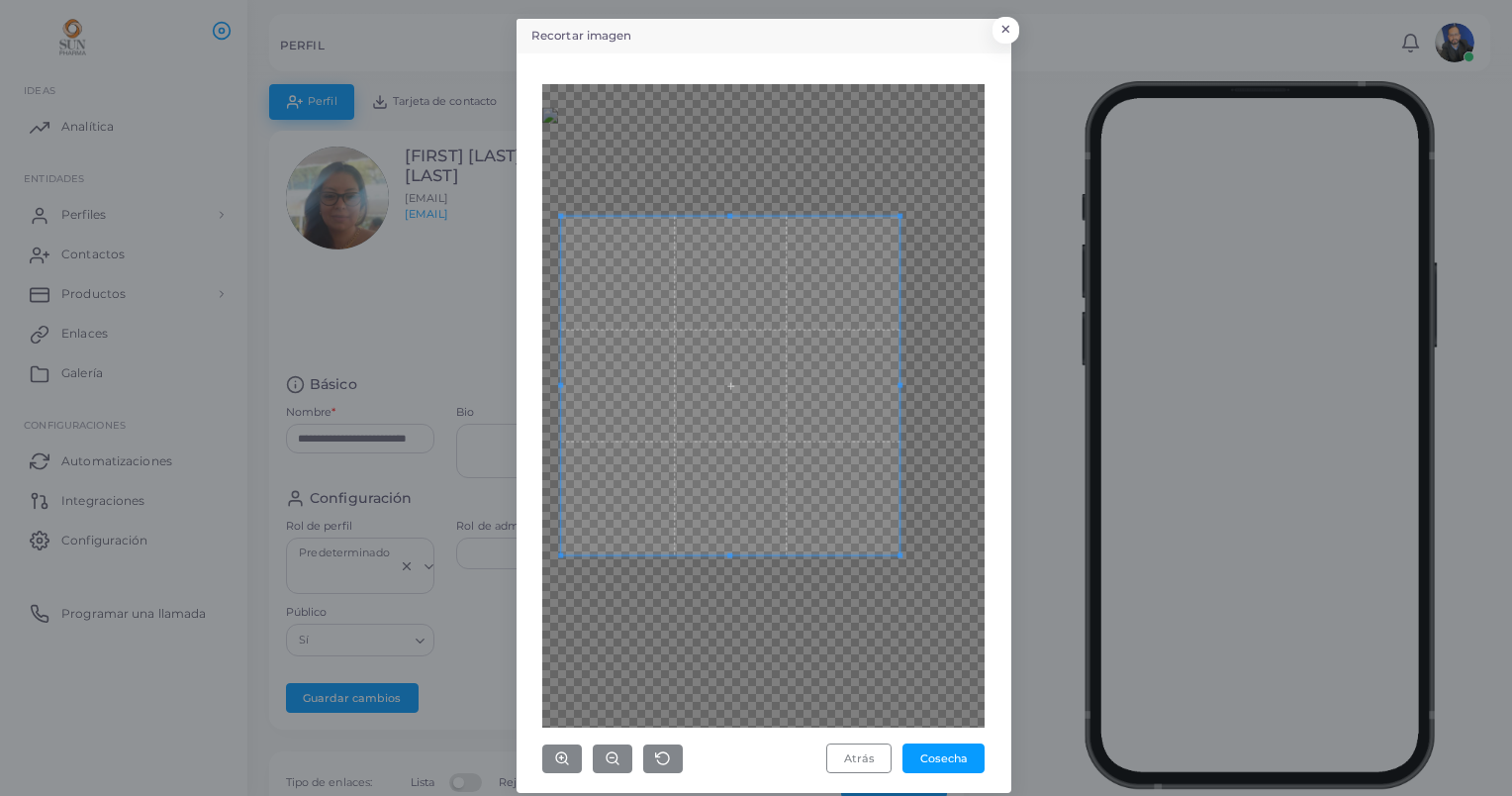 click at bounding box center (730, 385) 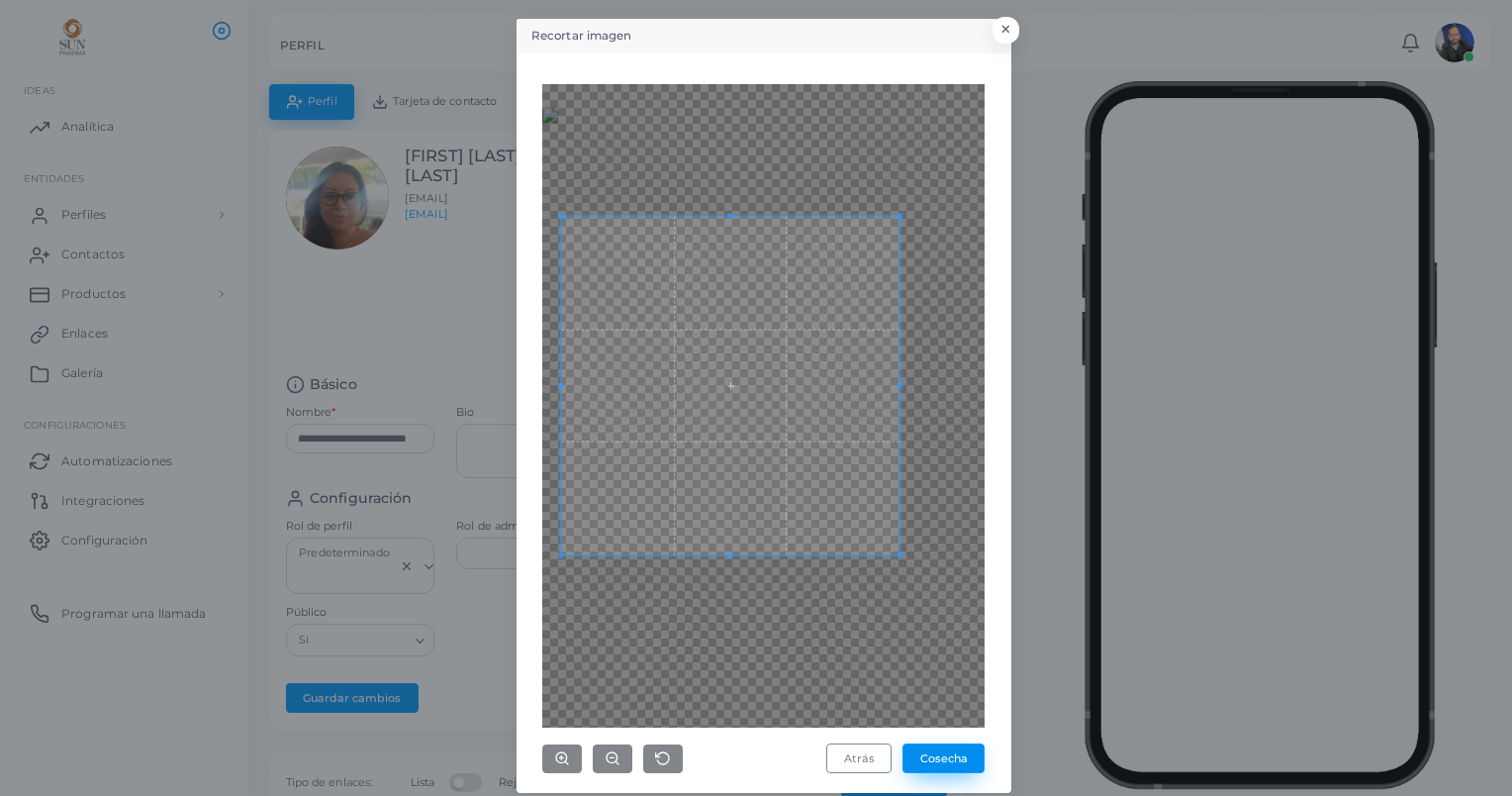 click on "Cosecha" at bounding box center [943, 758] 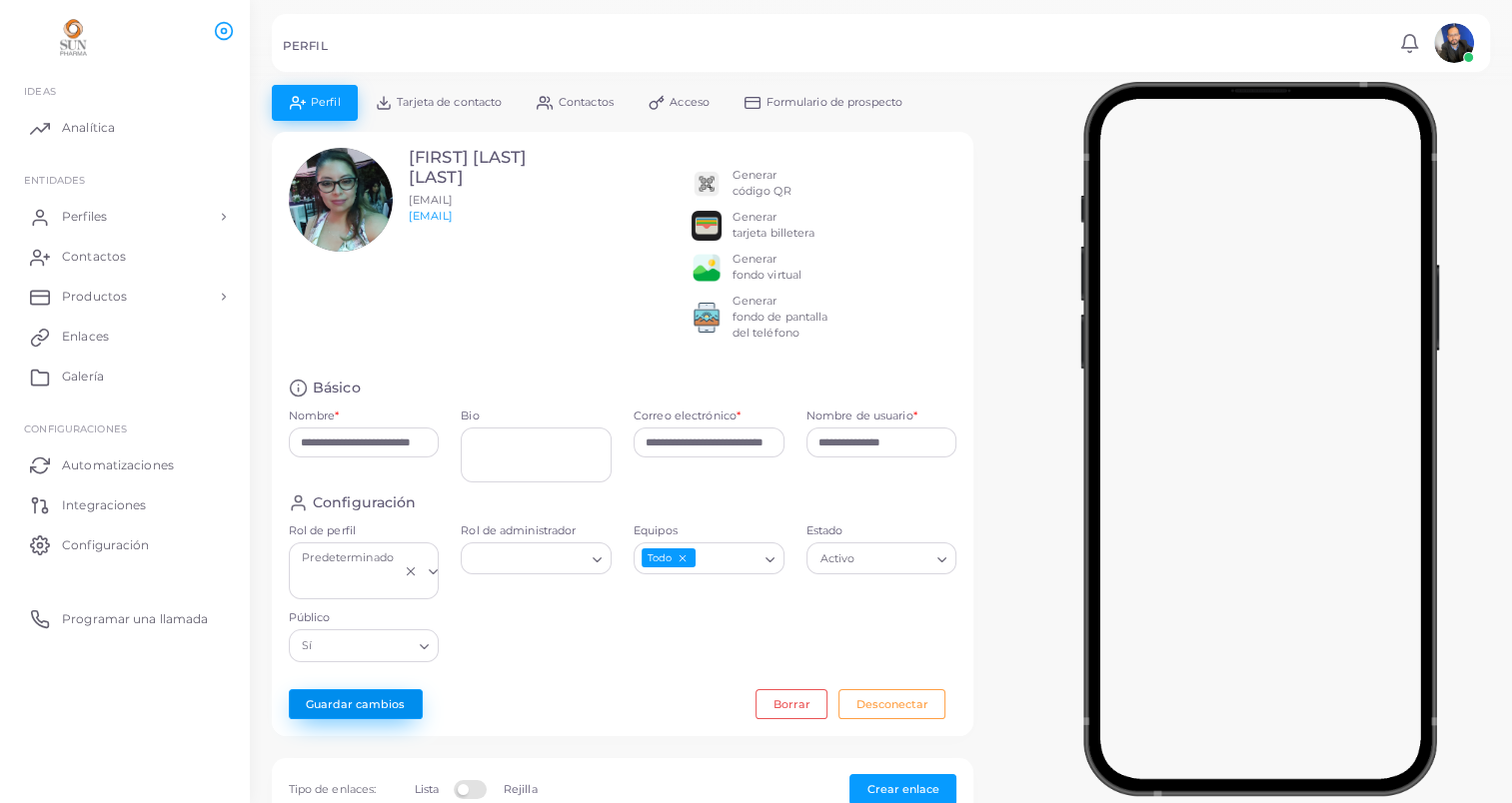 click on "Guardar cambios" at bounding box center [356, 704] 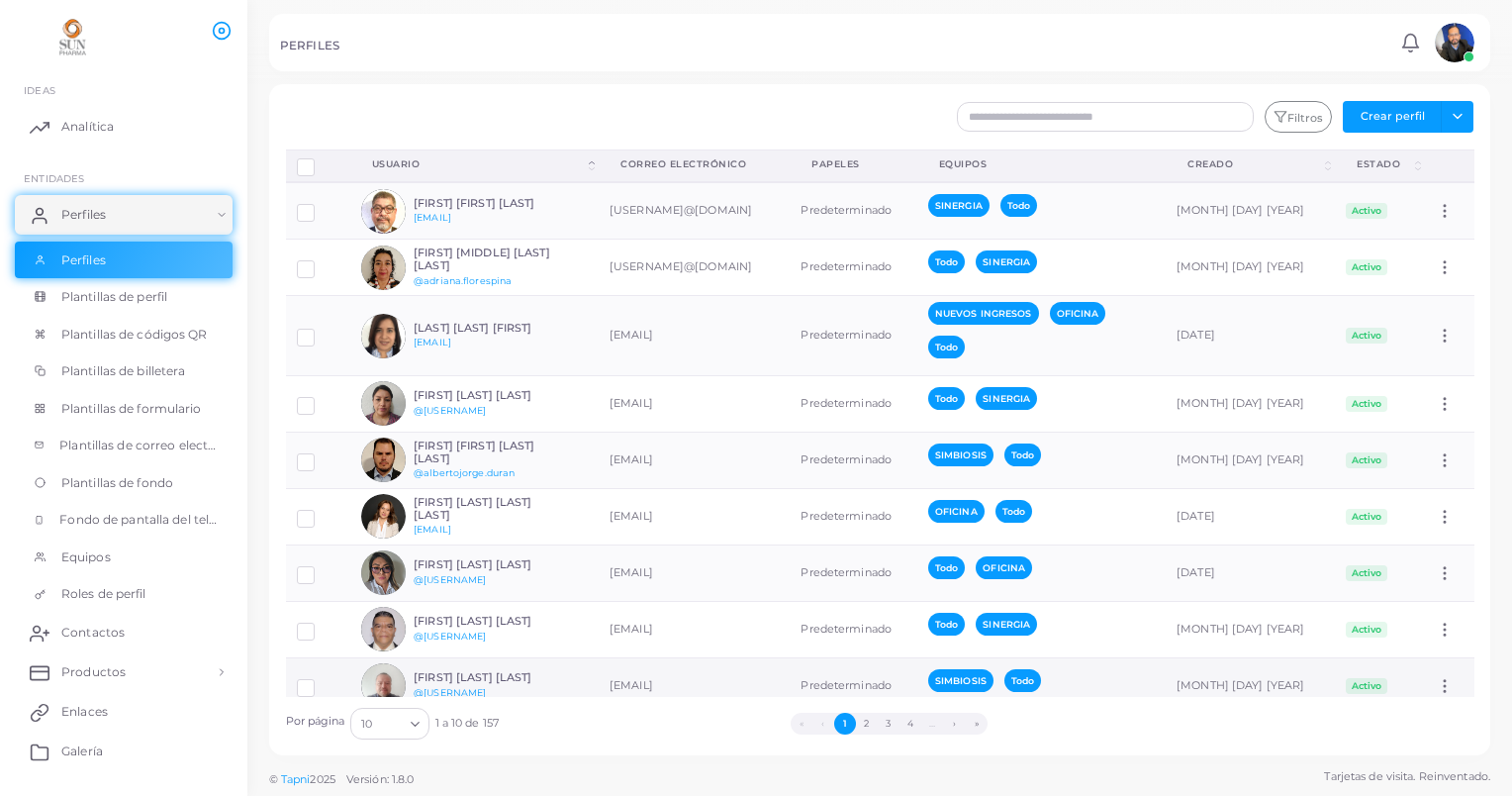 scroll, scrollTop: 103, scrollLeft: 0, axis: vertical 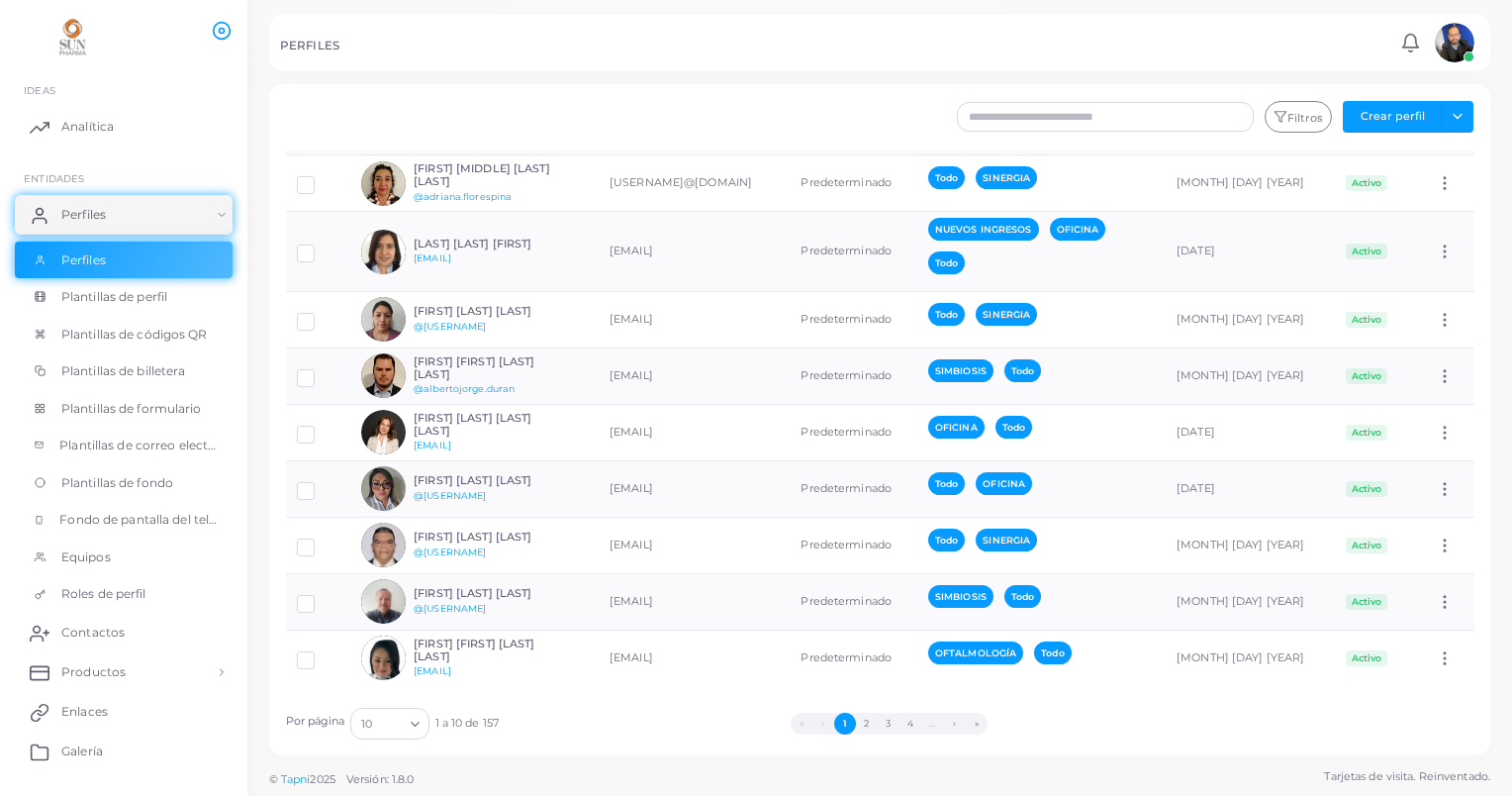click 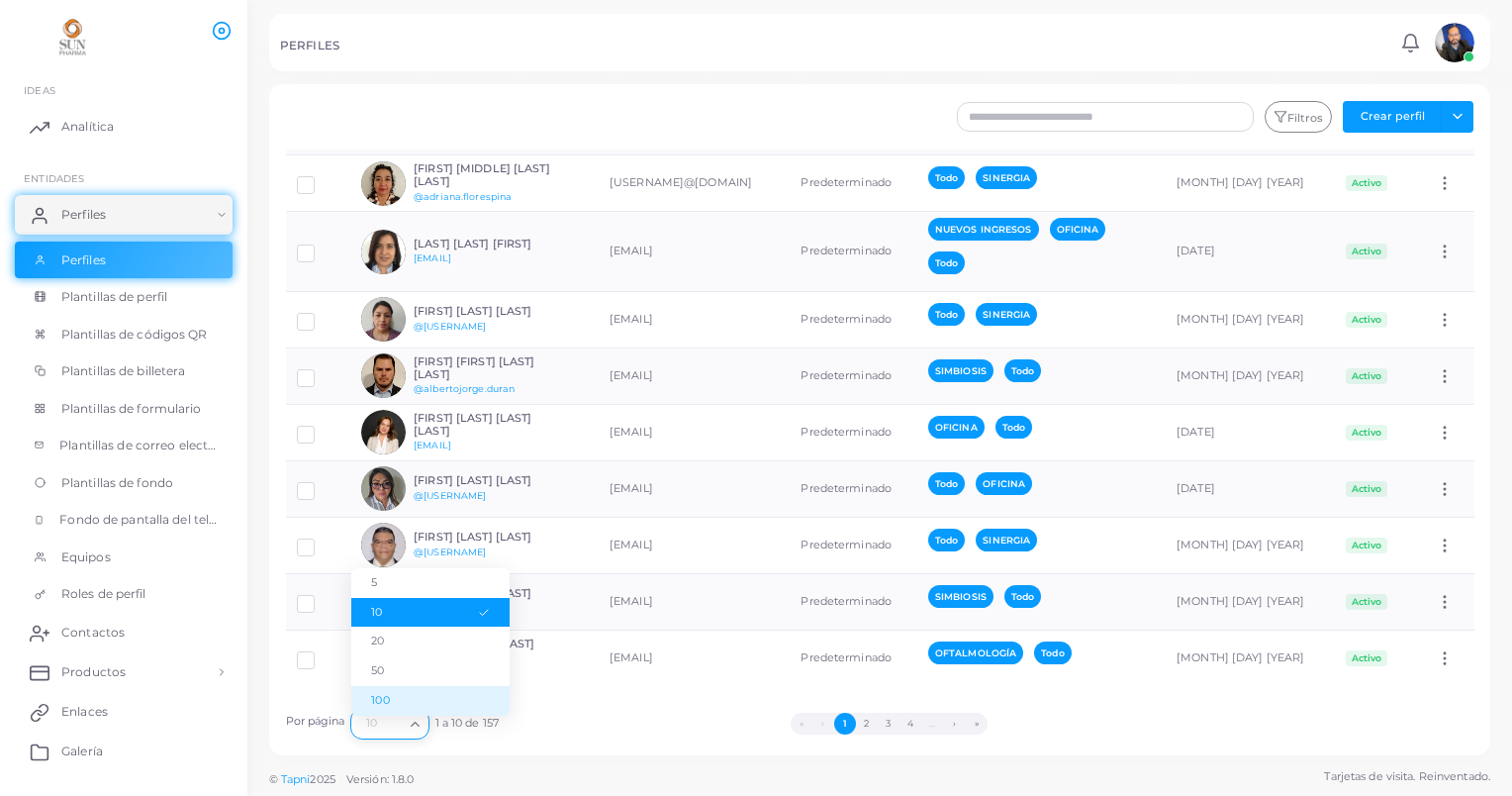 click on "100" at bounding box center [430, 701] 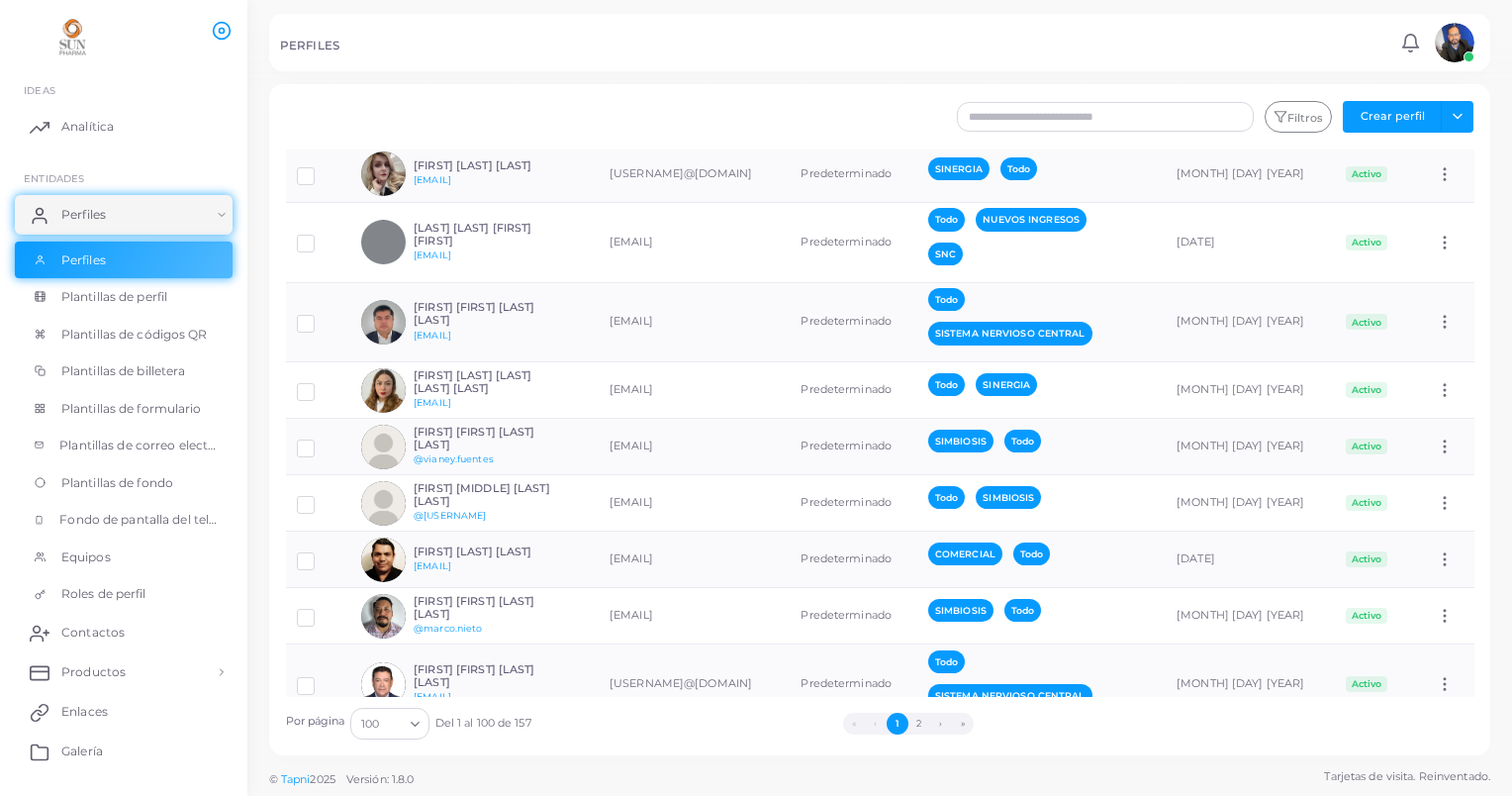 scroll, scrollTop: 5247, scrollLeft: 0, axis: vertical 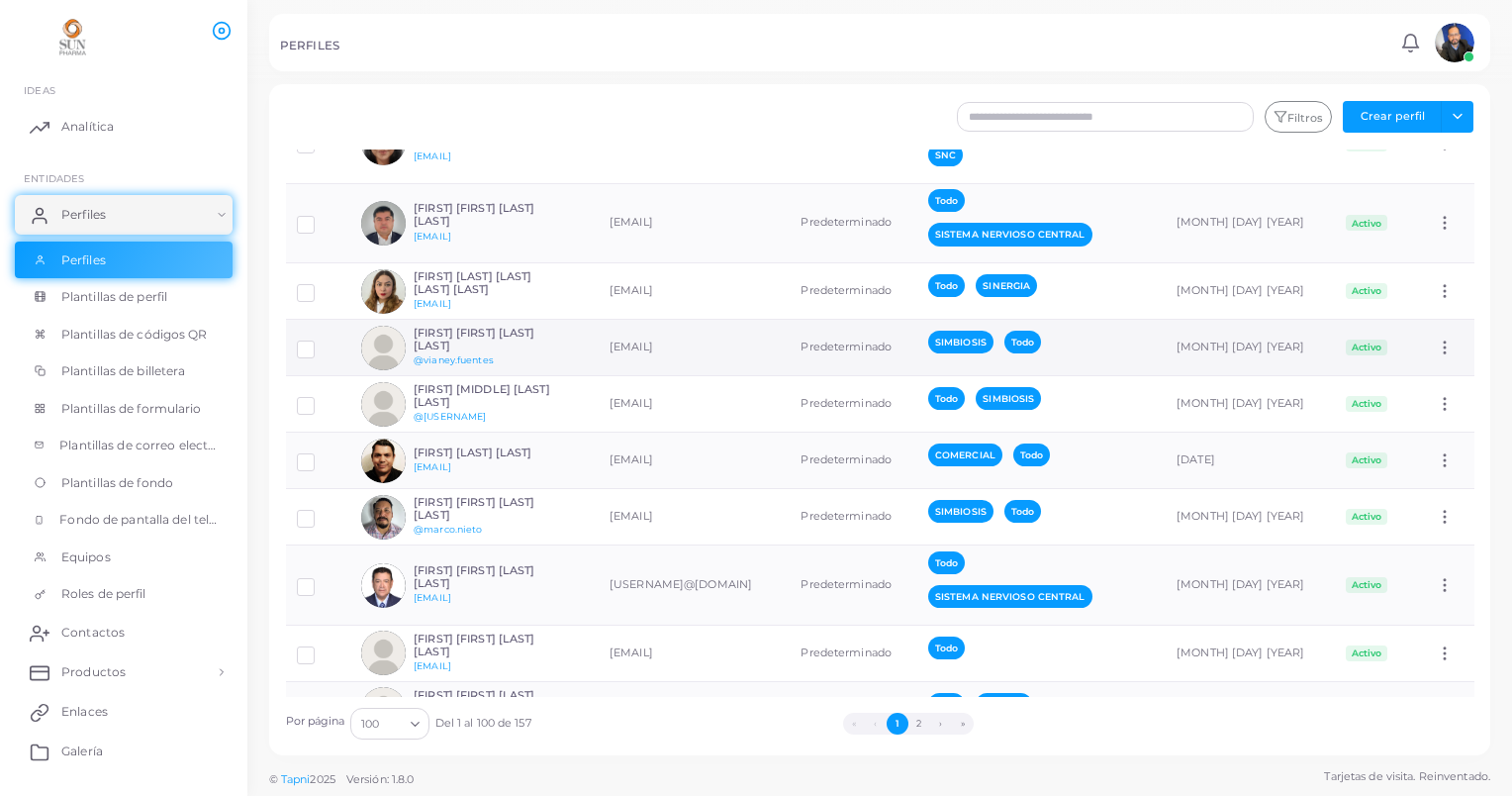 drag, startPoint x: 298, startPoint y: 375, endPoint x: 340, endPoint y: 392, distance: 45.310043 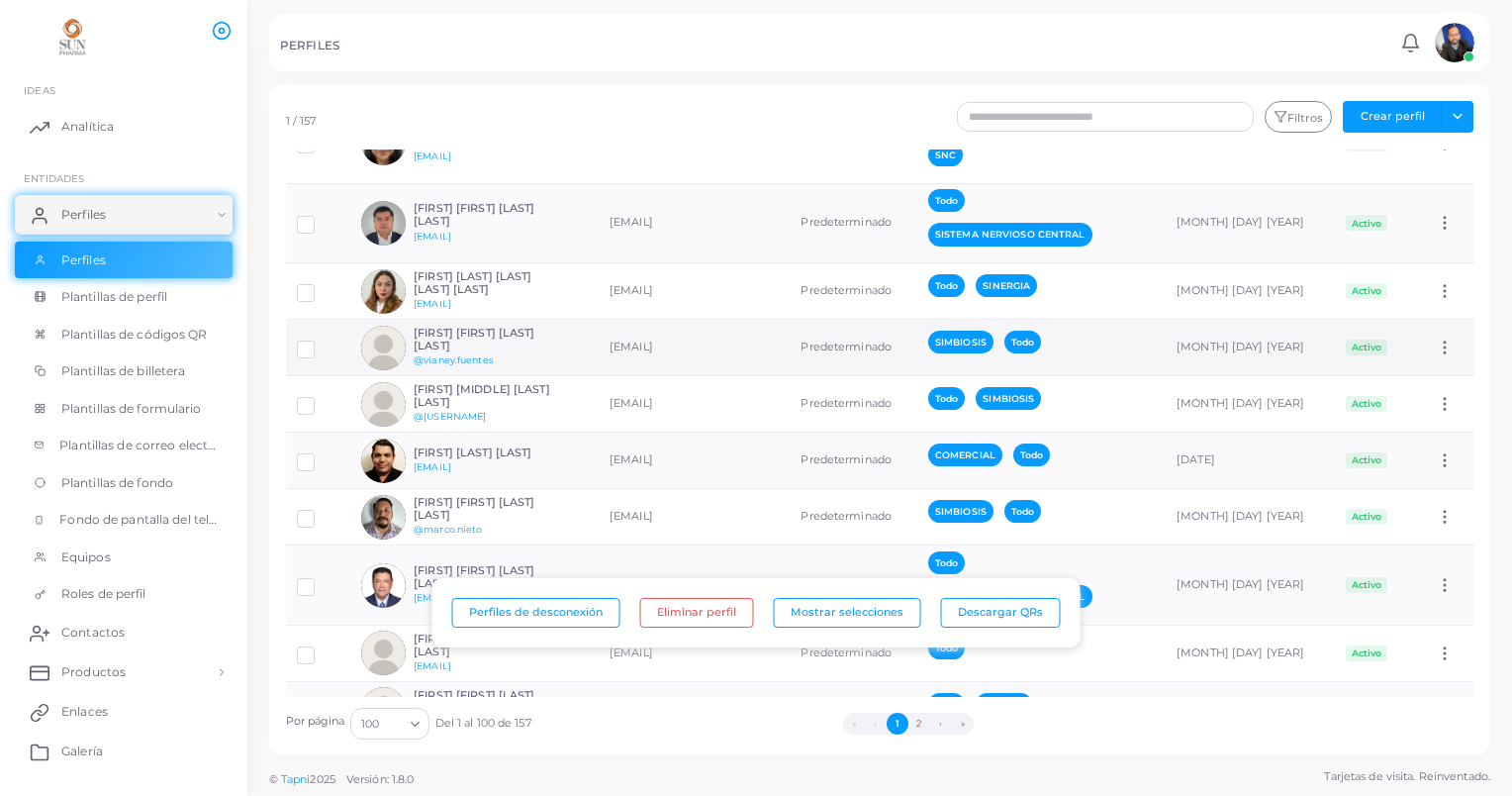 click at bounding box center [383, 348] 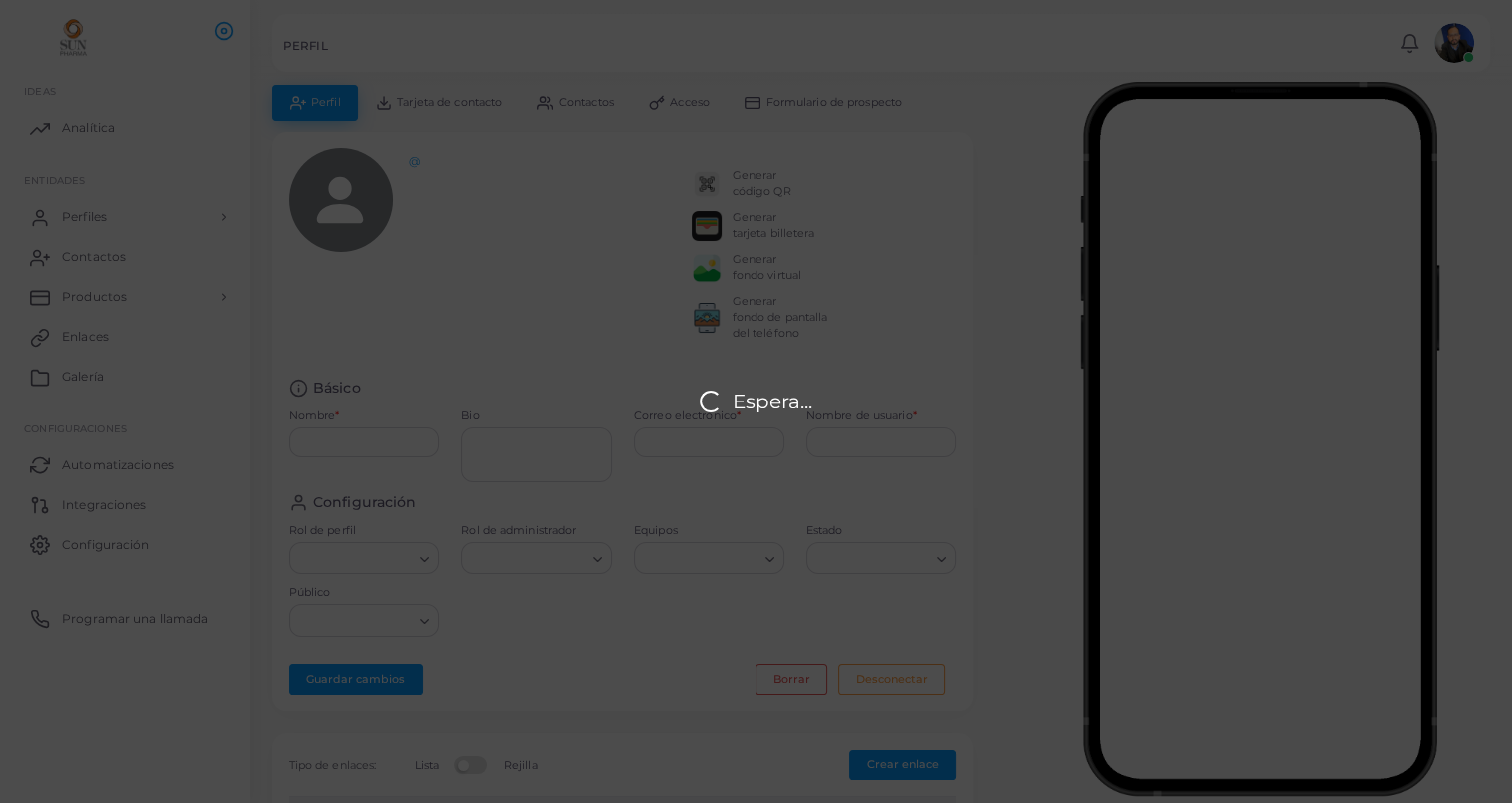 type on "**********" 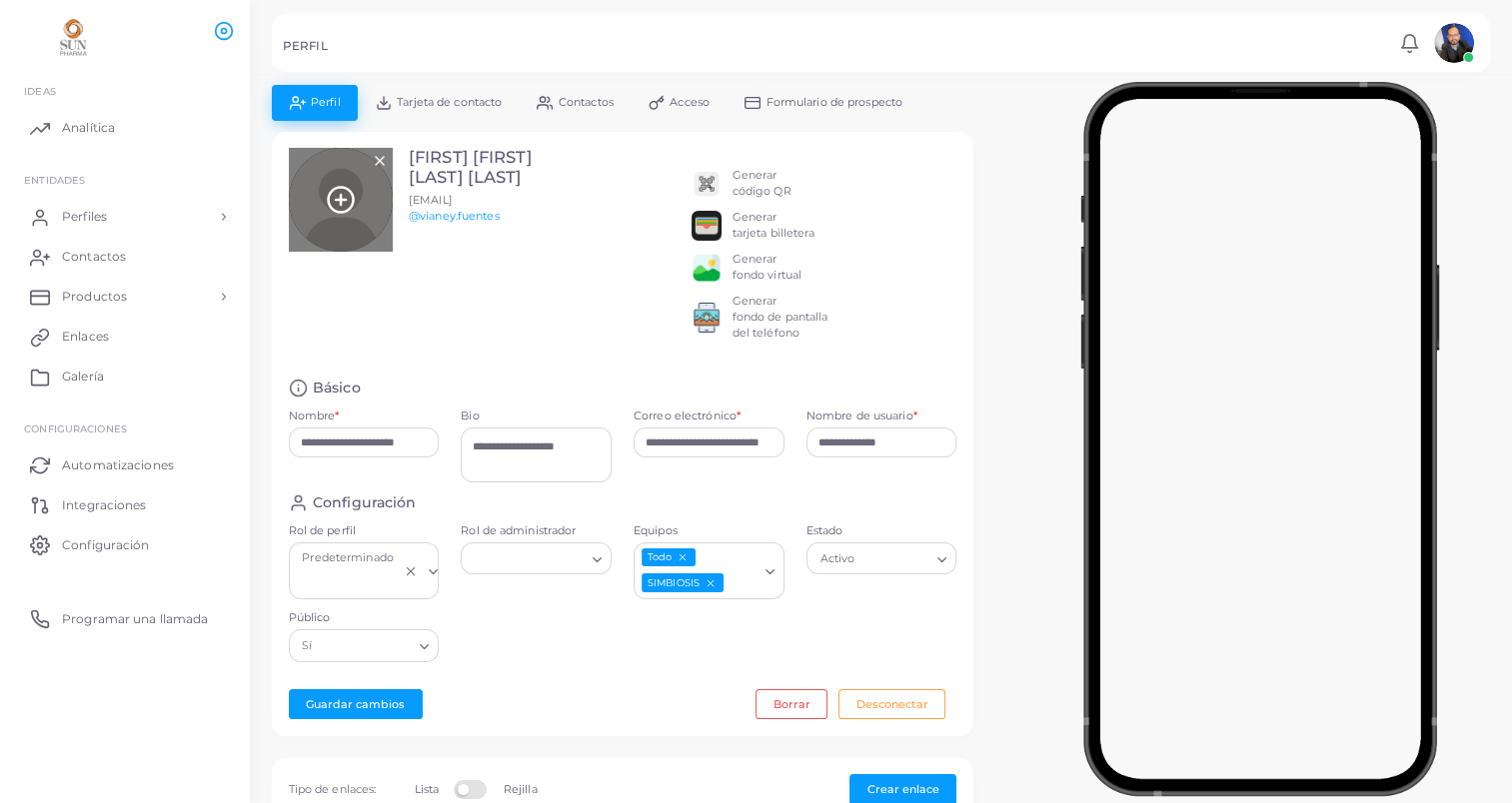 click 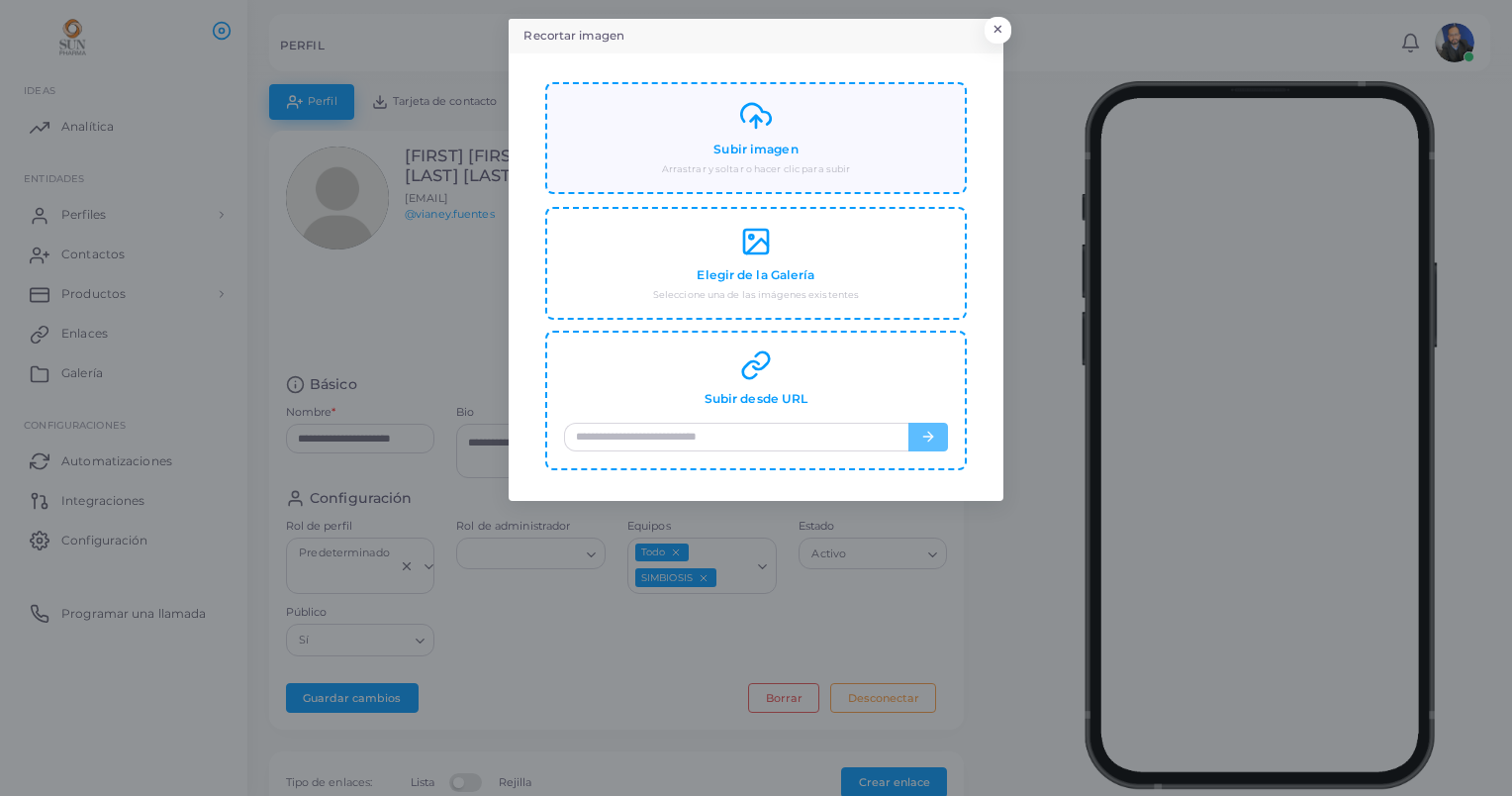 click on "Subir imagen" at bounding box center [755, 149] 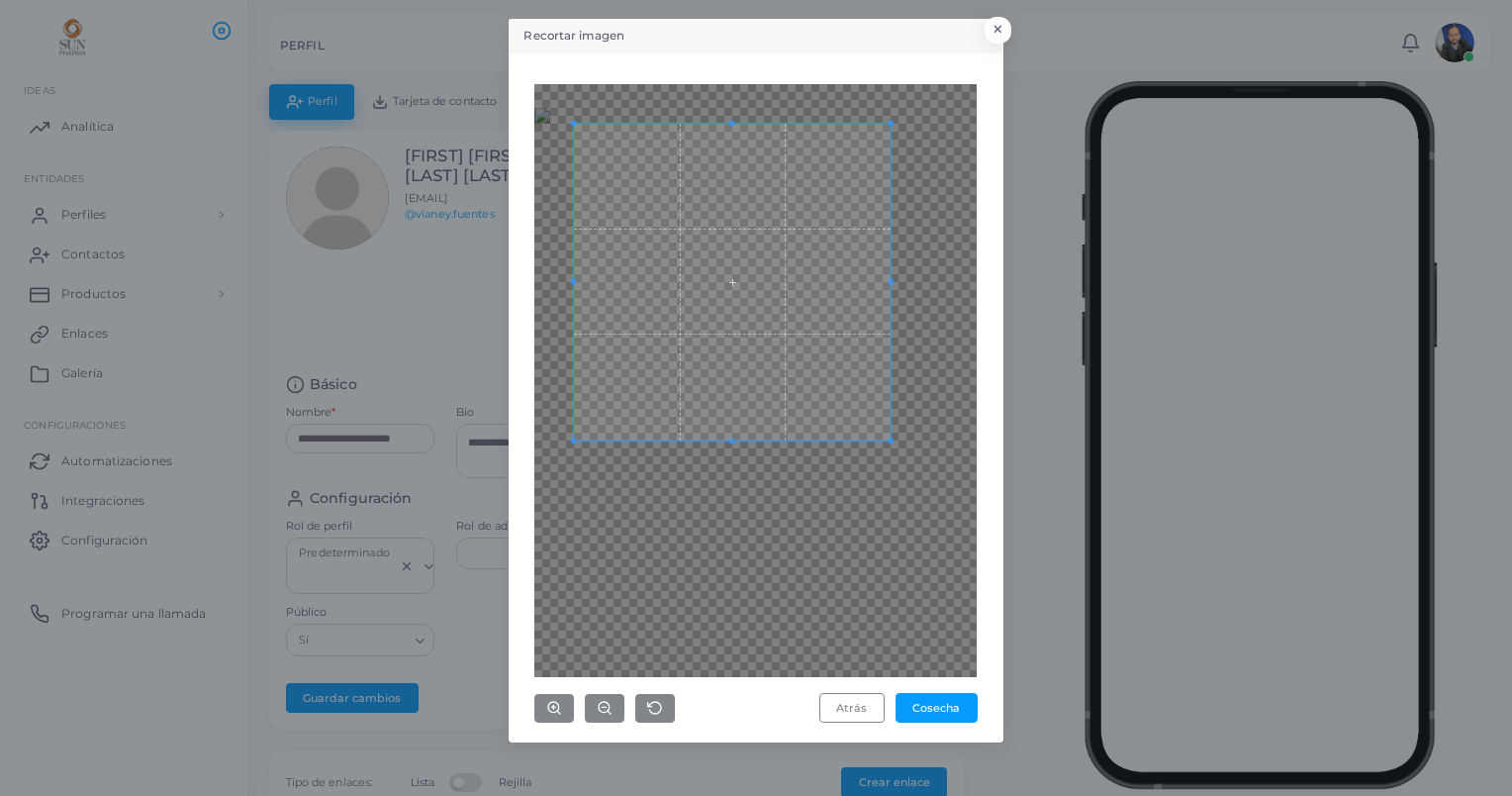 click at bounding box center [732, 282] 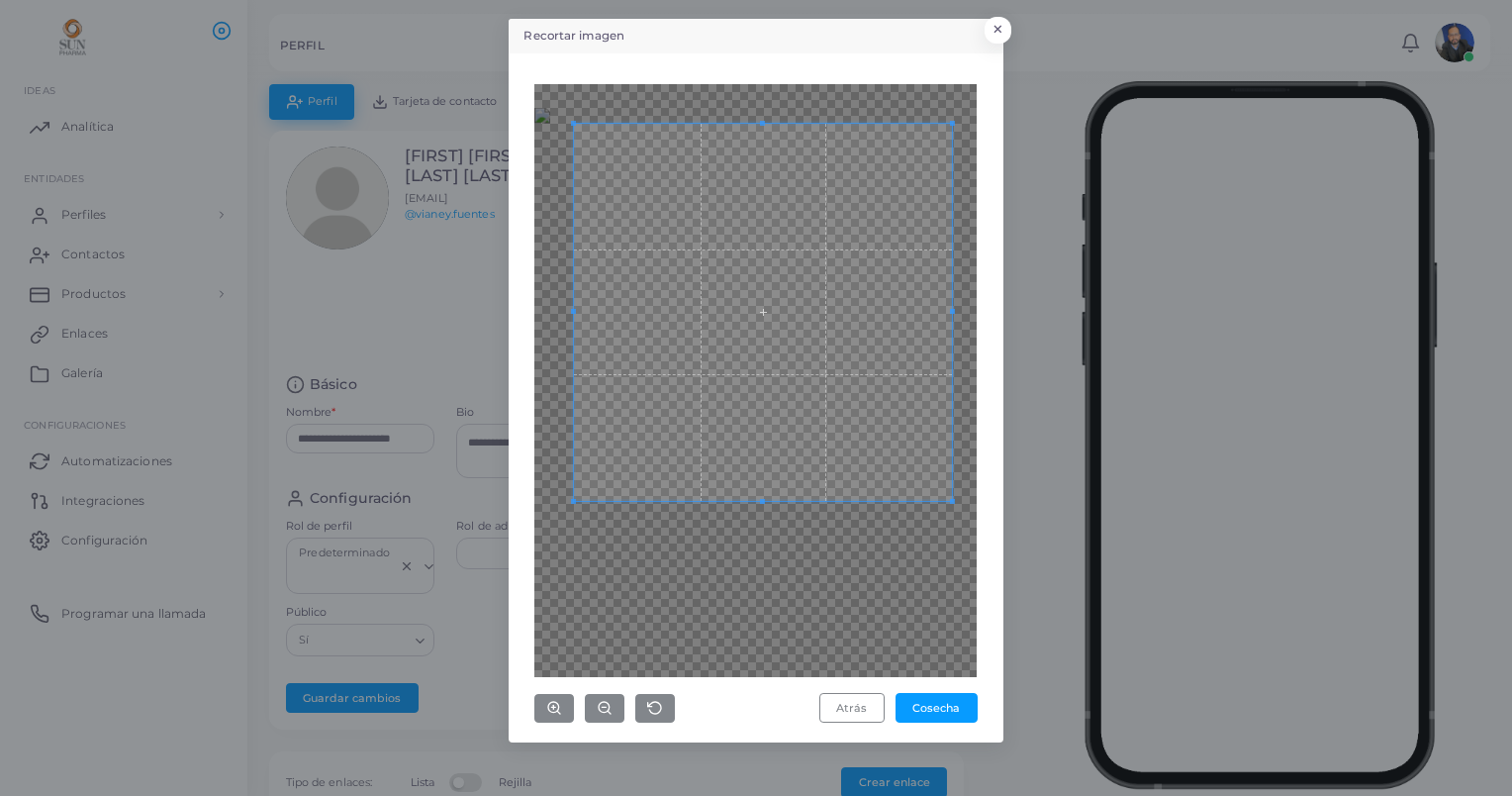 click at bounding box center (755, 380) 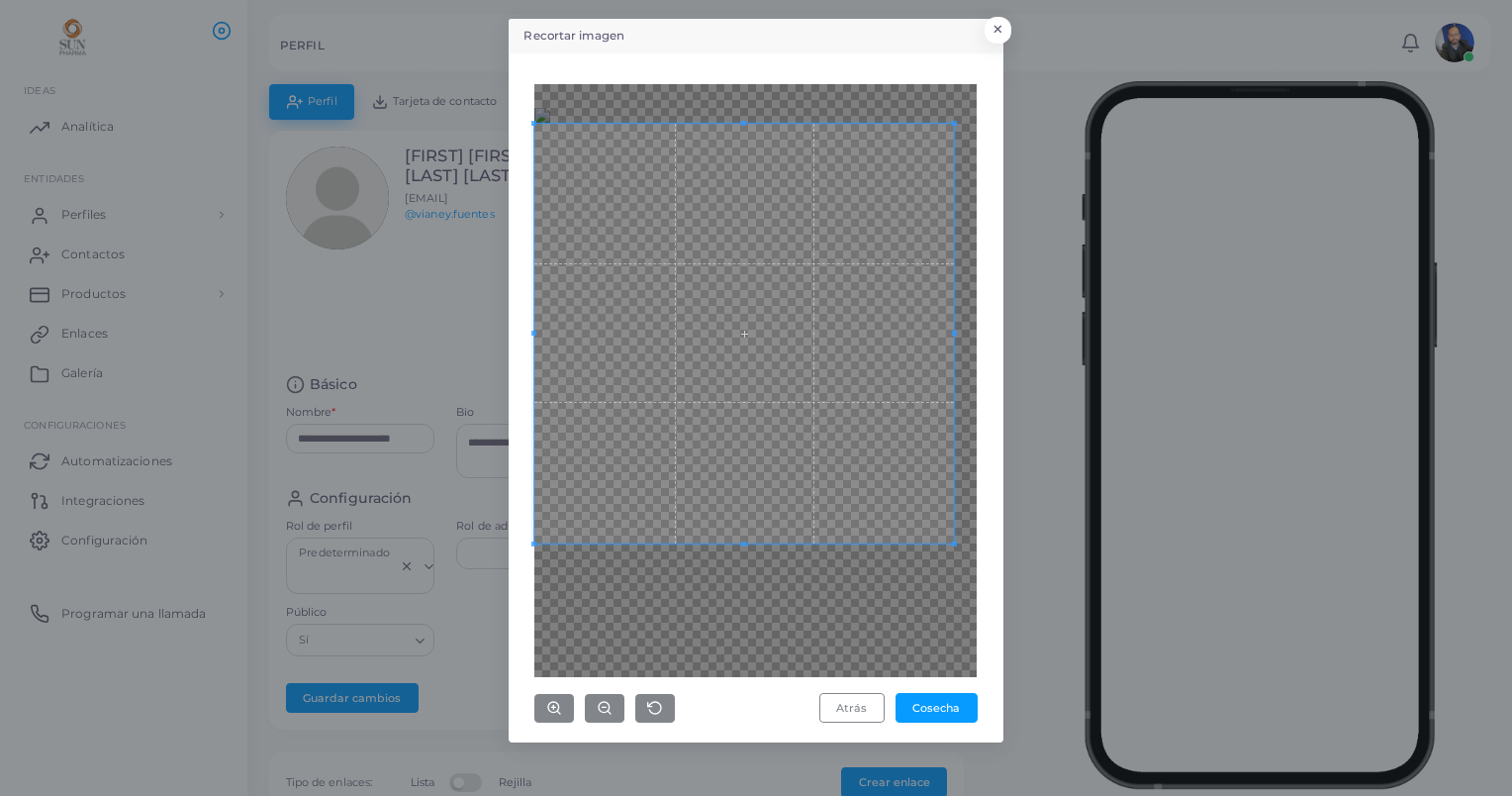click on "Atrás   Cosecha" at bounding box center (756, 398) 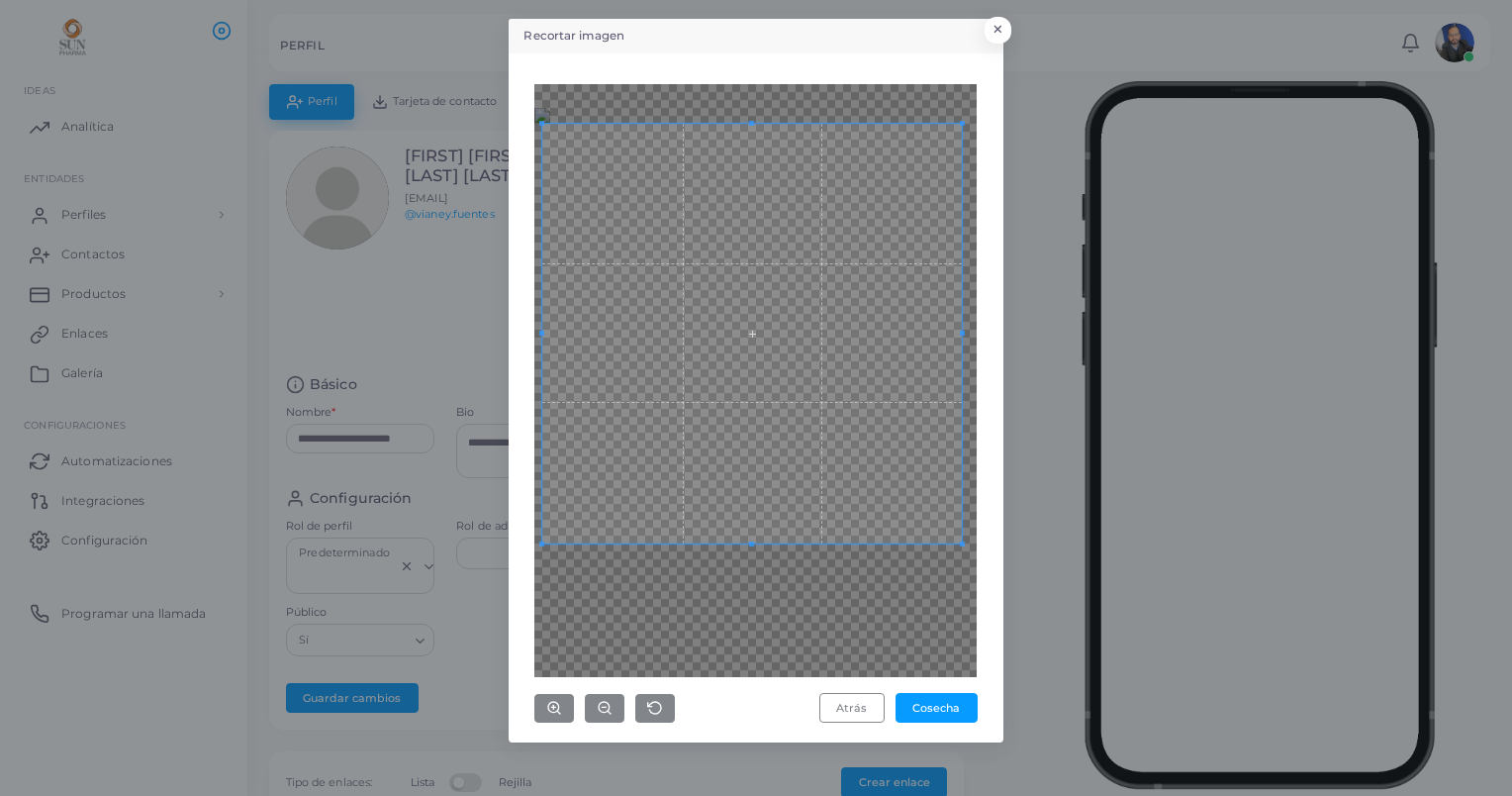 click at bounding box center [752, 334] 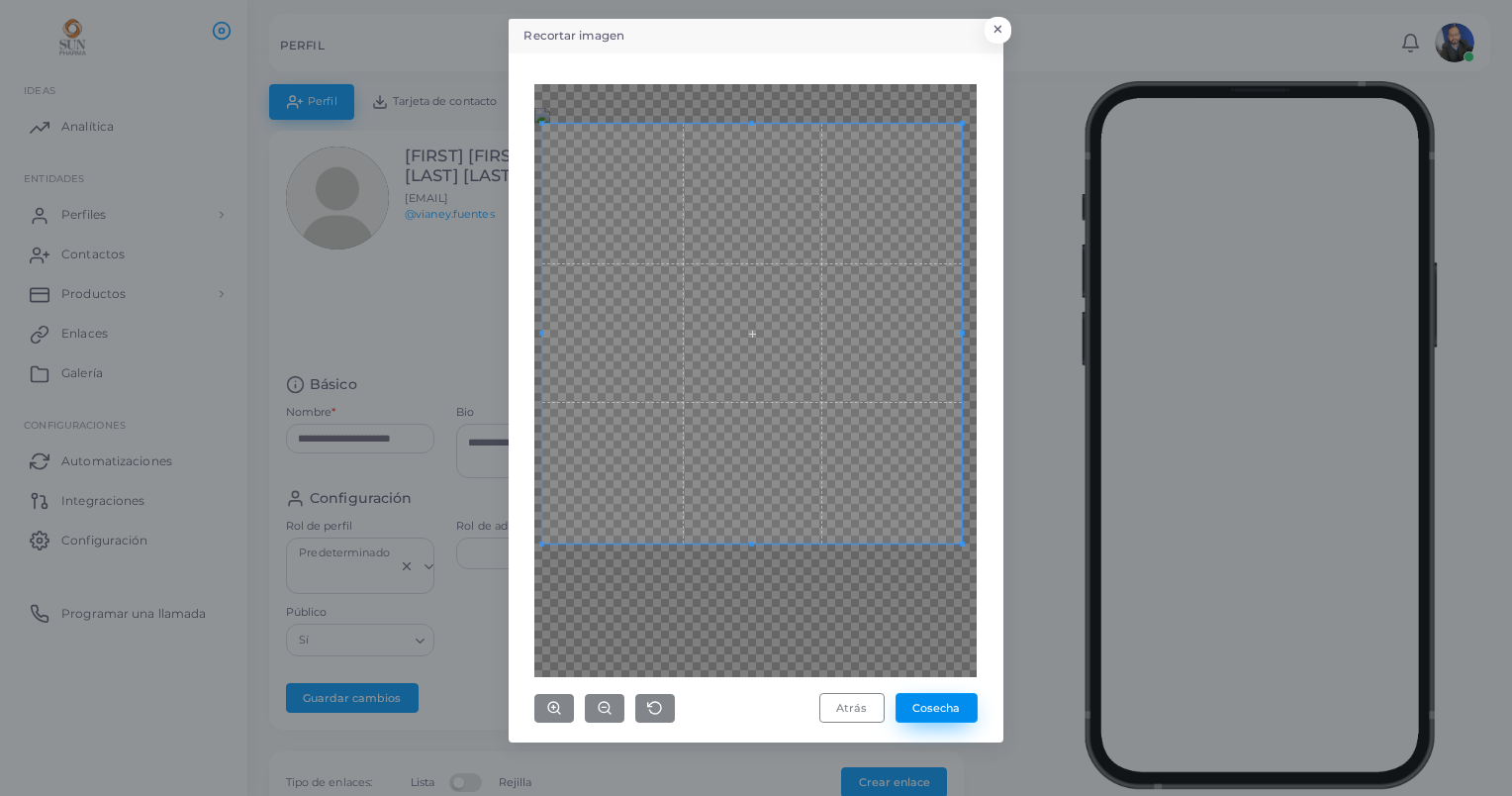 click on "Cosecha" at bounding box center [936, 708] 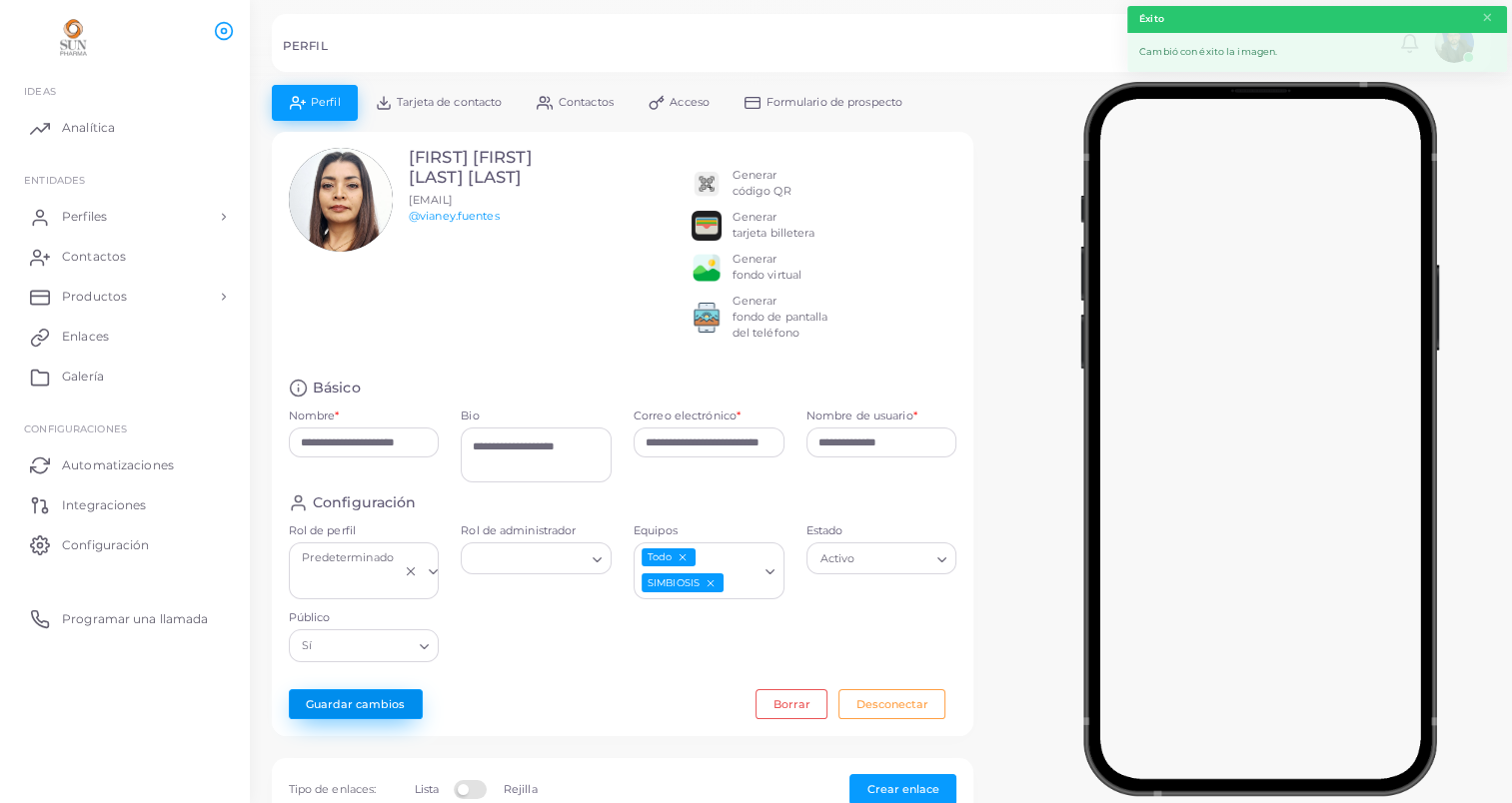 click on "Guardar cambios" at bounding box center (356, 704) 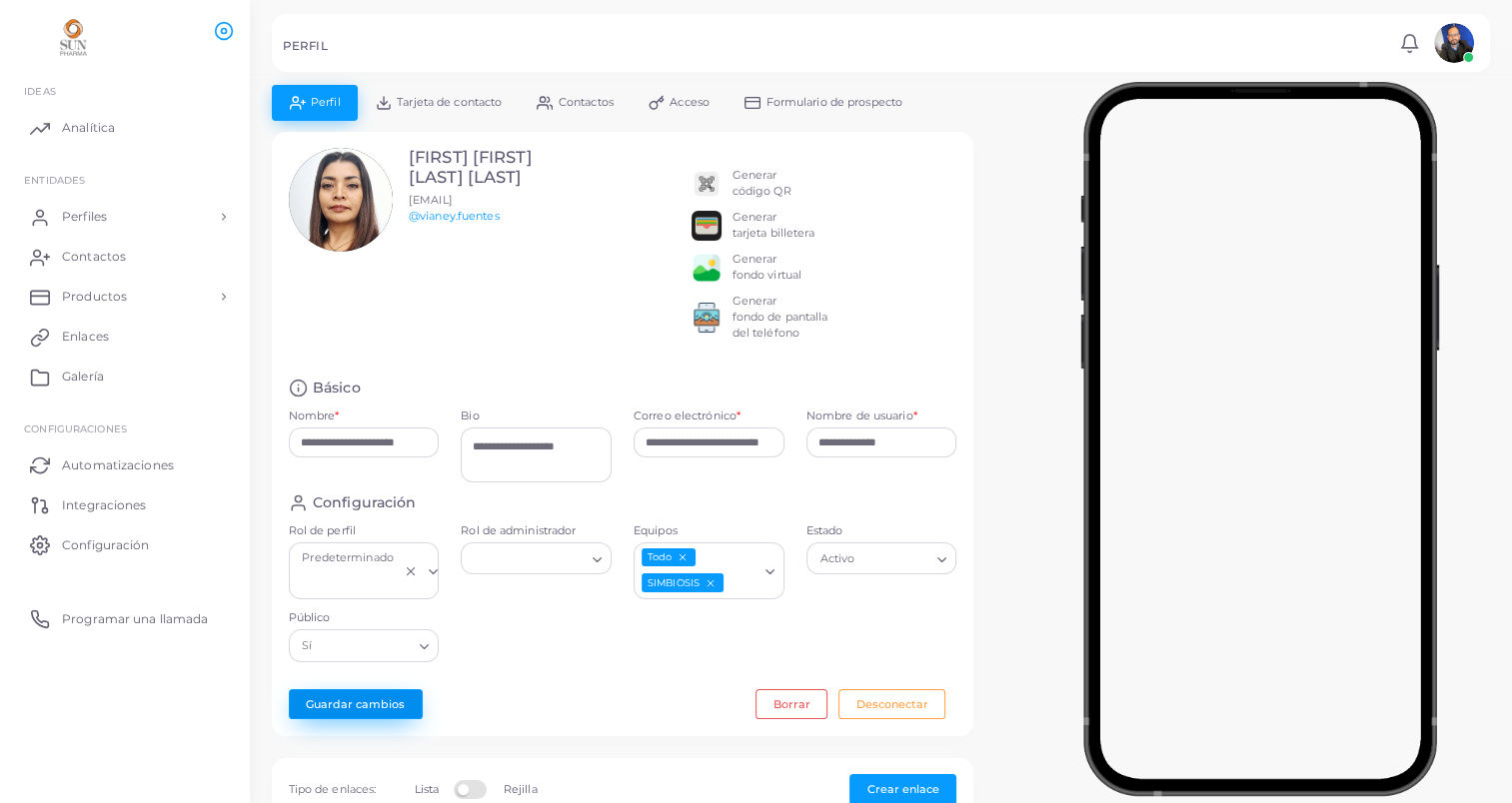 click on "Guardar cambios" at bounding box center (356, 704) 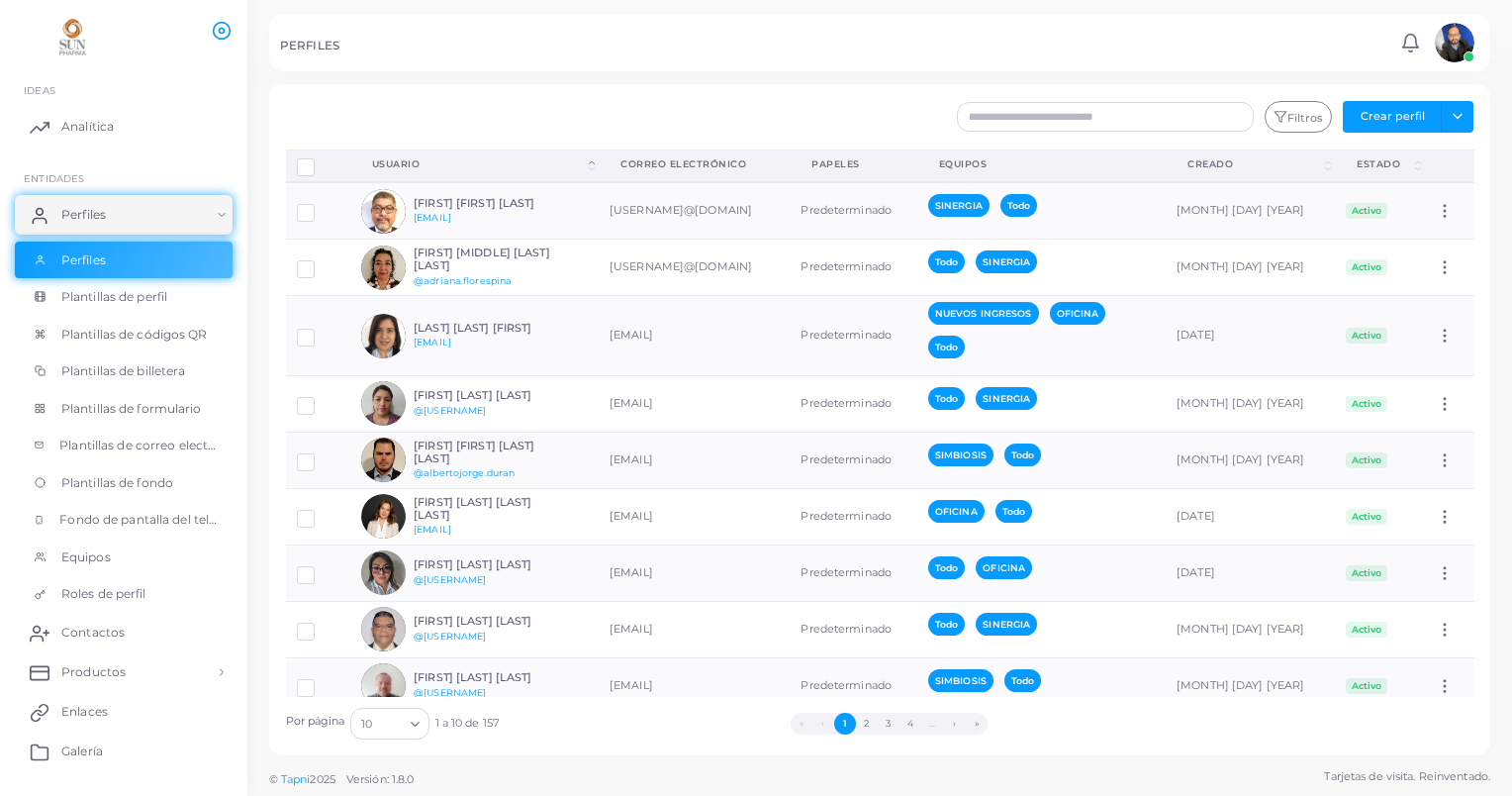 click 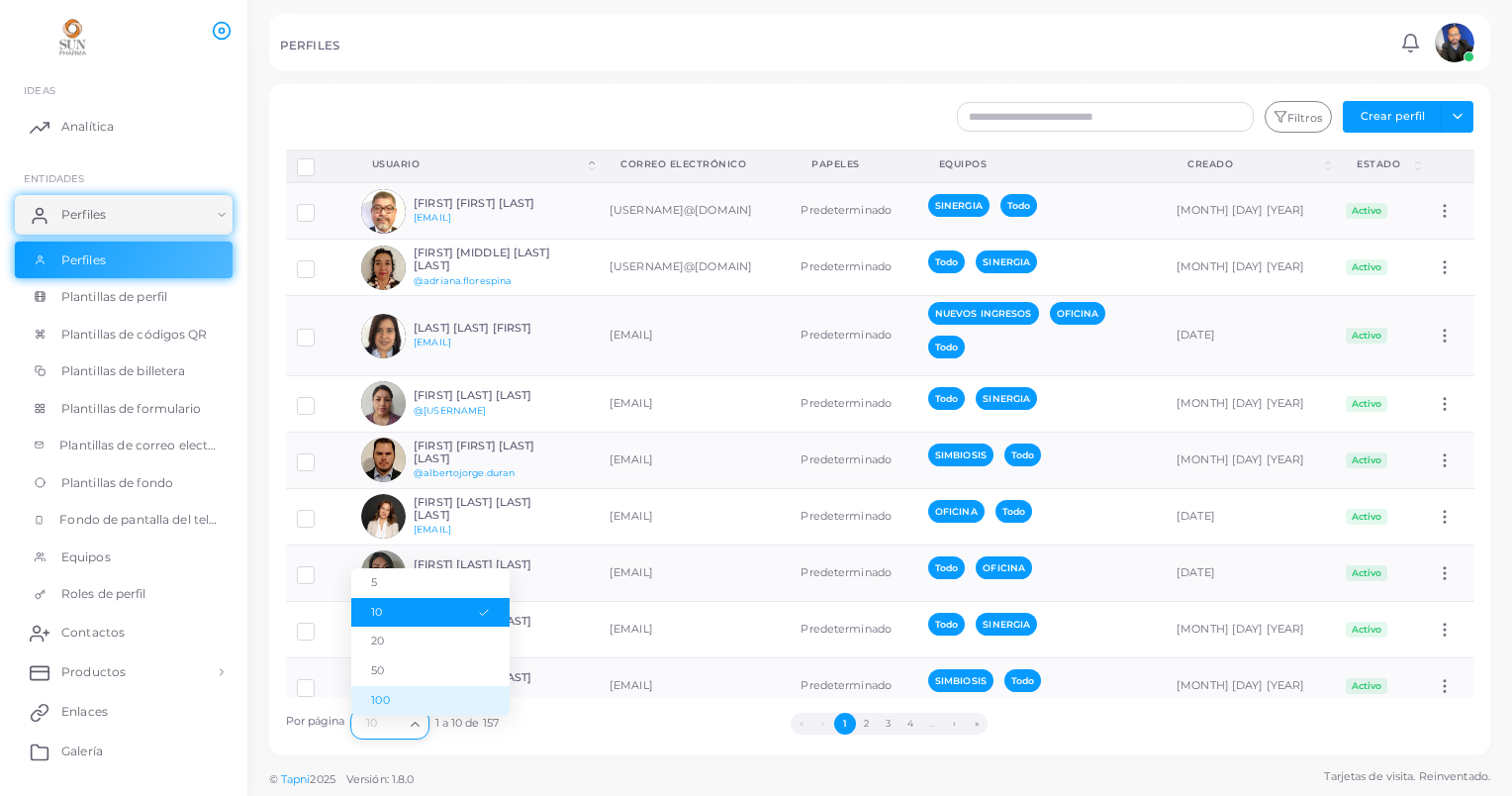 click on "100" at bounding box center [430, 701] 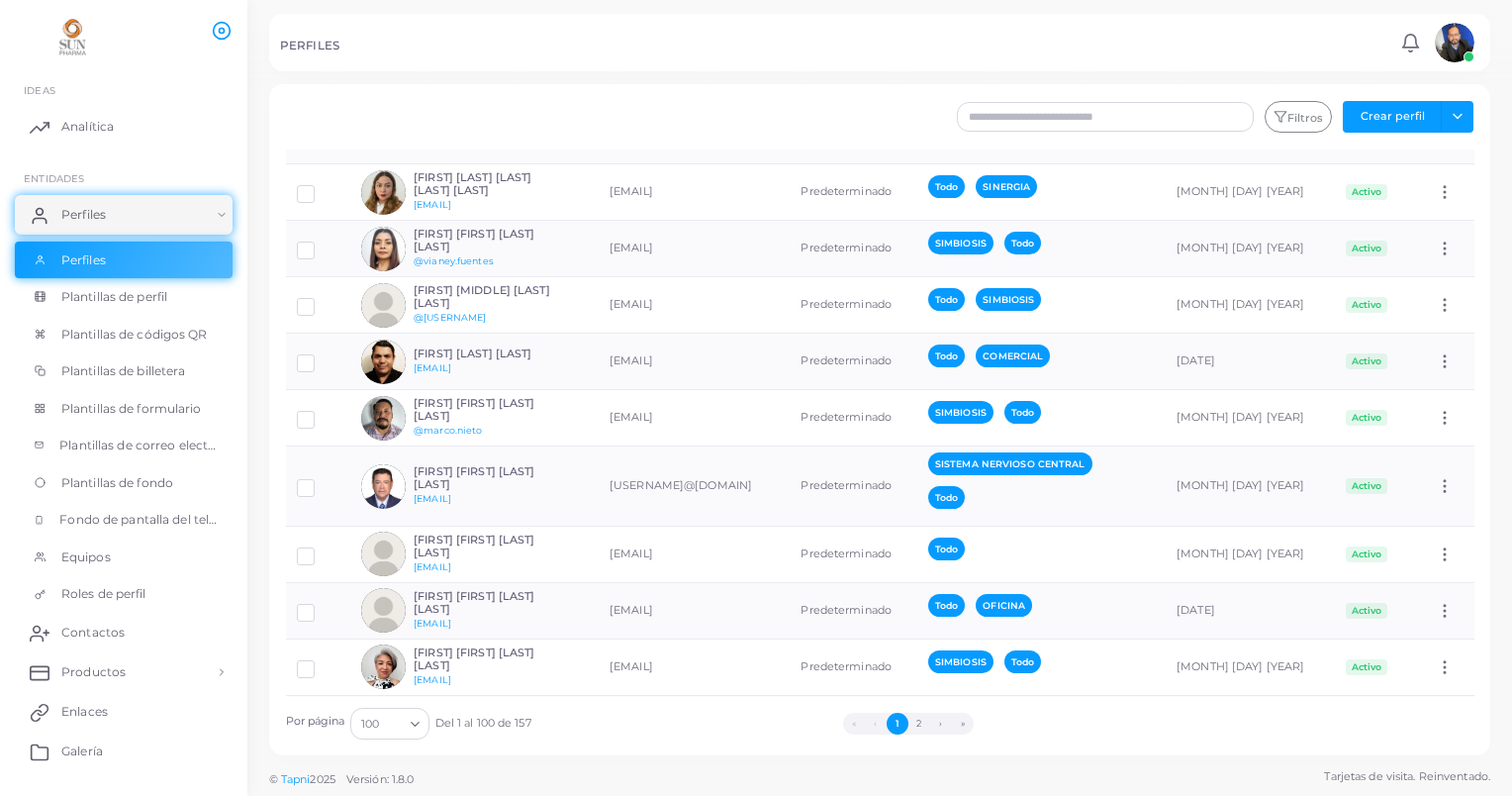scroll, scrollTop: 5445, scrollLeft: 0, axis: vertical 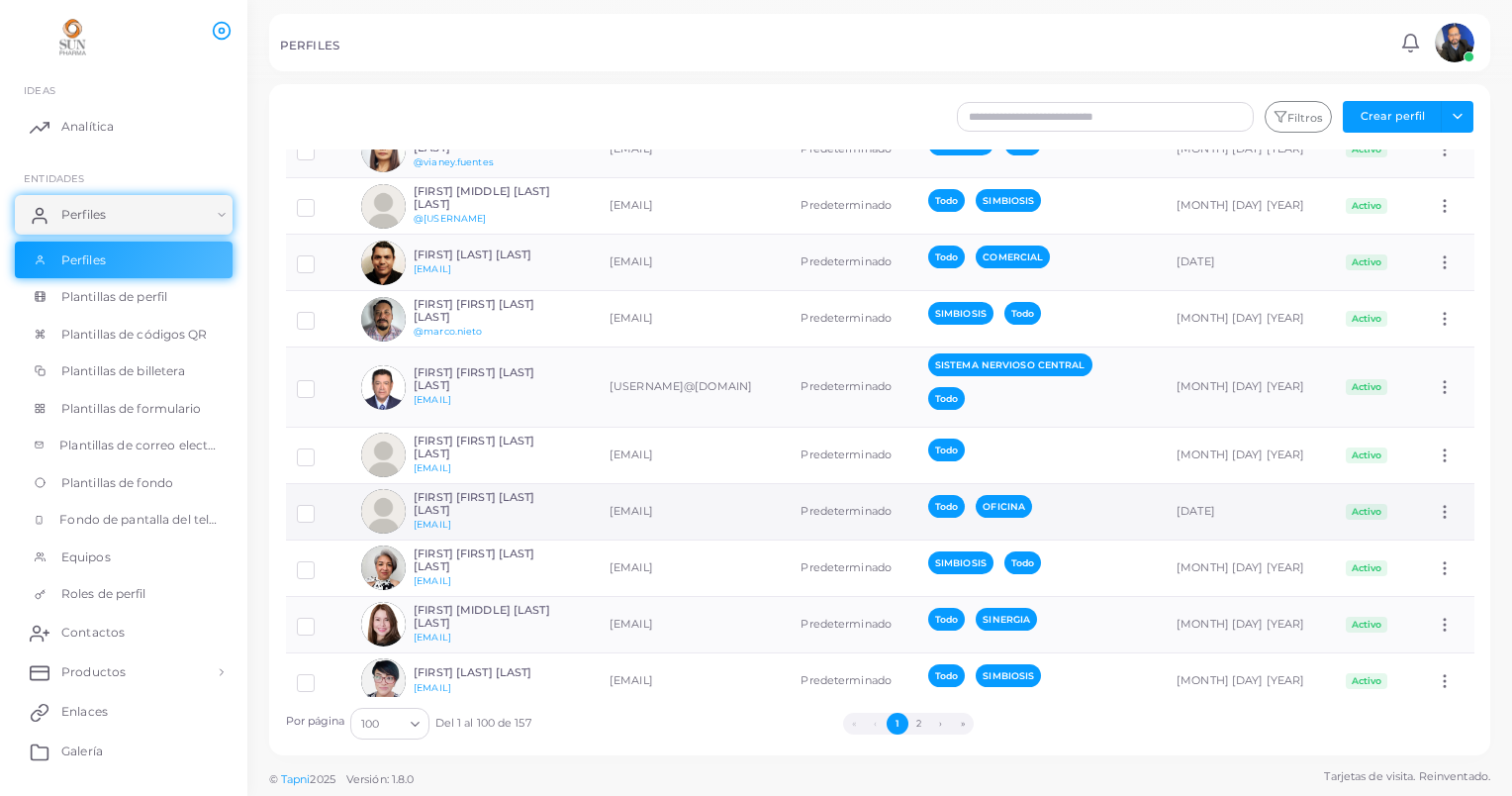 click at bounding box center [321, 506] 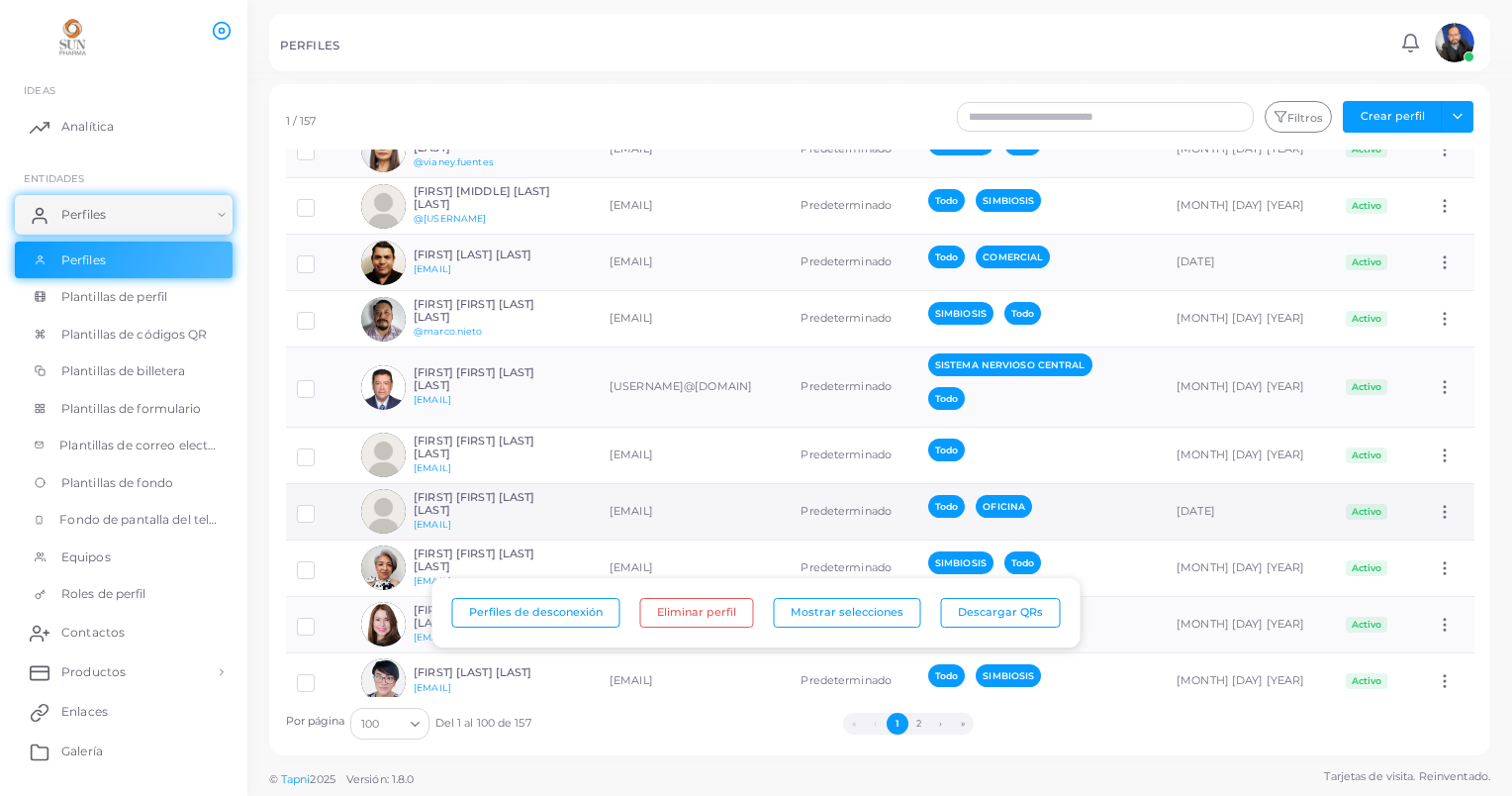 click at bounding box center [383, 511] 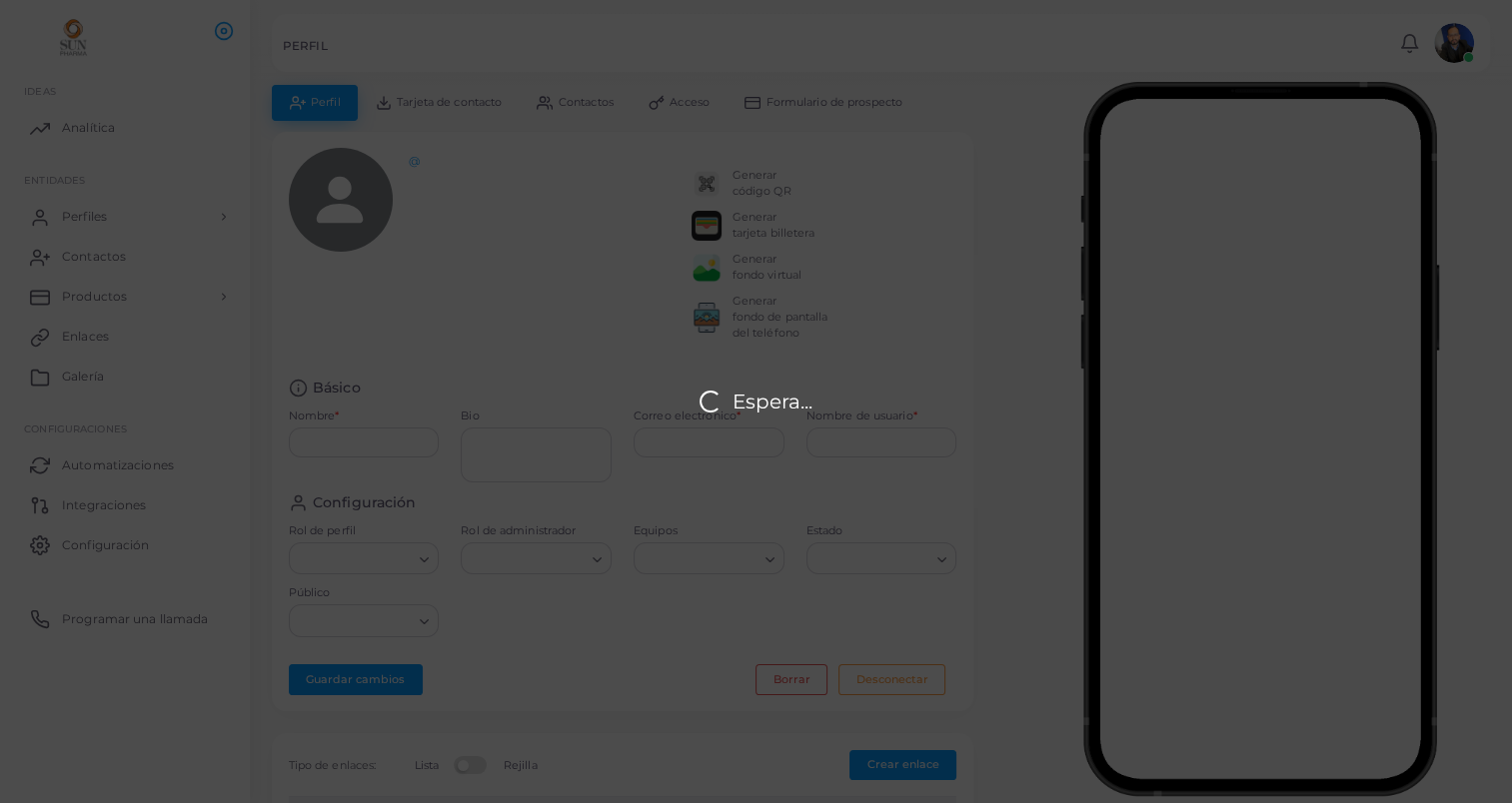 type on "**********" 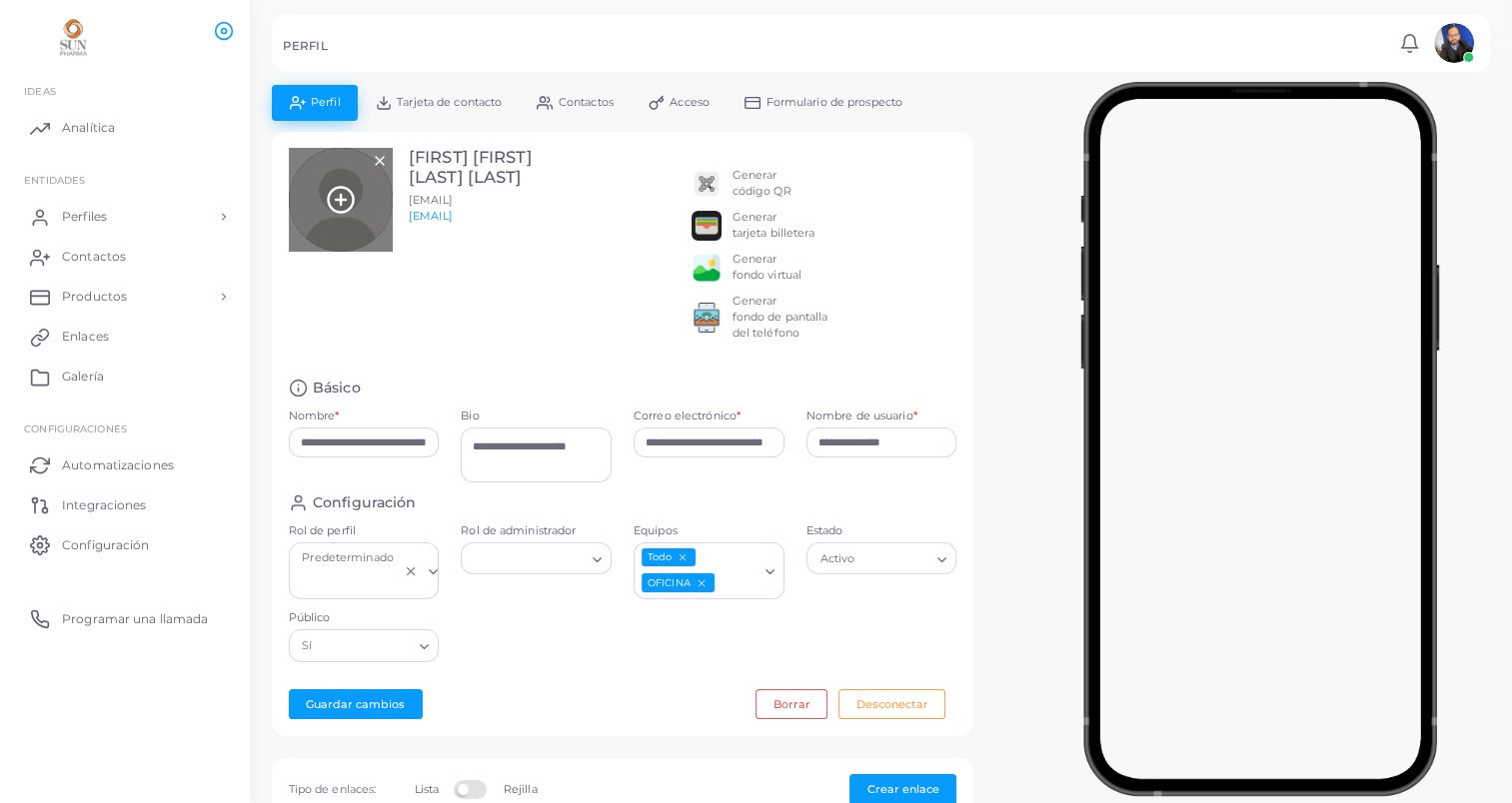 click 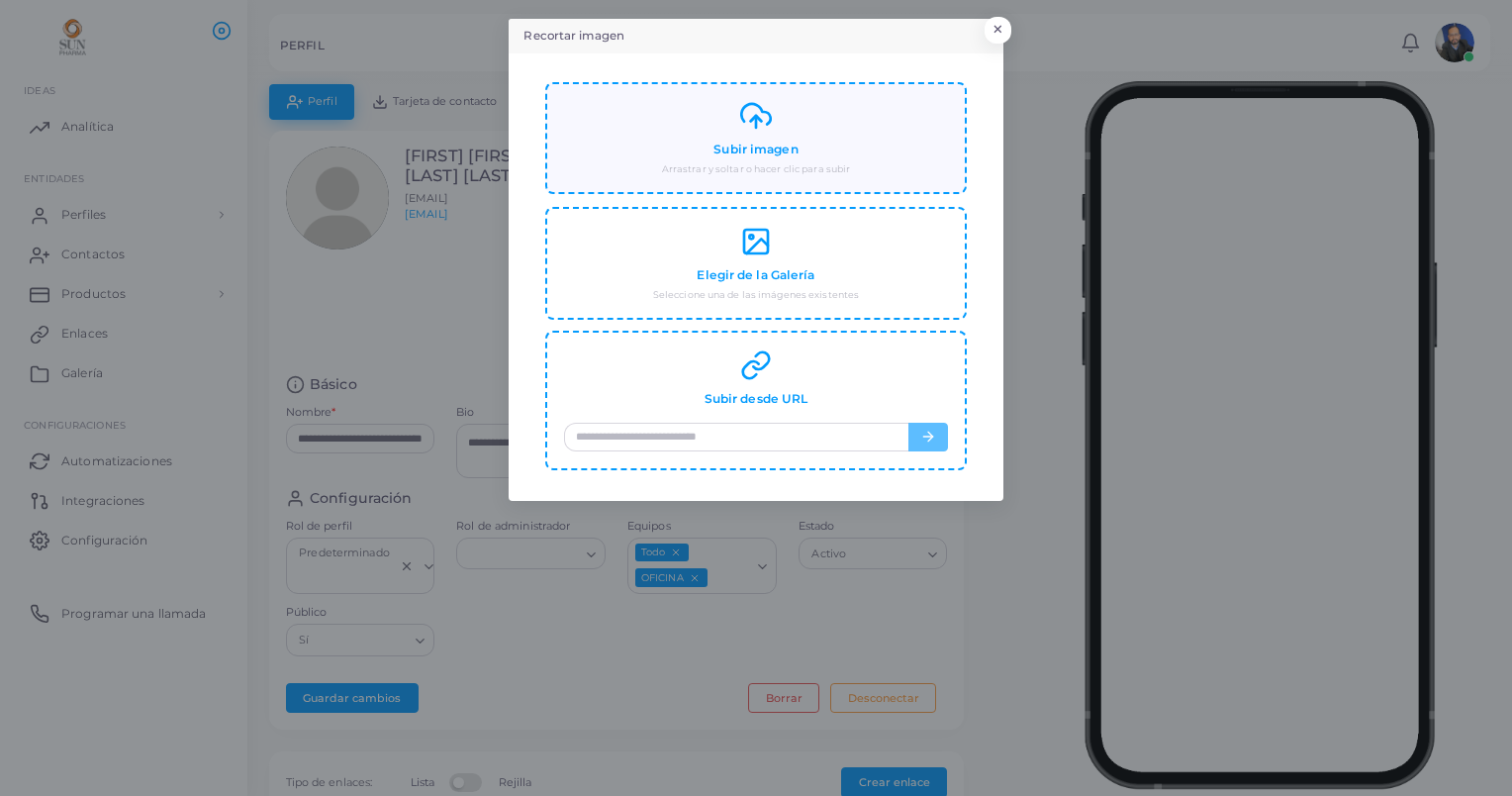 click on "Subir imagen" at bounding box center (755, 149) 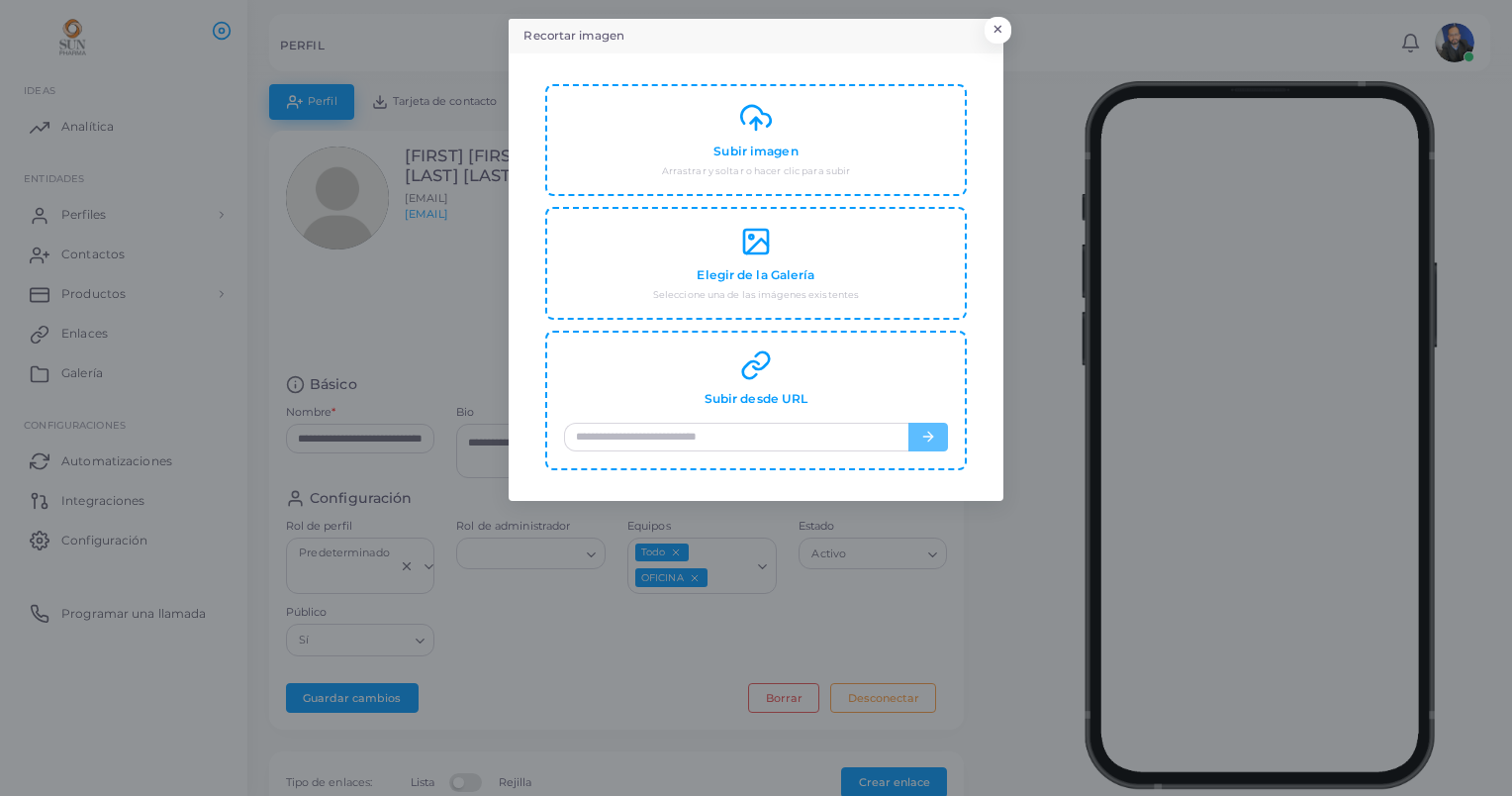 click on "Recortar imagen × Subir imagen Arrastrar y soltar o hacer clic para subir Elegir de la Galería Seleccione una de las imágenes existentes Subir desde URL" at bounding box center [756, 398] 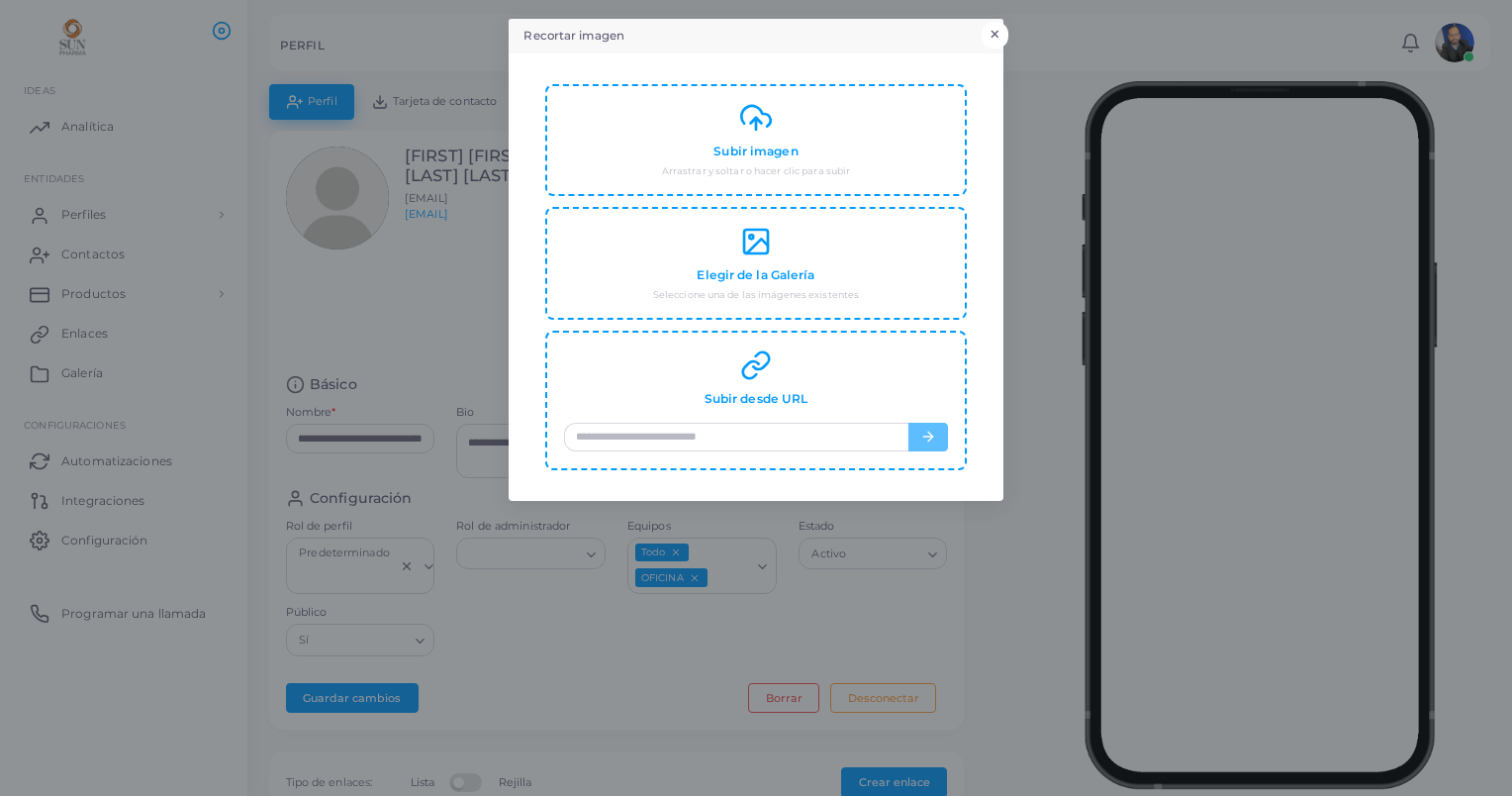 click on "×" at bounding box center [994, 35] 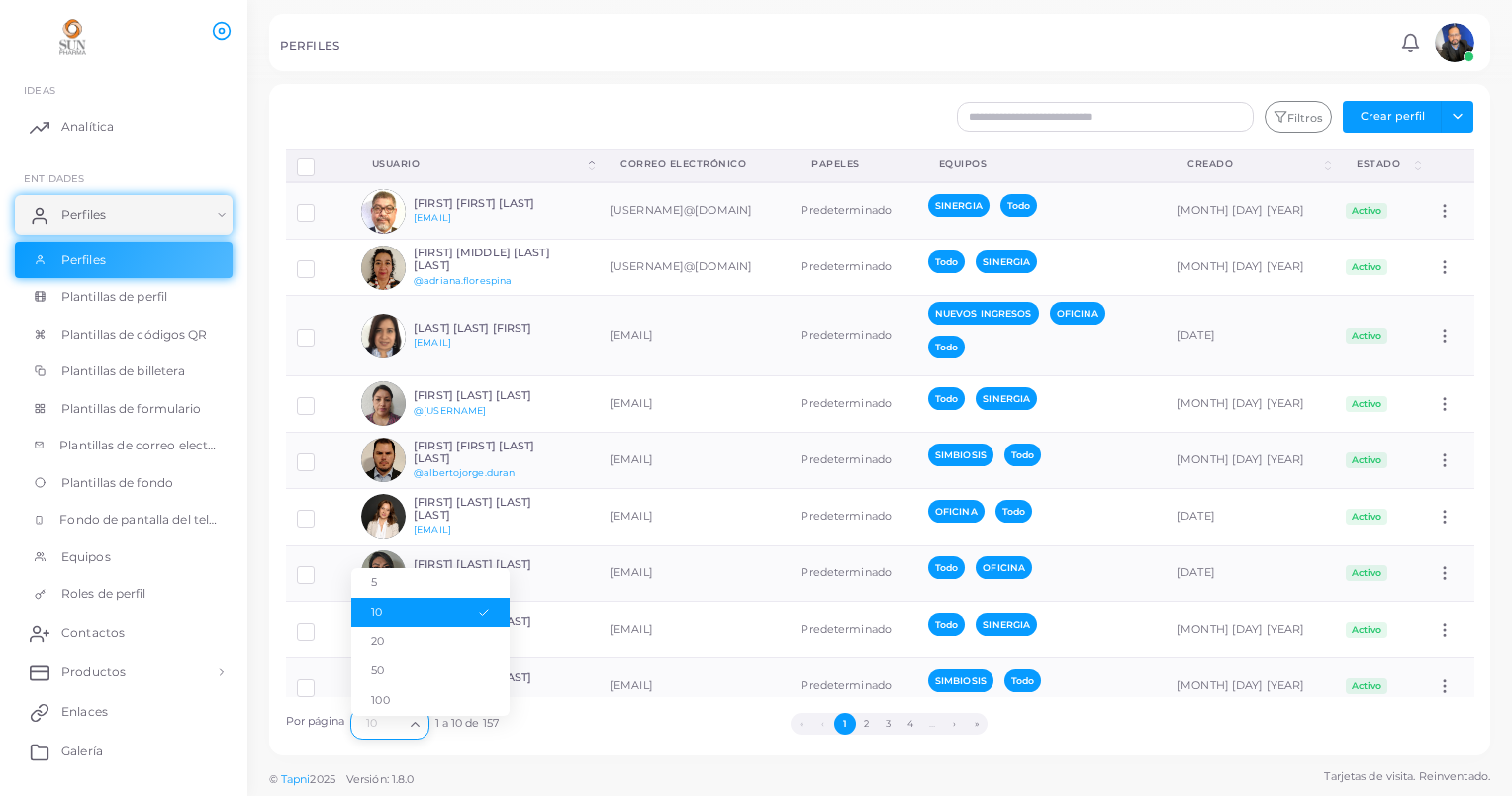click 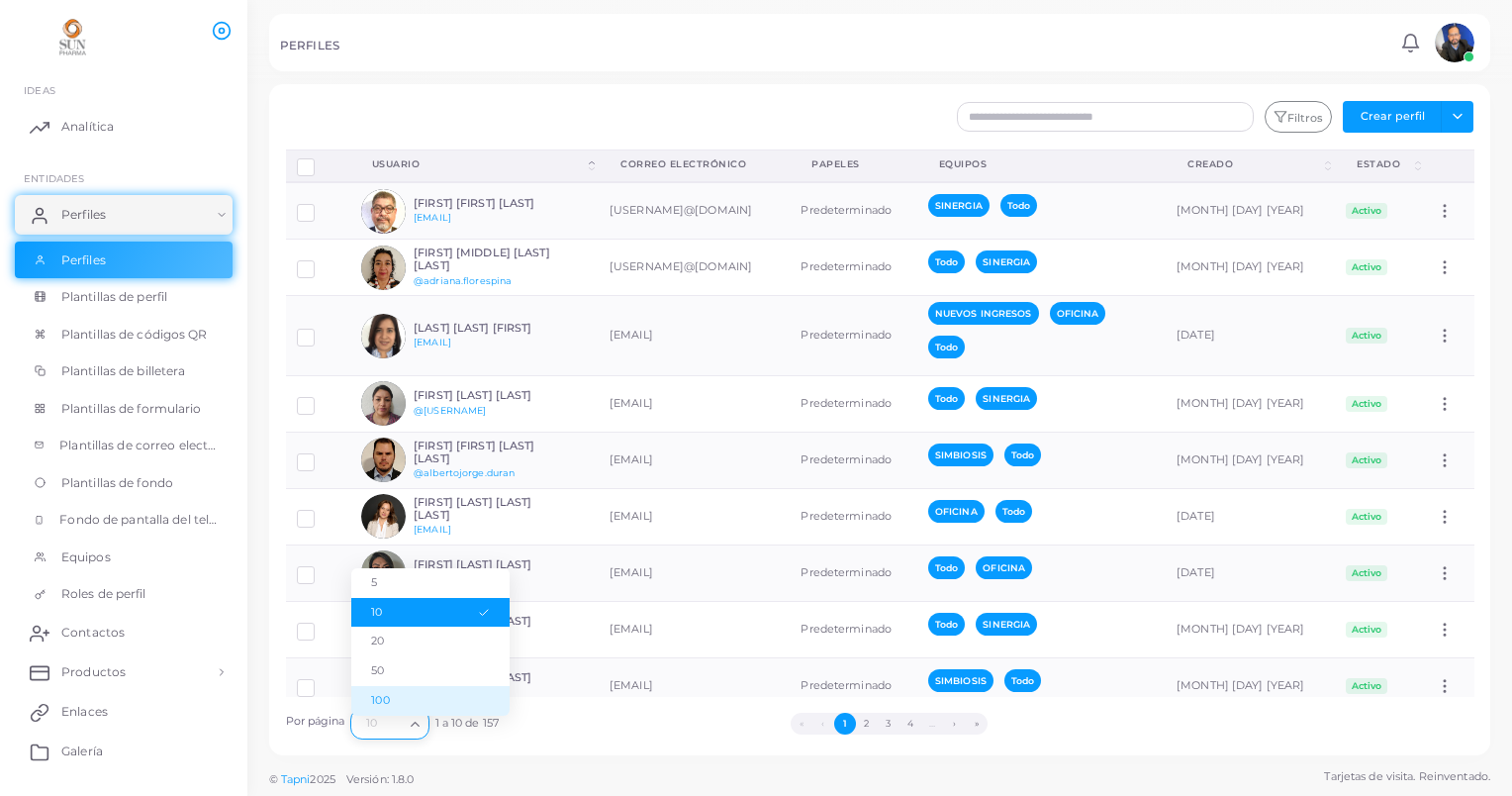 click on "100" at bounding box center (430, 701) 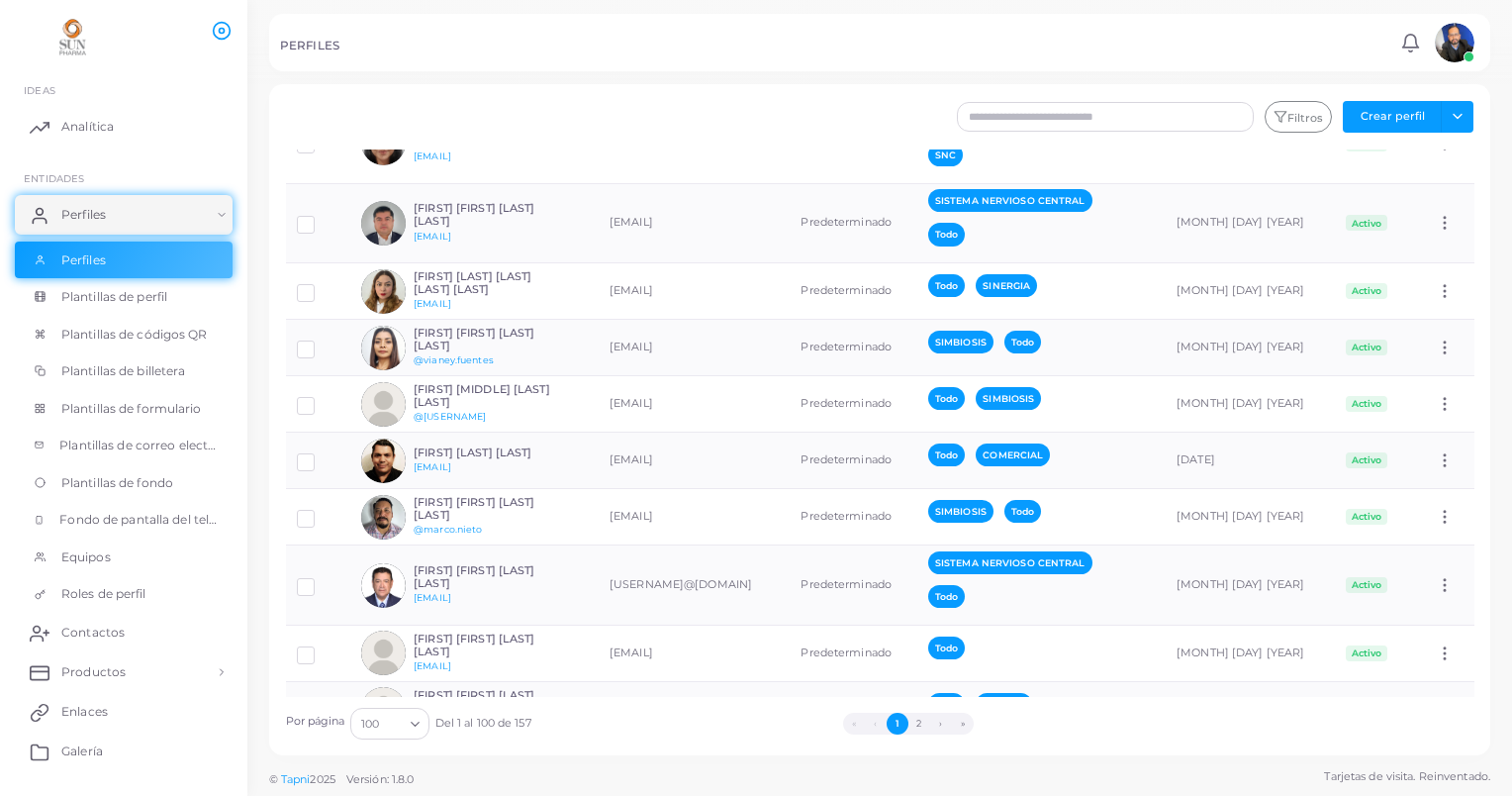 scroll, scrollTop: 5490, scrollLeft: 0, axis: vertical 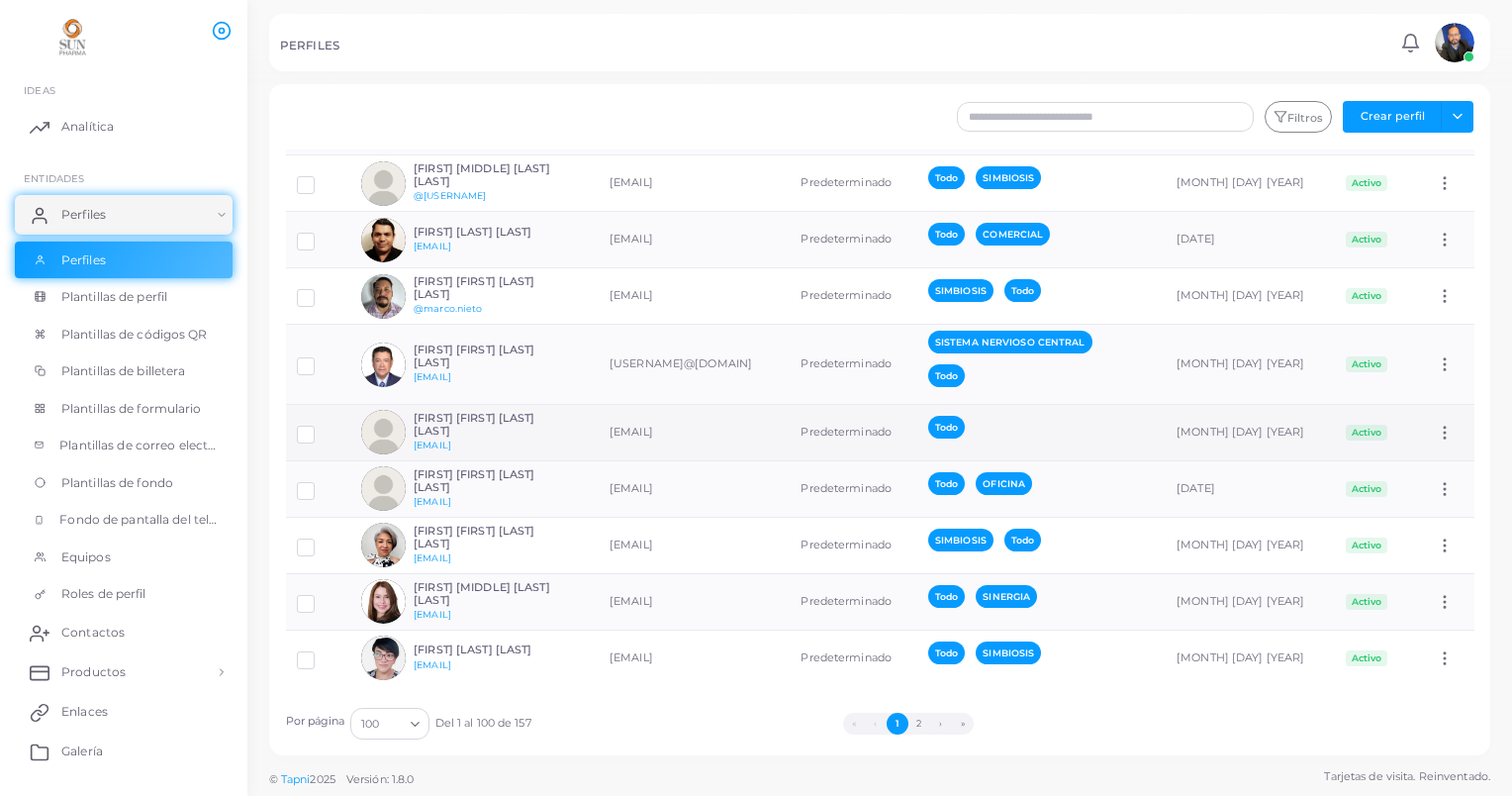 click at bounding box center [321, 427] 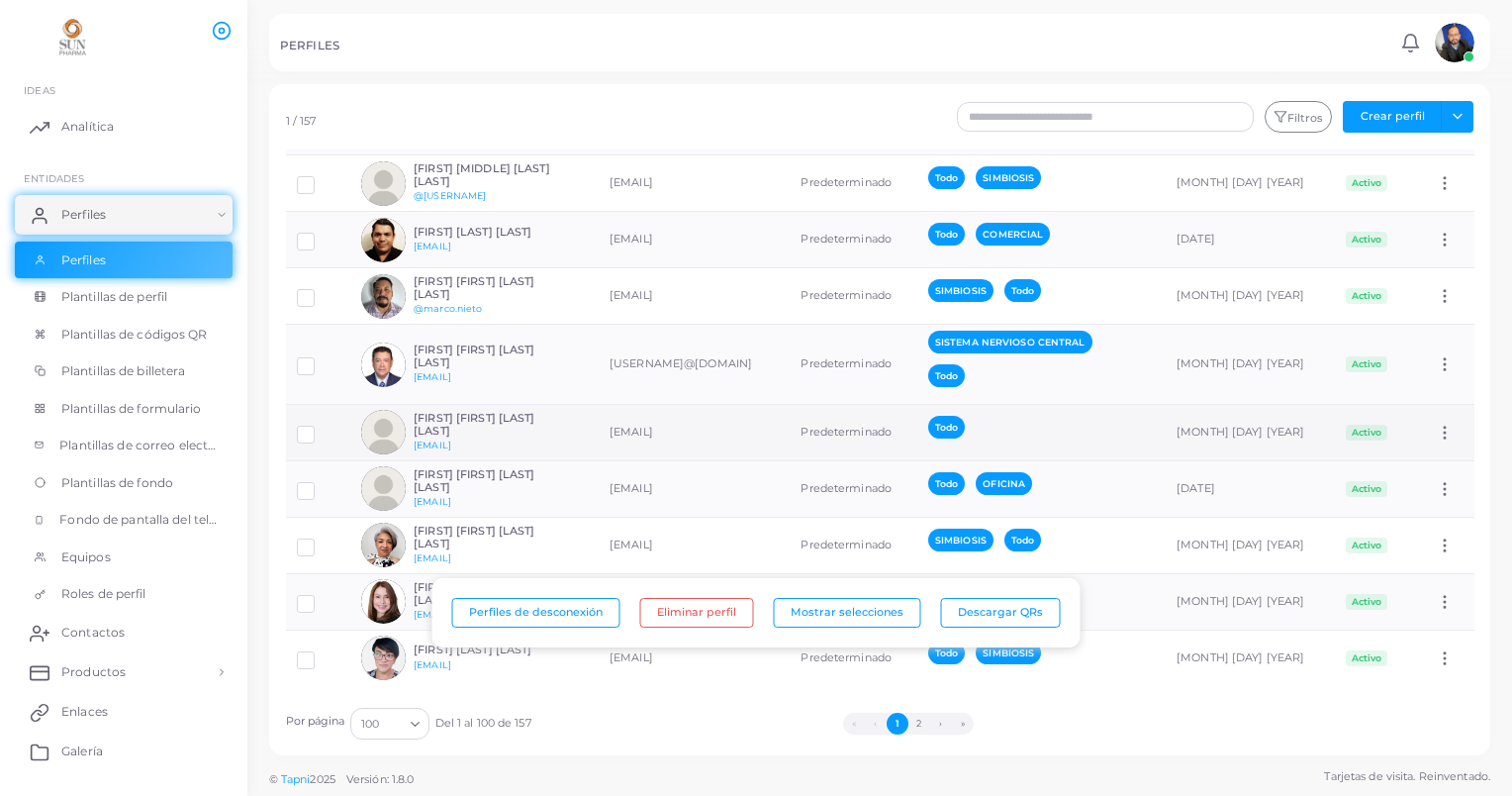 click at bounding box center (383, 432) 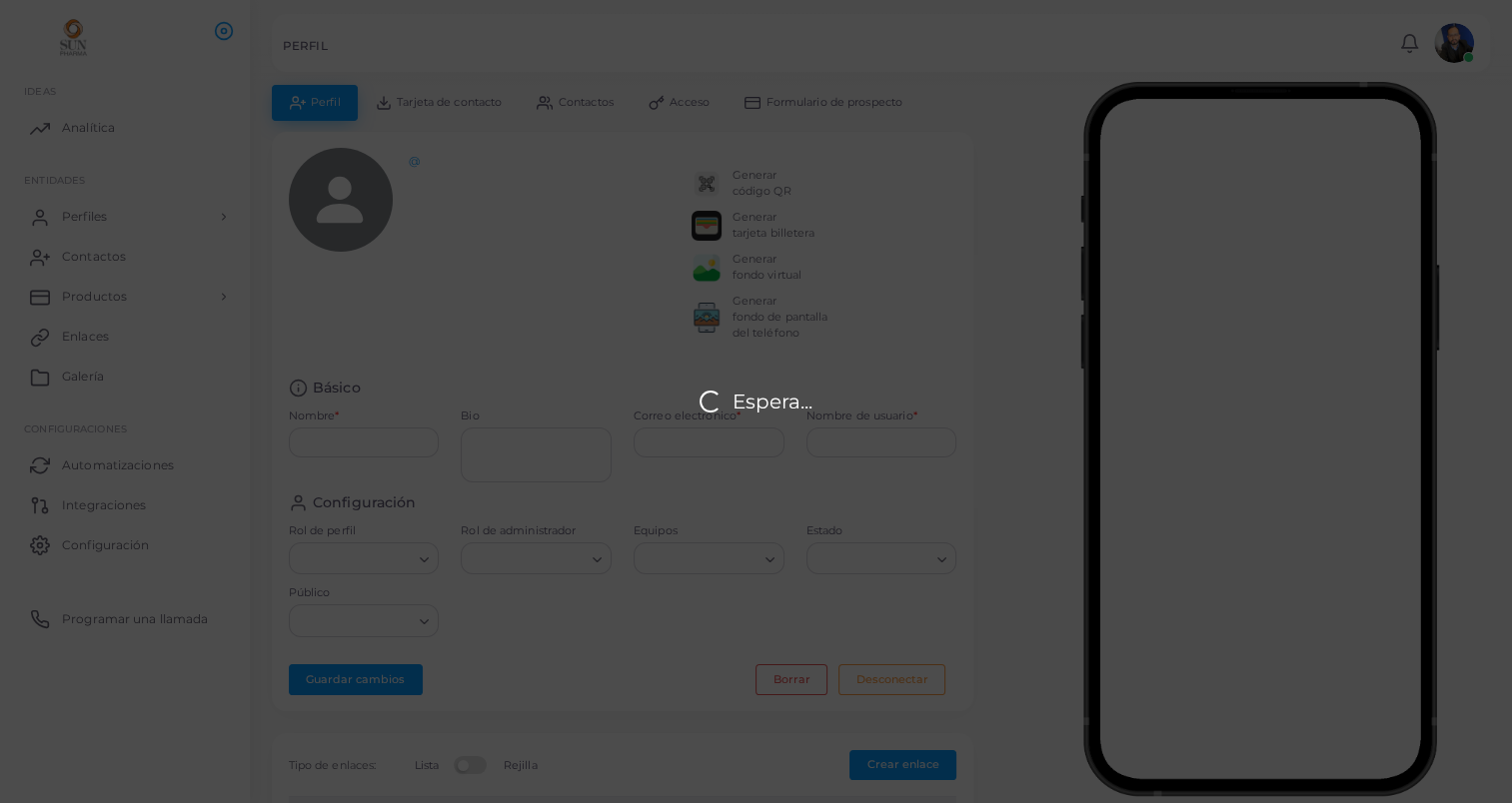 type on "**********" 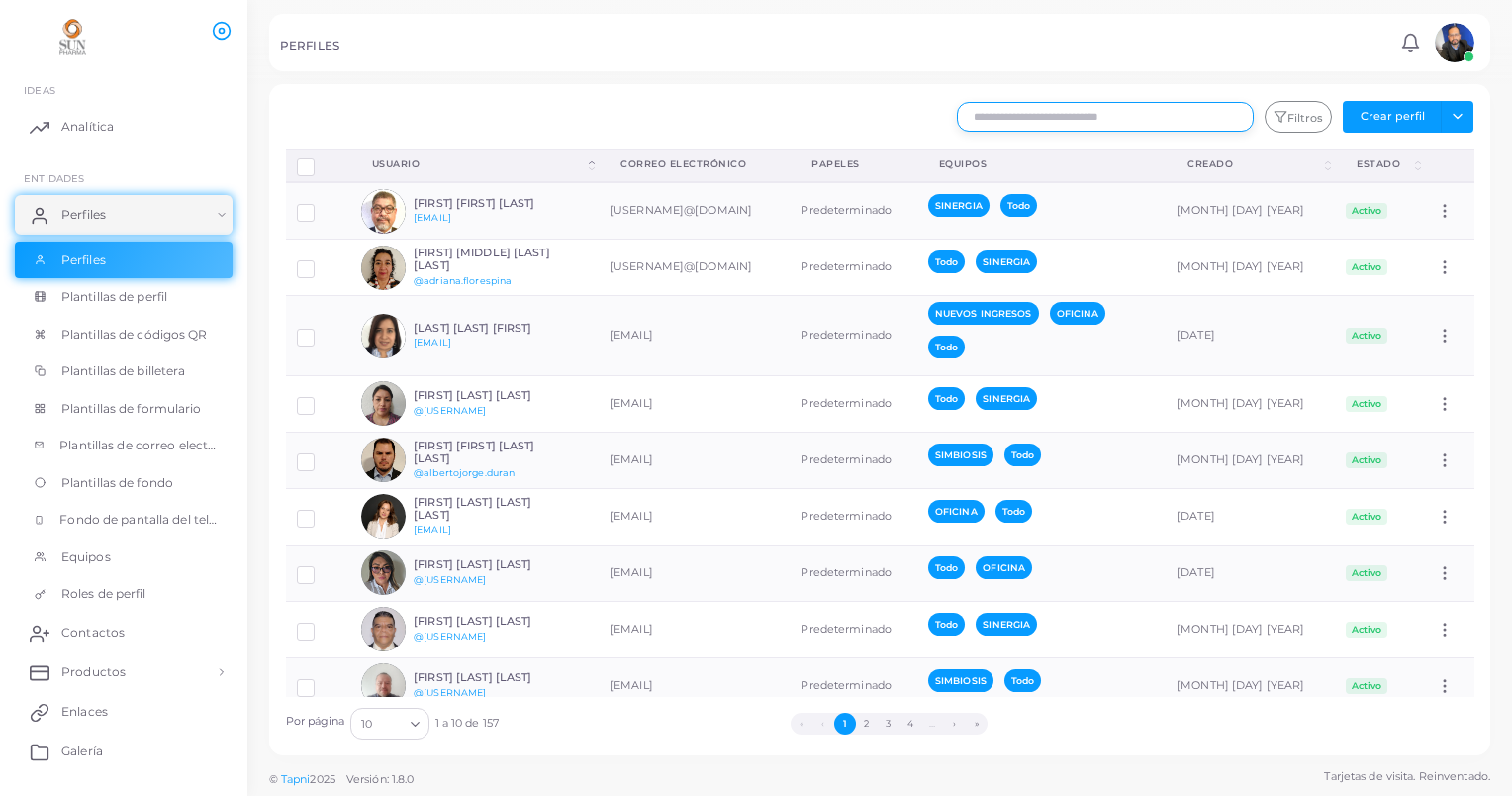 click at bounding box center [1105, 117] 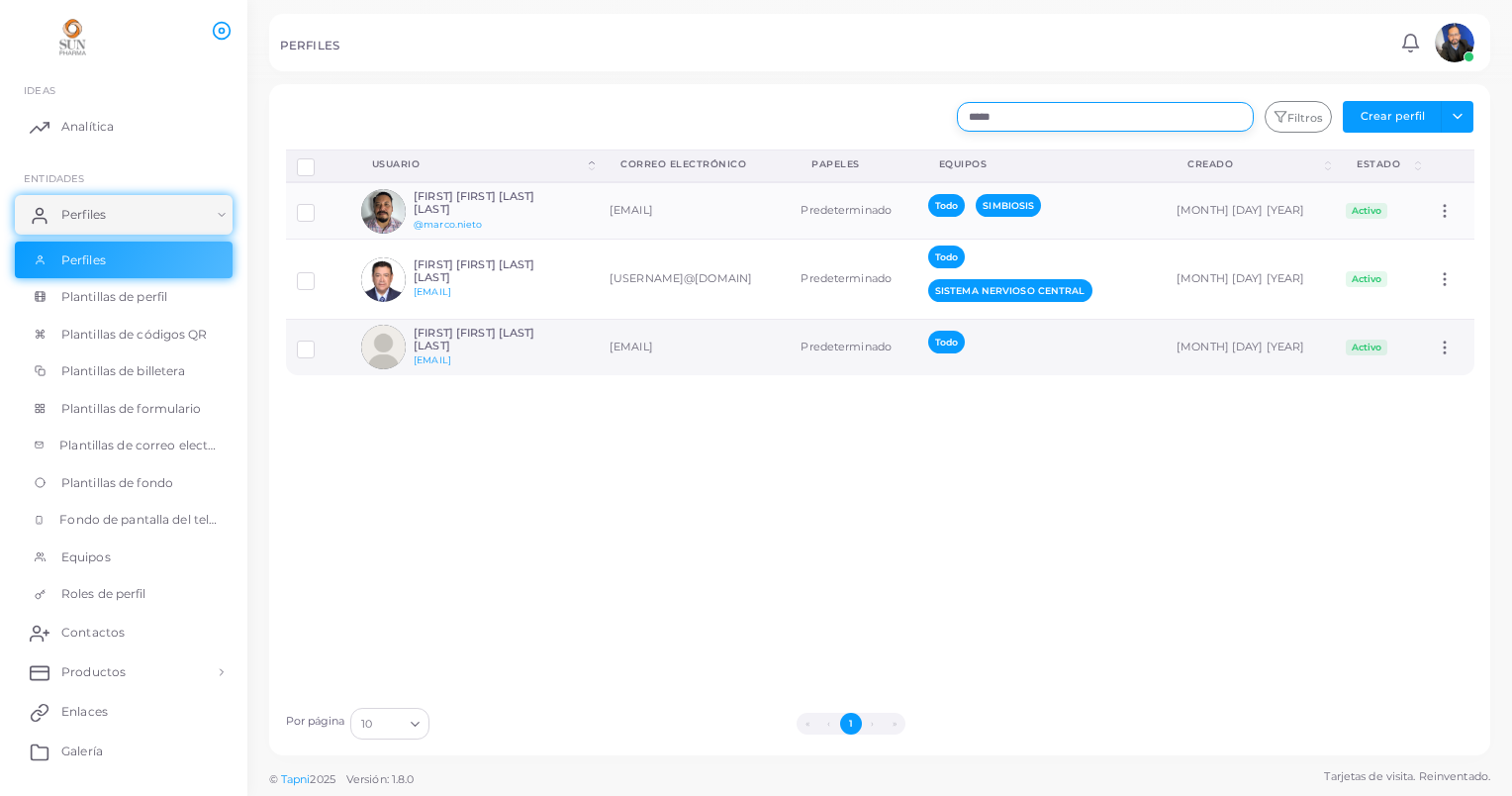 type on "*****" 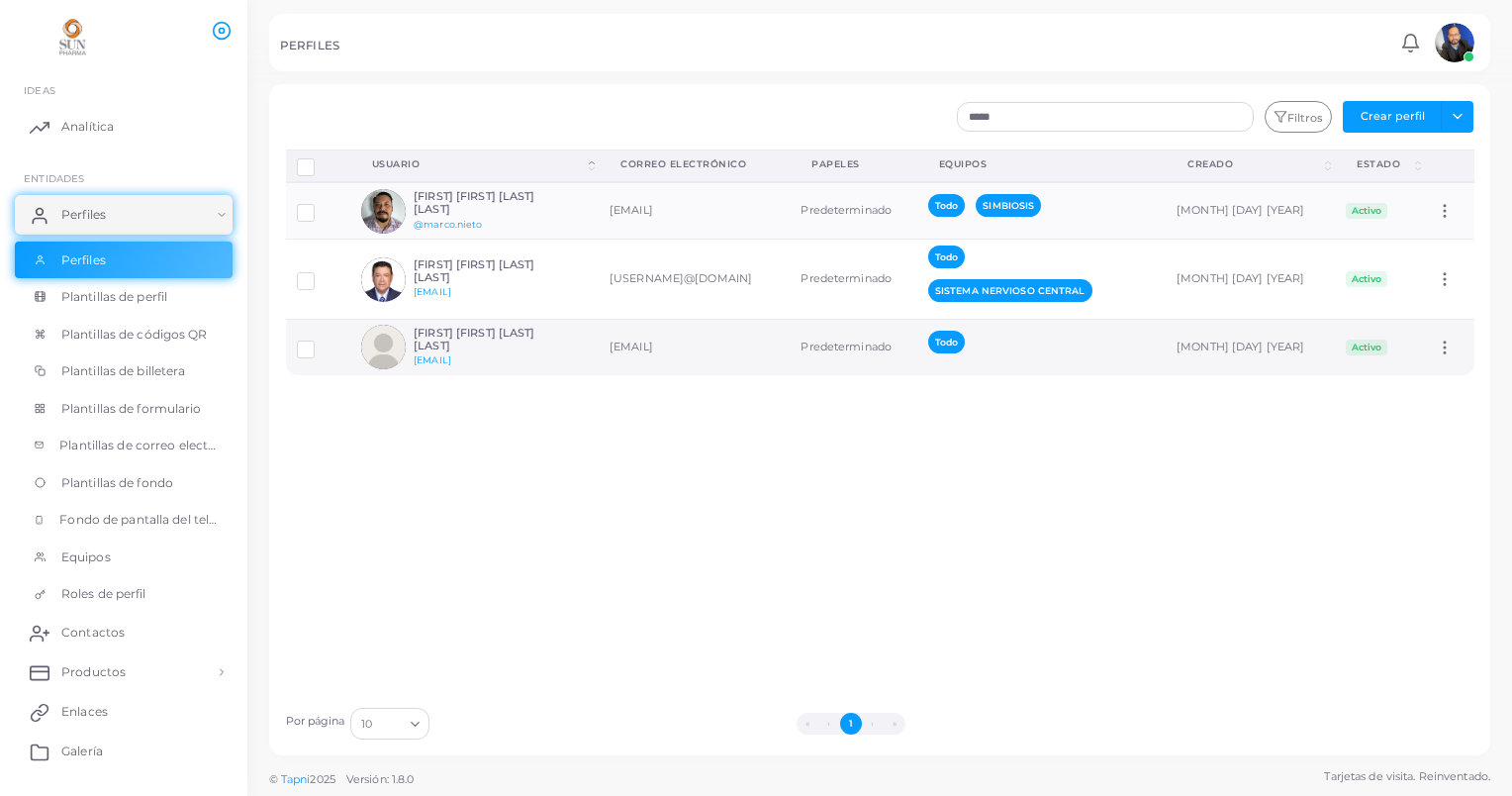 click at bounding box center [321, 342] 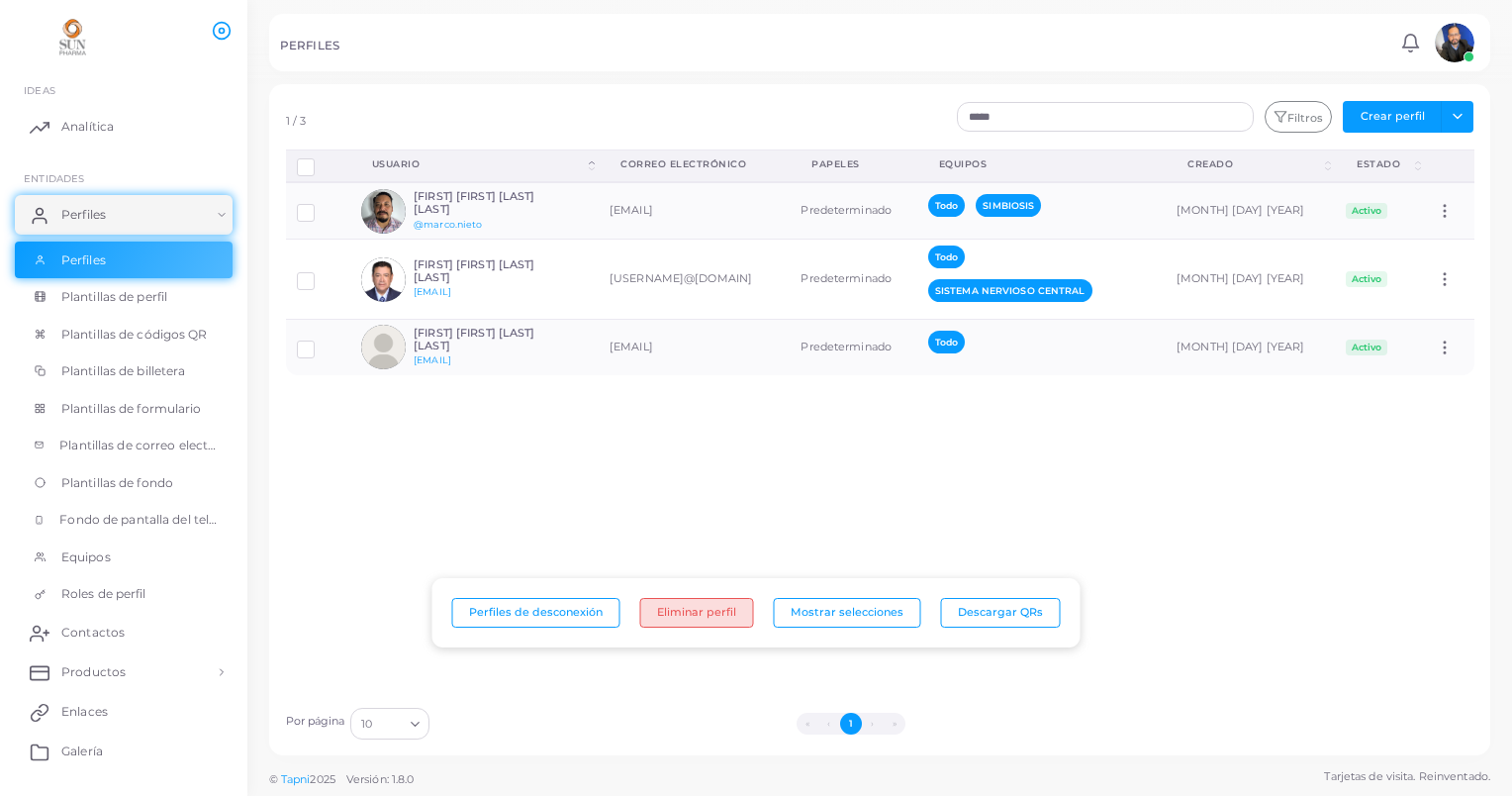 click on "Eliminar perfil" at bounding box center (697, 613) 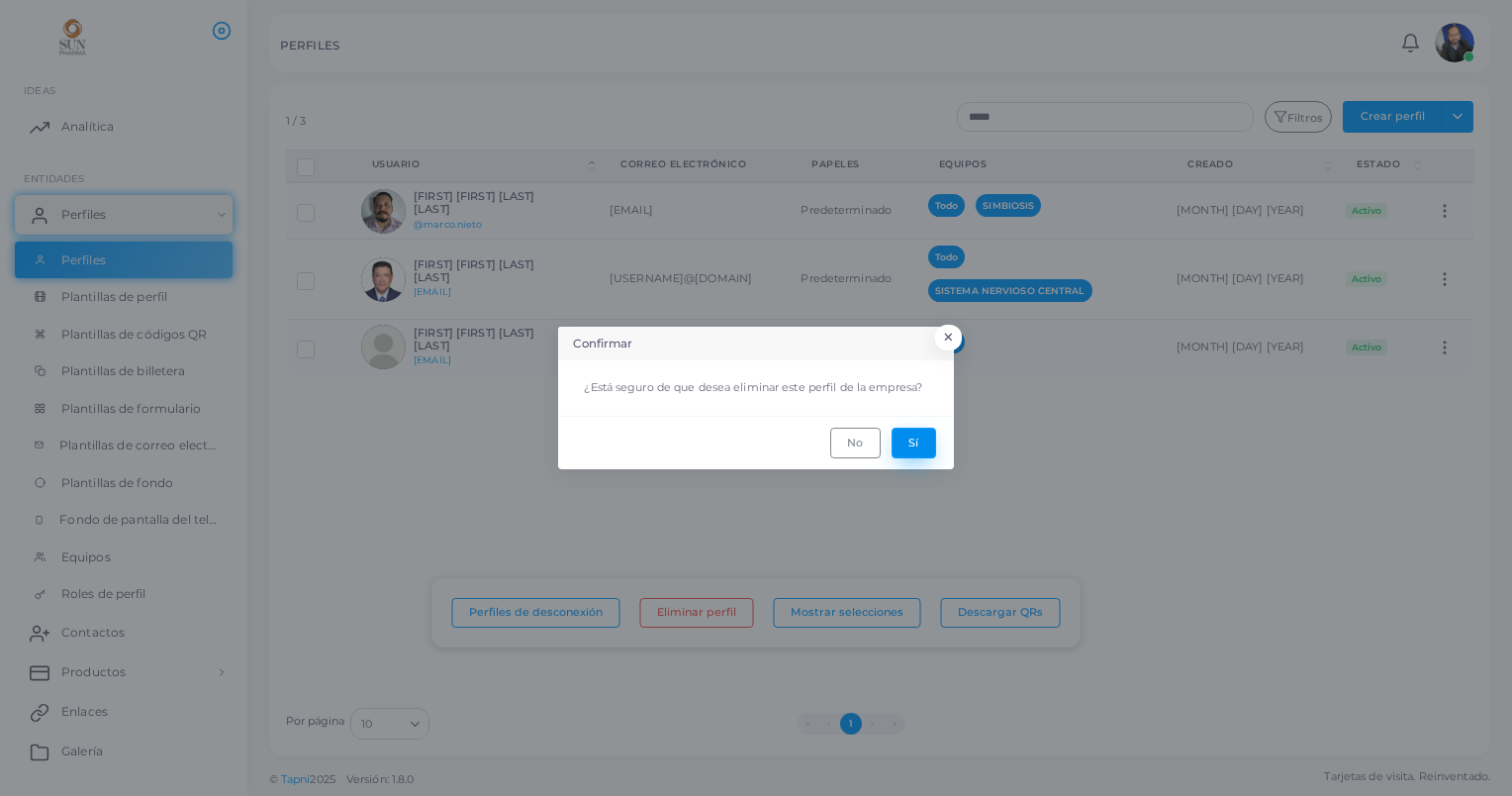 click on "Sí" at bounding box center (913, 443) 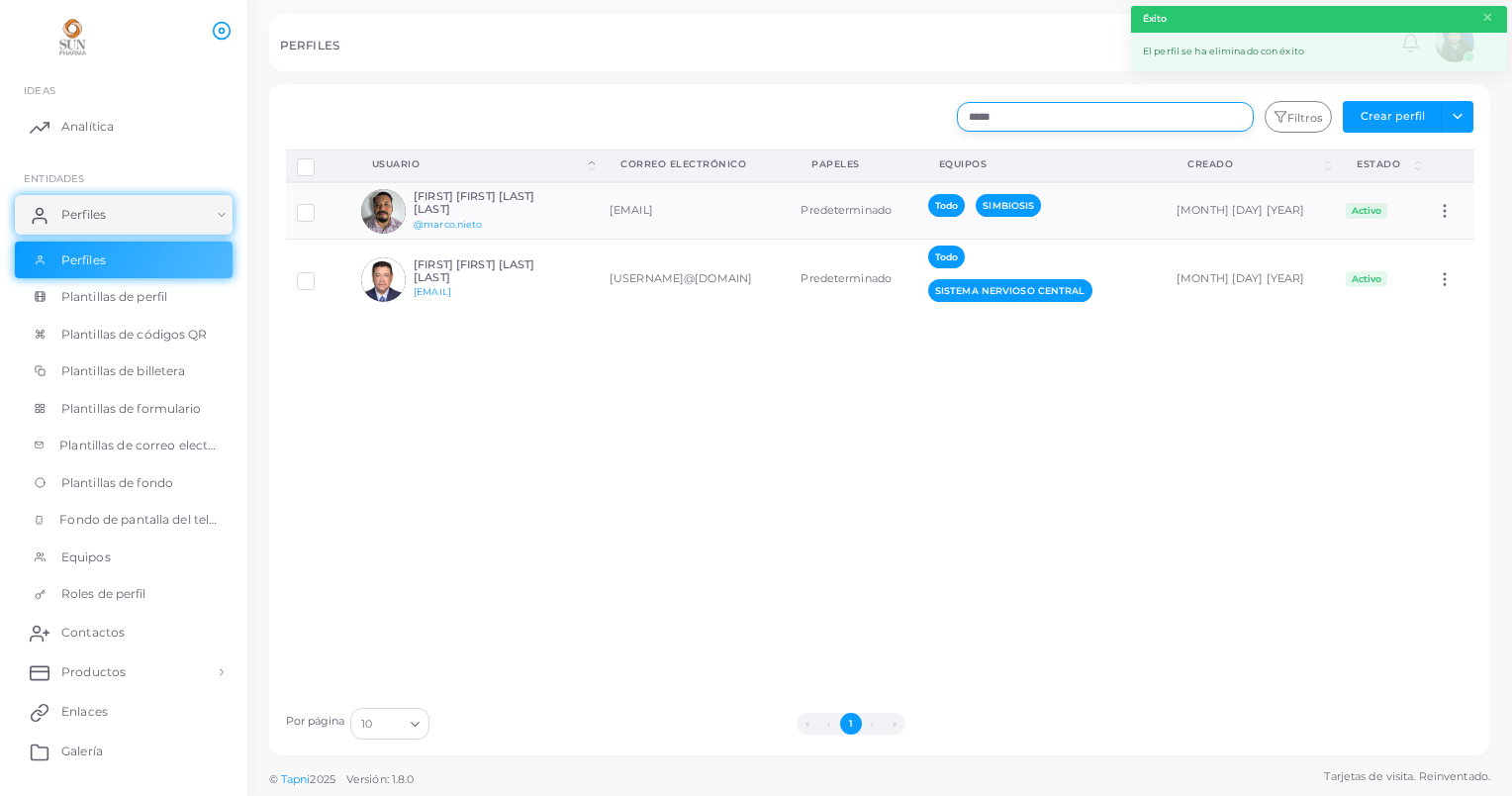 drag, startPoint x: 1039, startPoint y: 121, endPoint x: 887, endPoint y: 147, distance: 154.20765 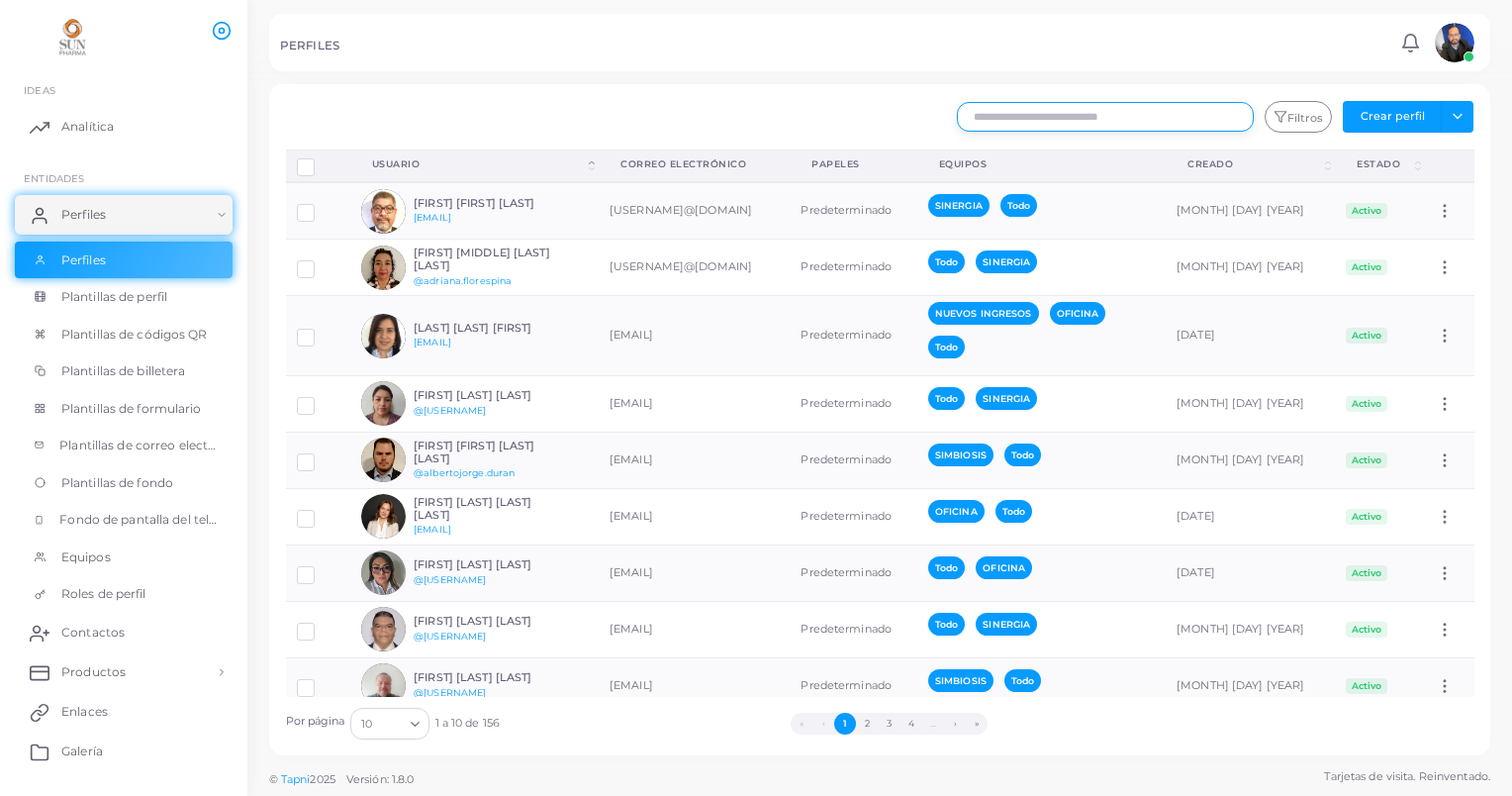 type 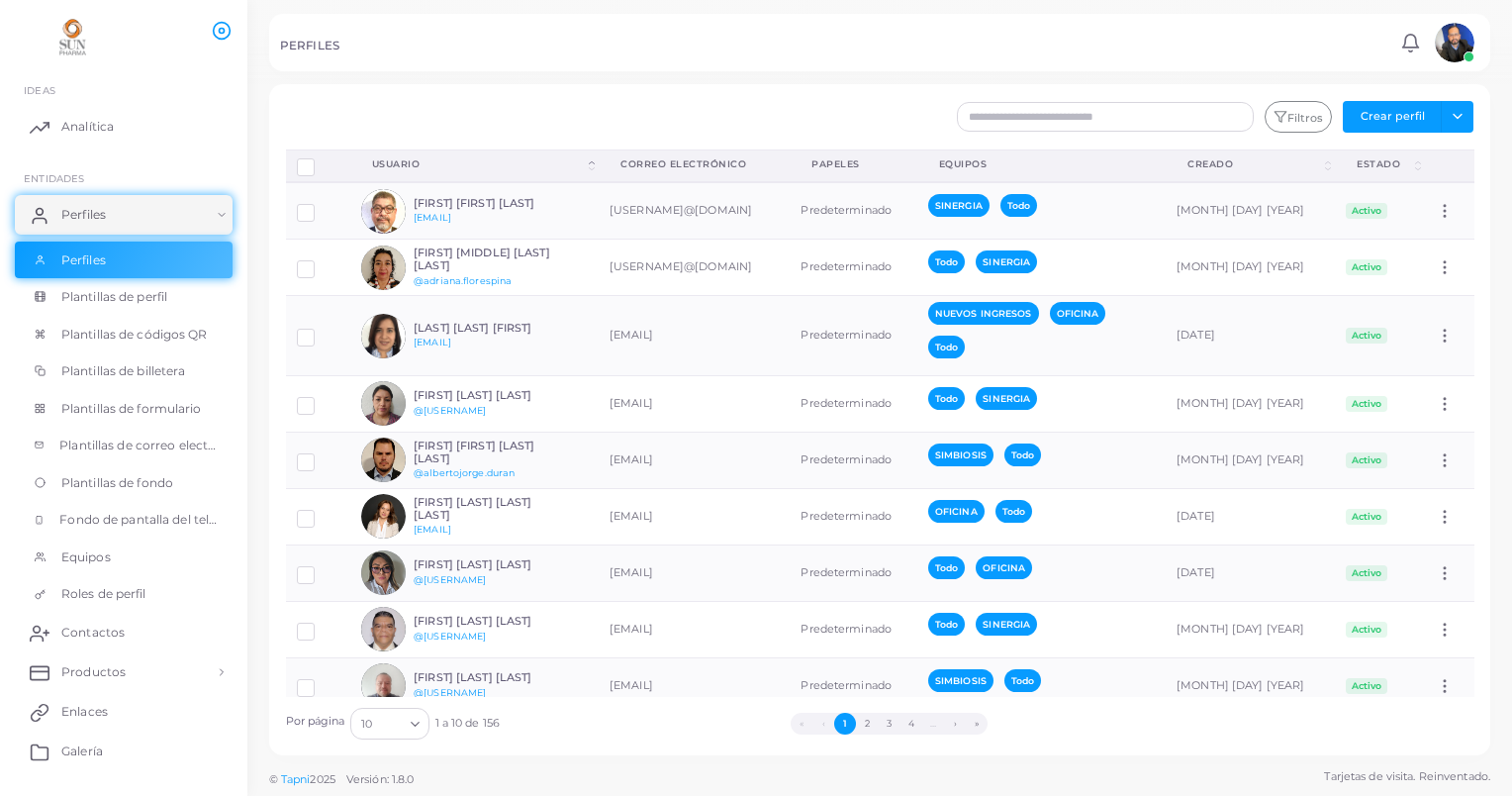 click 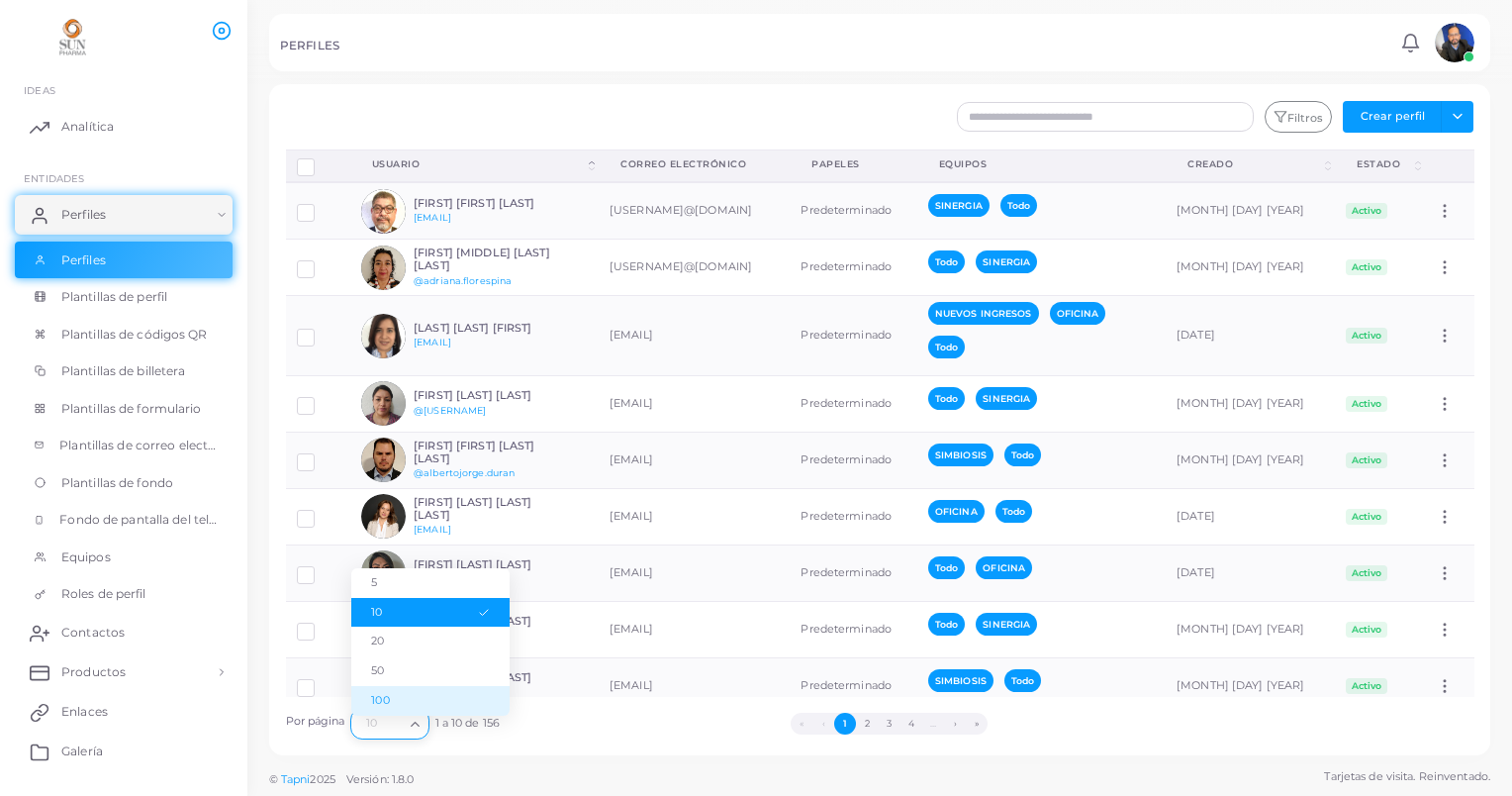 click on "100" at bounding box center [430, 701] 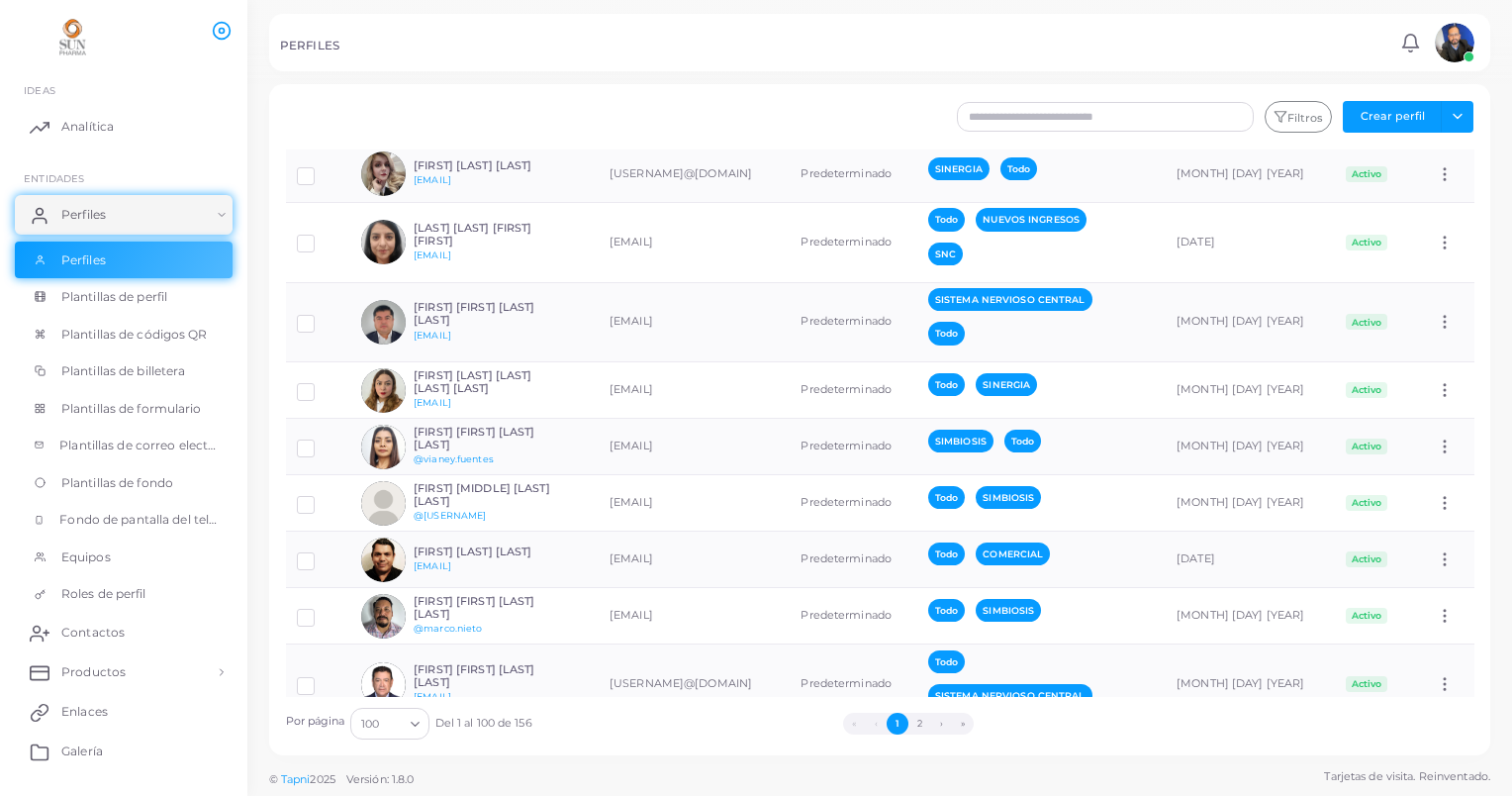 scroll, scrollTop: 5490, scrollLeft: 0, axis: vertical 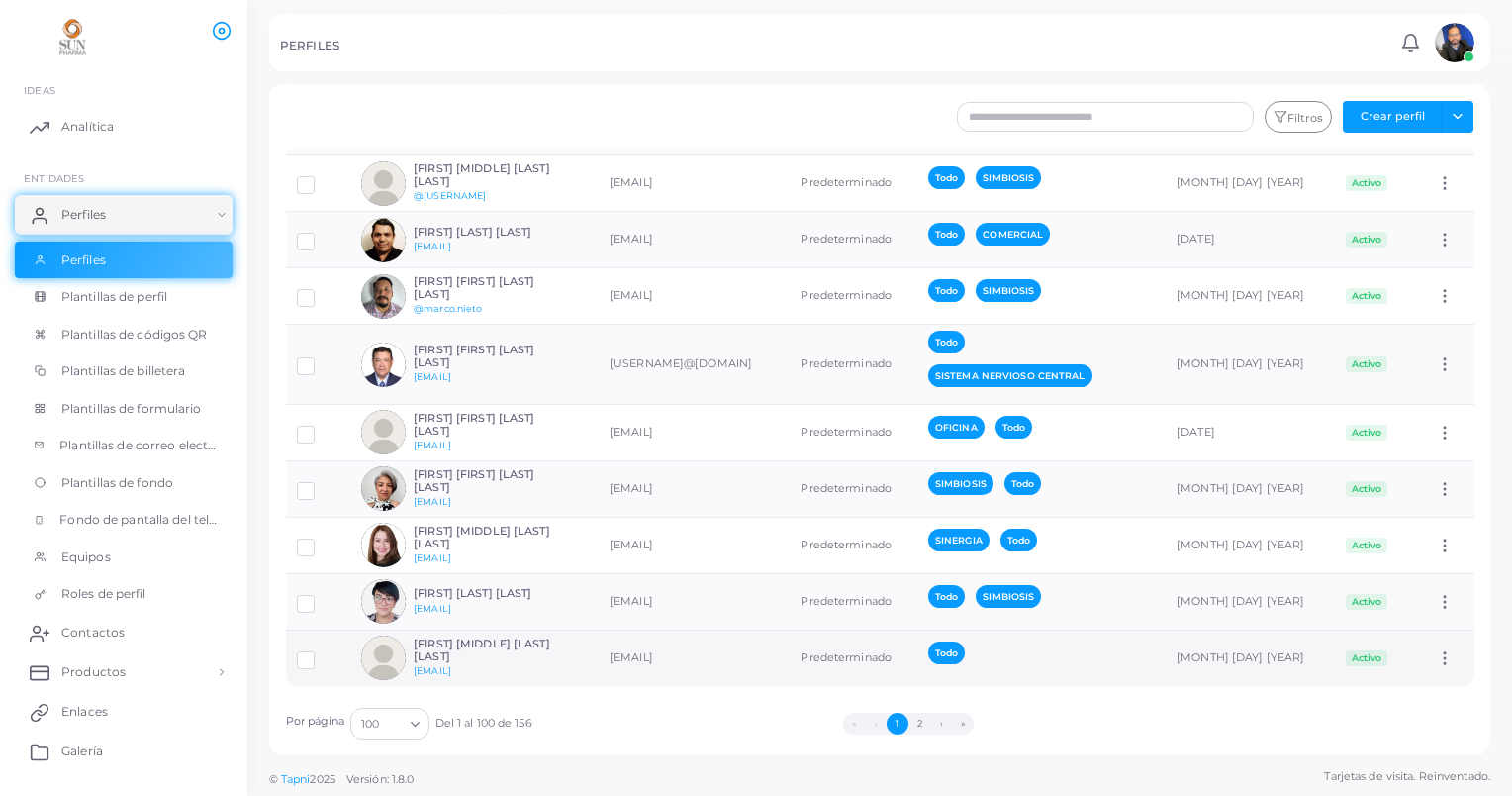 click at bounding box center (321, 652) 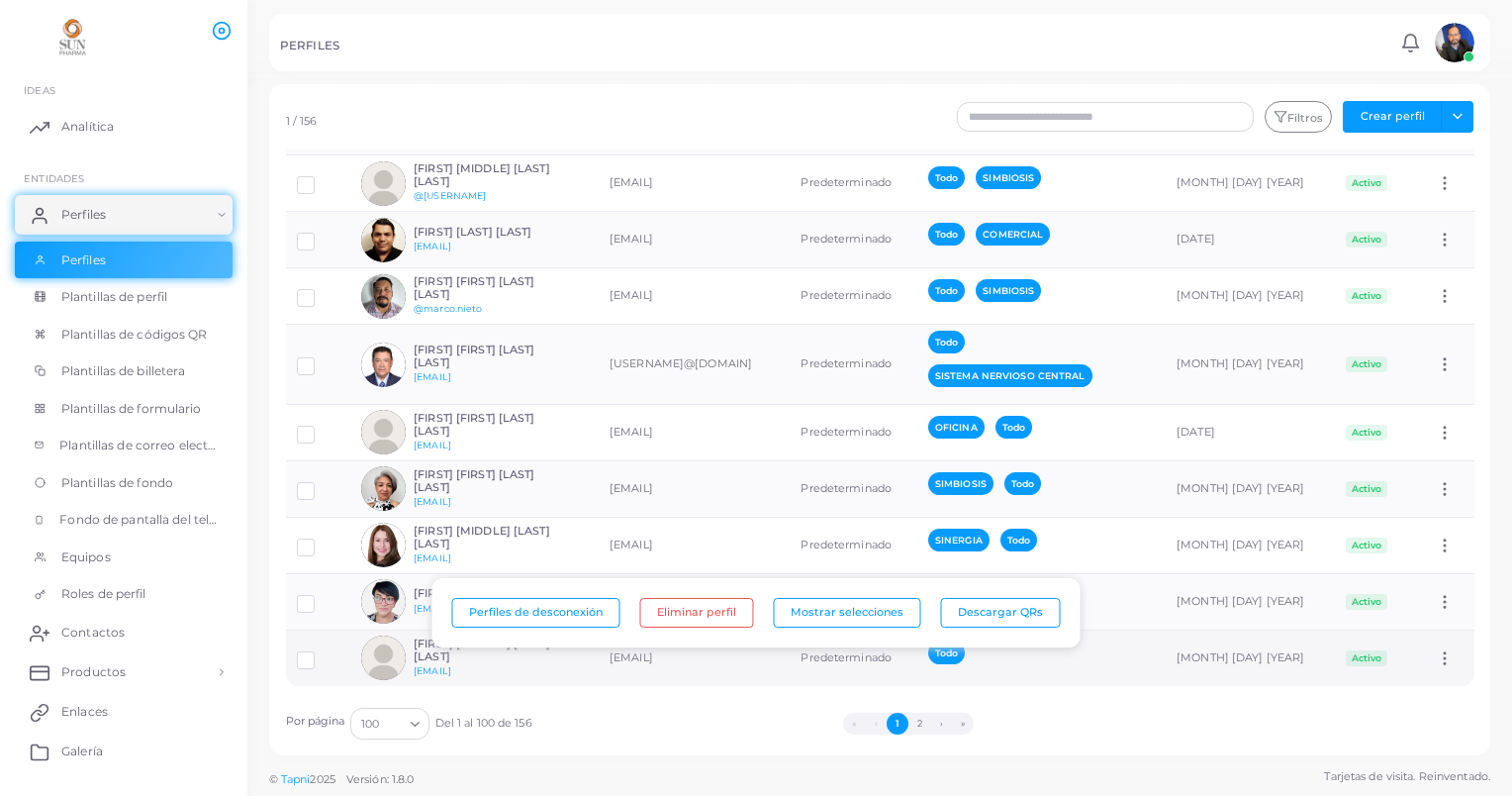 click at bounding box center [383, 657] 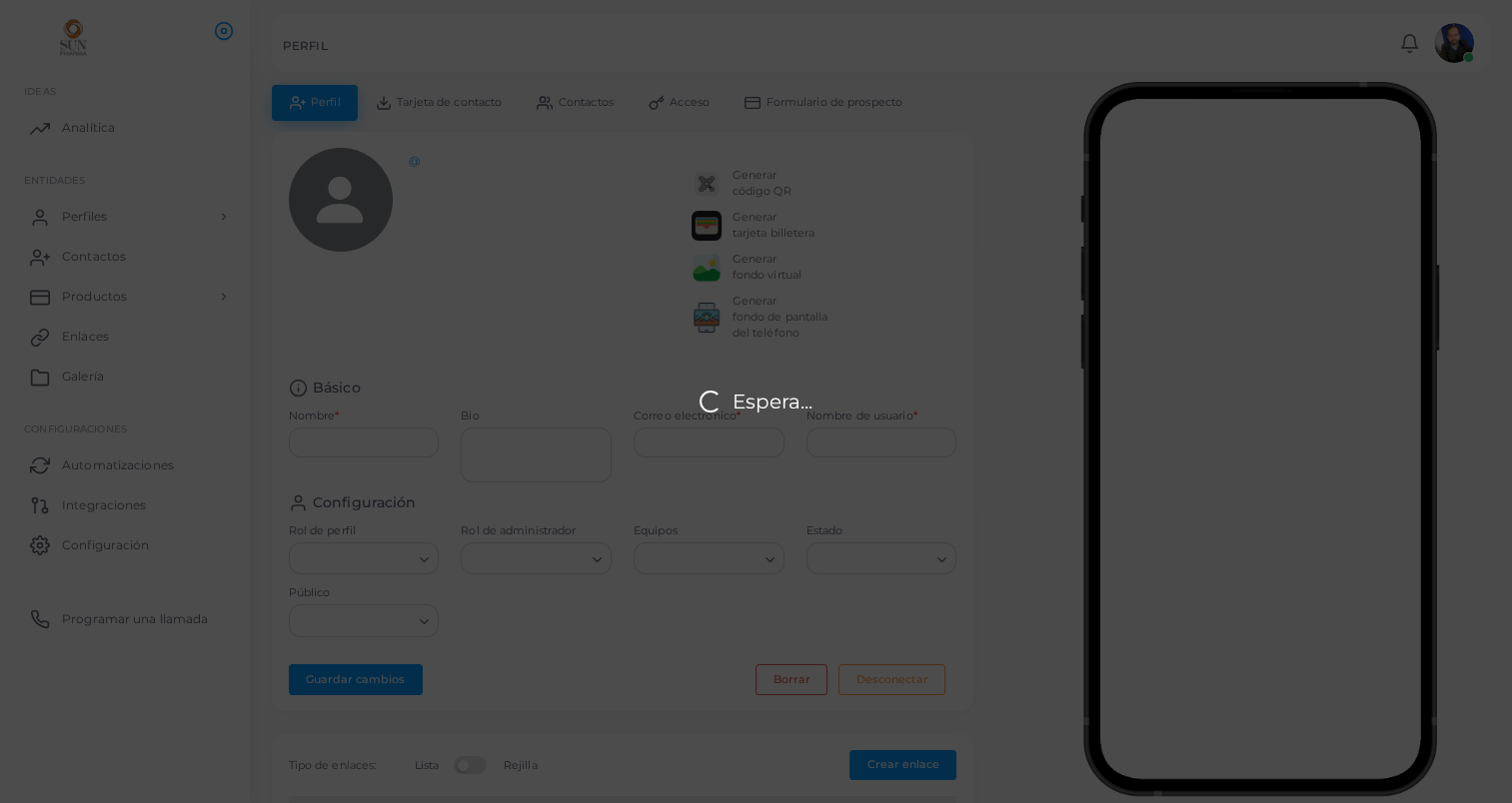 type on "**********" 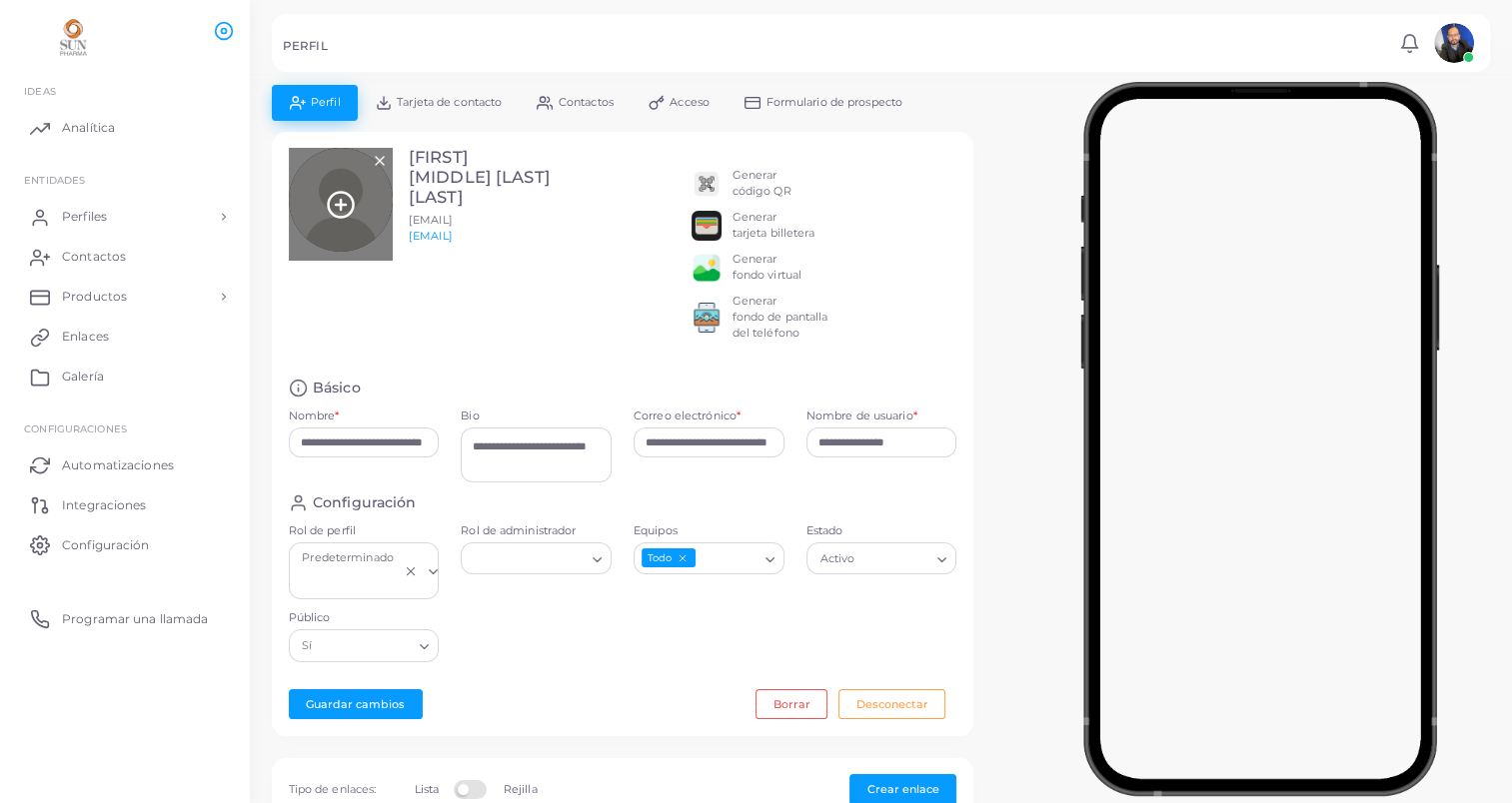 click 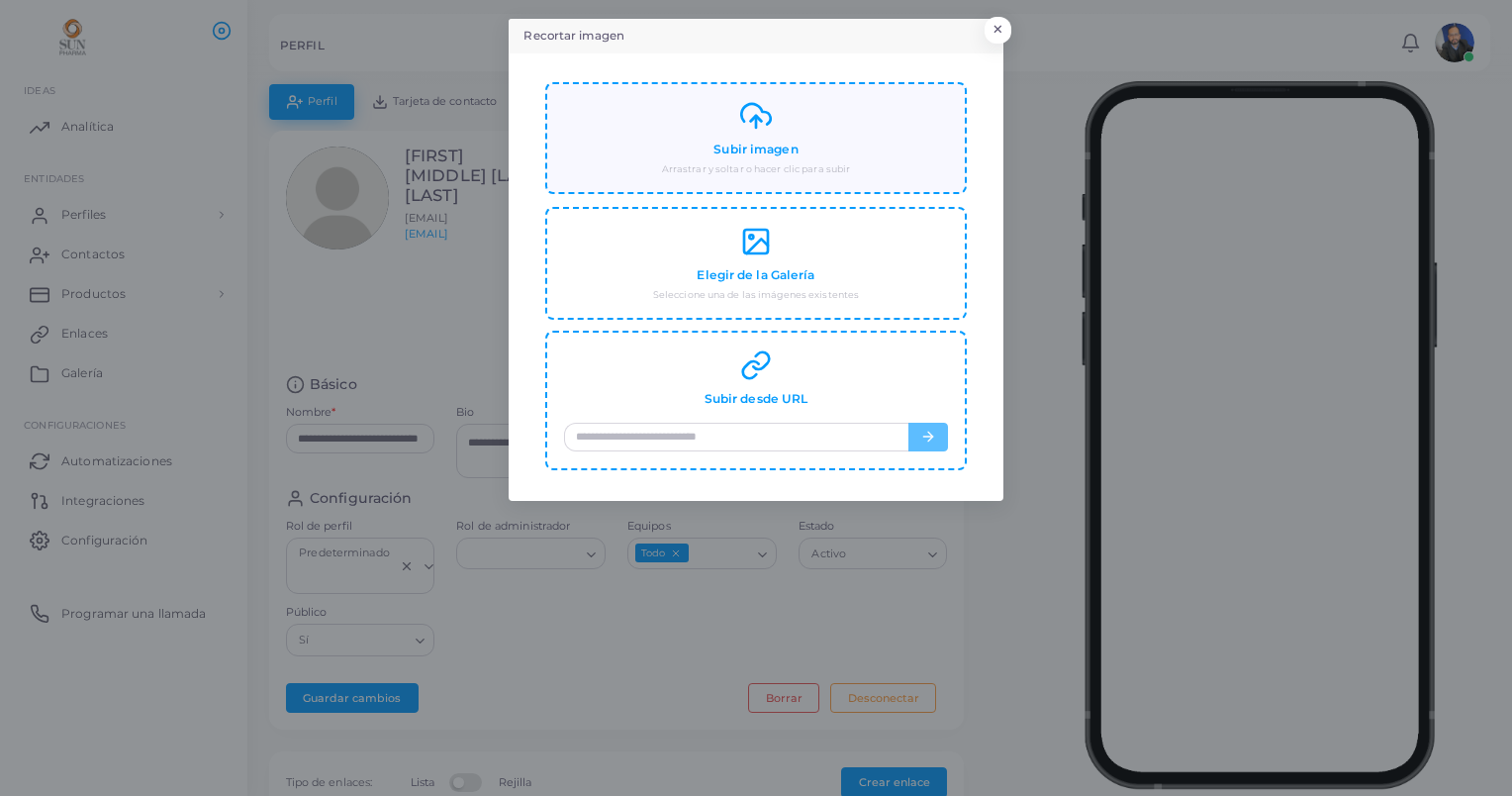 click on "Subir imagen" at bounding box center [755, 149] 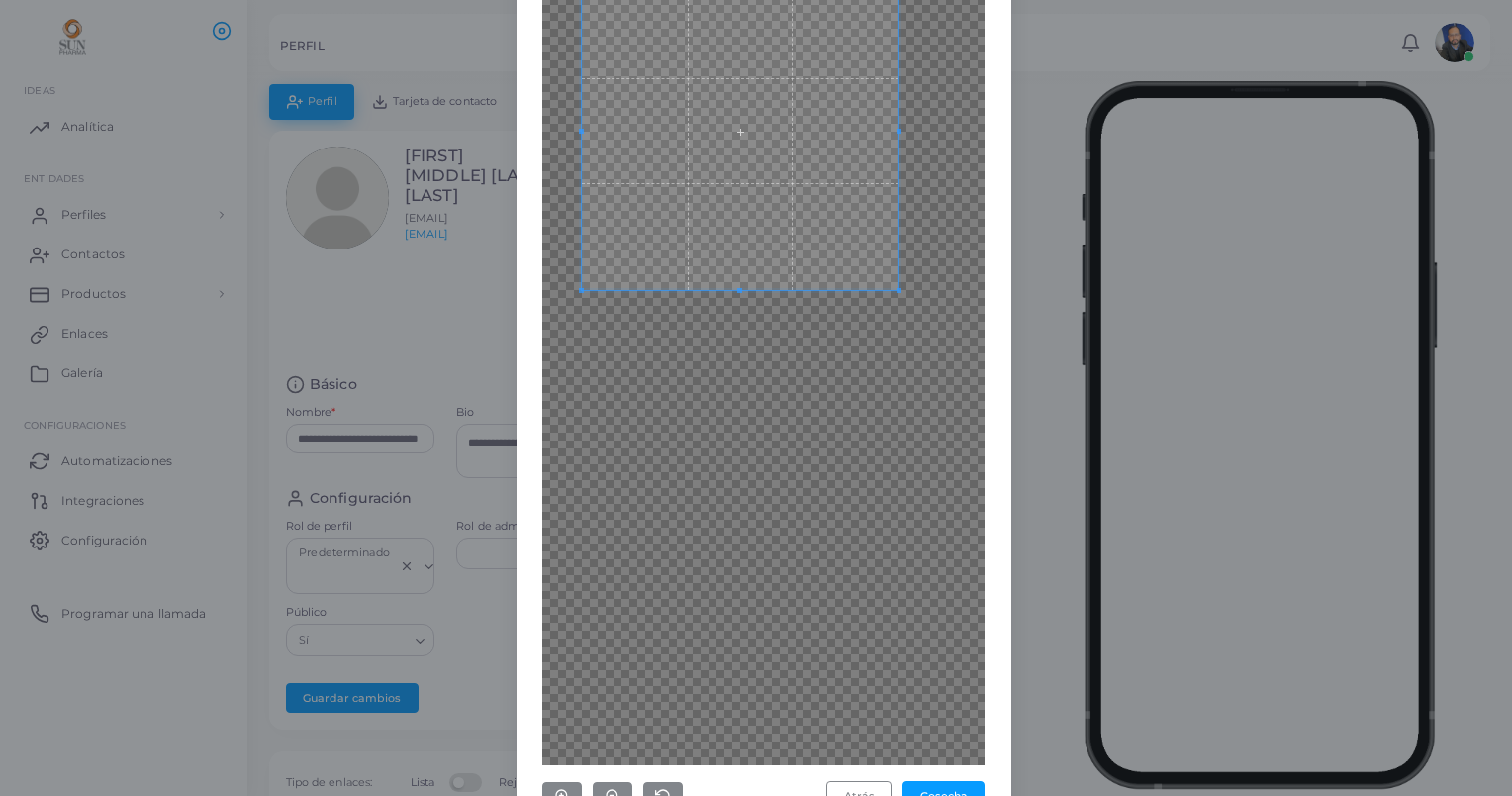 scroll, scrollTop: 204, scrollLeft: 0, axis: vertical 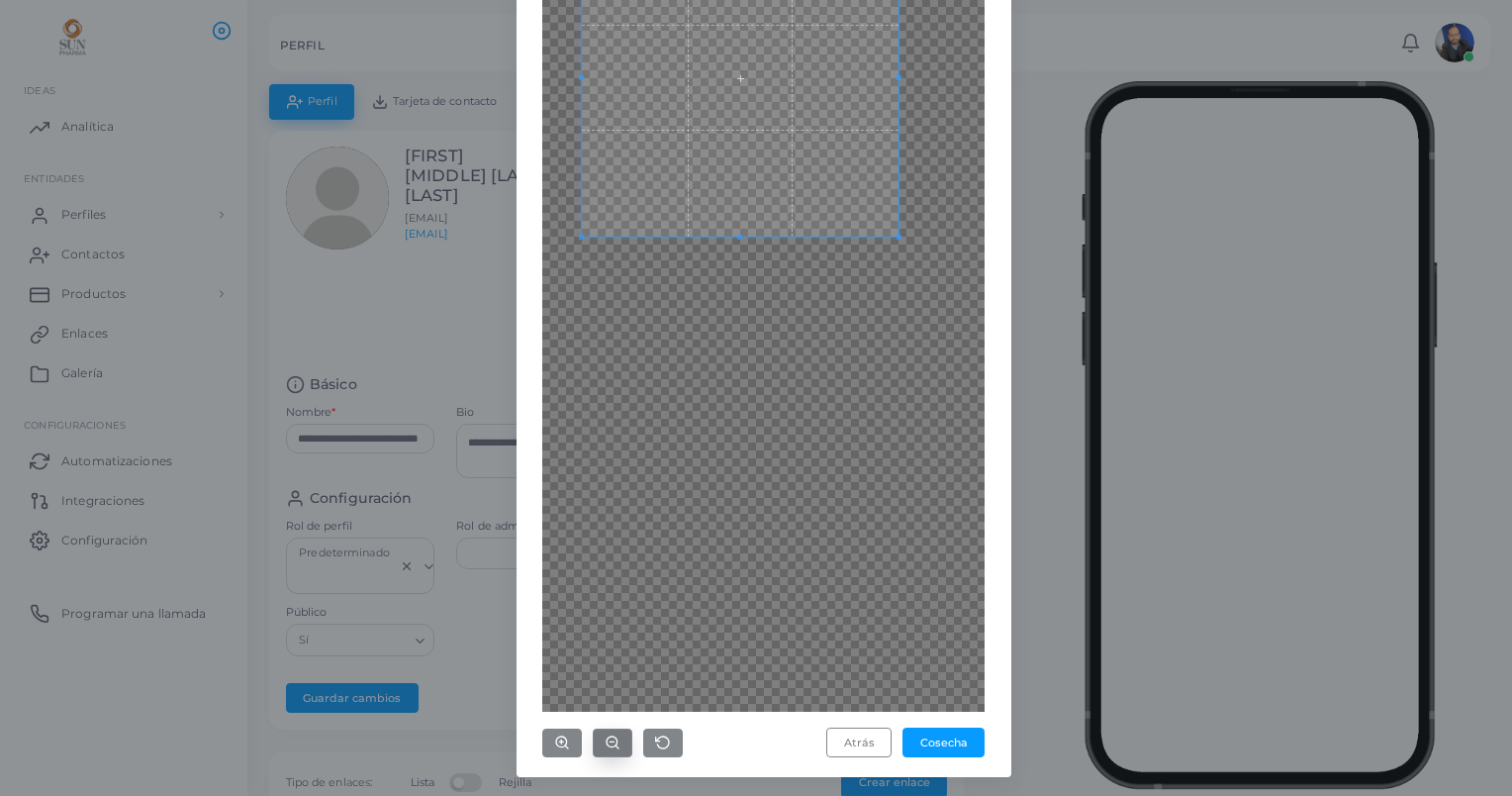 click 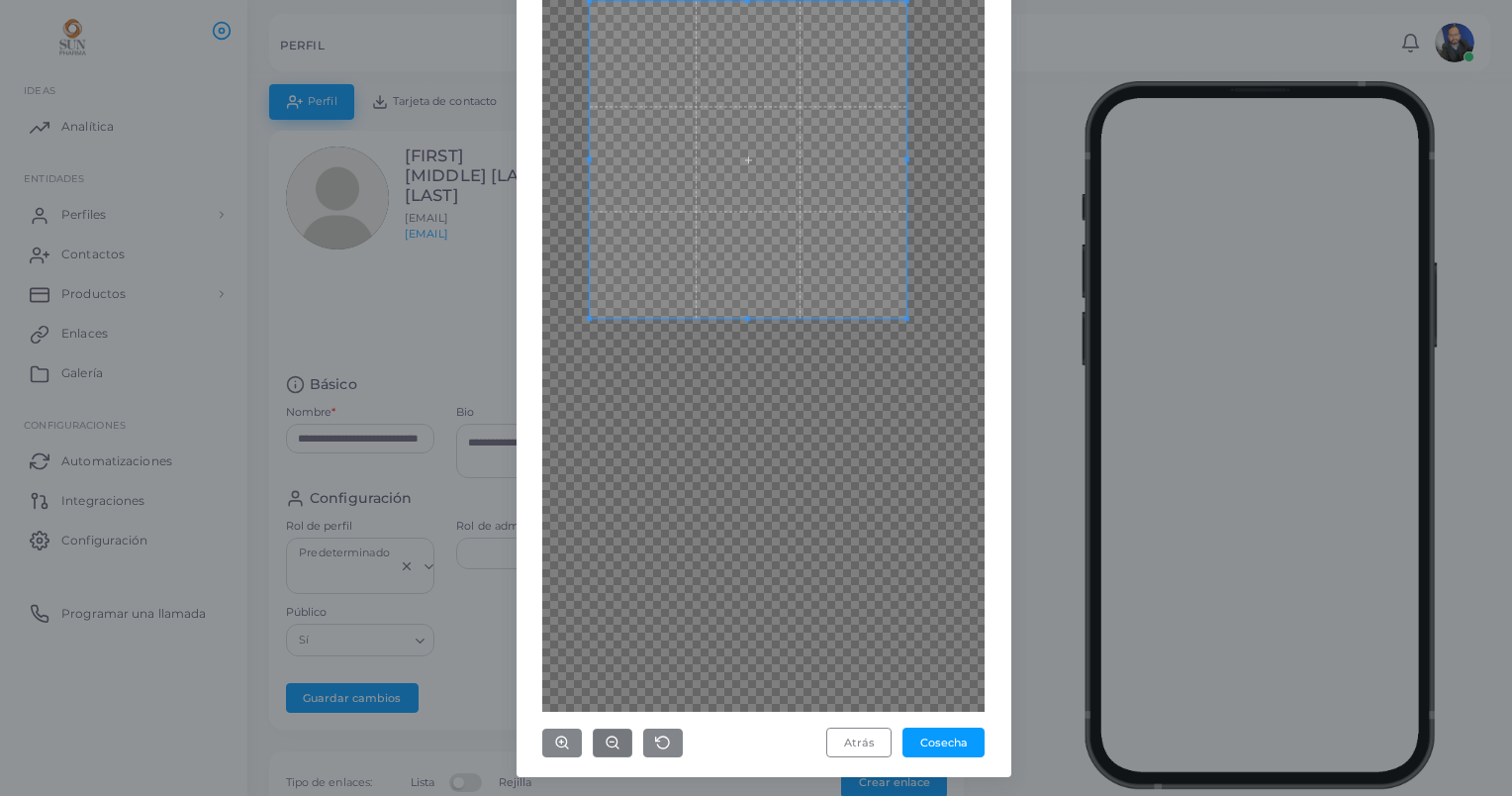 click at bounding box center (748, 159) 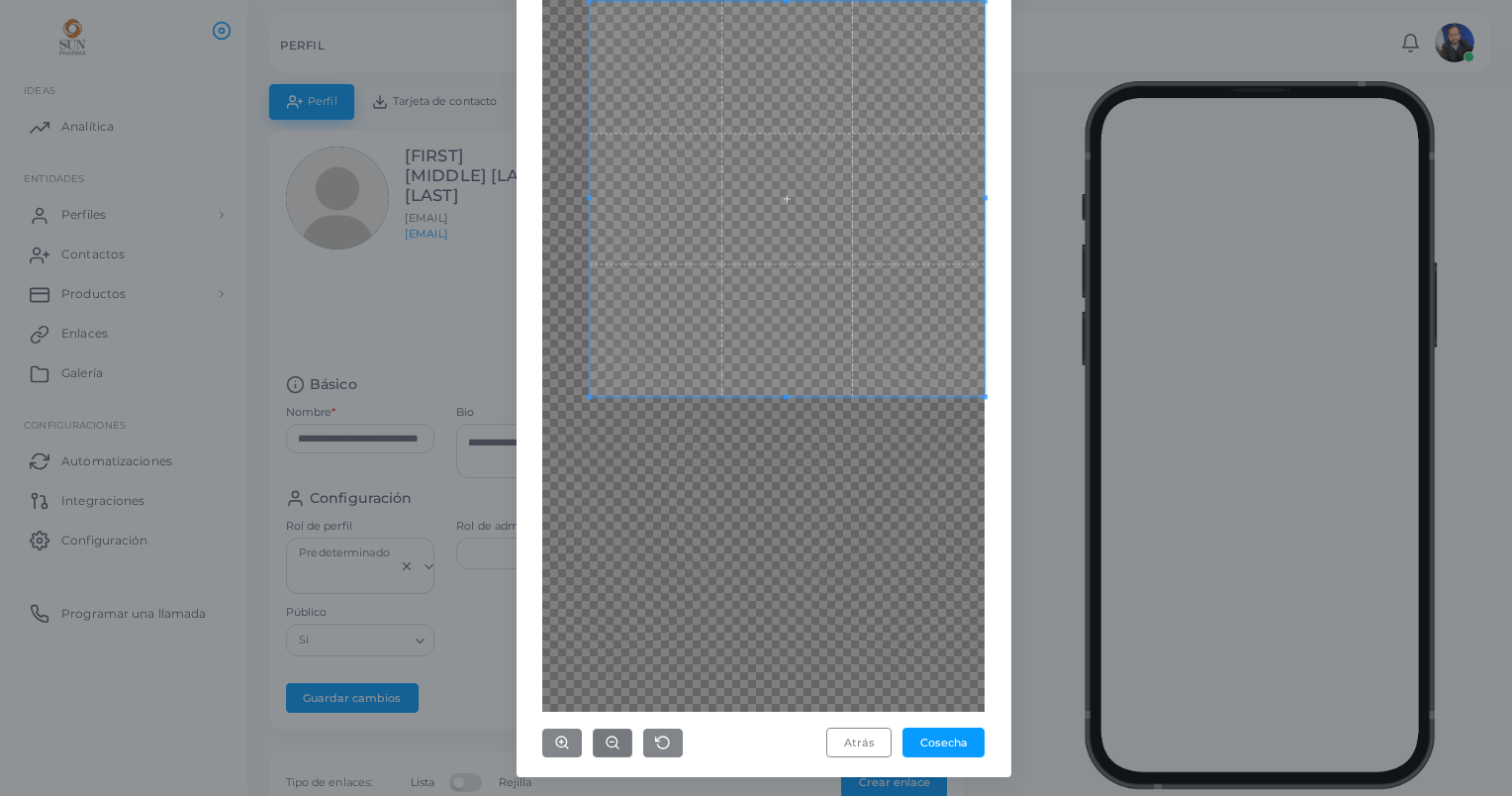 click on "Atrás   Cosecha" at bounding box center (764, 313) 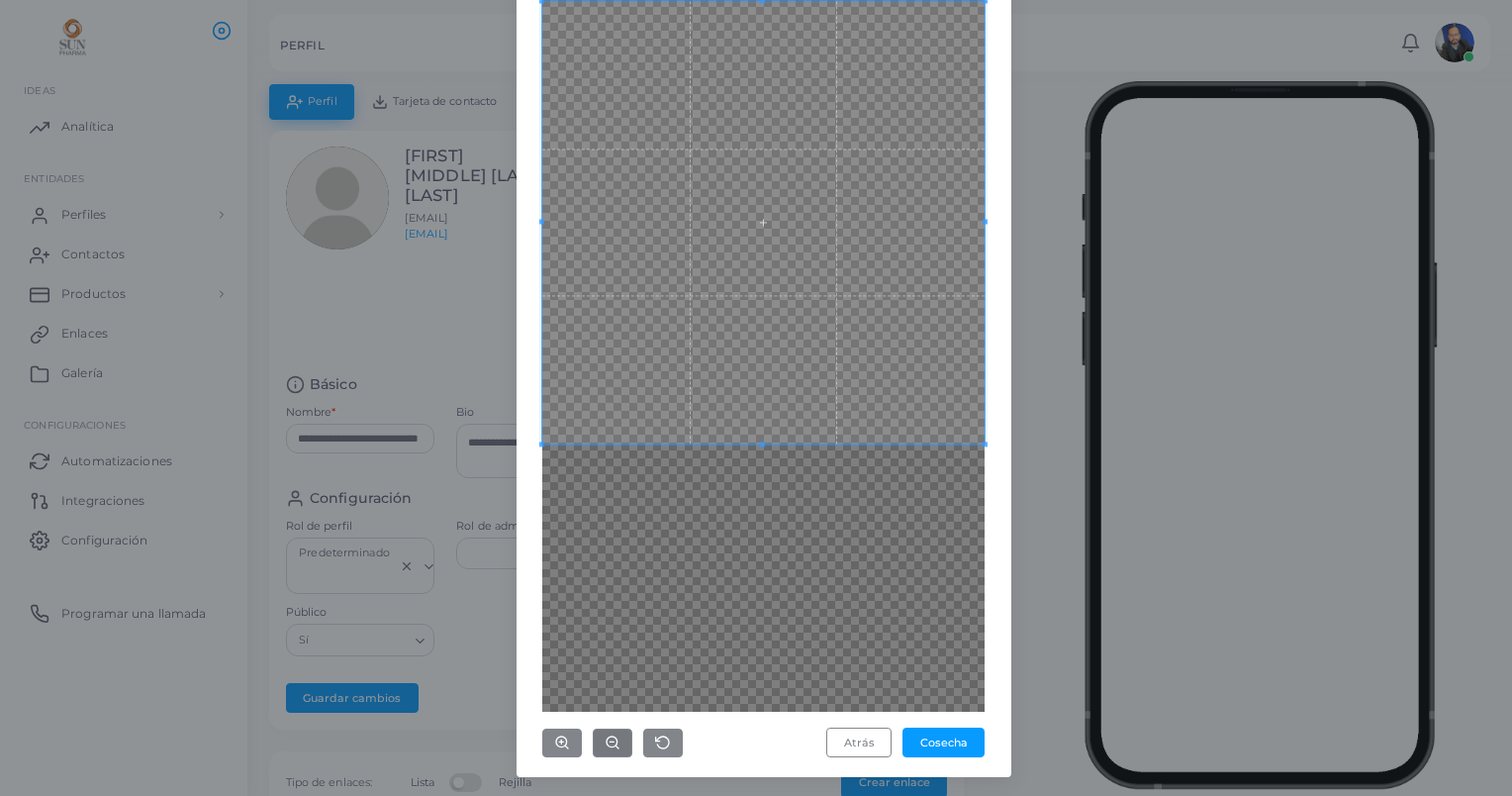 click on "Recortar imagen ×  Atrás   Cosecha" at bounding box center [756, 398] 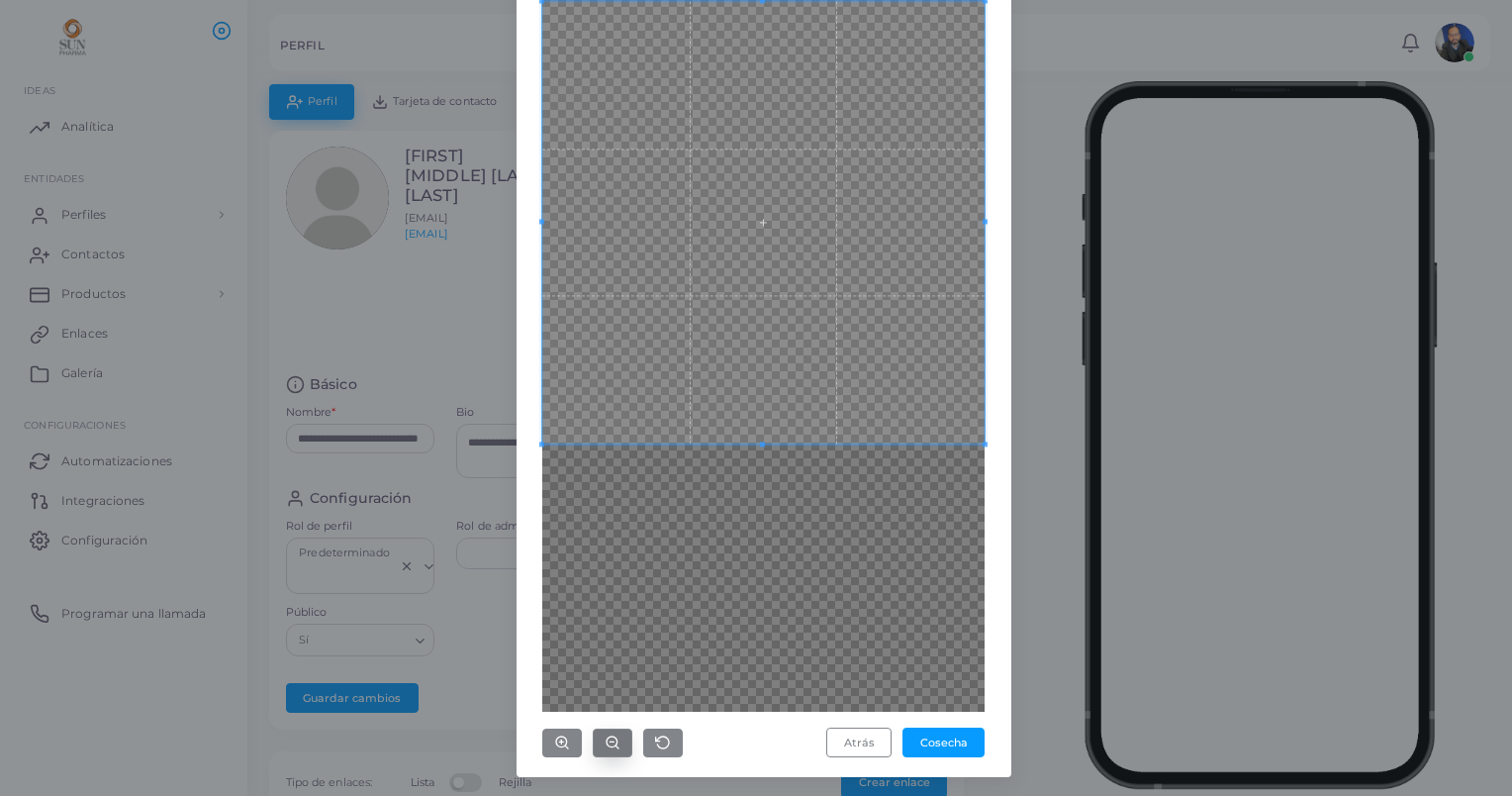 click 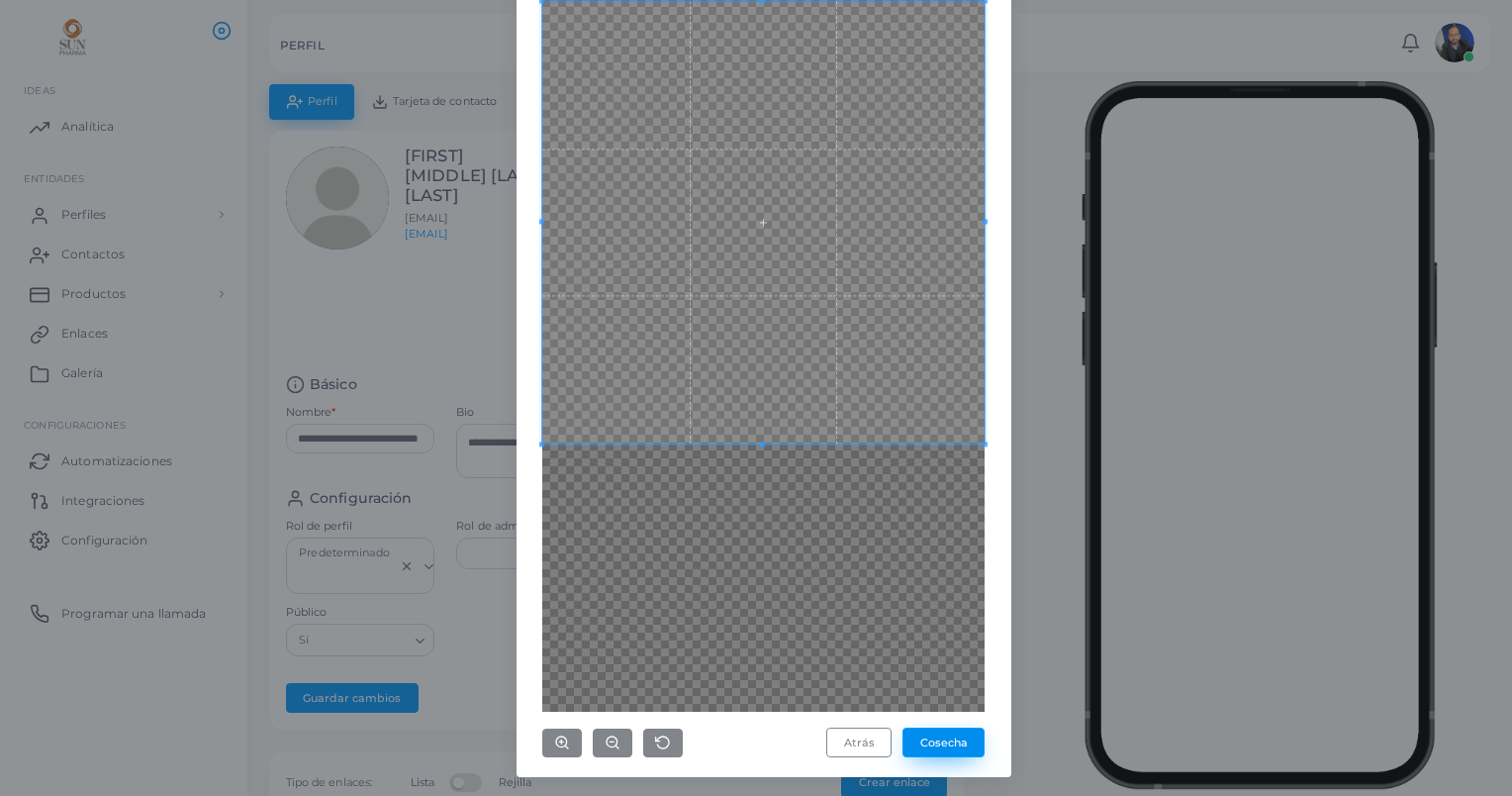 click on "Cosecha" at bounding box center [943, 743] 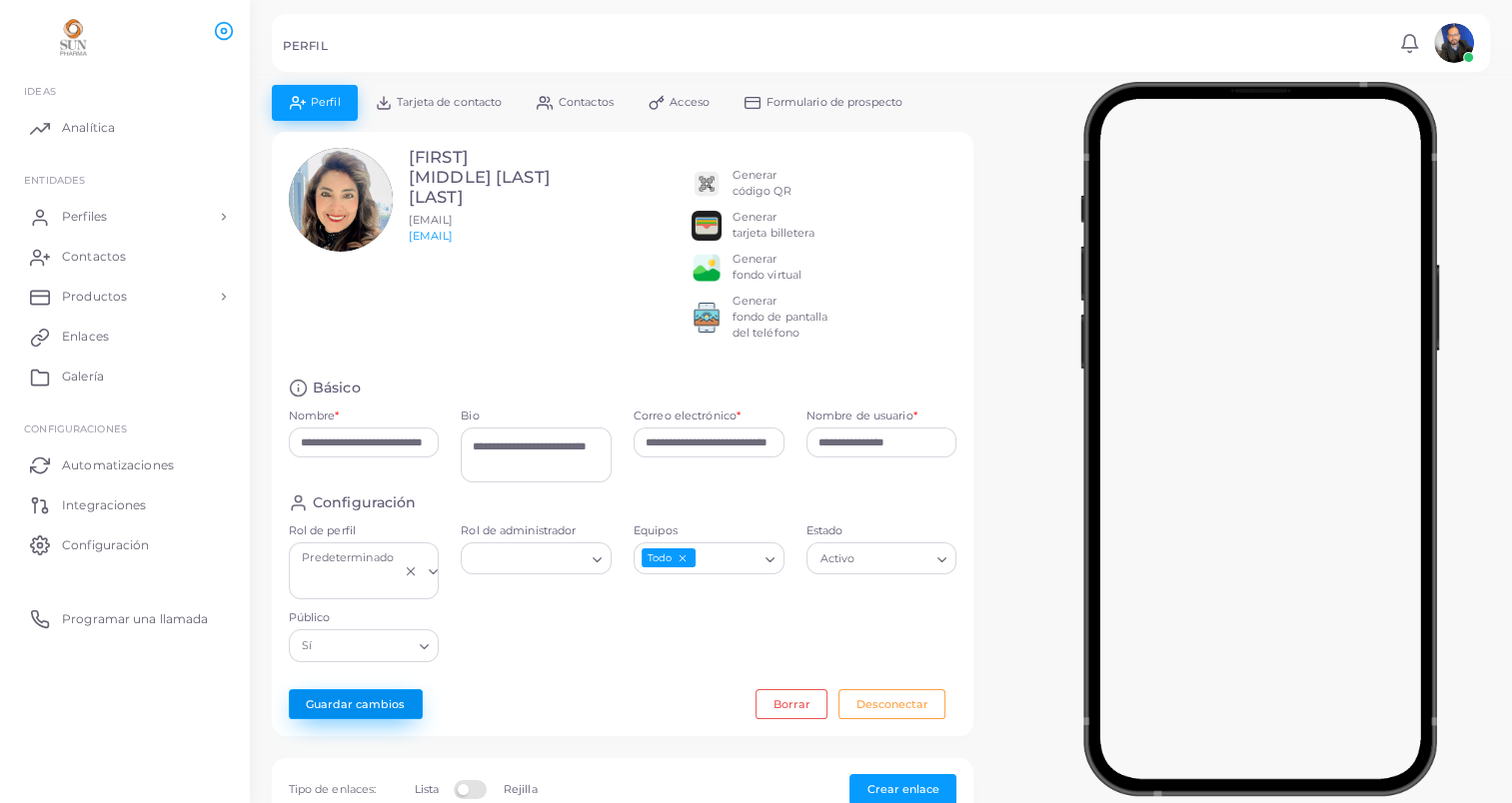 click on "Guardar cambios" at bounding box center (356, 704) 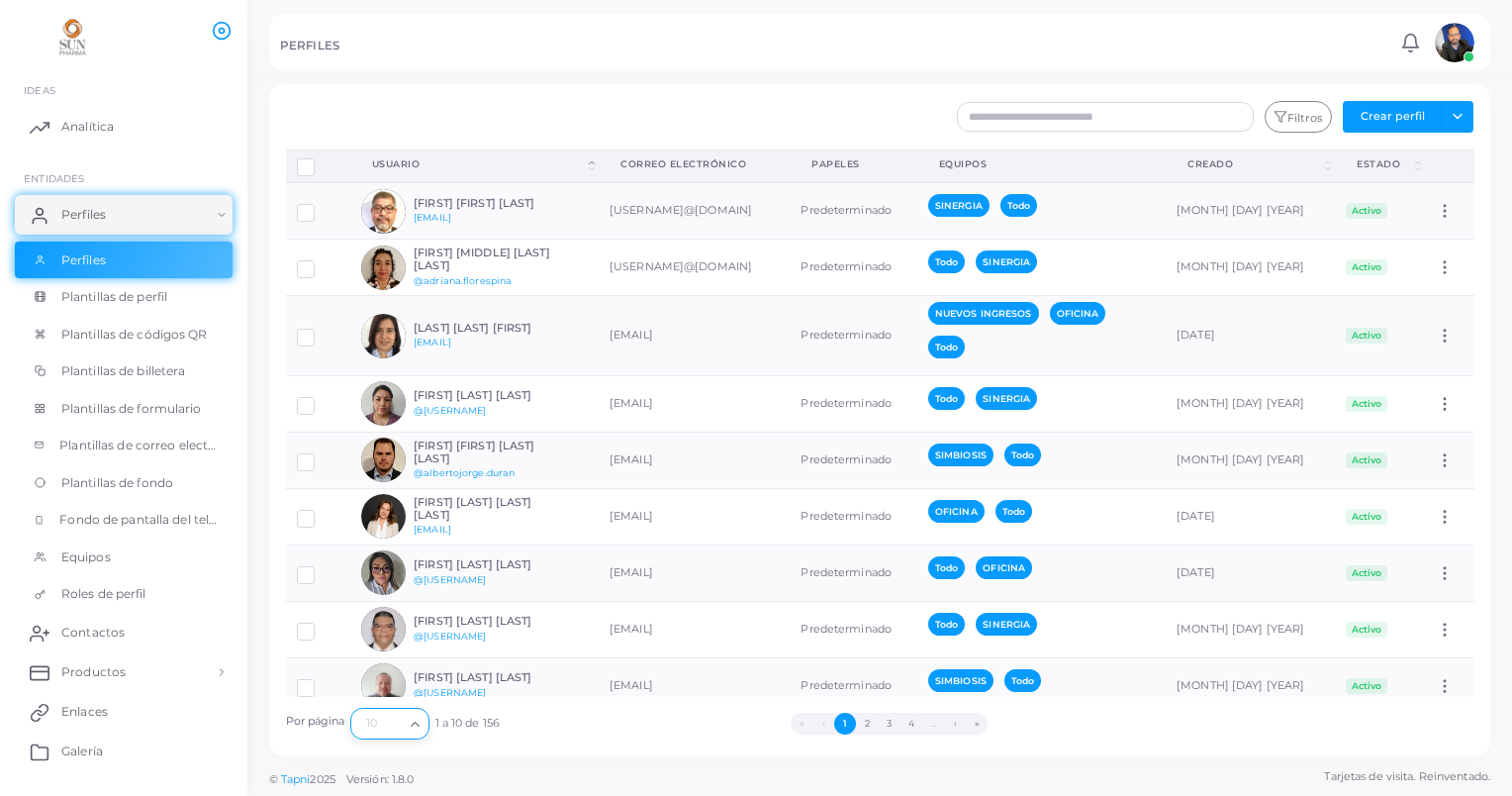 click 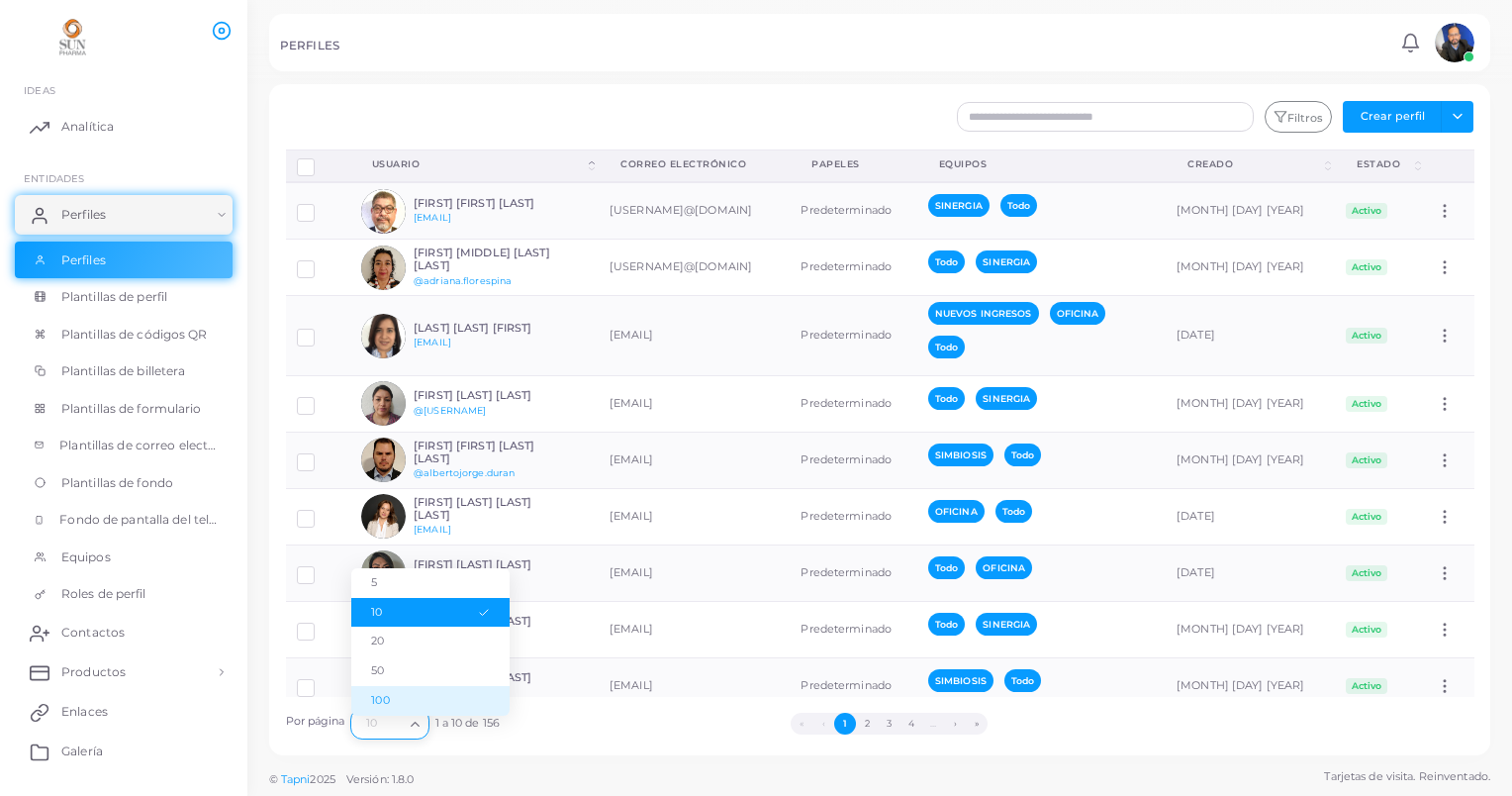 click on "100" at bounding box center [430, 701] 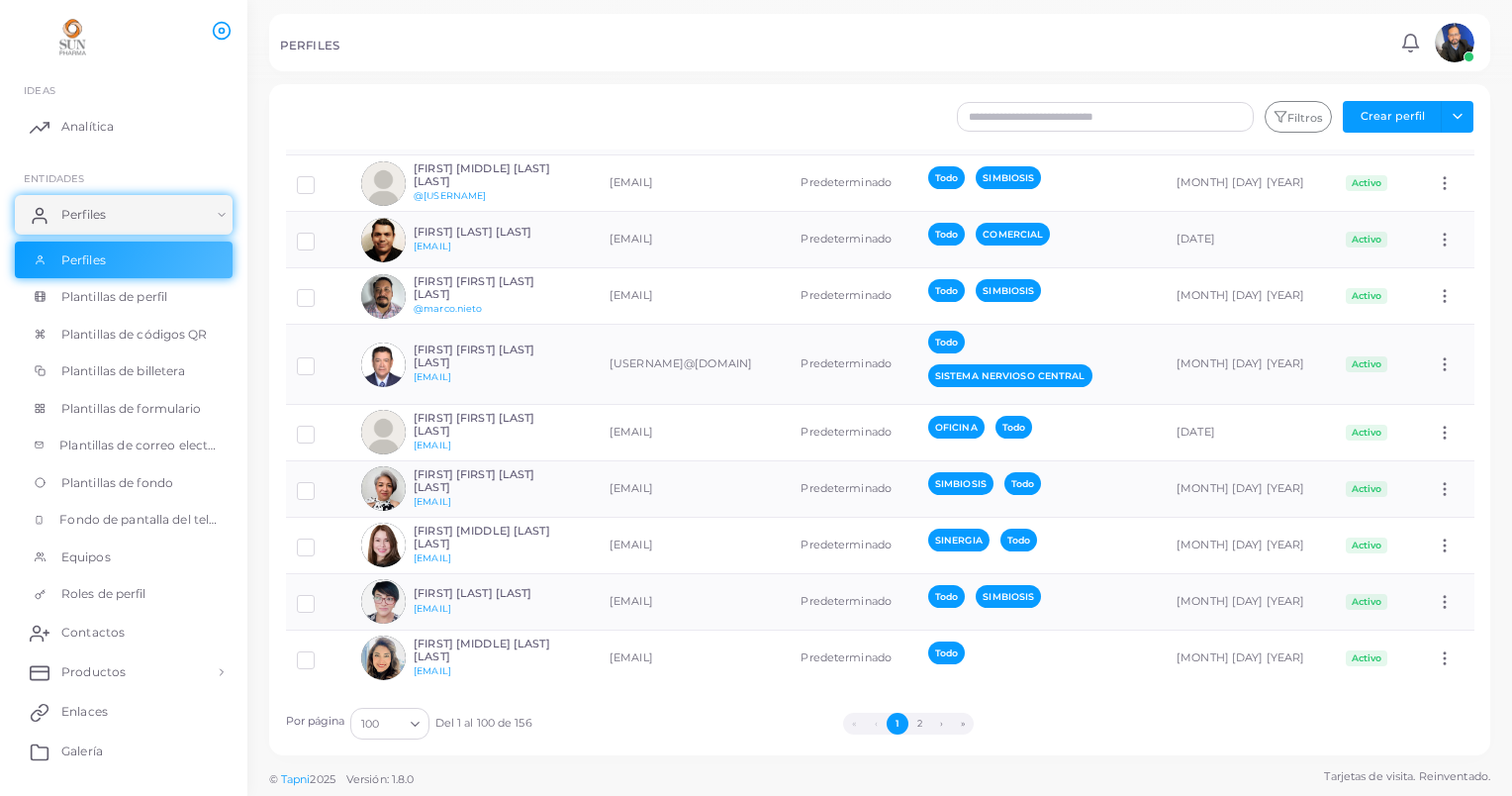 scroll, scrollTop: 5292, scrollLeft: 0, axis: vertical 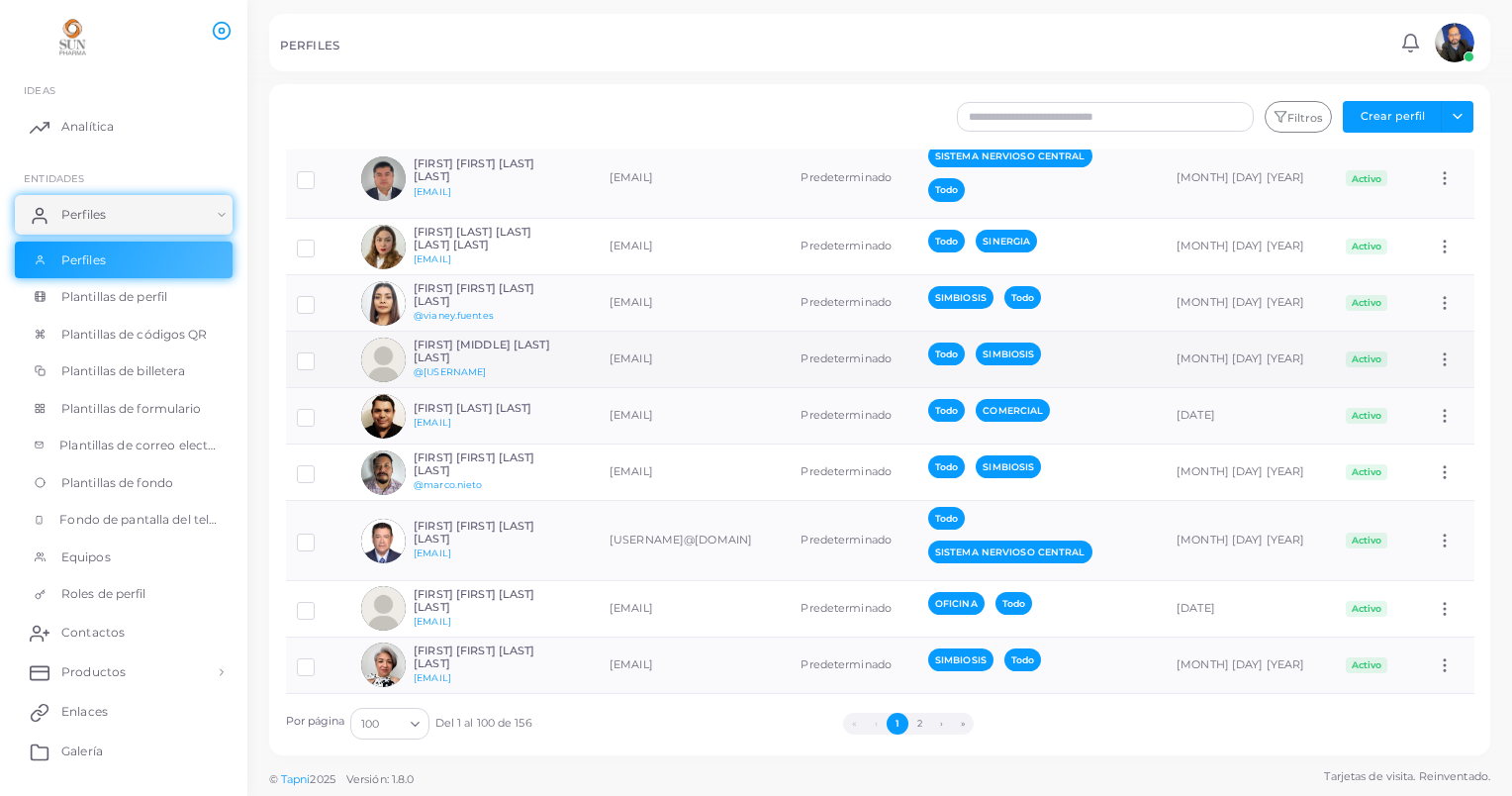 click at bounding box center [321, 353] 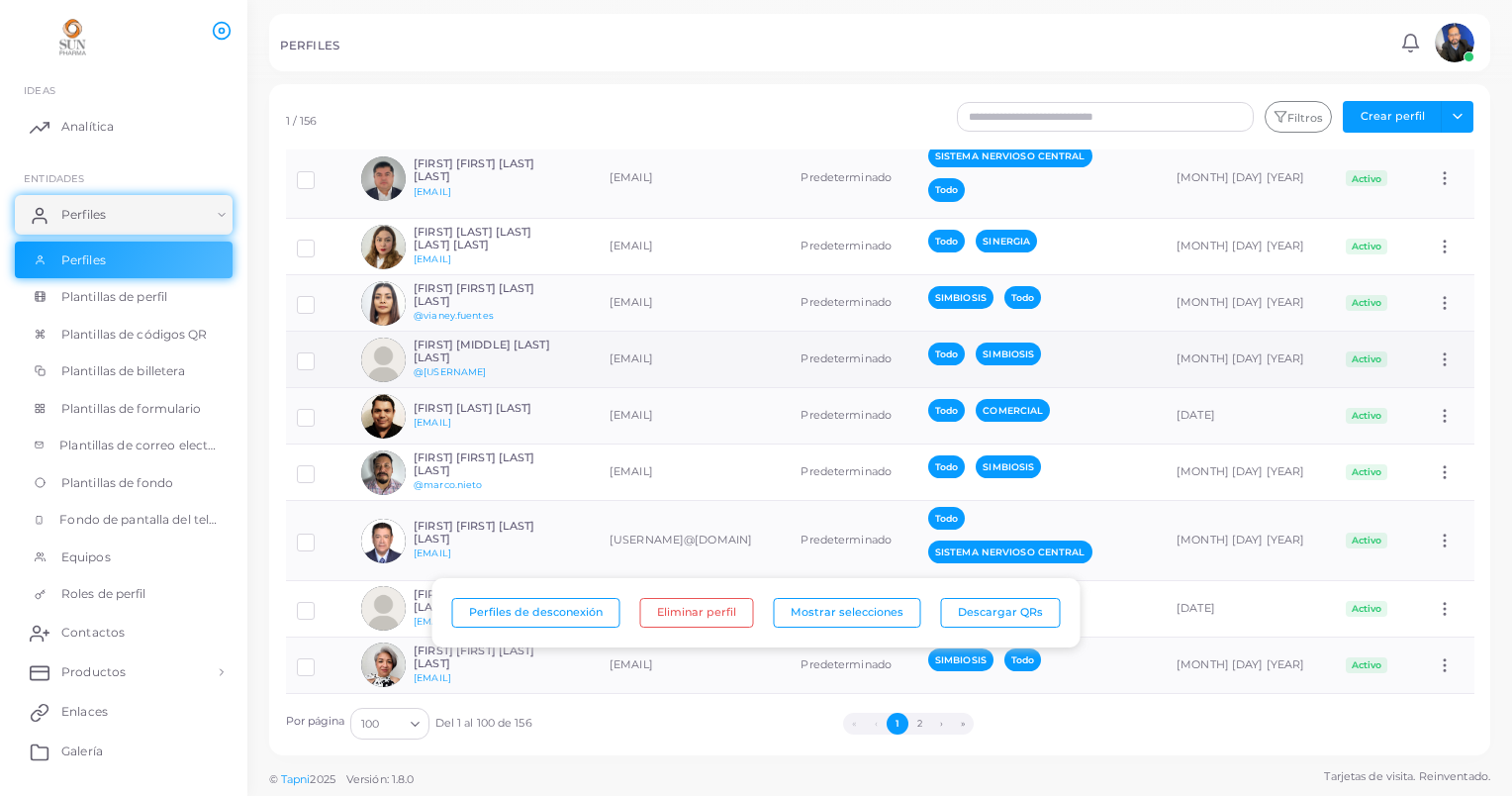 click at bounding box center (383, 359) 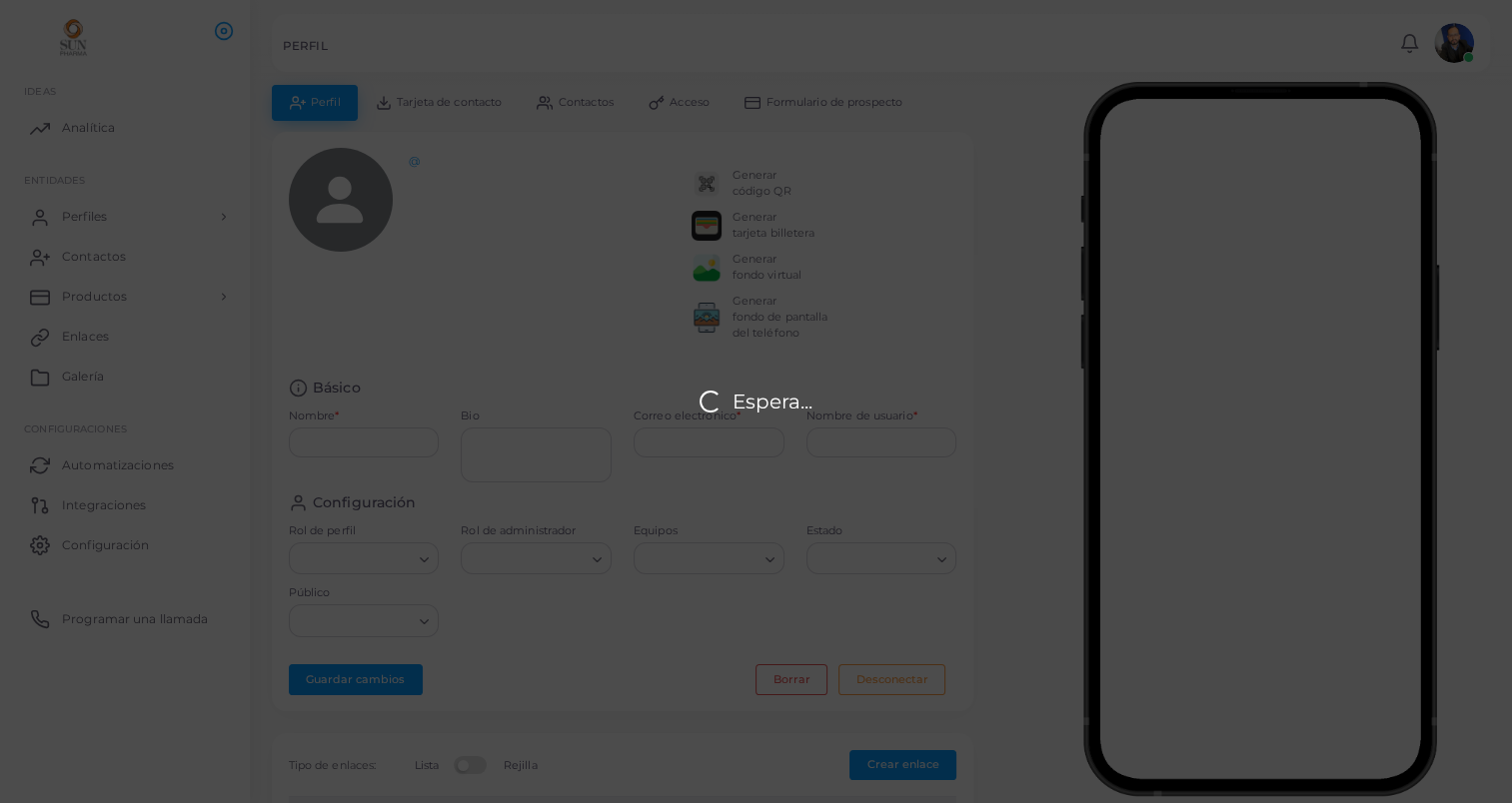 type on "**********" 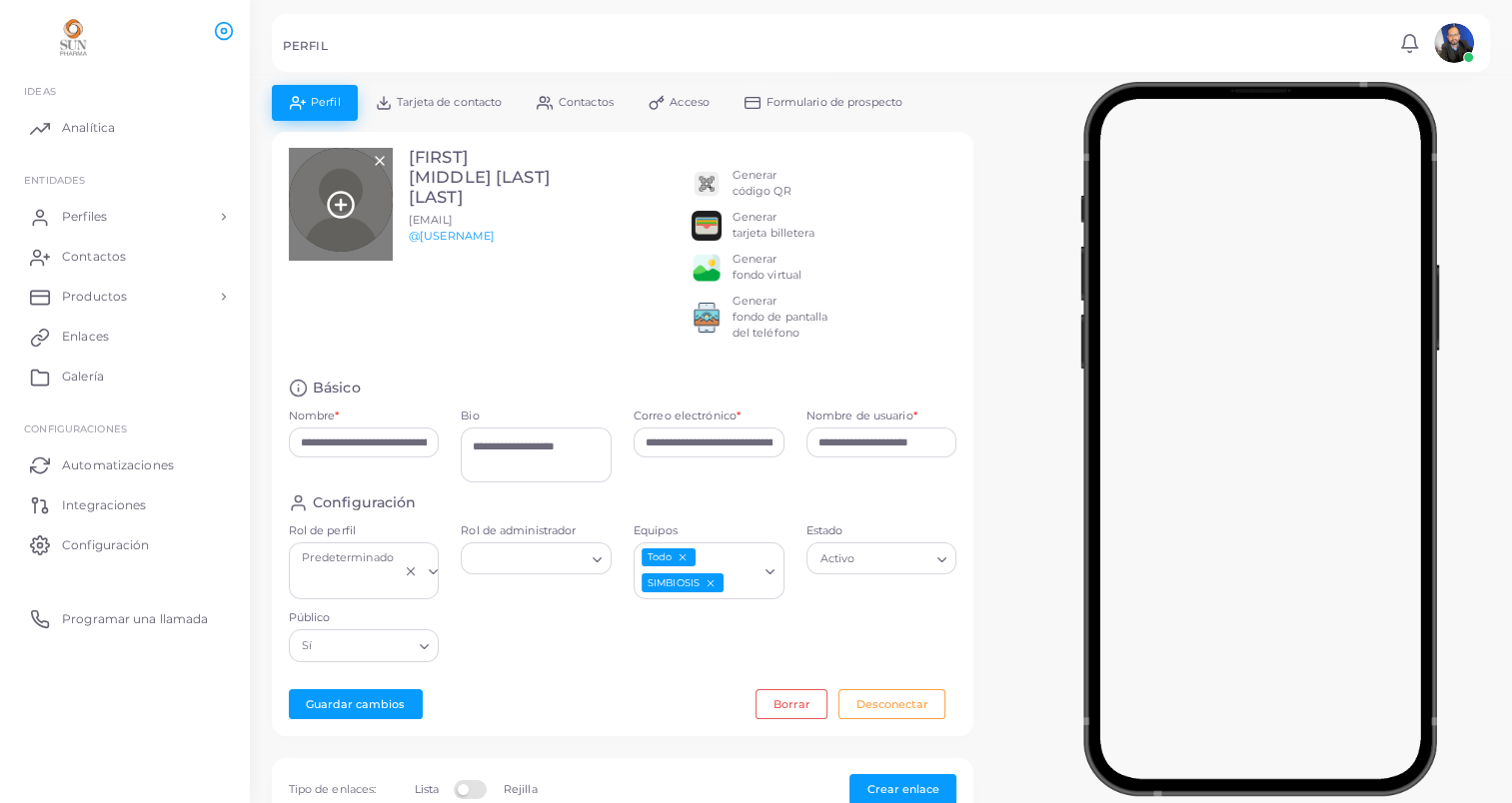 click at bounding box center (341, 204) 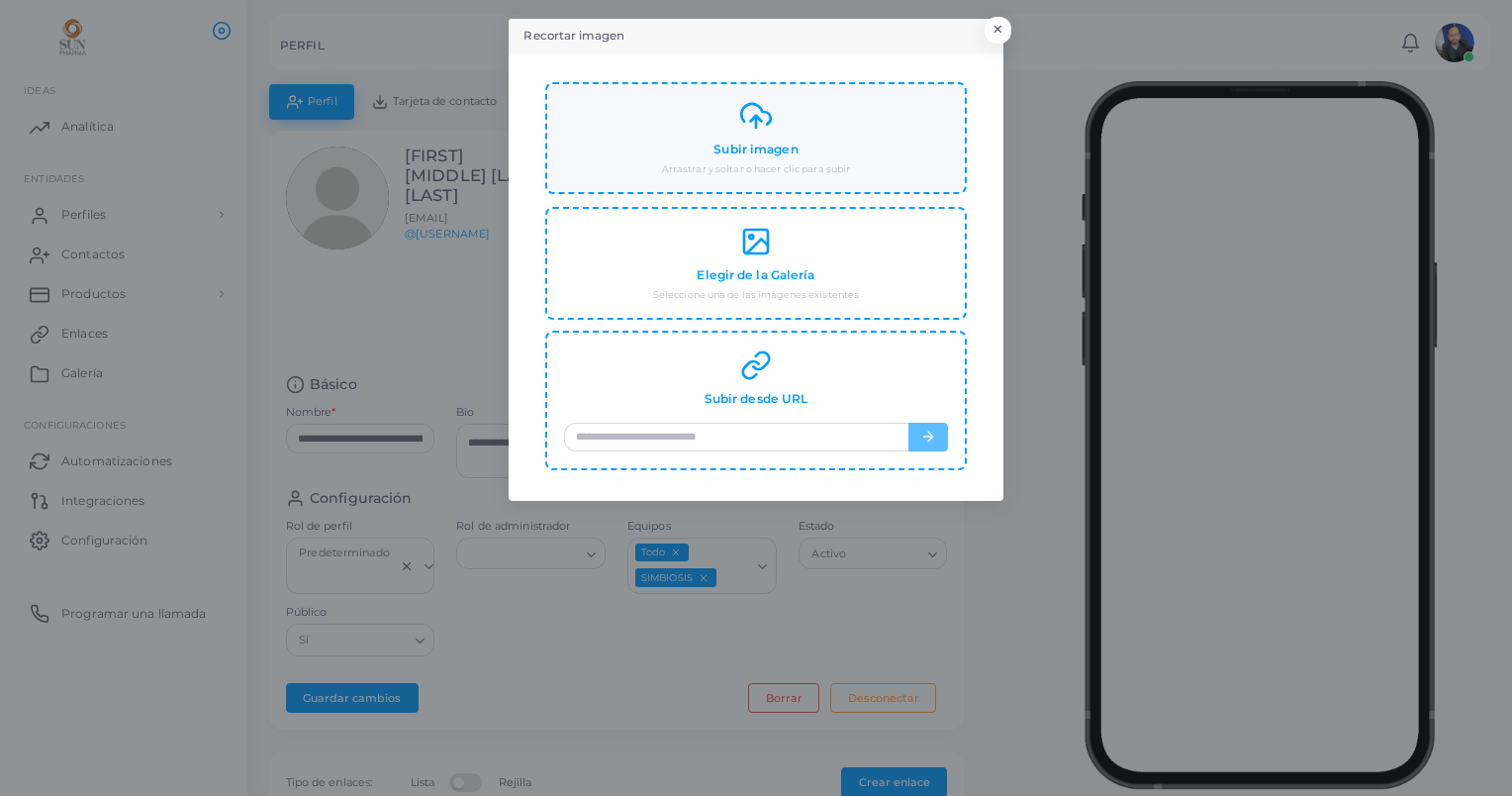 click on "Subir imagen" at bounding box center (755, 149) 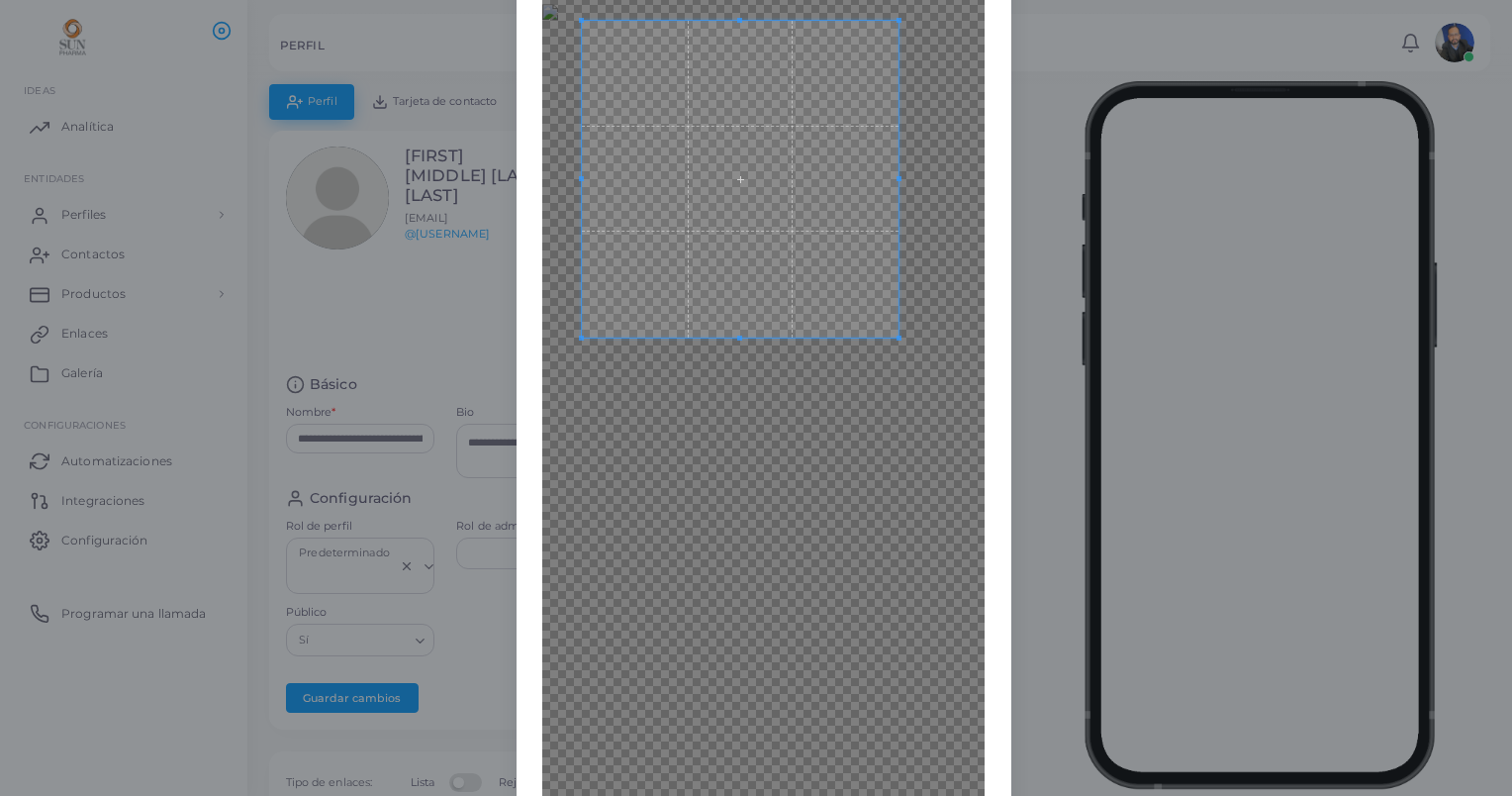 scroll, scrollTop: 213, scrollLeft: 0, axis: vertical 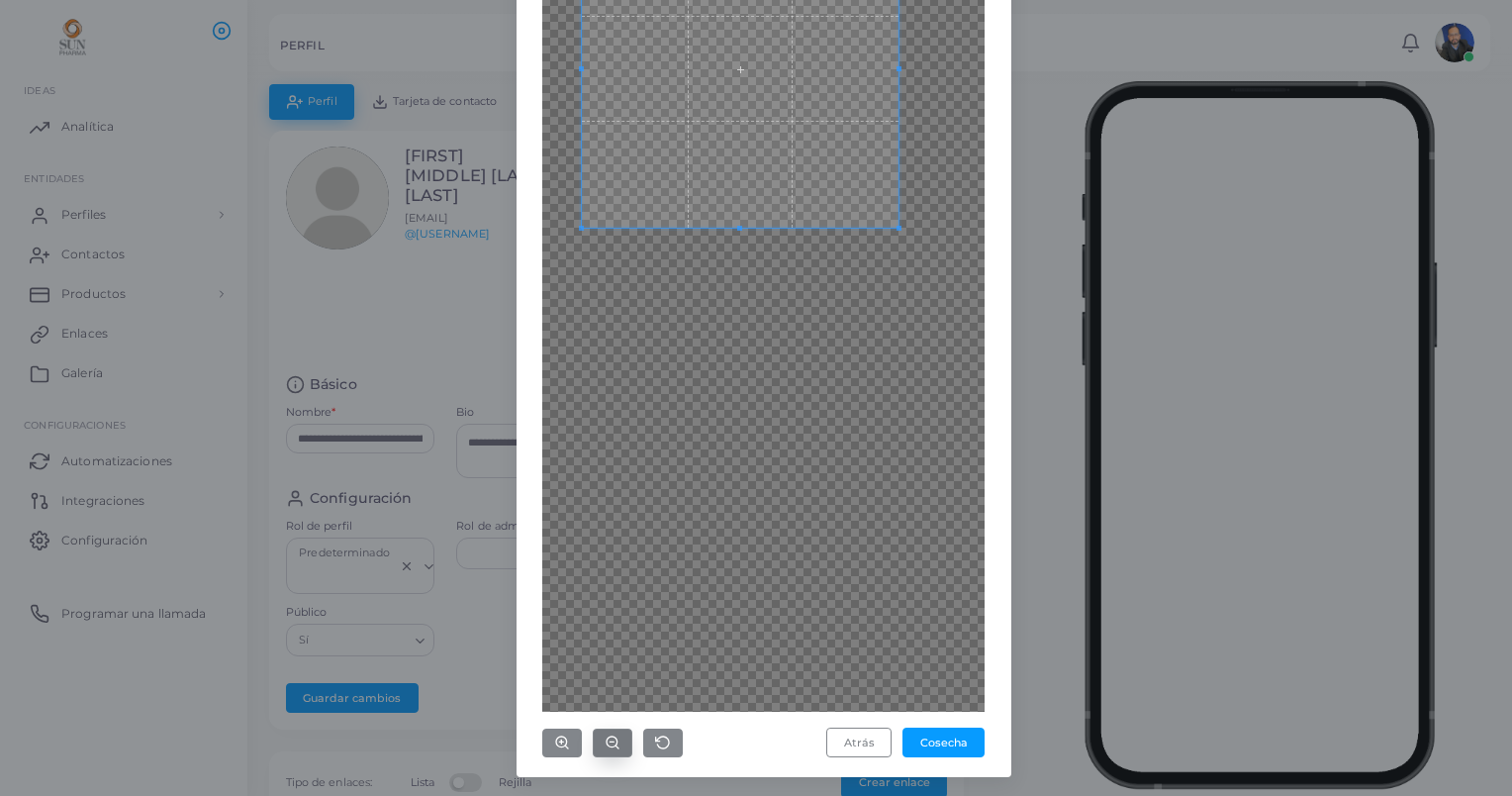 click 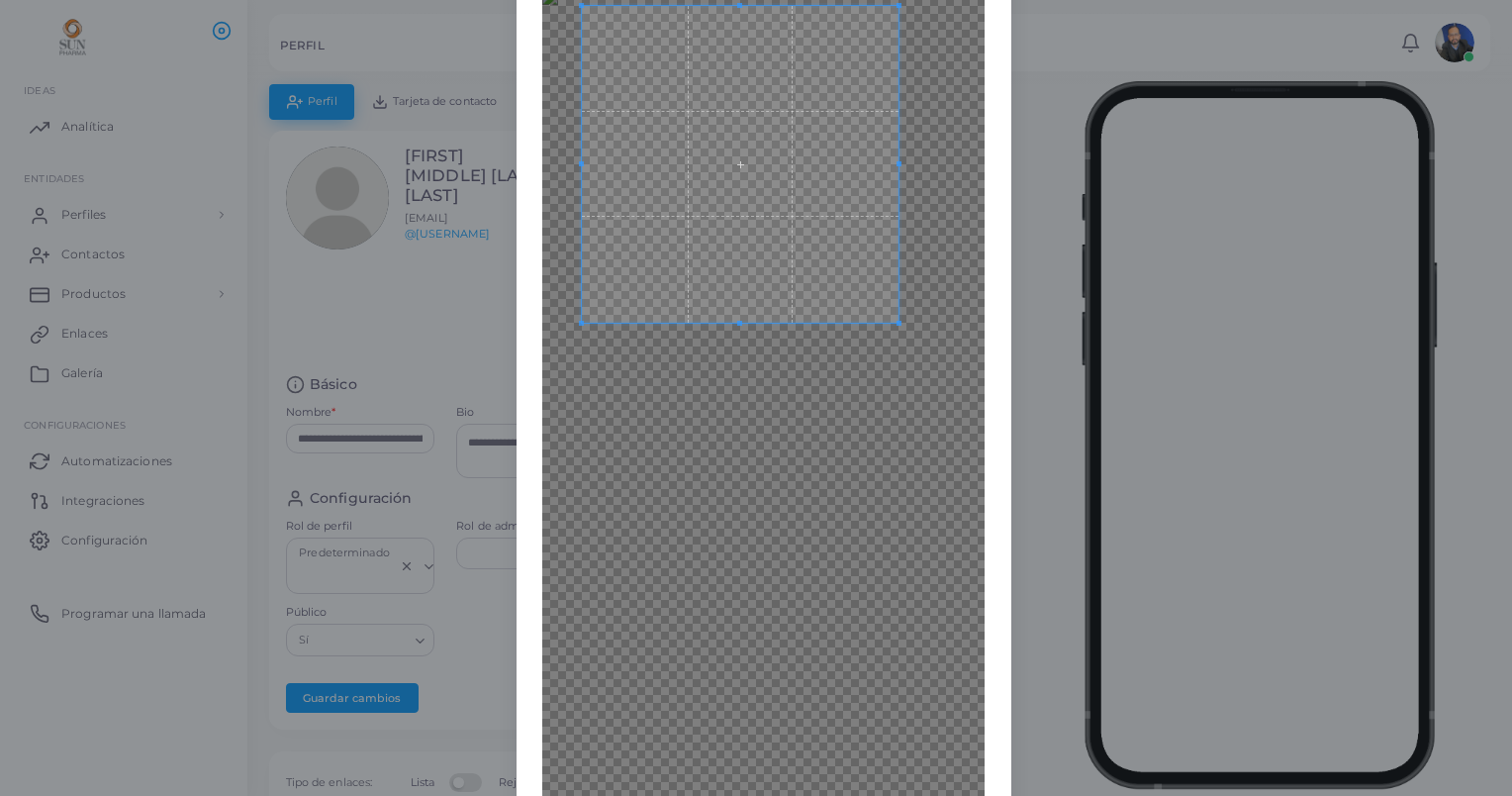 scroll, scrollTop: 117, scrollLeft: 0, axis: vertical 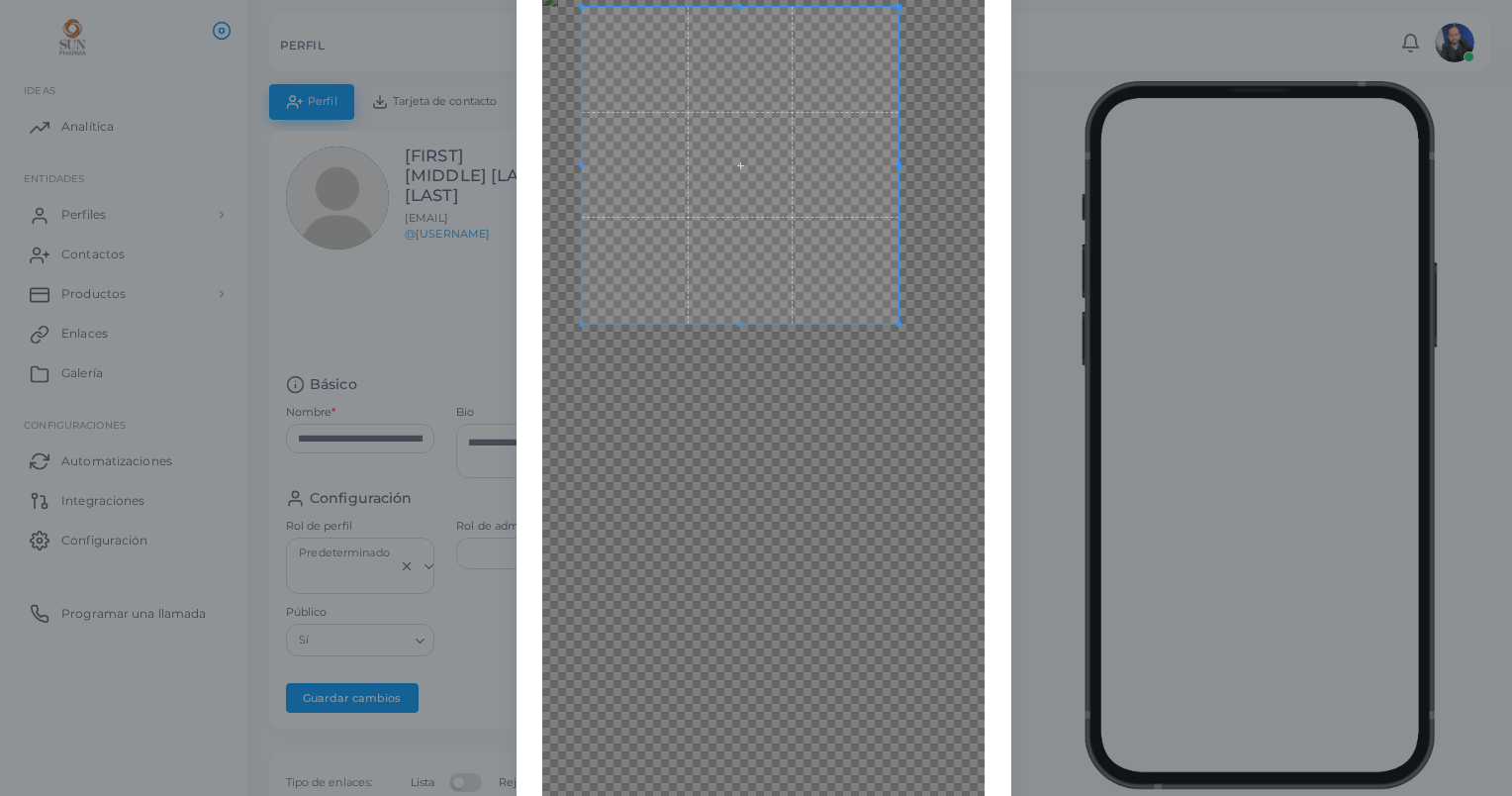 click at bounding box center [740, 165] 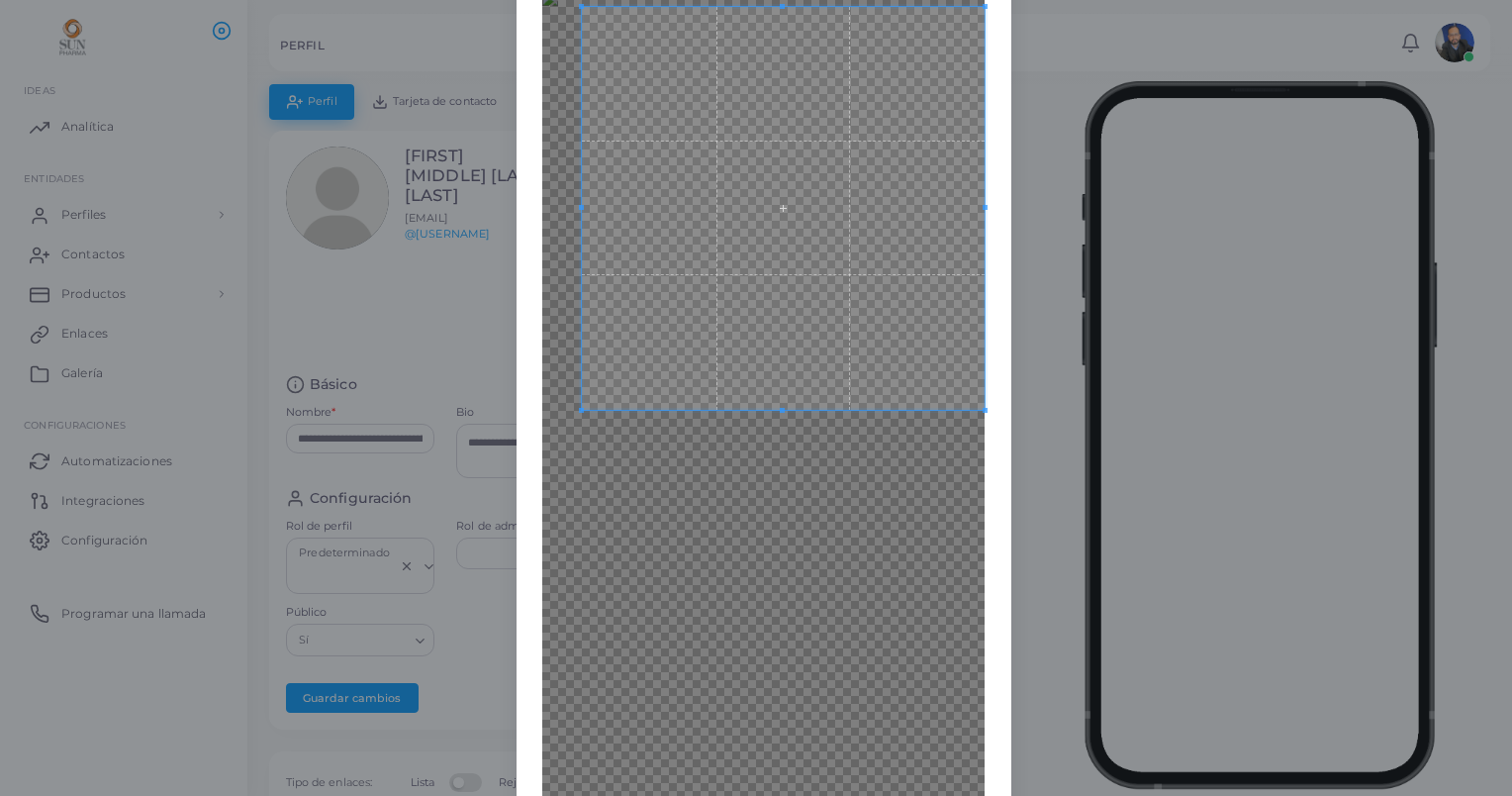 click on "Recortar imagen ×  Atrás   Cosecha" at bounding box center [756, 398] 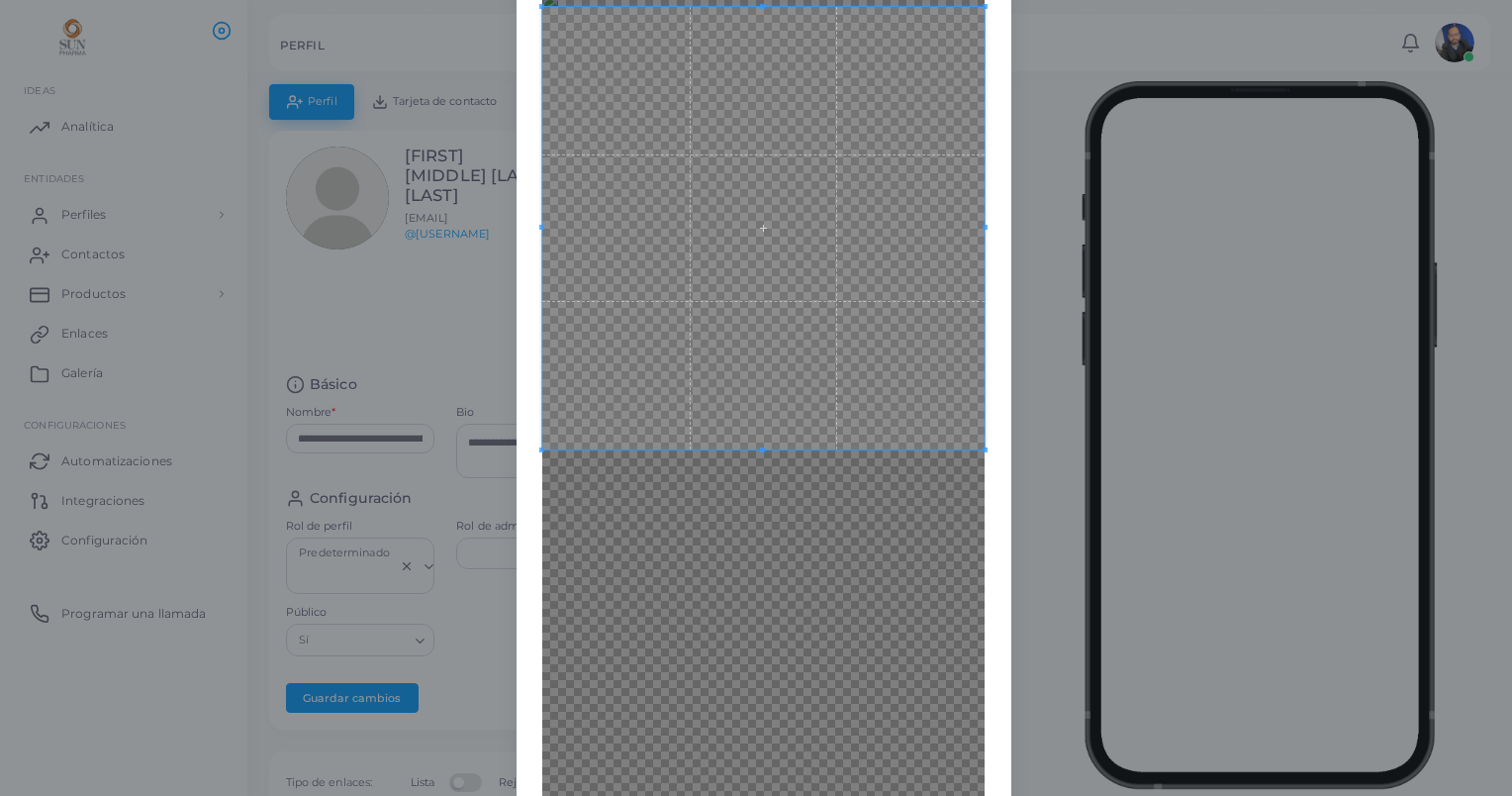 click on "Recortar imagen ×  Atrás   Cosecha" at bounding box center [756, 398] 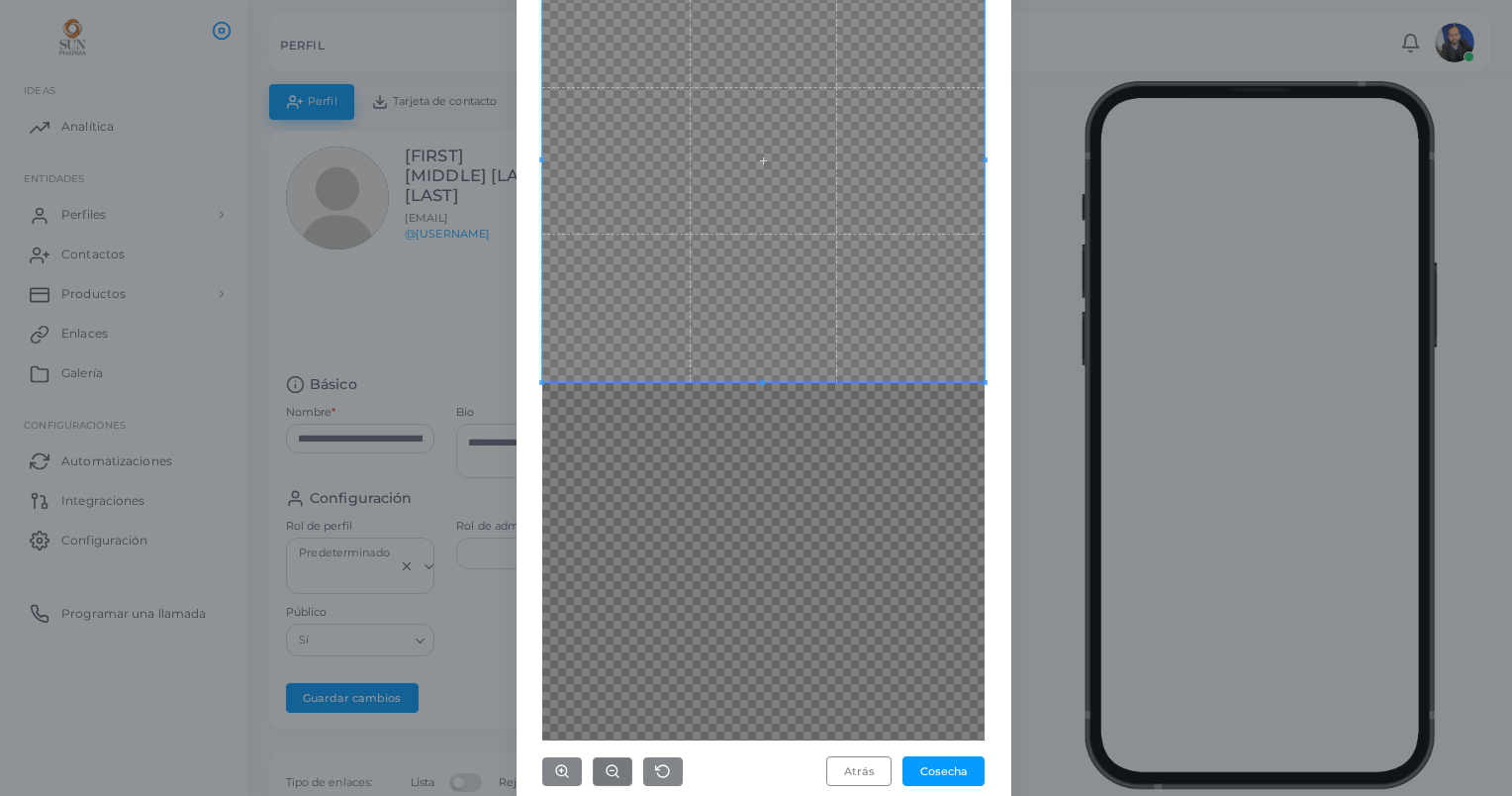 scroll, scrollTop: 213, scrollLeft: 0, axis: vertical 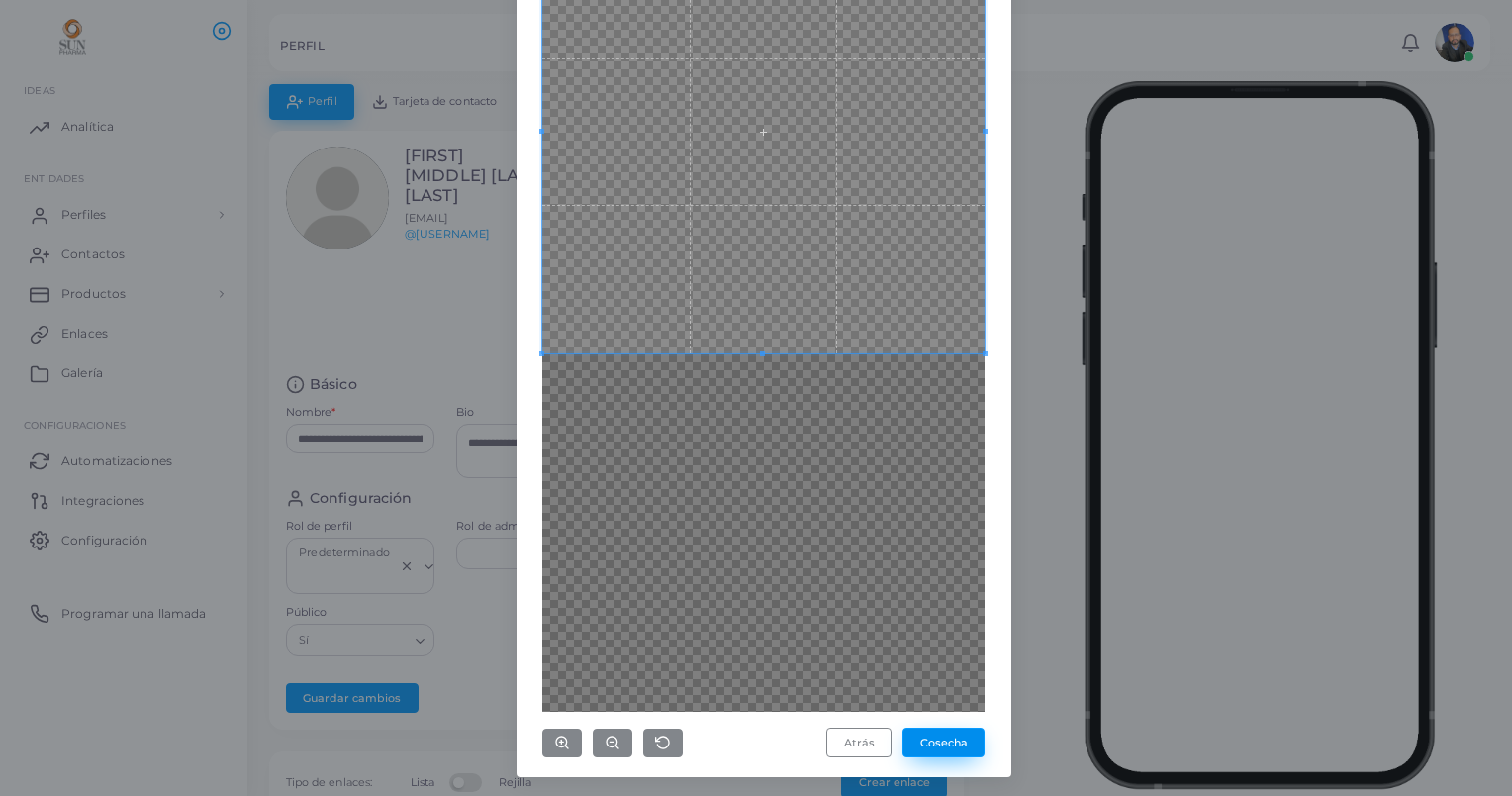 click on "Cosecha" at bounding box center (943, 743) 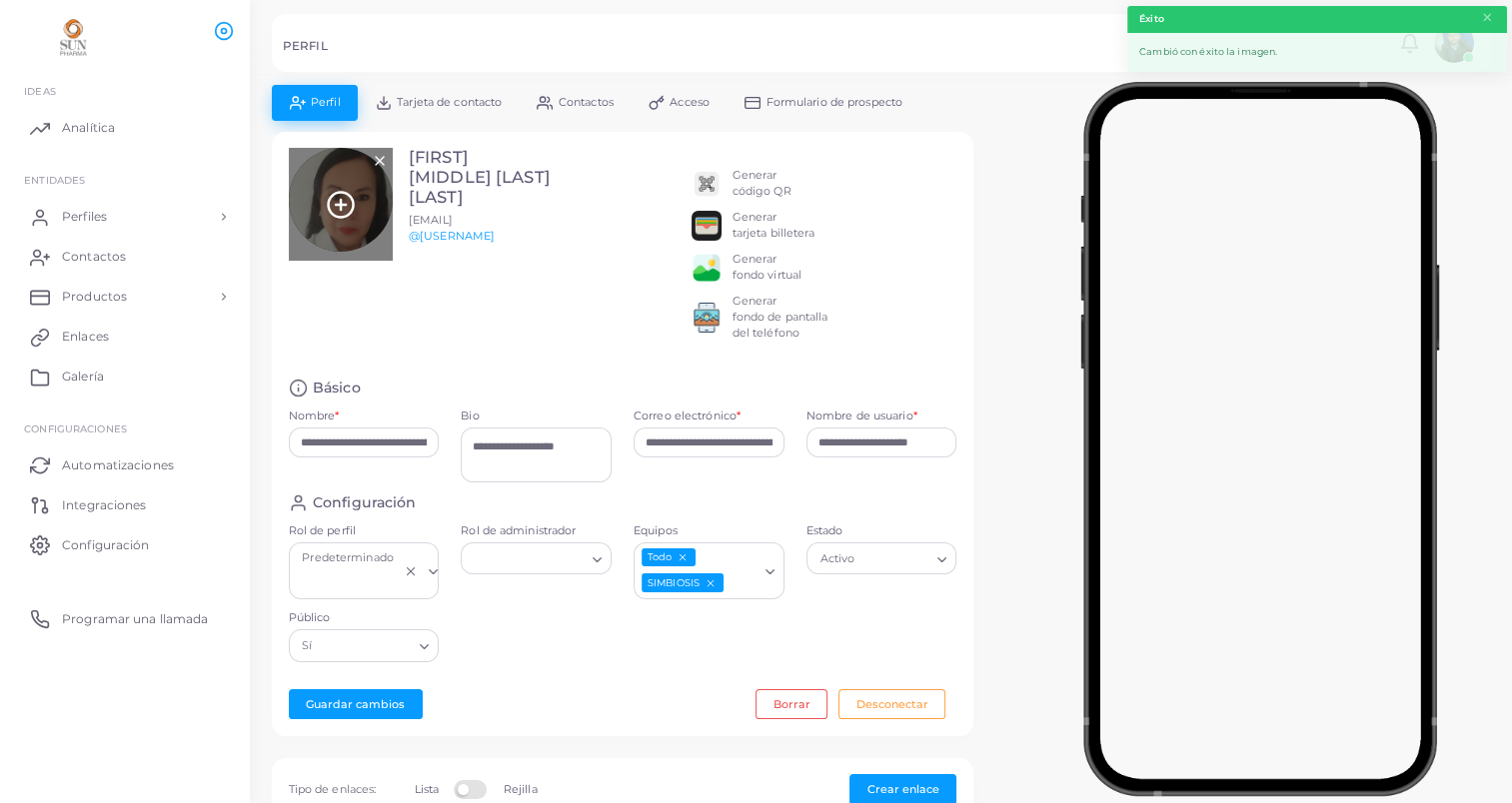 click 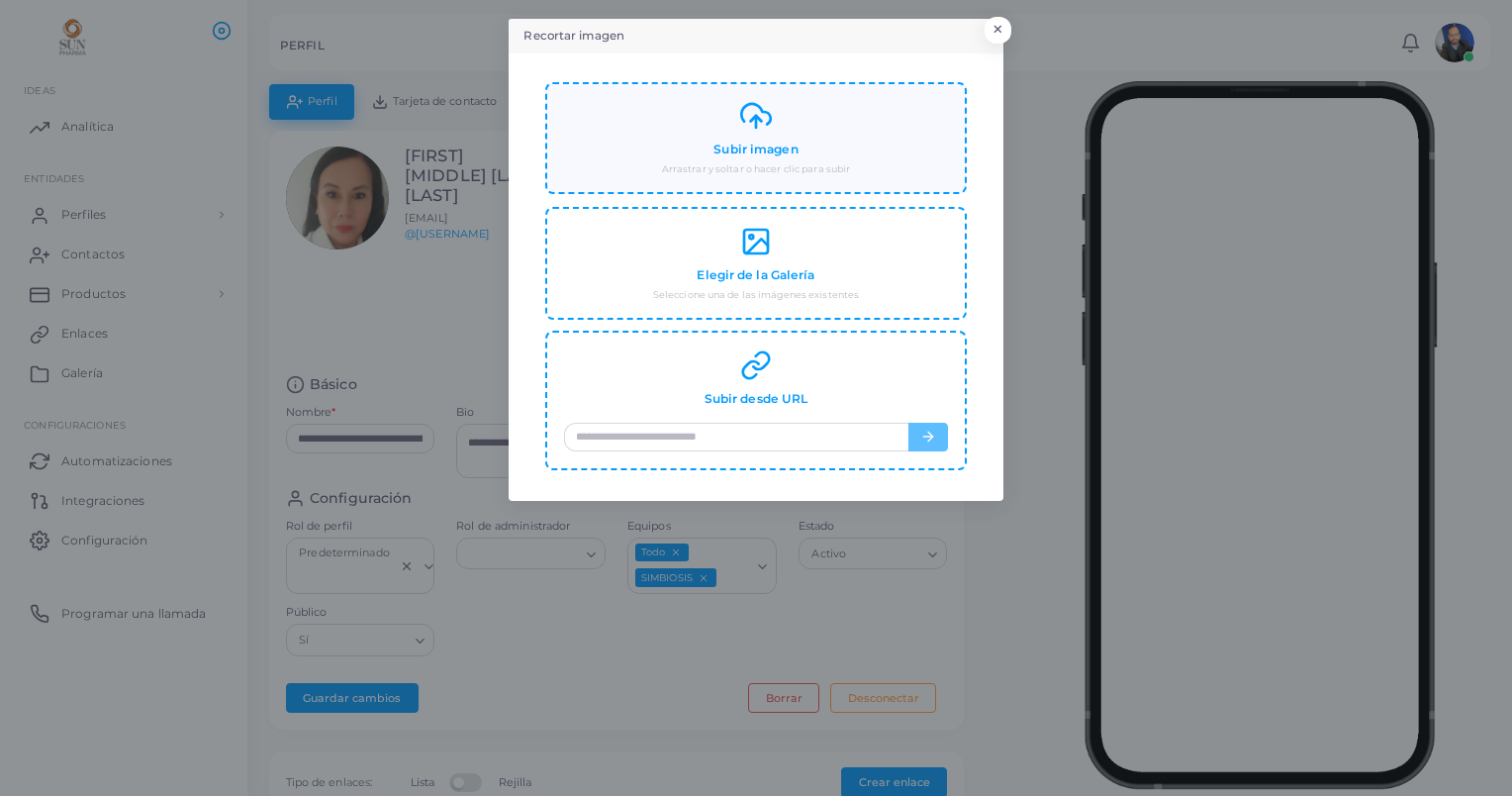 click on "Subir imagen" at bounding box center (755, 149) 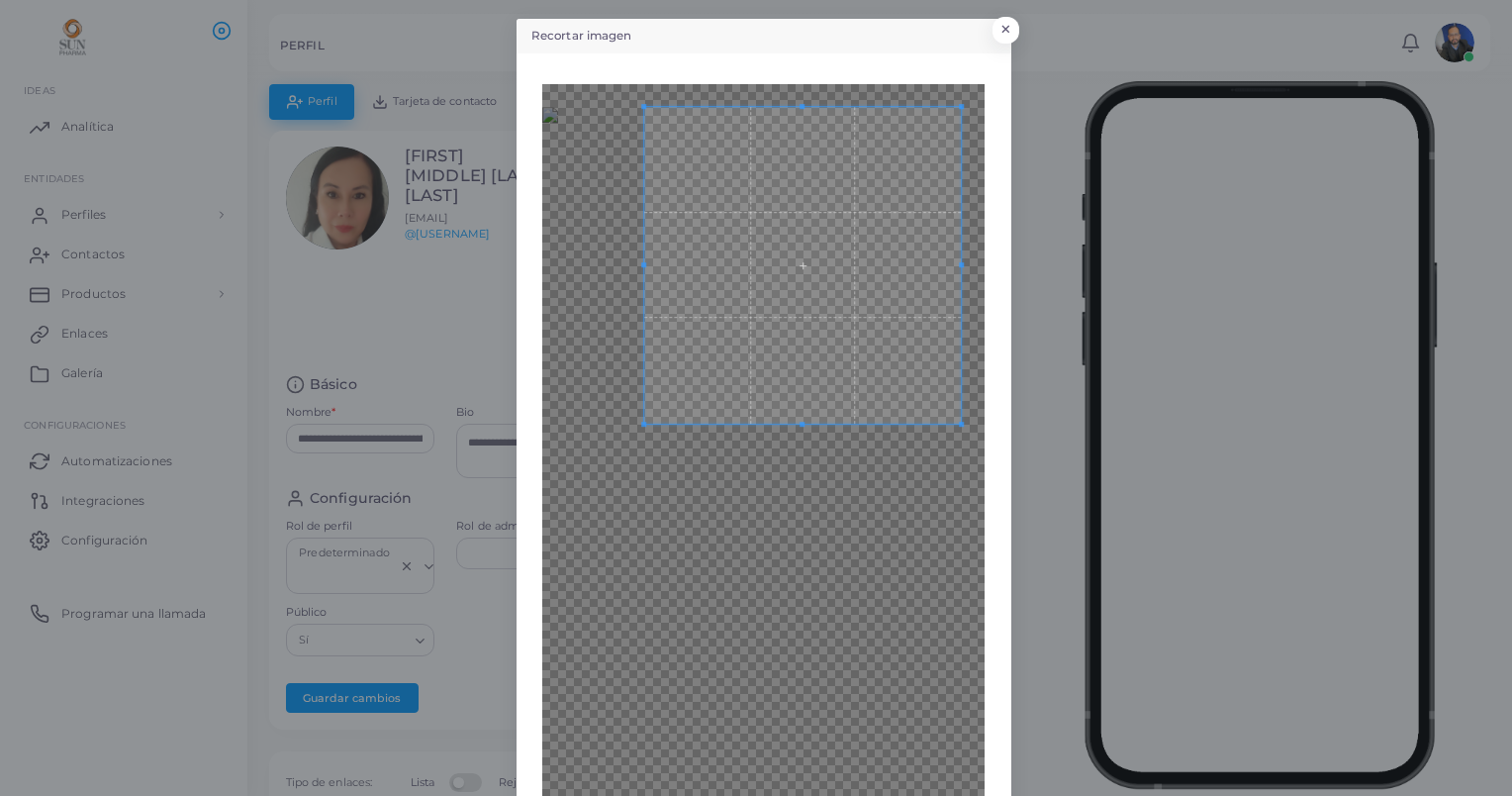 click at bounding box center [803, 265] 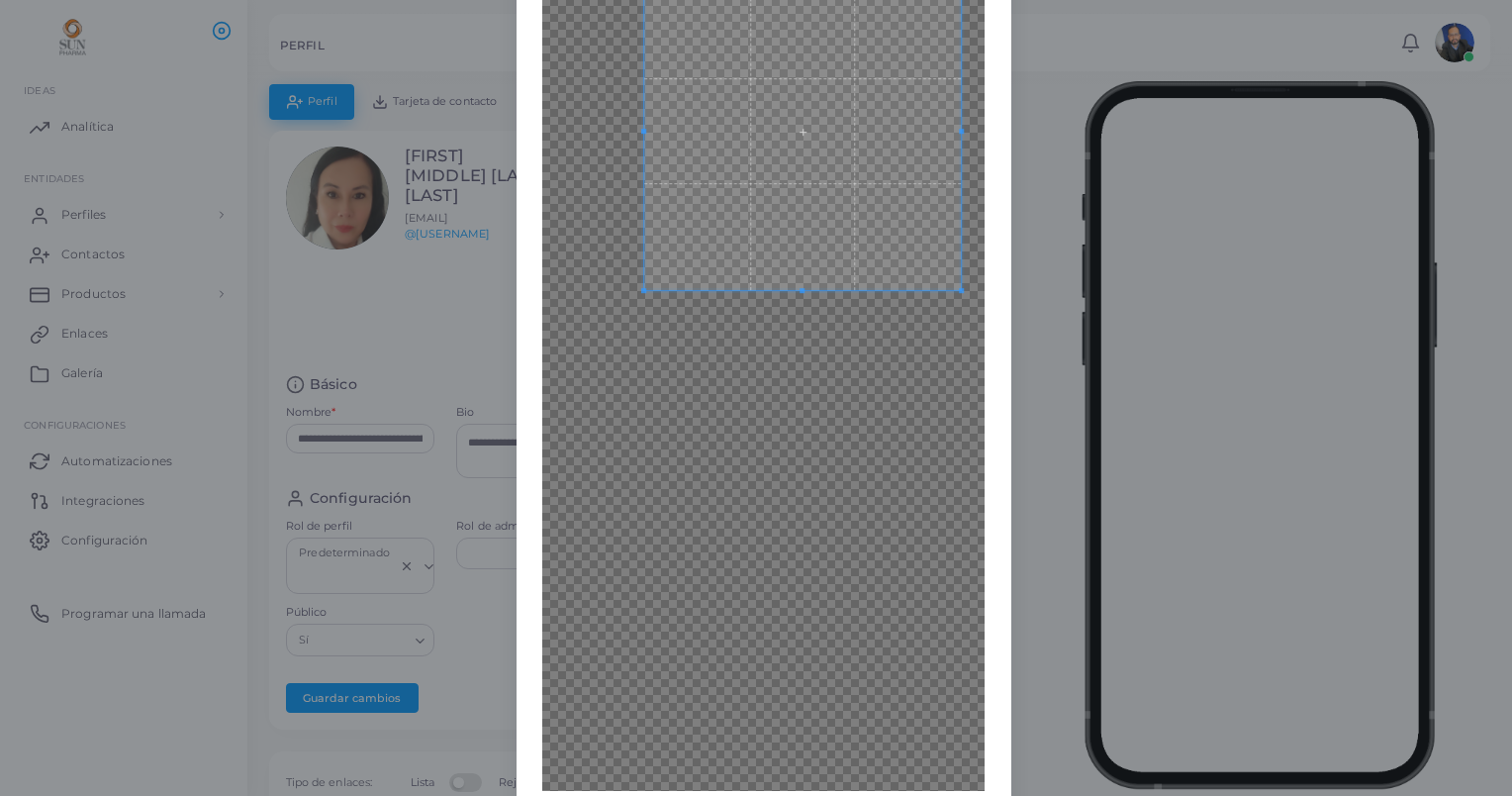 scroll, scrollTop: 213, scrollLeft: 0, axis: vertical 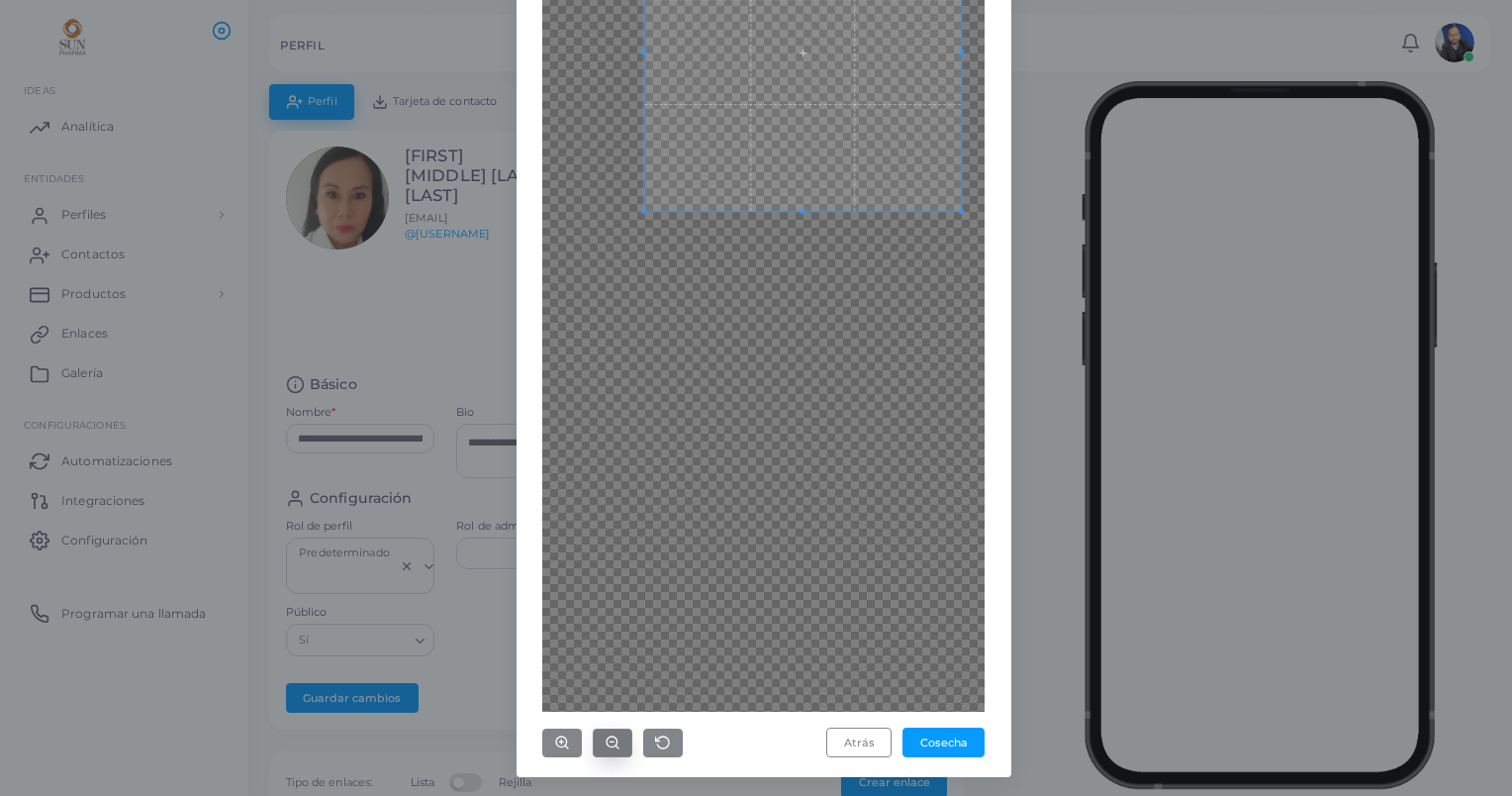 click 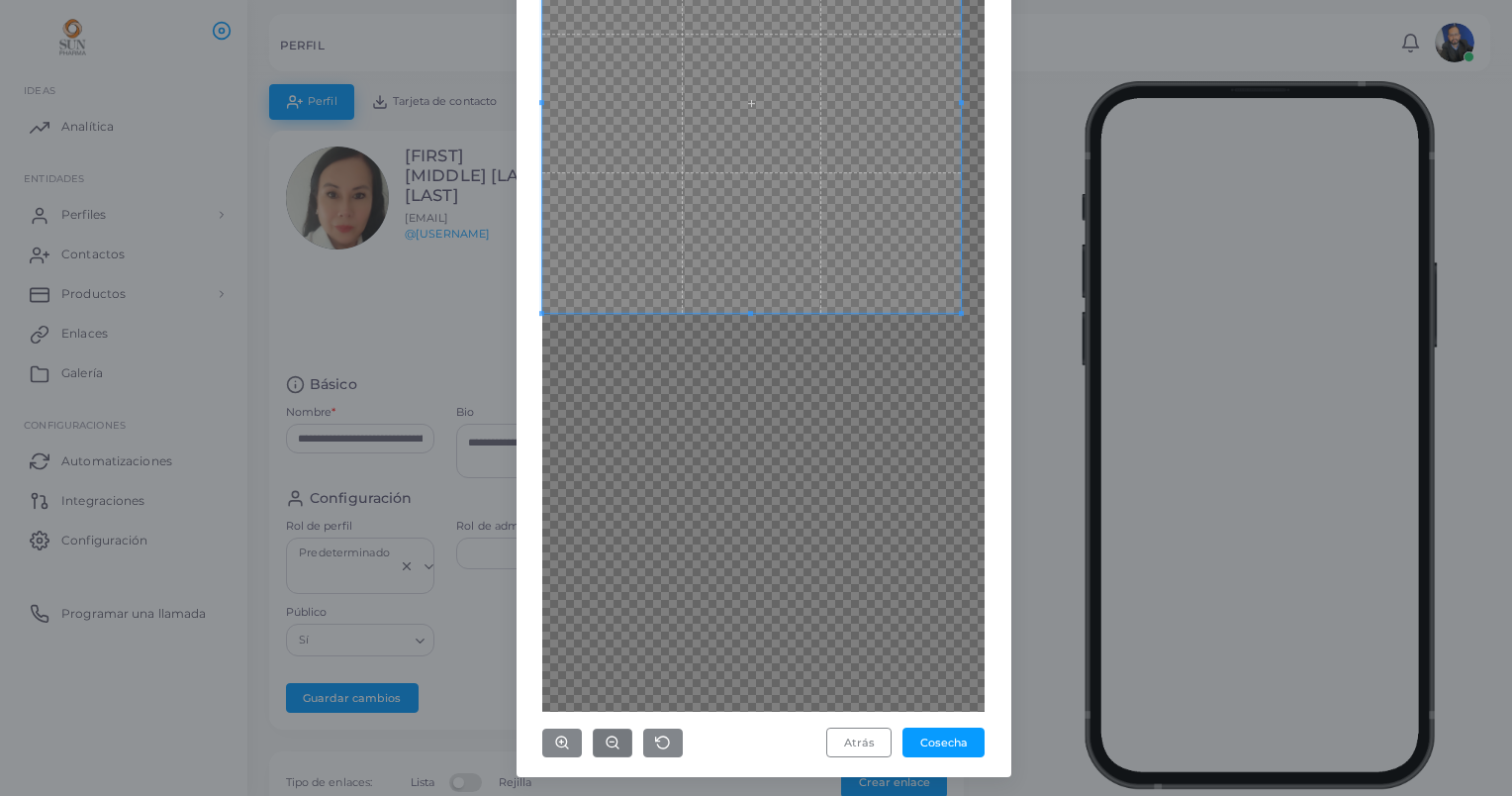 click on "Atrás   Cosecha" at bounding box center (764, 309) 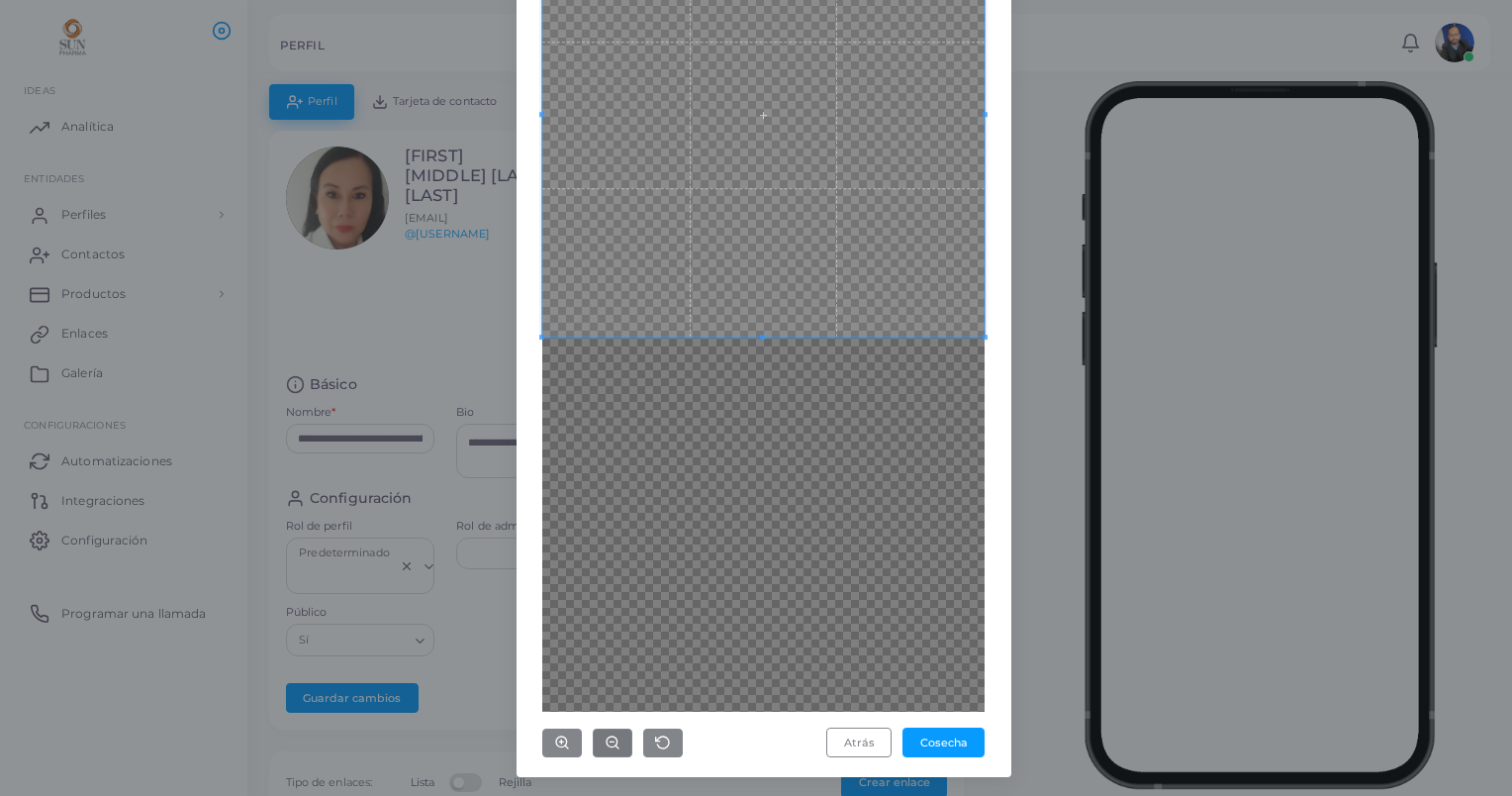 click on "Atrás   Cosecha" at bounding box center (764, 309) 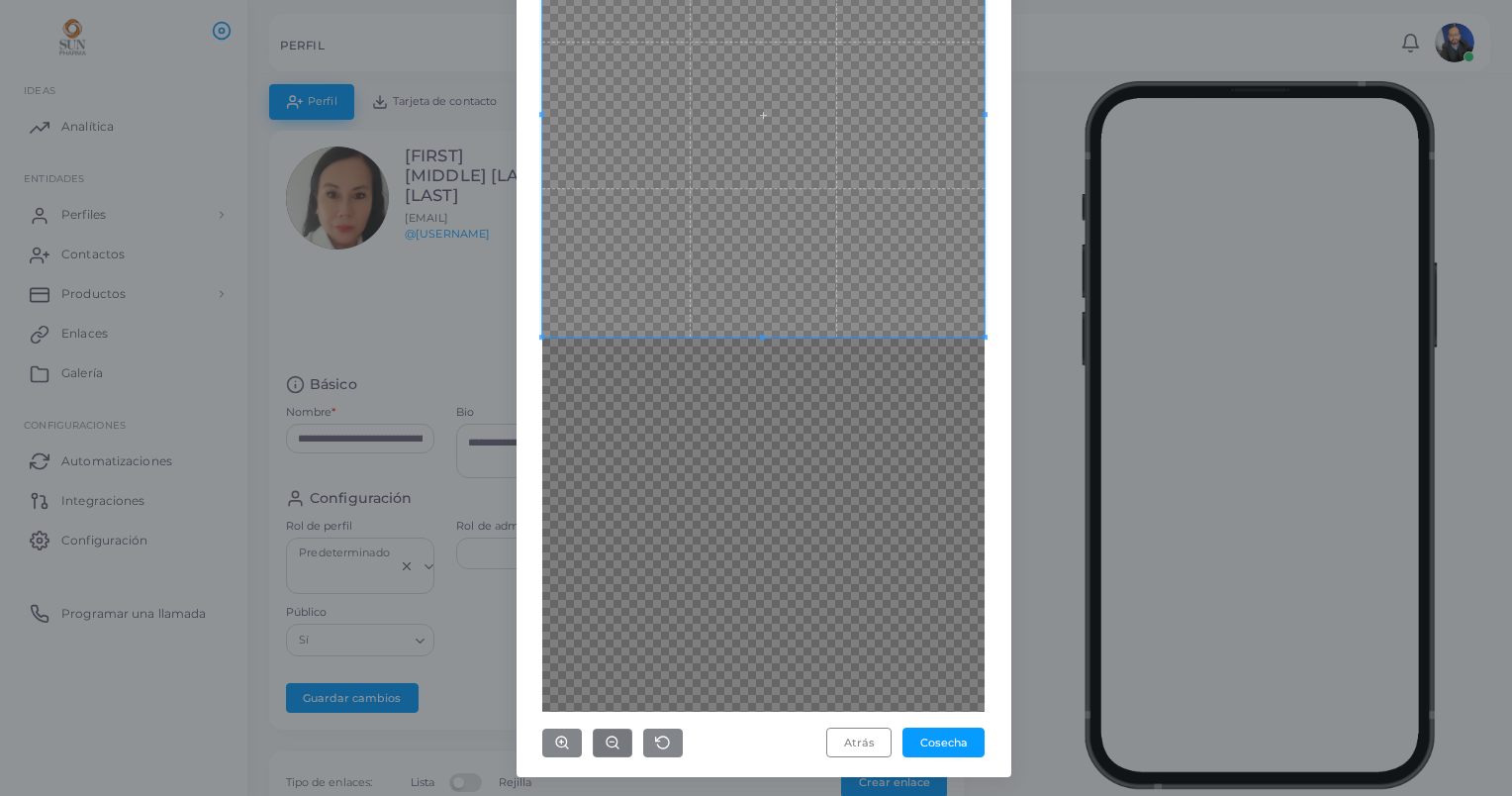 scroll, scrollTop: 189, scrollLeft: 0, axis: vertical 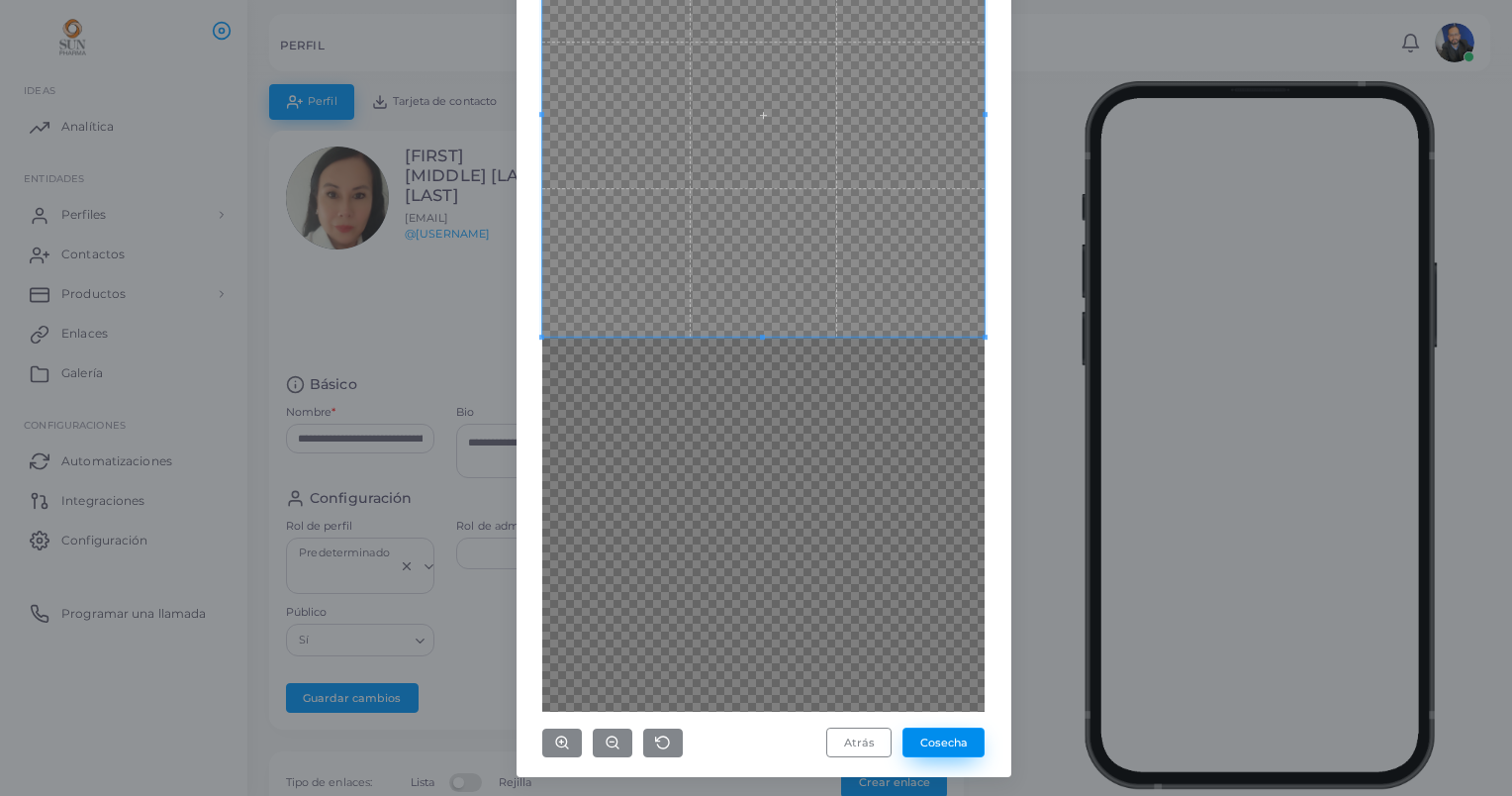 click on "Cosecha" at bounding box center [943, 743] 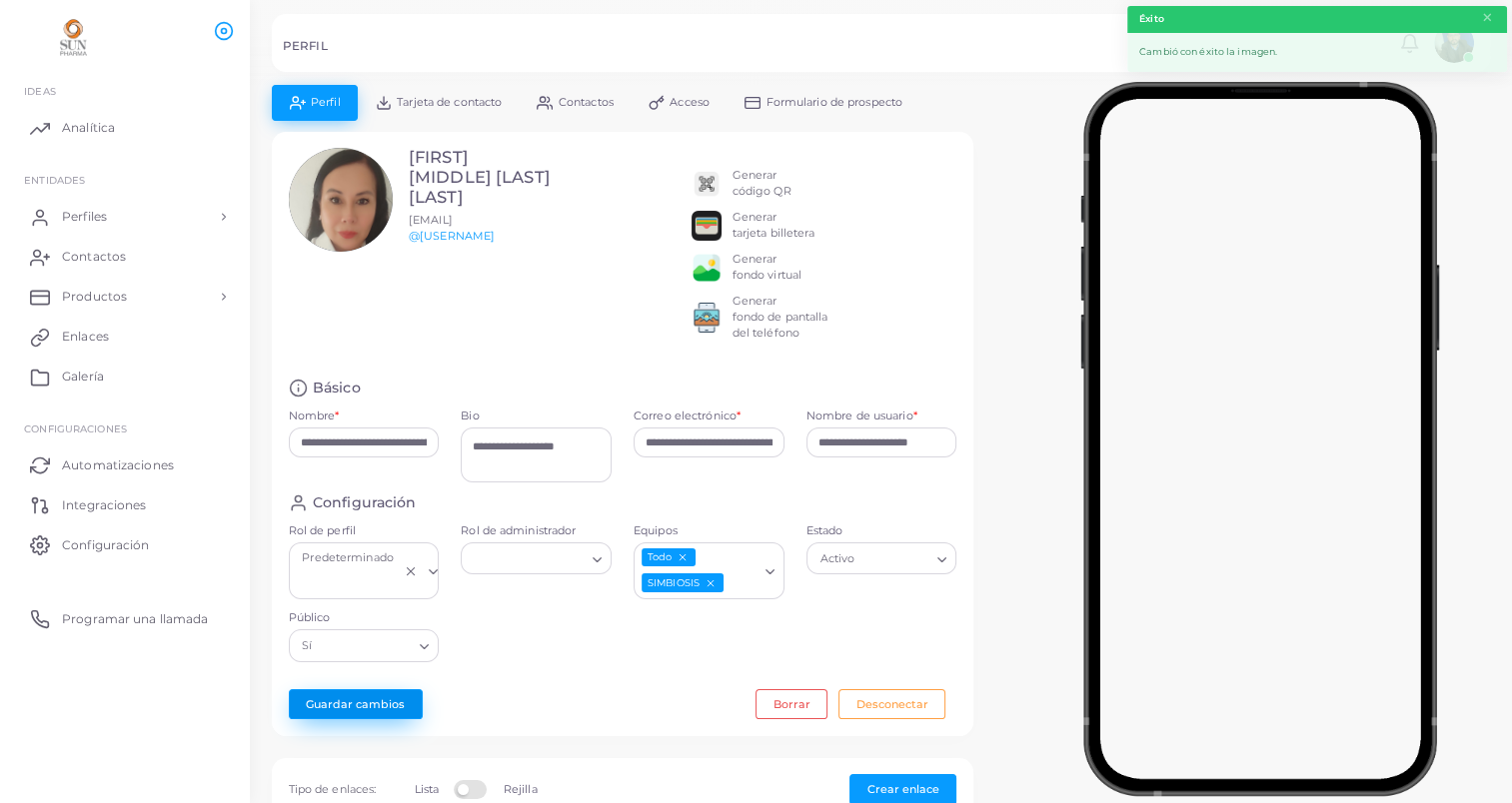 click on "Guardar cambios" at bounding box center (356, 704) 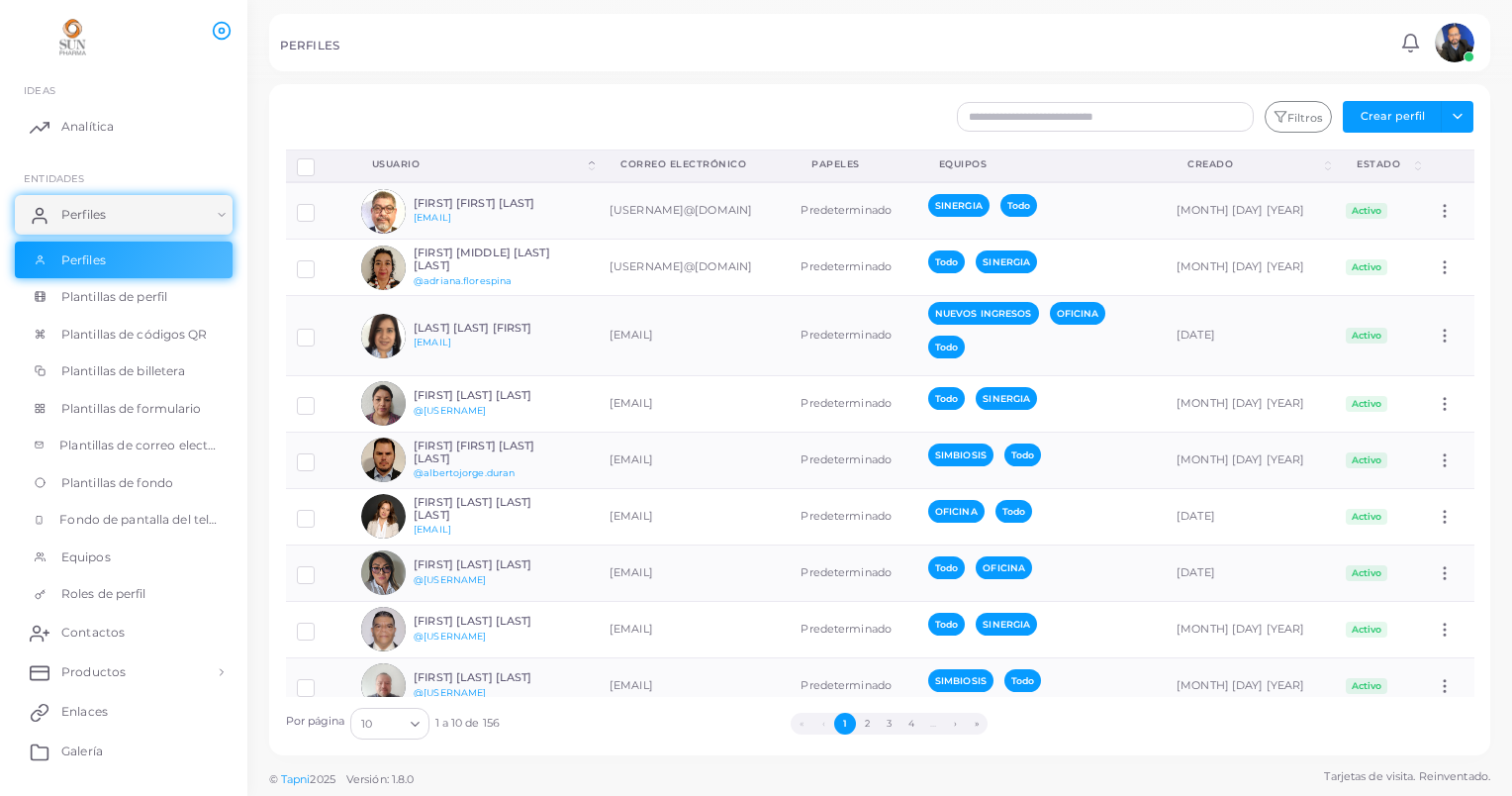 scroll, scrollTop: 103, scrollLeft: 0, axis: vertical 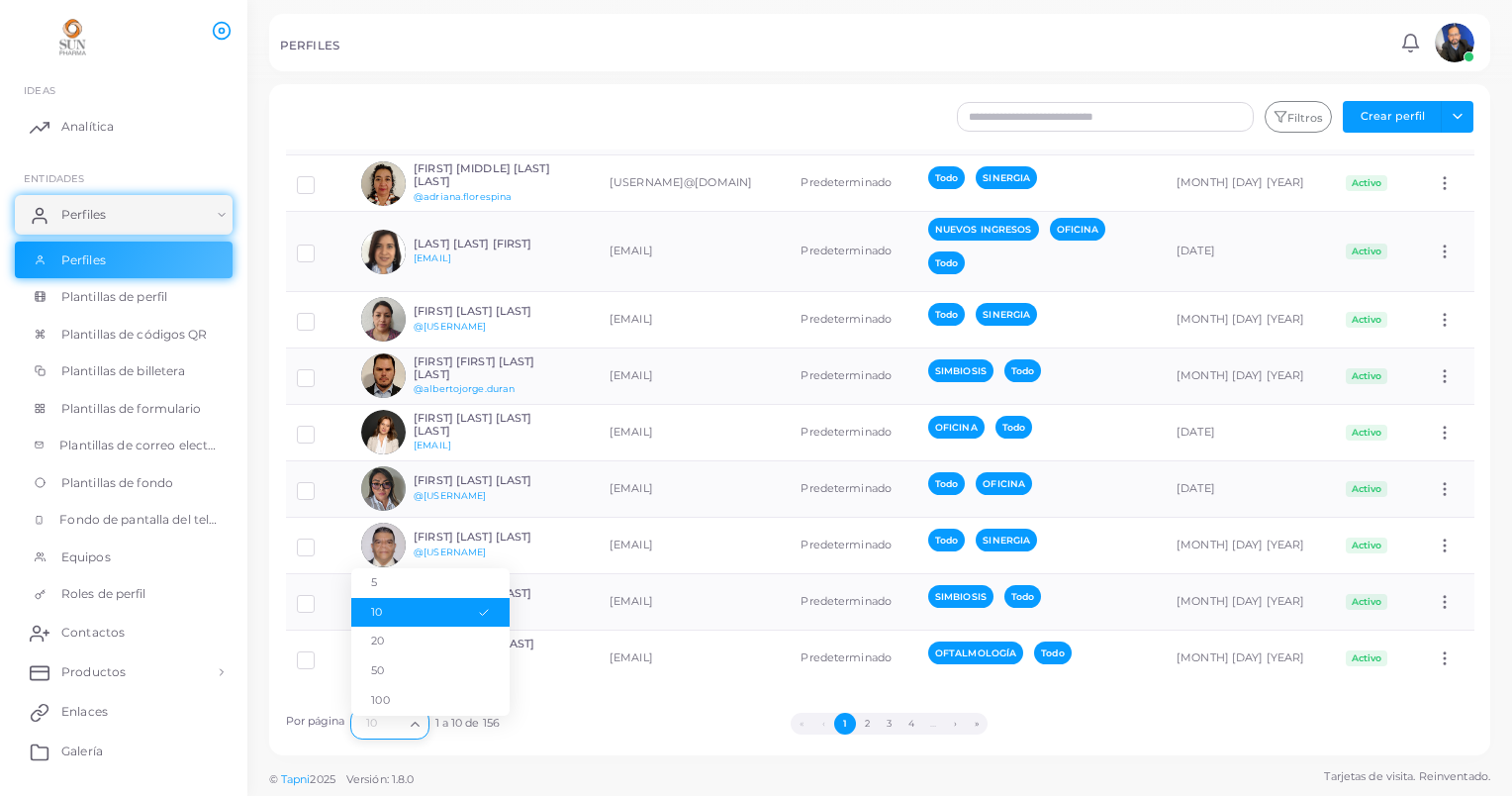 click 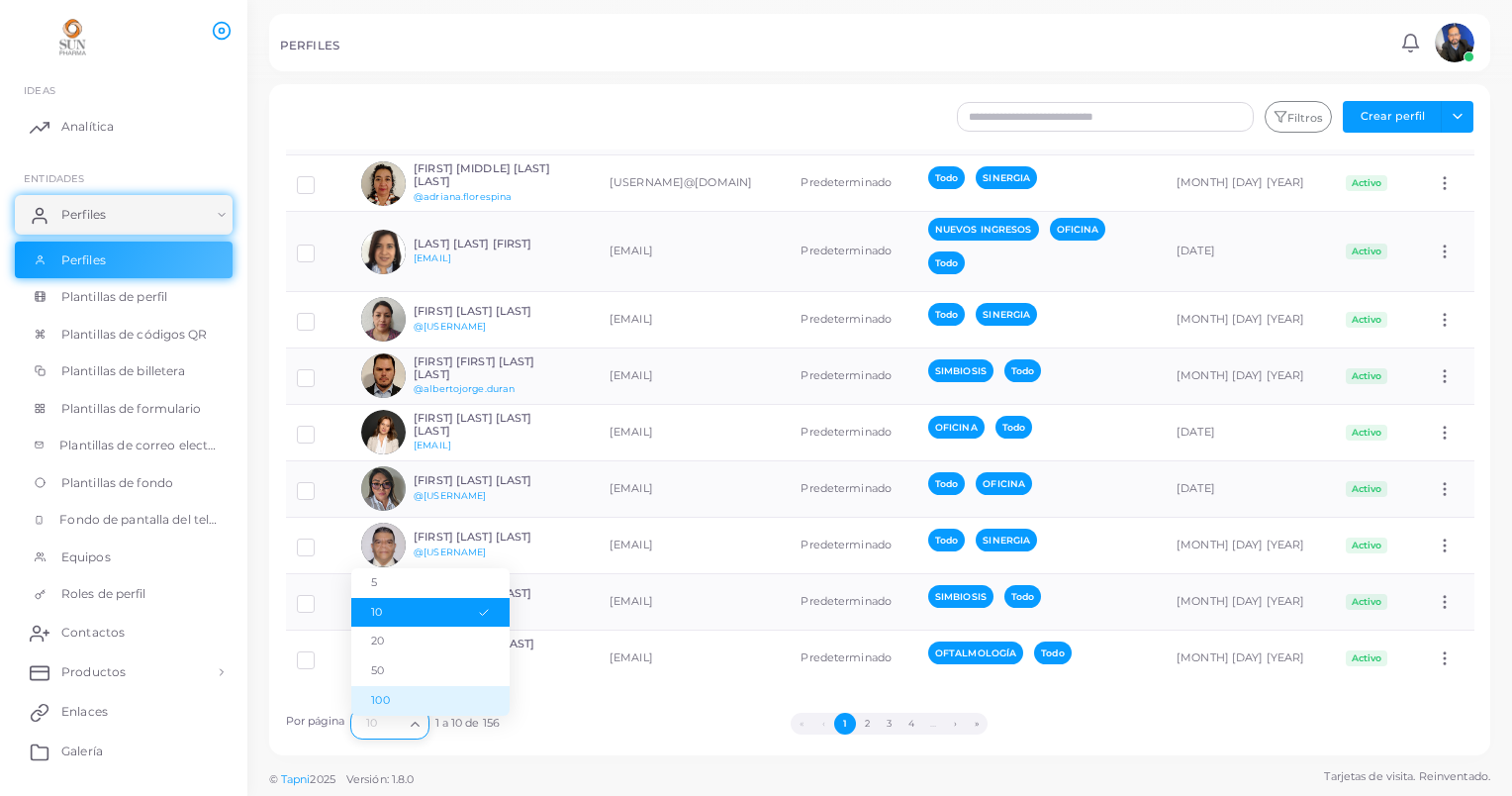 click on "100" at bounding box center [430, 701] 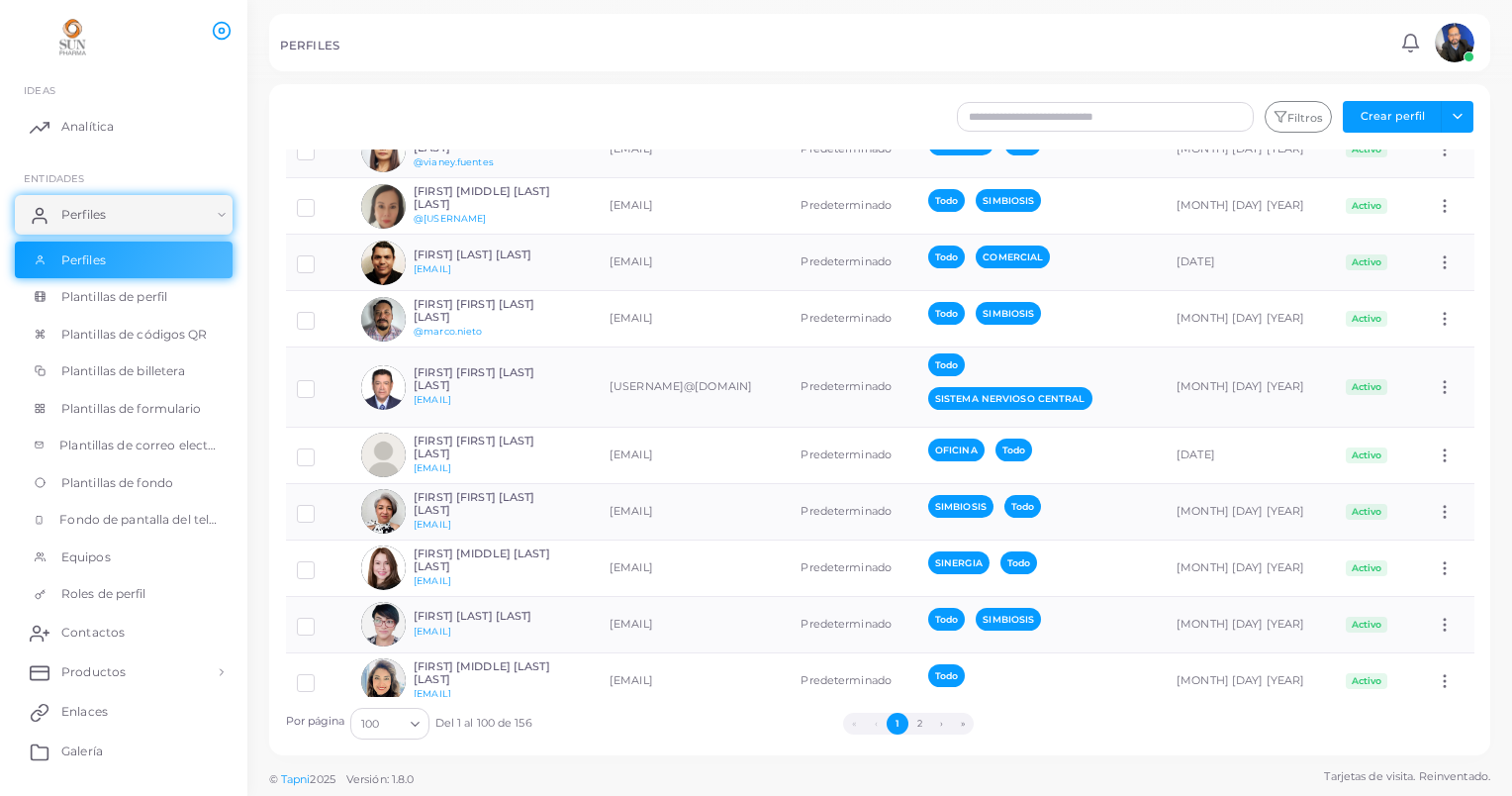 scroll, scrollTop: 5490, scrollLeft: 0, axis: vertical 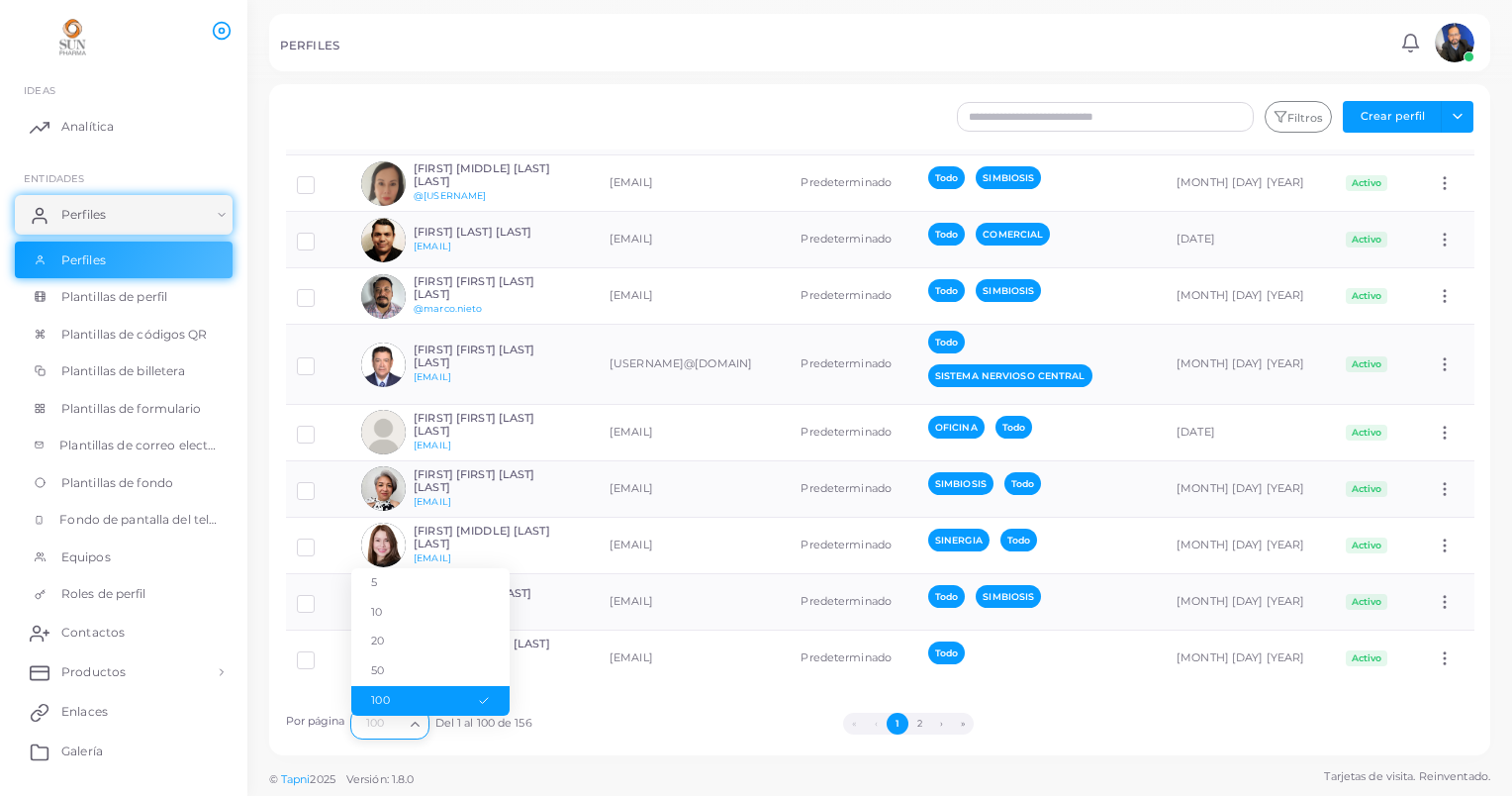 click 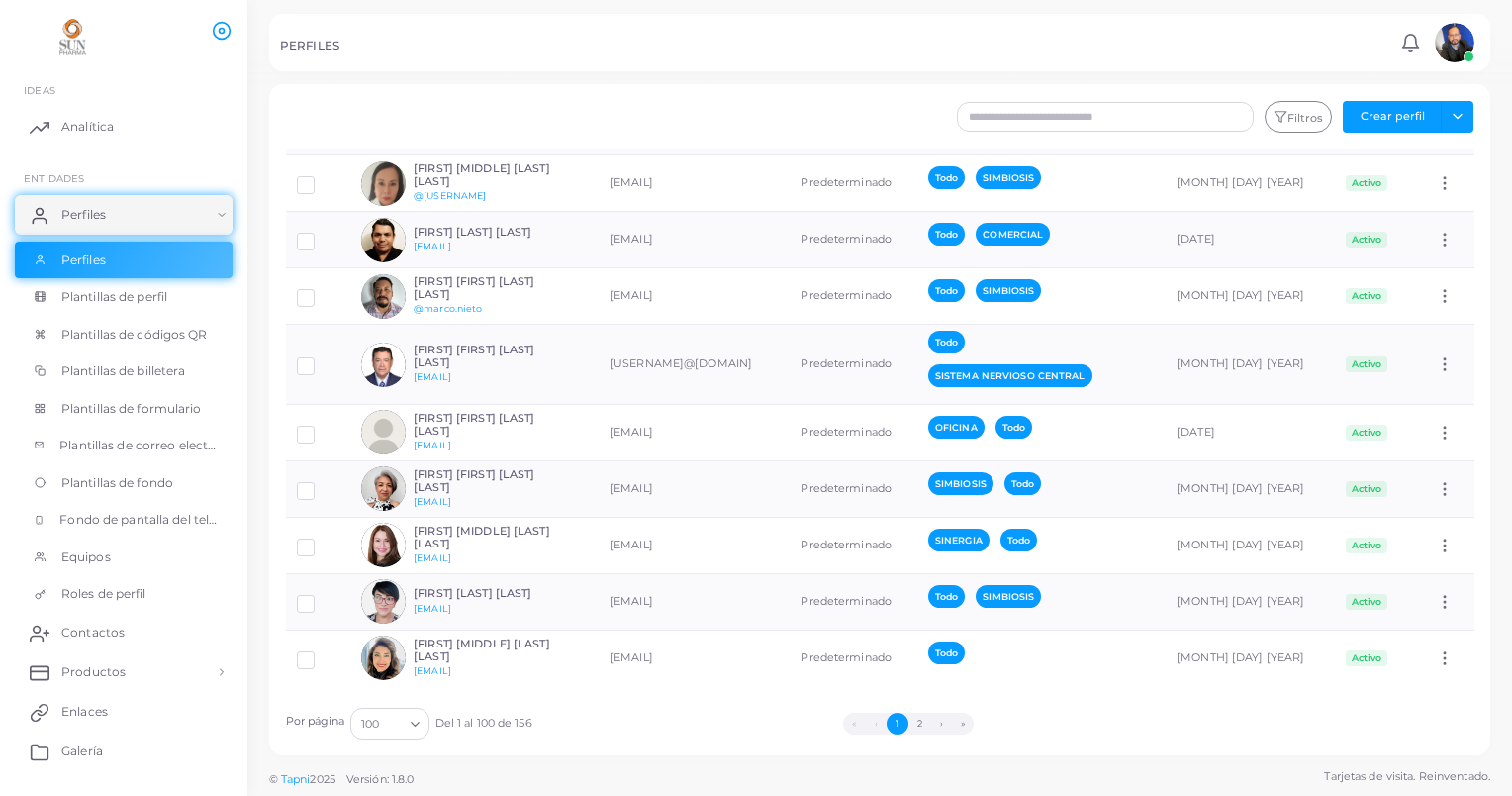 click on "« ‹ 1 2 › »" at bounding box center [908, 724] 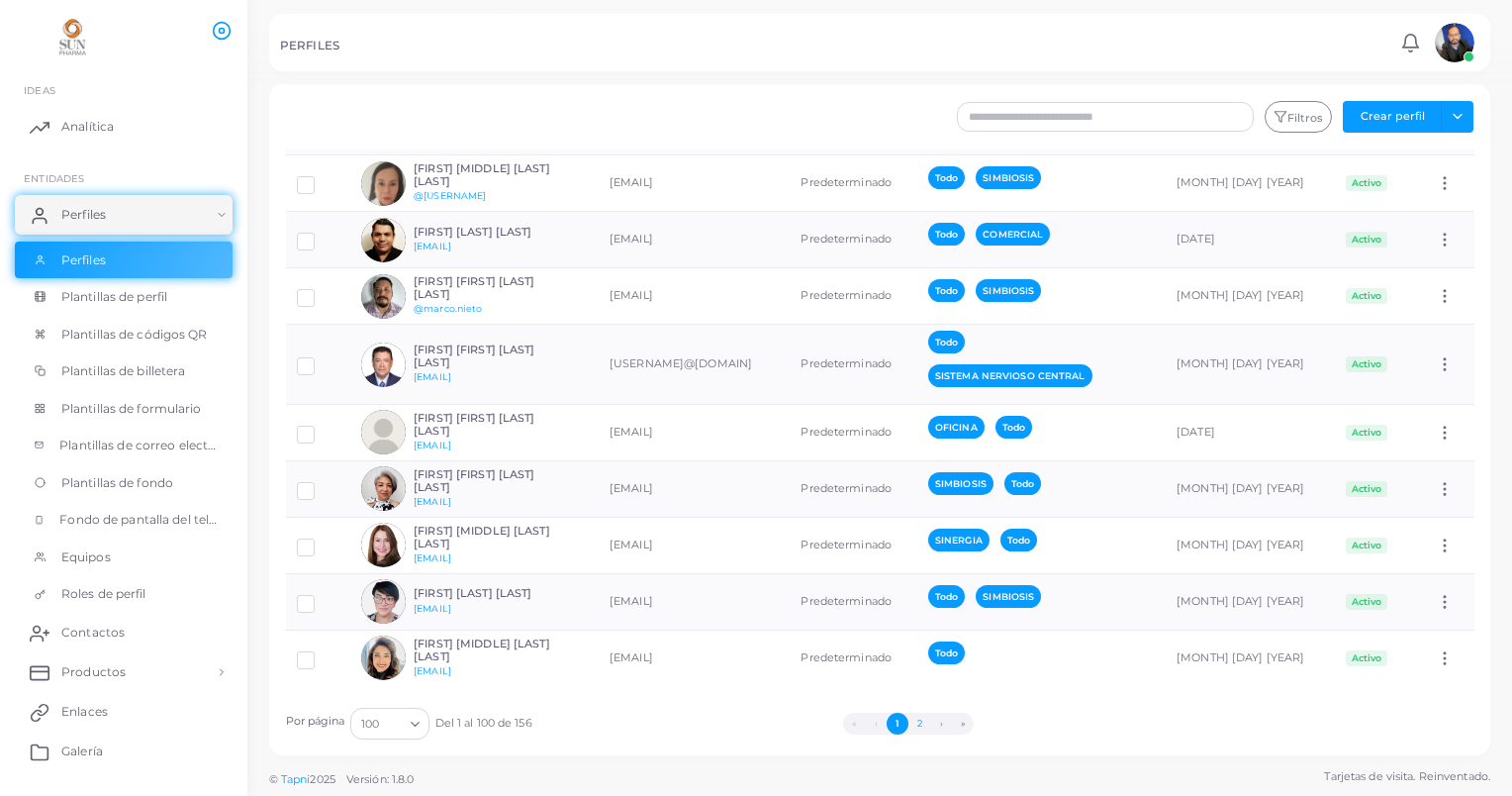 click on "2" at bounding box center [919, 724] 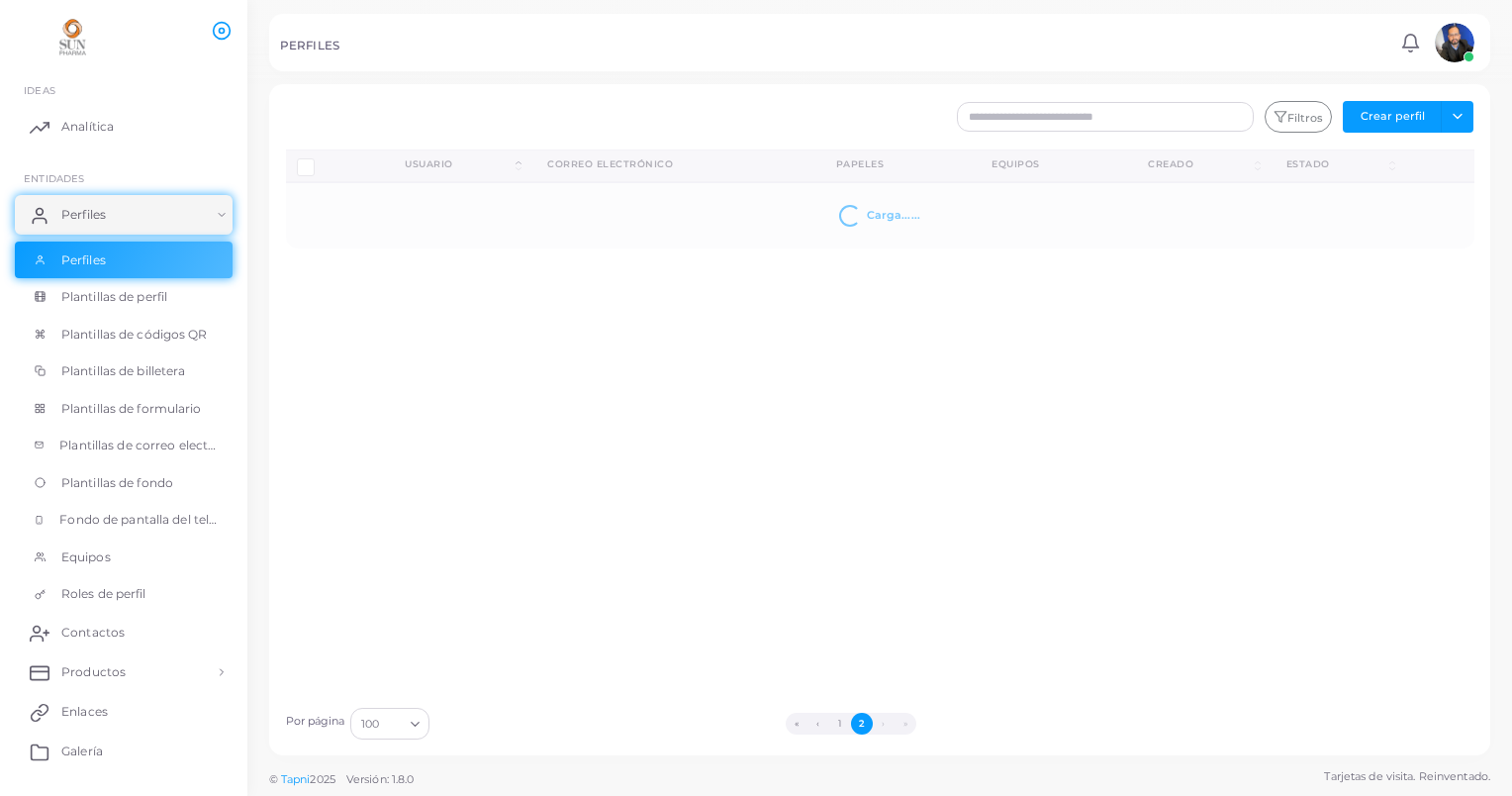 scroll, scrollTop: 0, scrollLeft: 0, axis: both 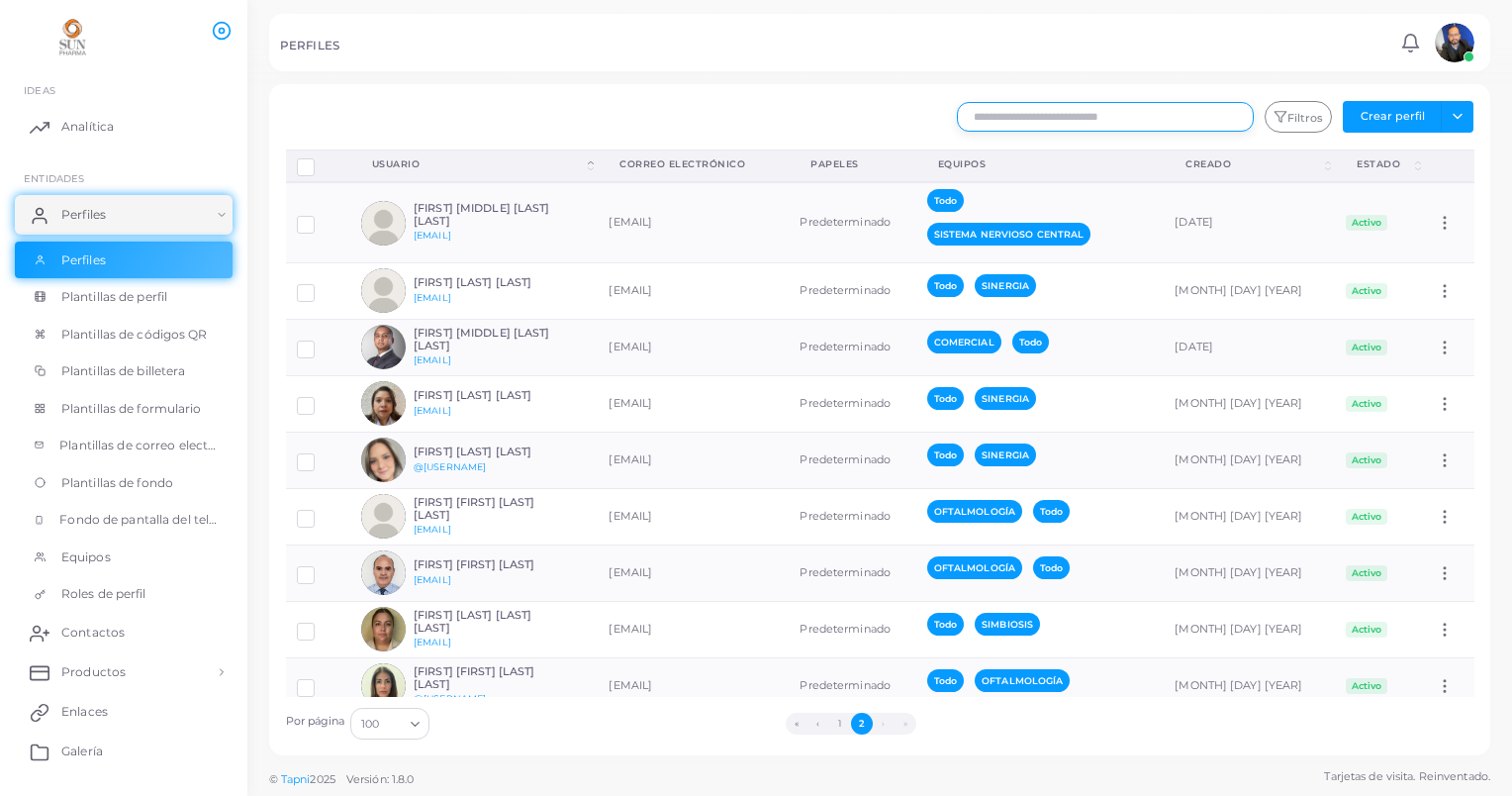 click at bounding box center (1105, 117) 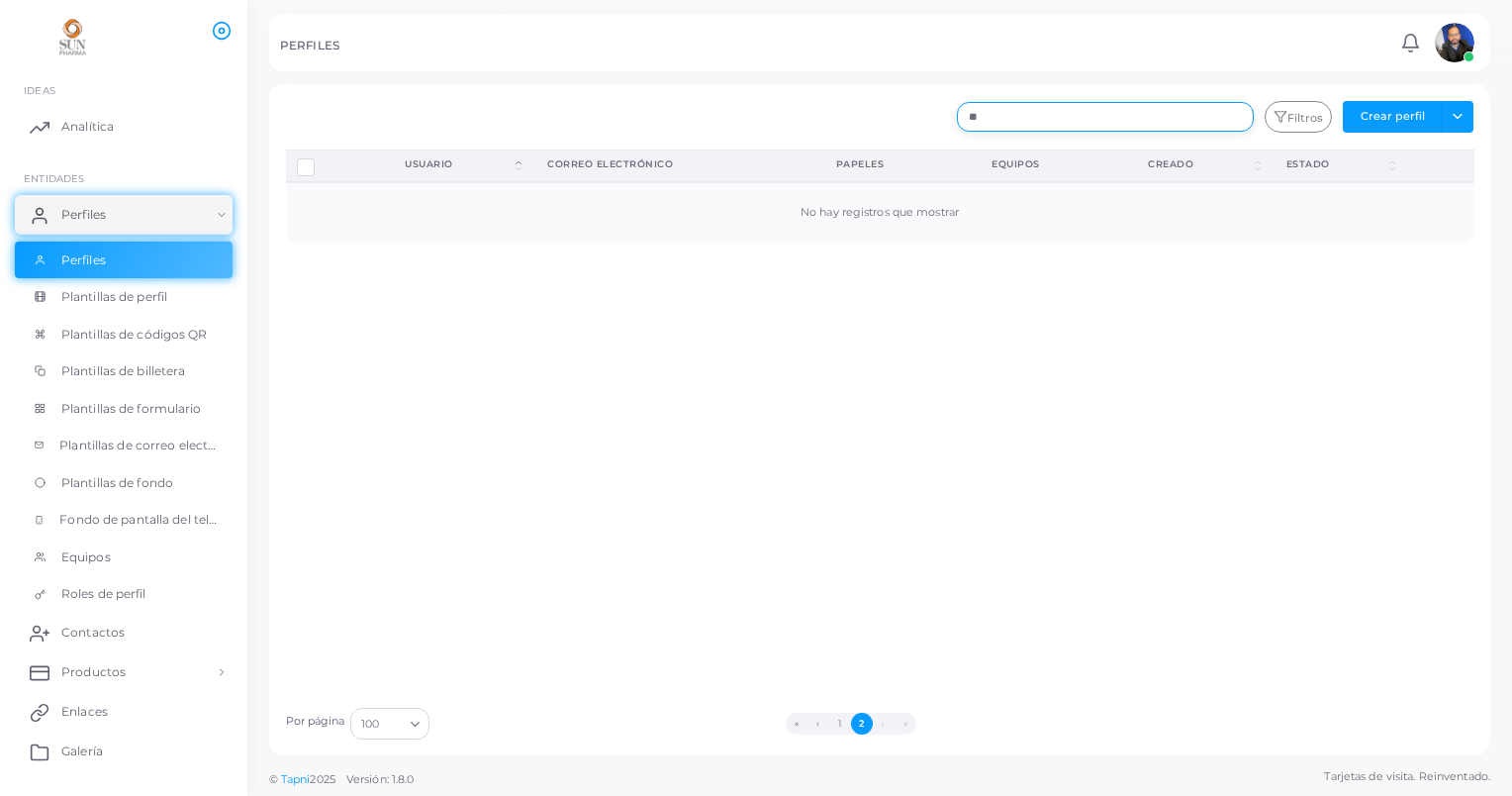 type on "*" 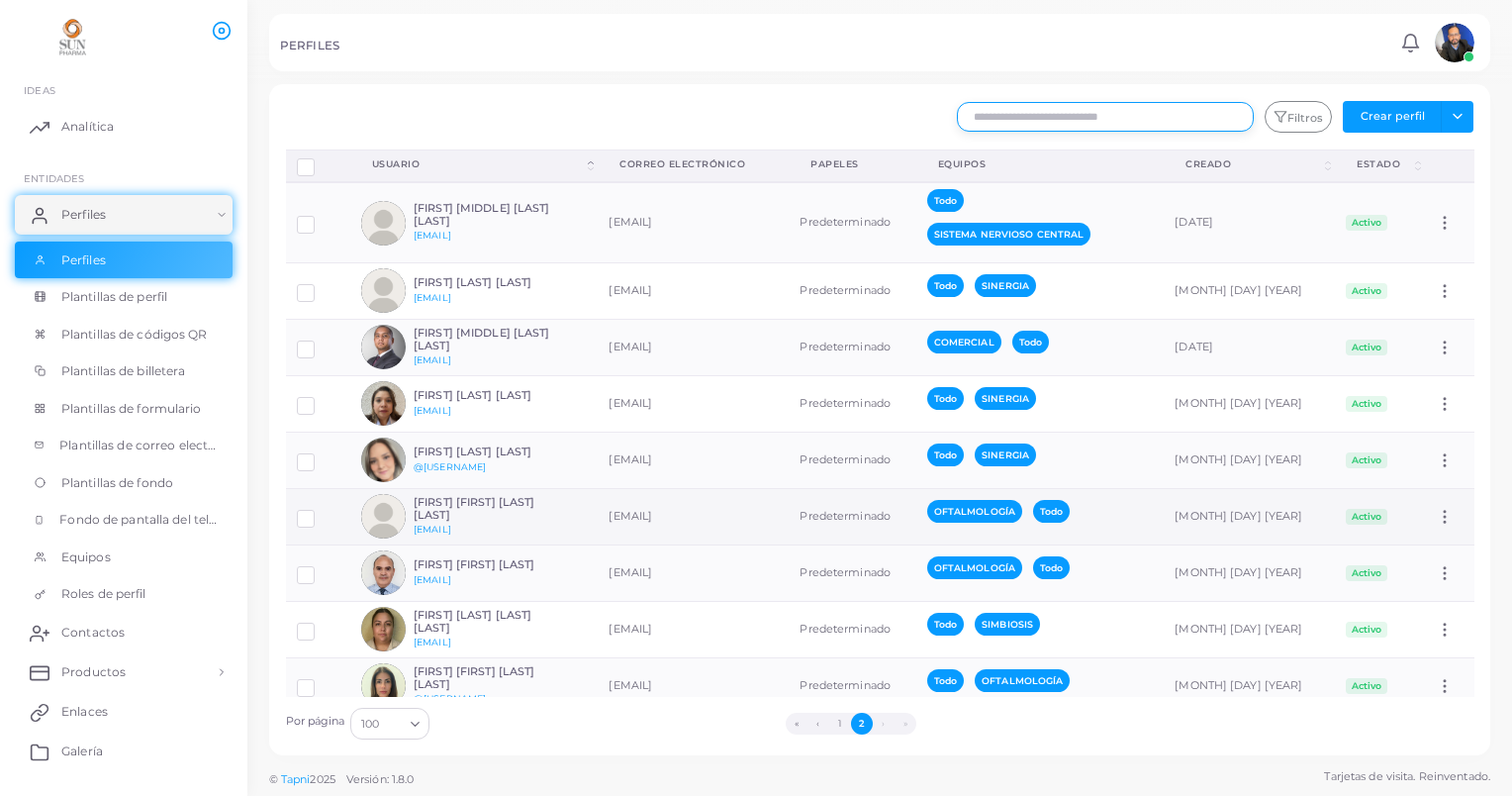 type 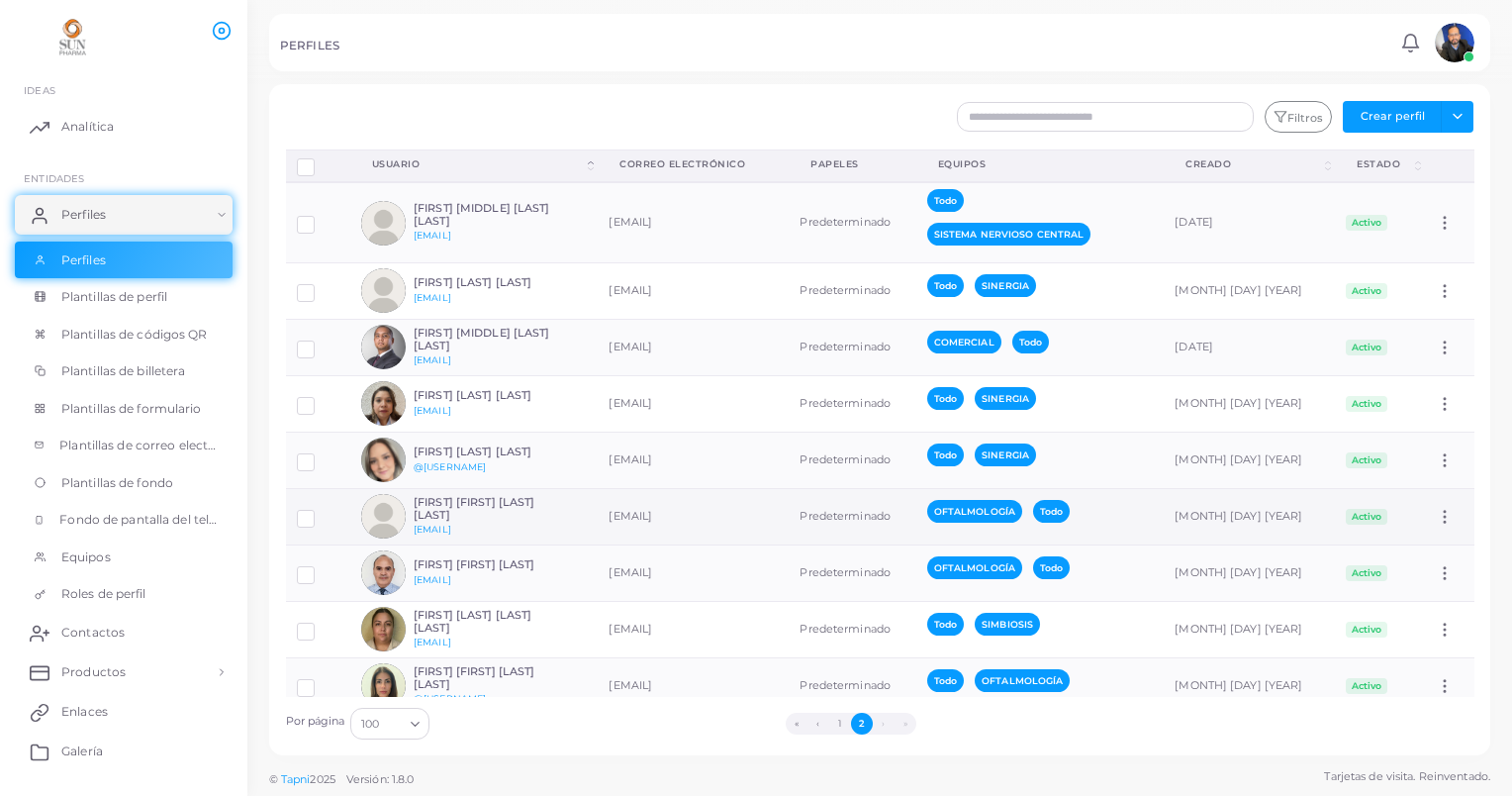 click at bounding box center [321, 511] 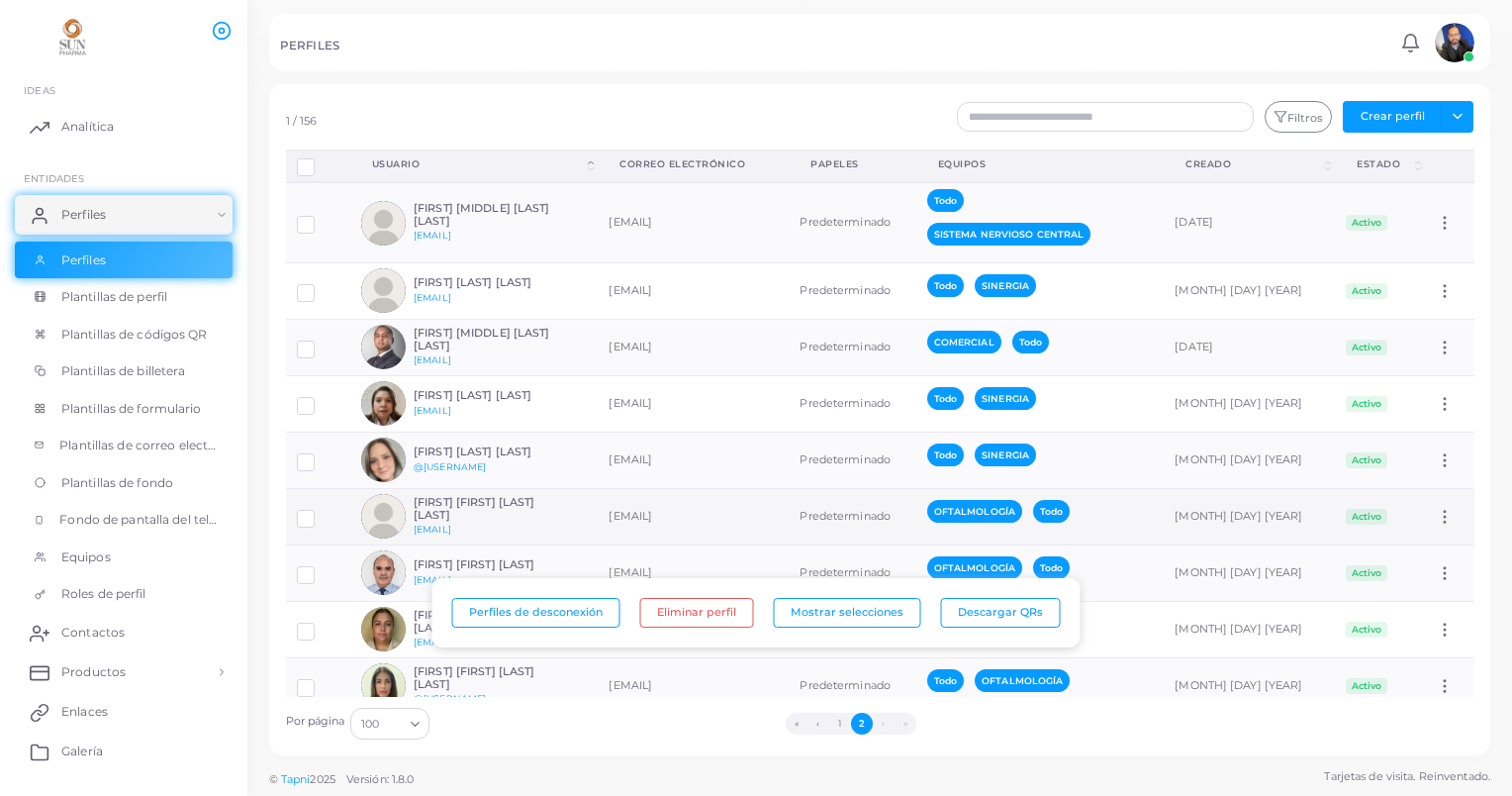 click at bounding box center (383, 516) 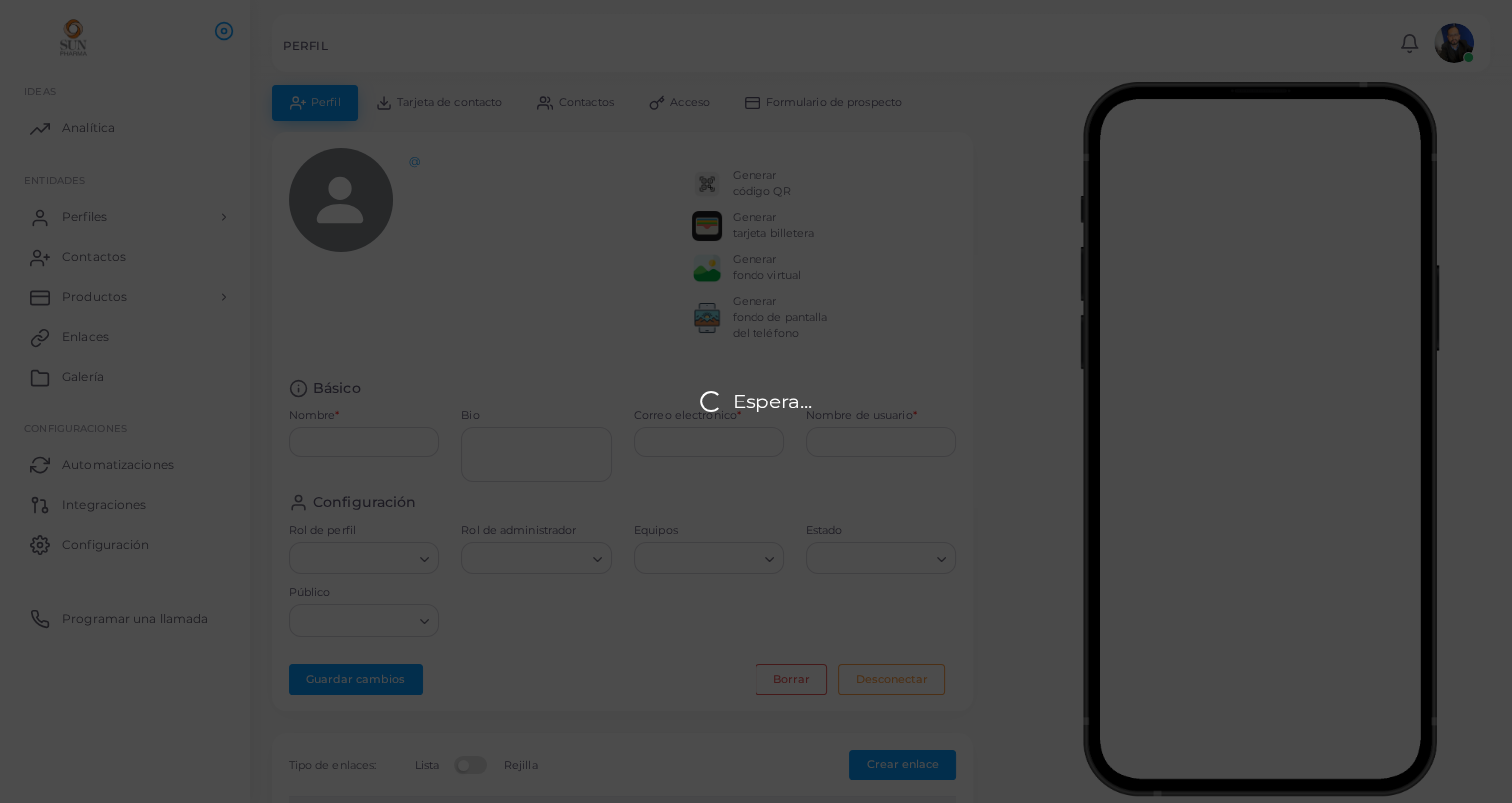 type on "**********" 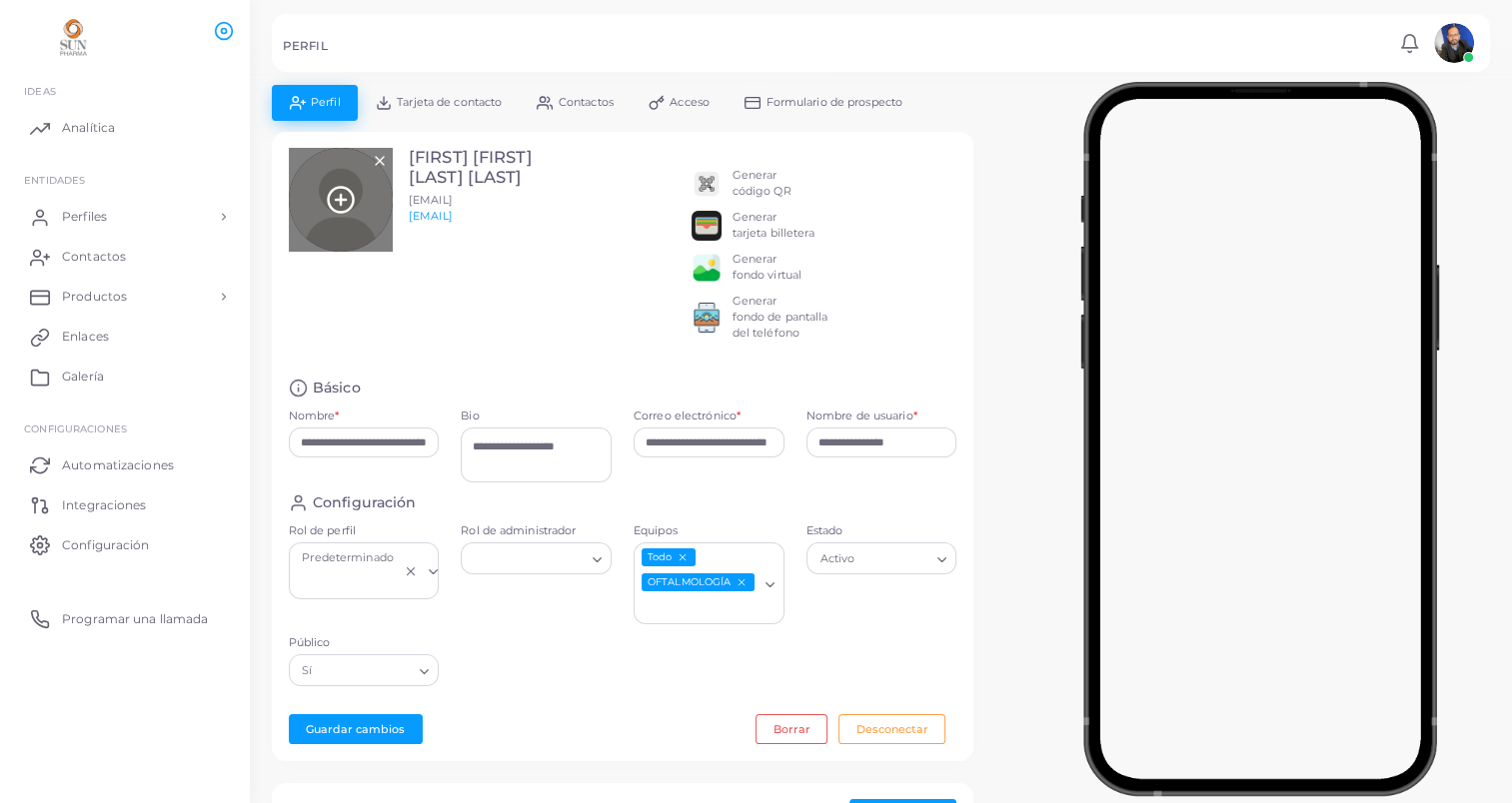click 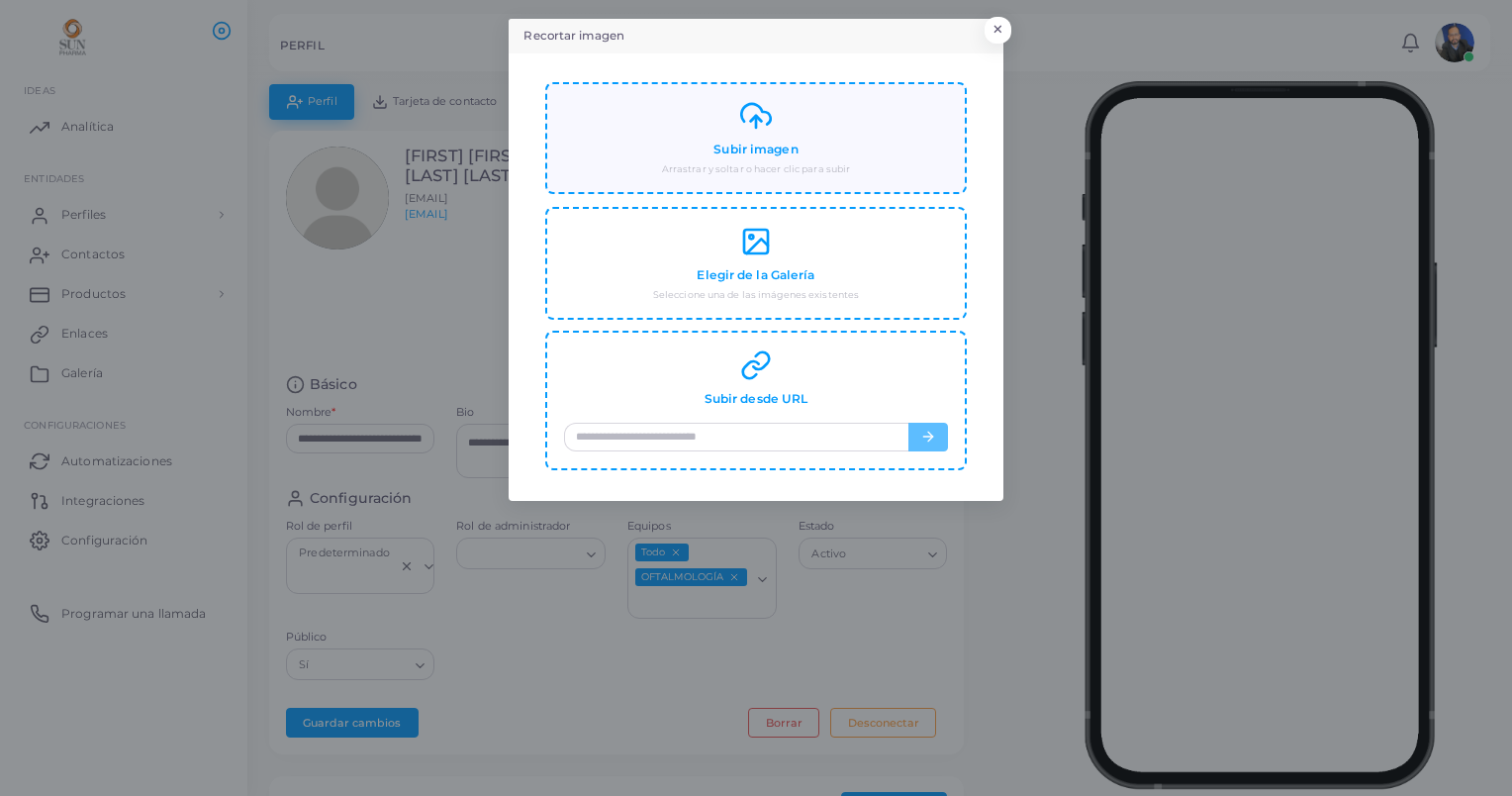 click on "Subir imagen" at bounding box center (755, 149) 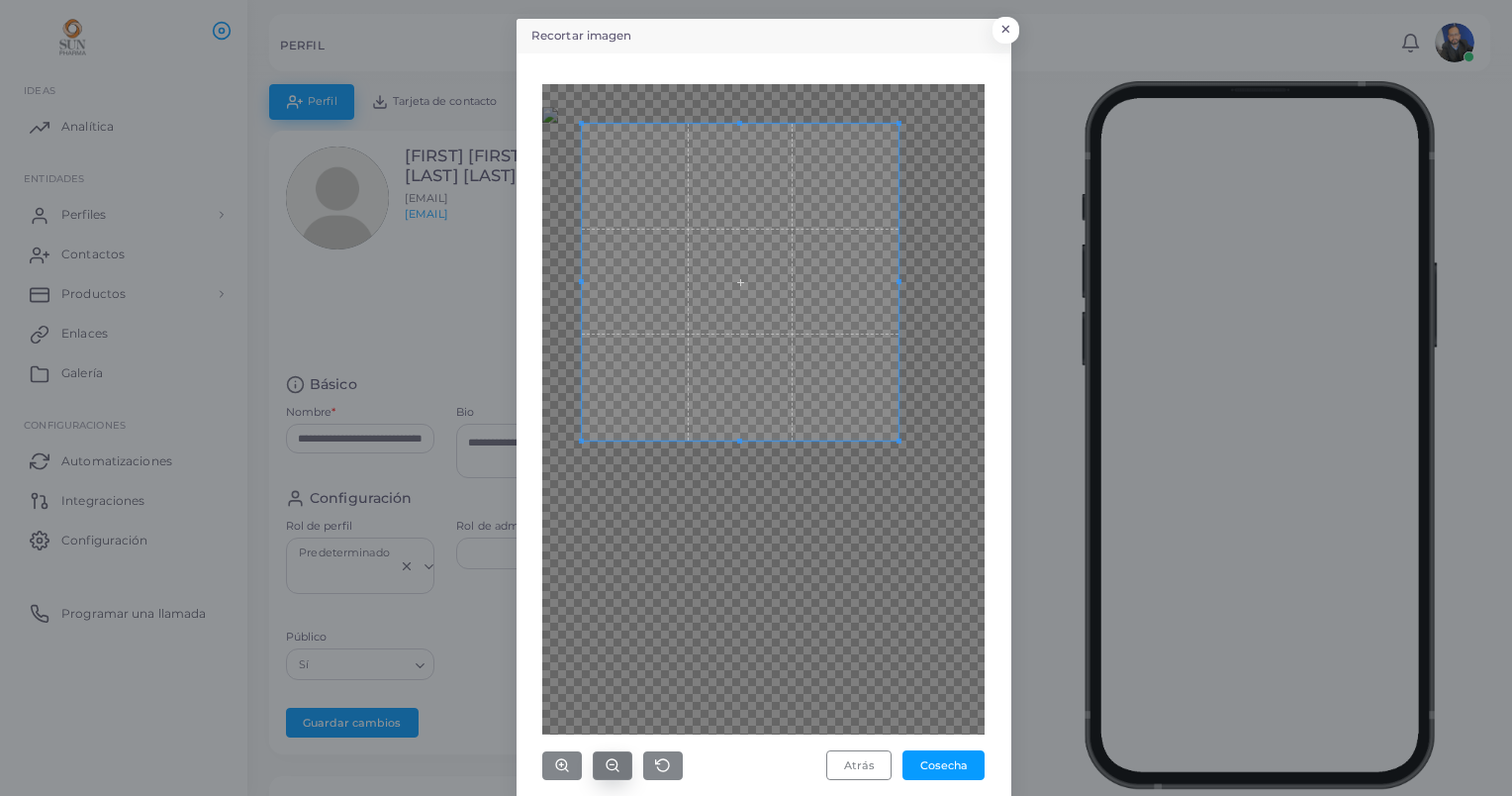 click 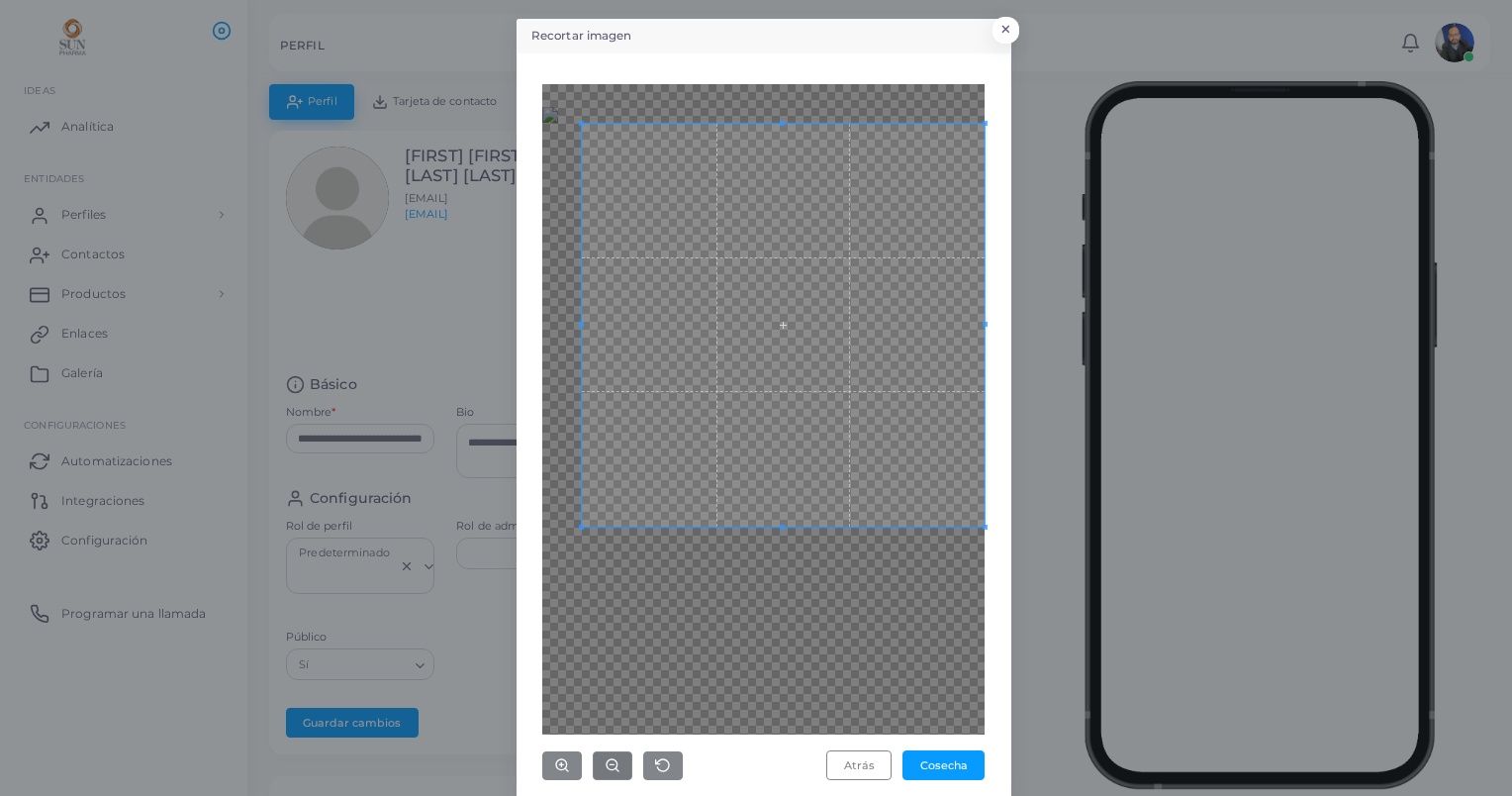 click on "Recortar imagen ×  Atrás   Cosecha" at bounding box center [764, 409] 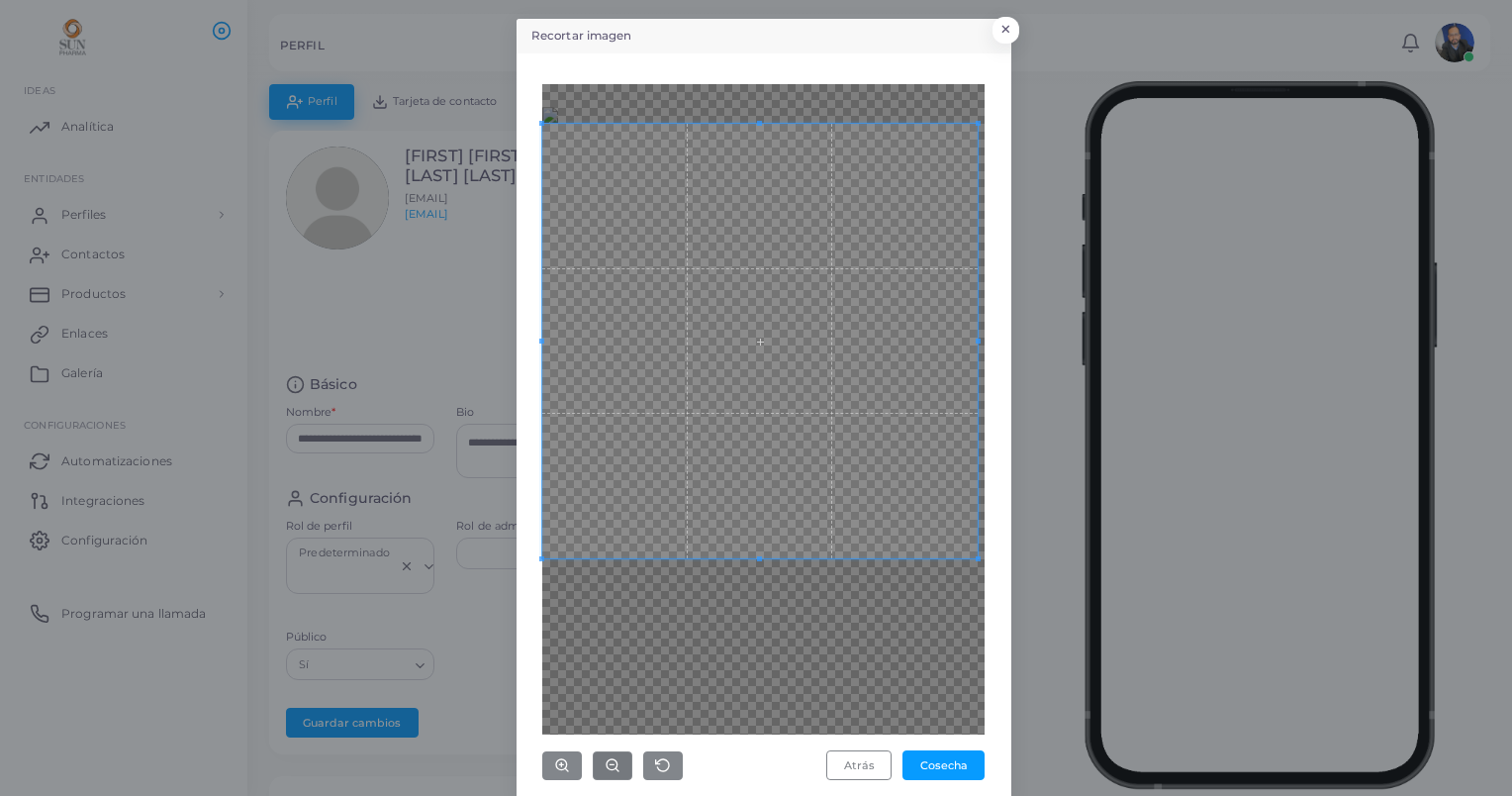 click on "Atrás   Cosecha" at bounding box center (764, 427) 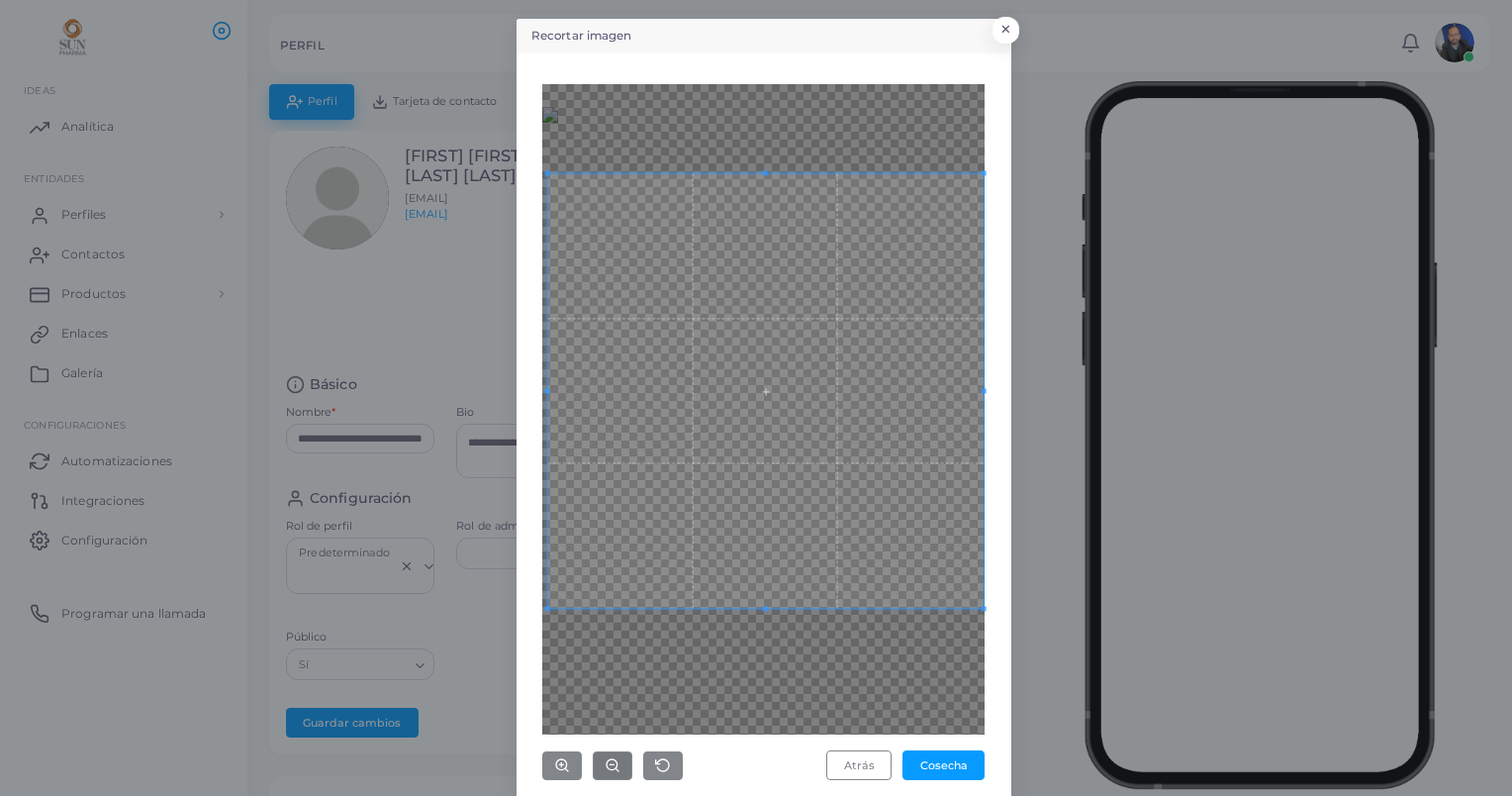 click at bounding box center [765, 391] 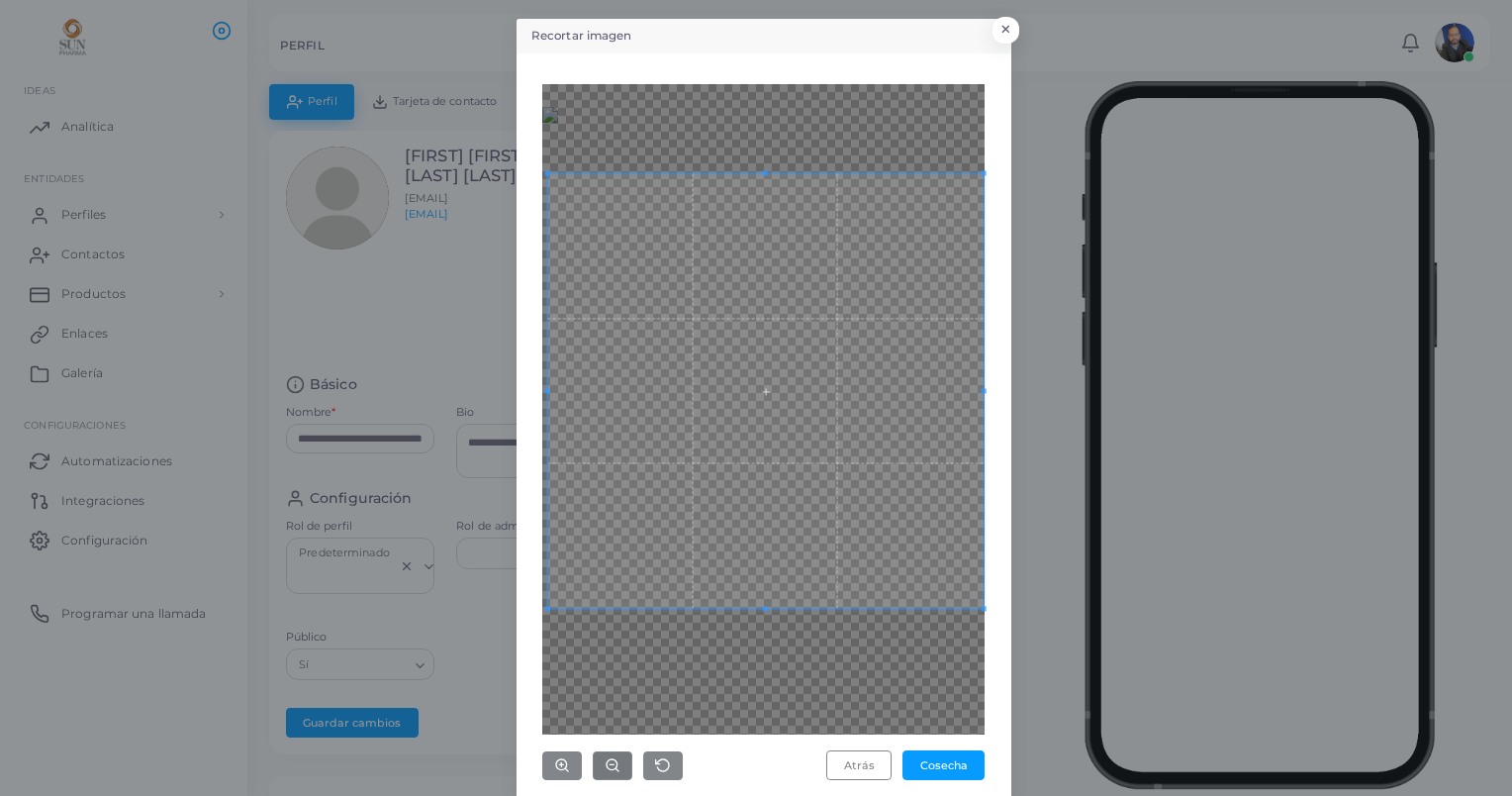 type 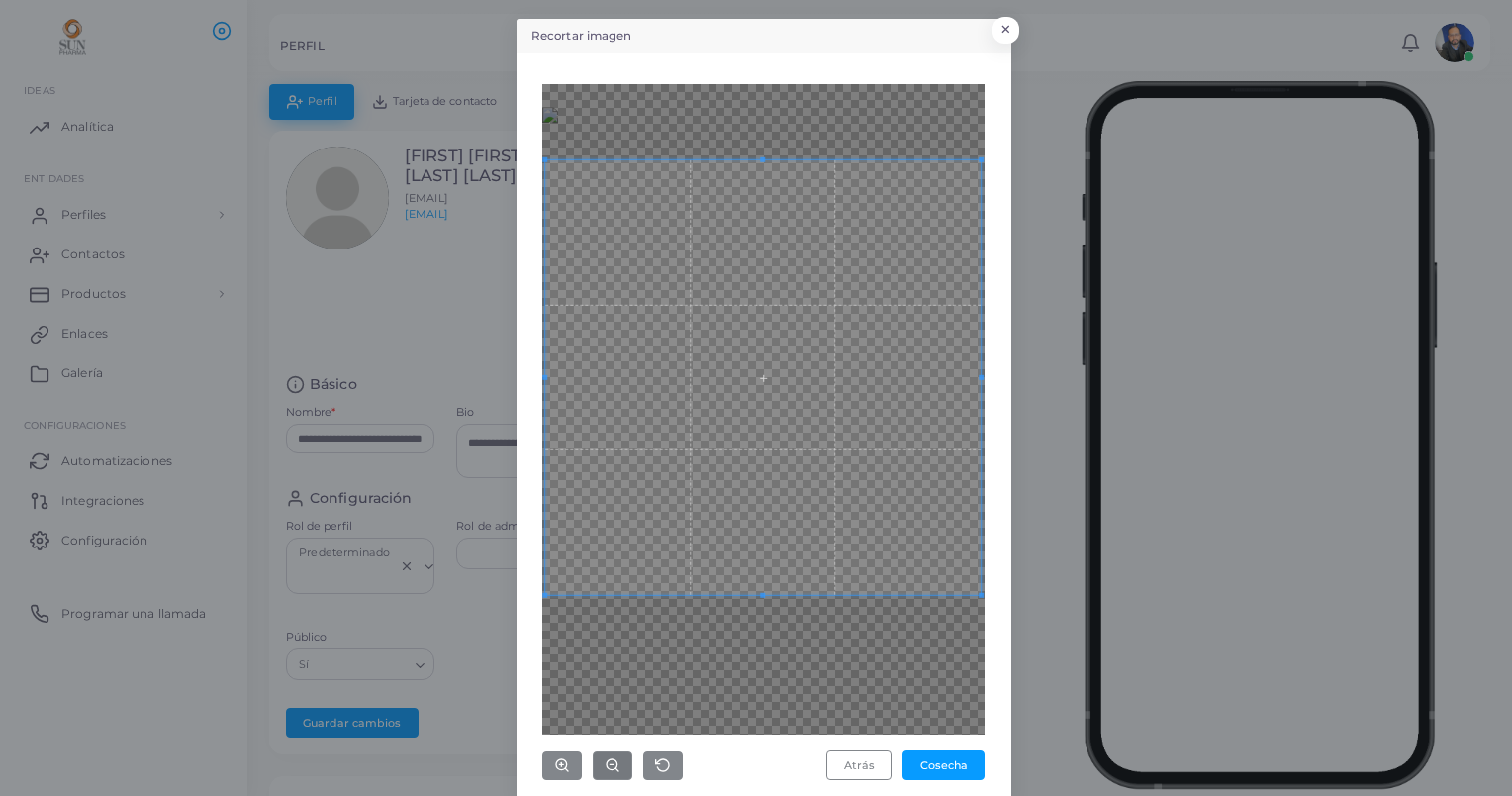 click at bounding box center [763, 377] 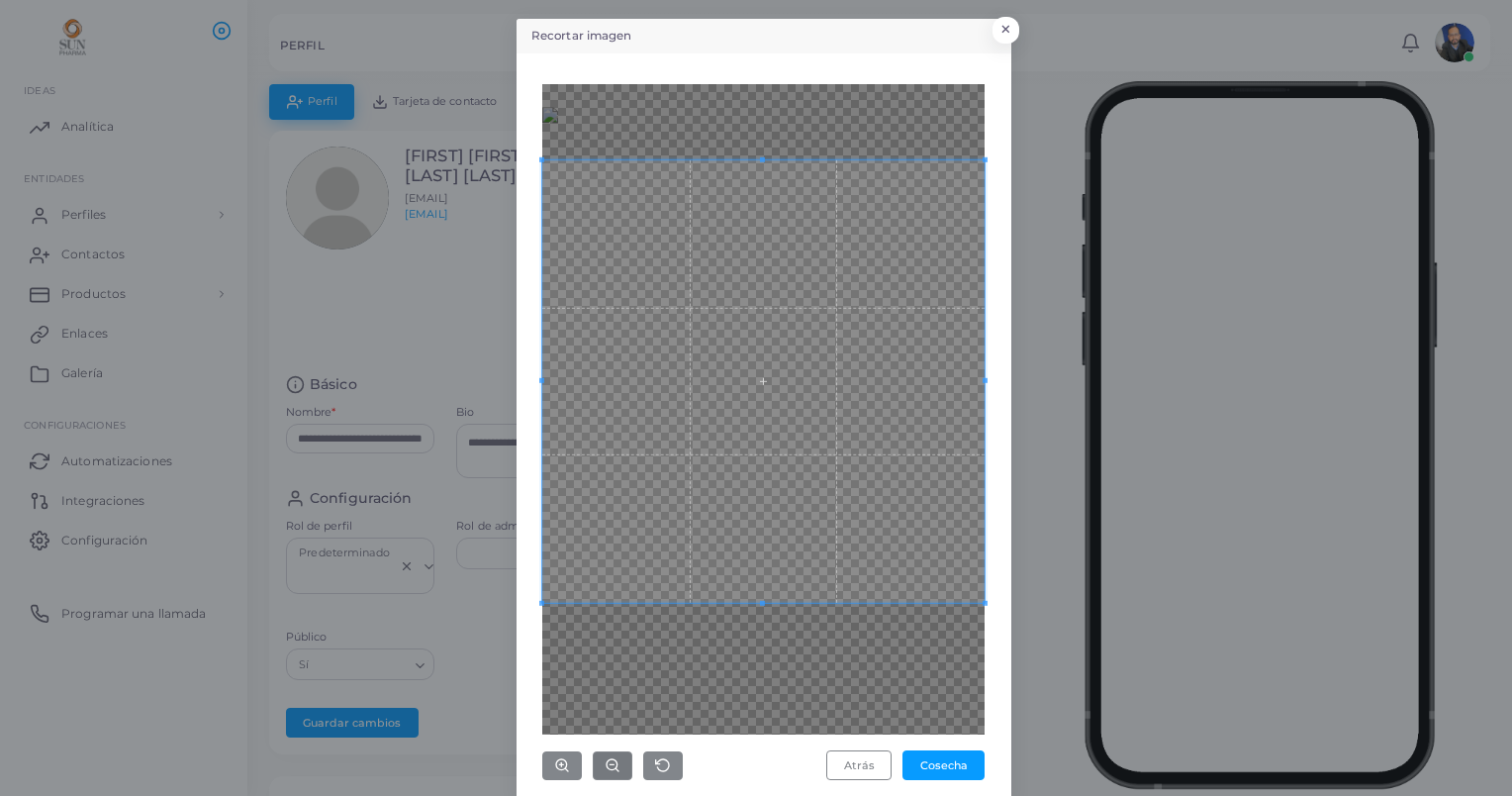 click at bounding box center [763, 409] 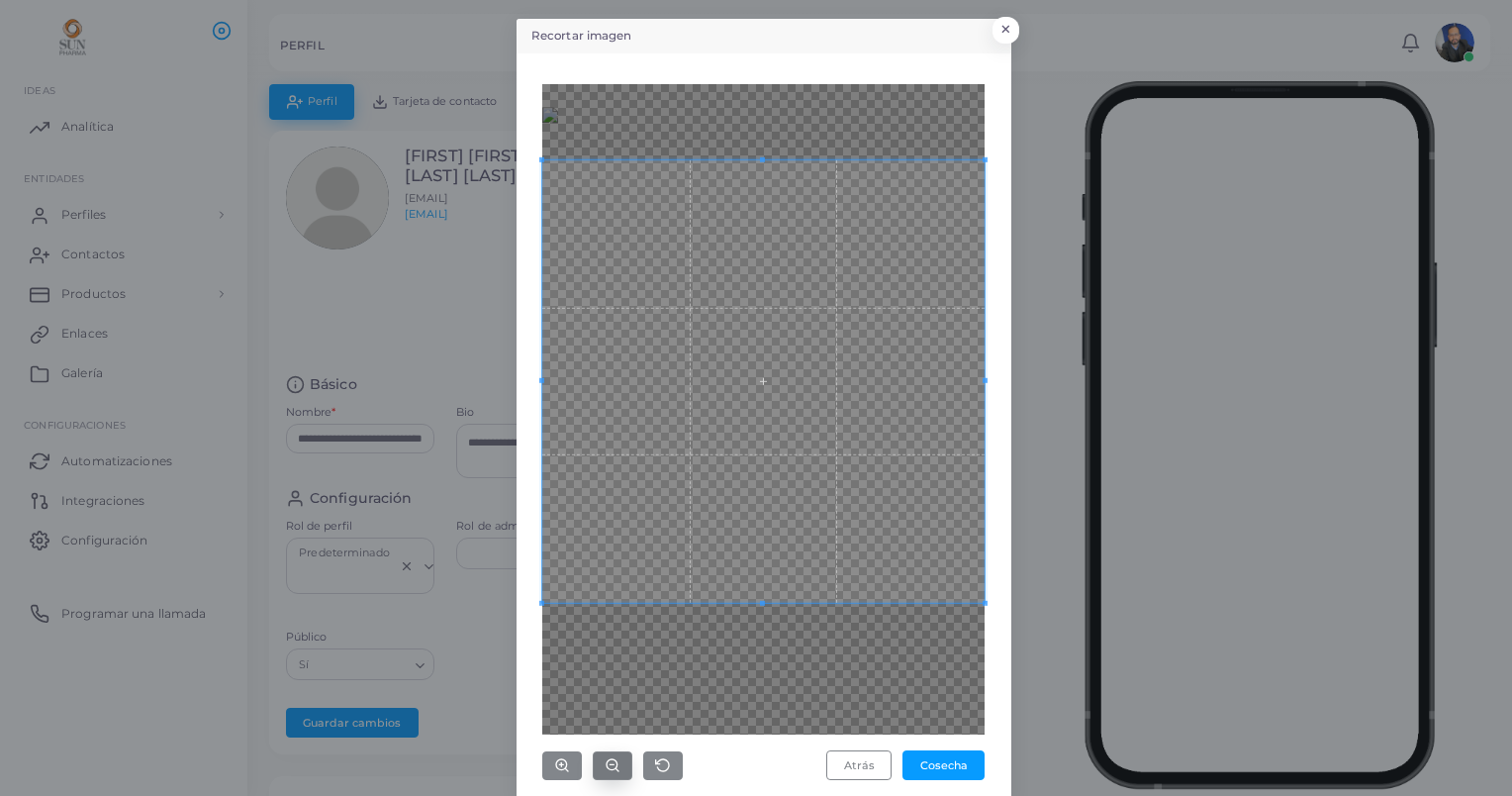 click 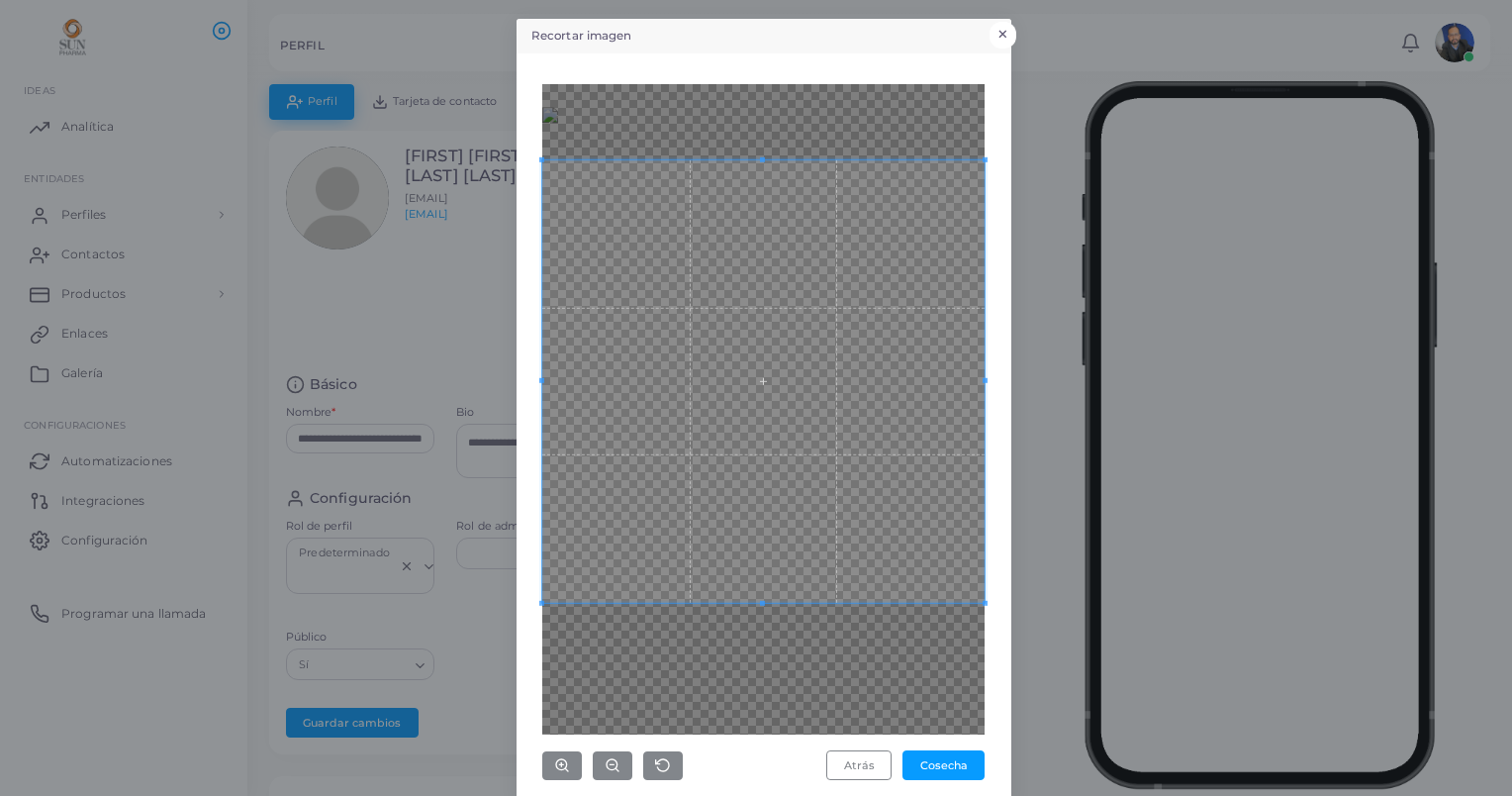 click on "×" at bounding box center [1002, 35] 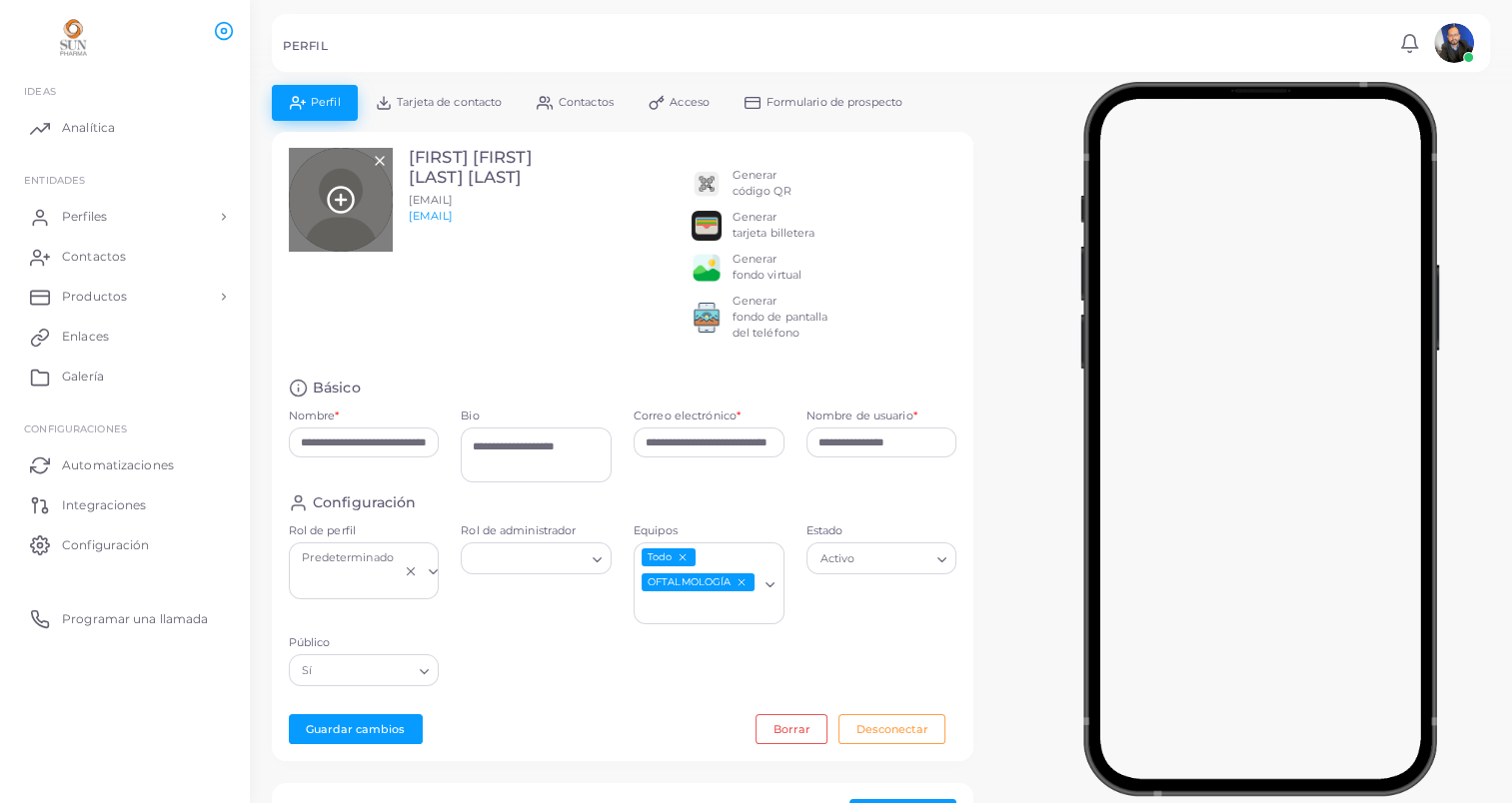 click 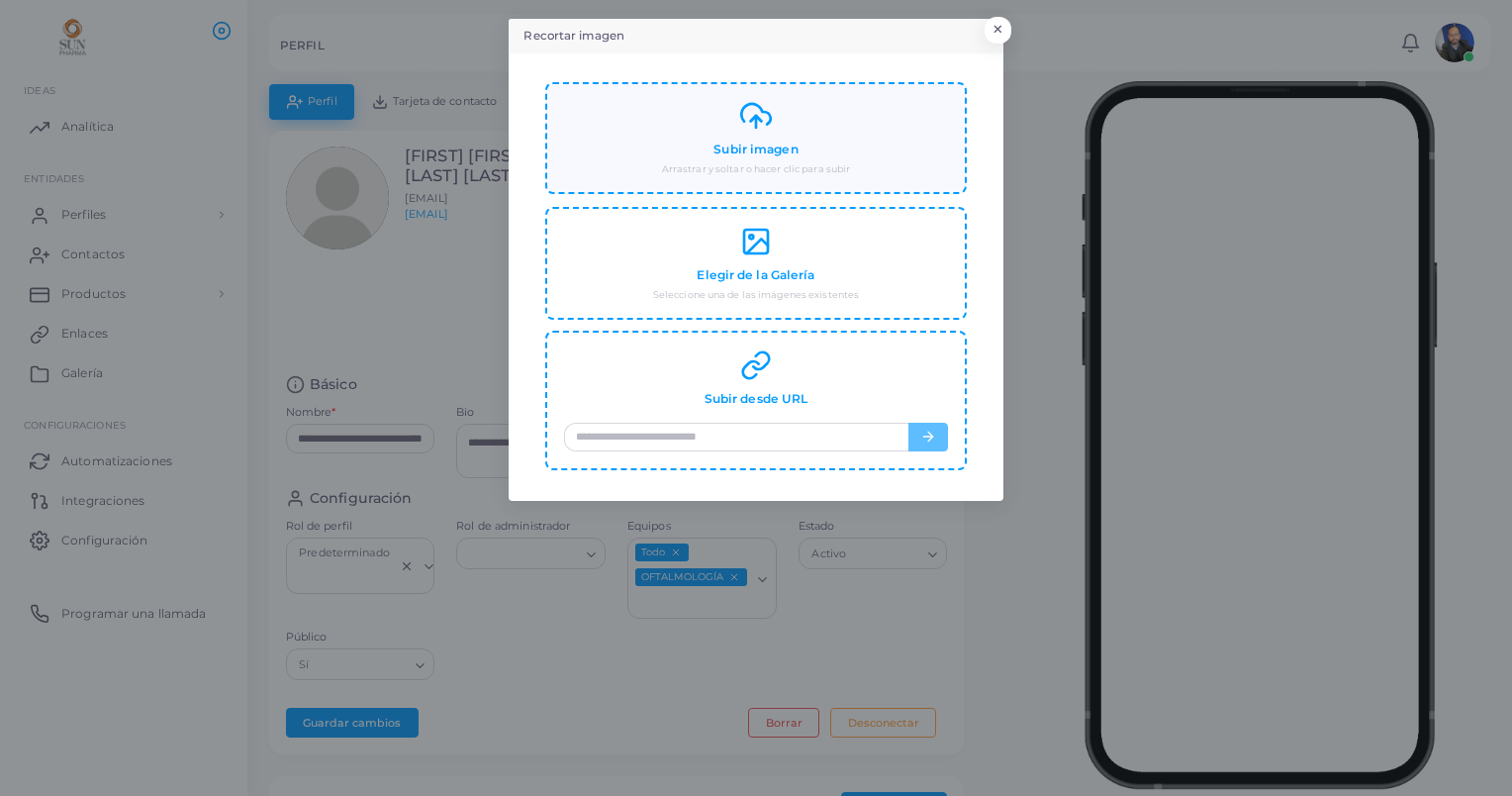 click on "Subir imagen" at bounding box center (755, 149) 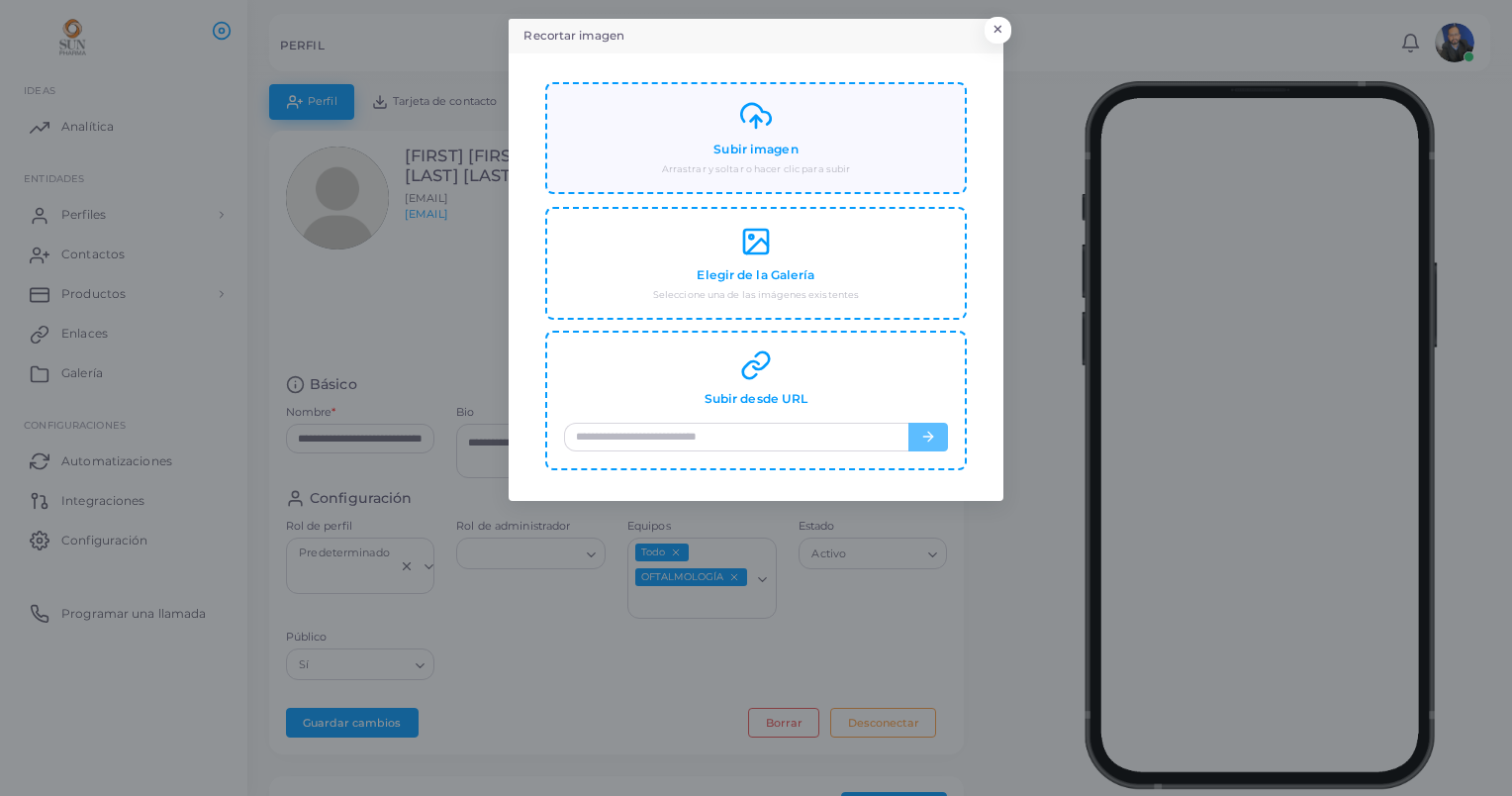 click on "Subir imagen" at bounding box center (755, 149) 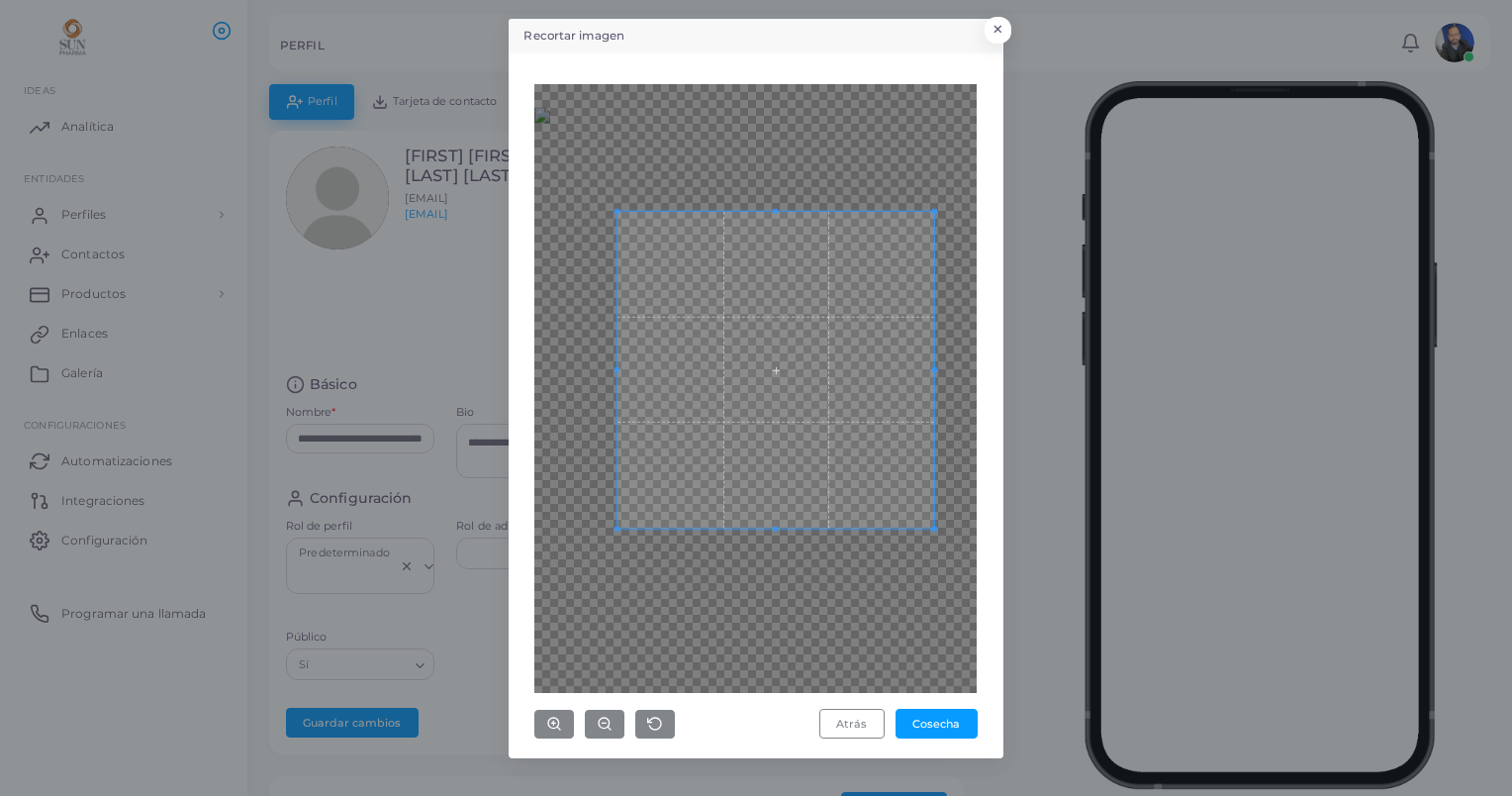 click at bounding box center (776, 369) 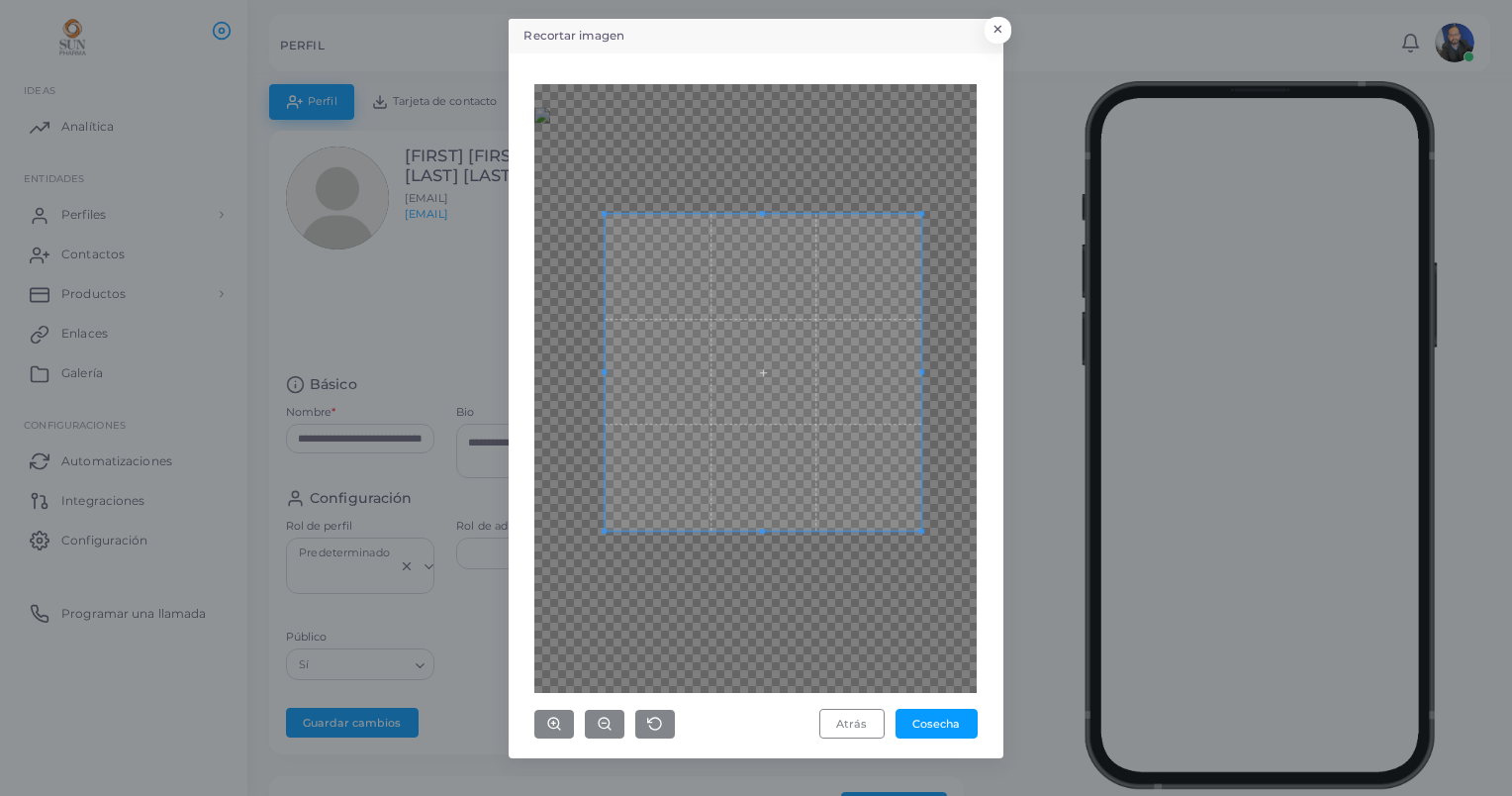 click at bounding box center [764, 372] 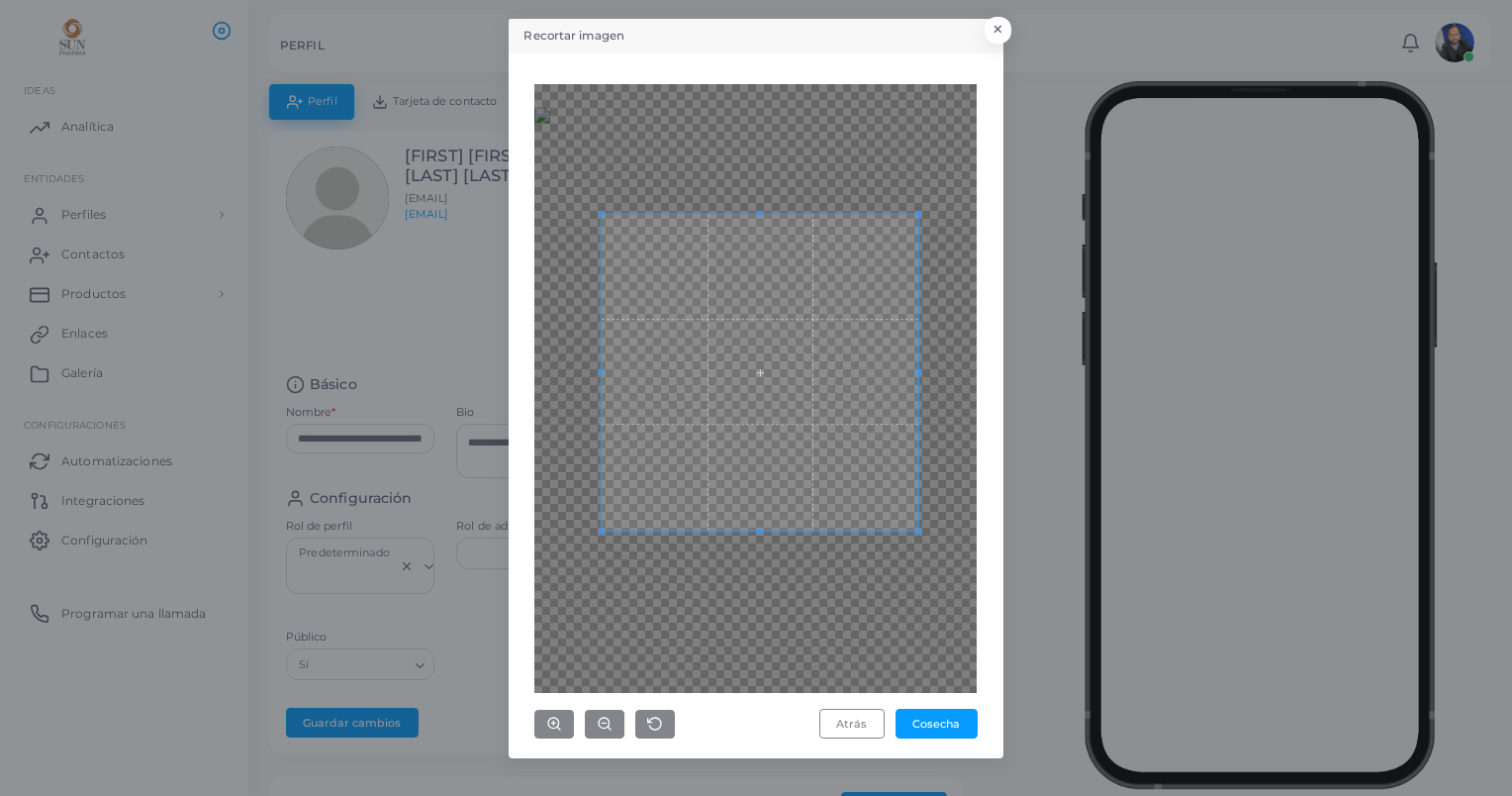 click at bounding box center [760, 372] 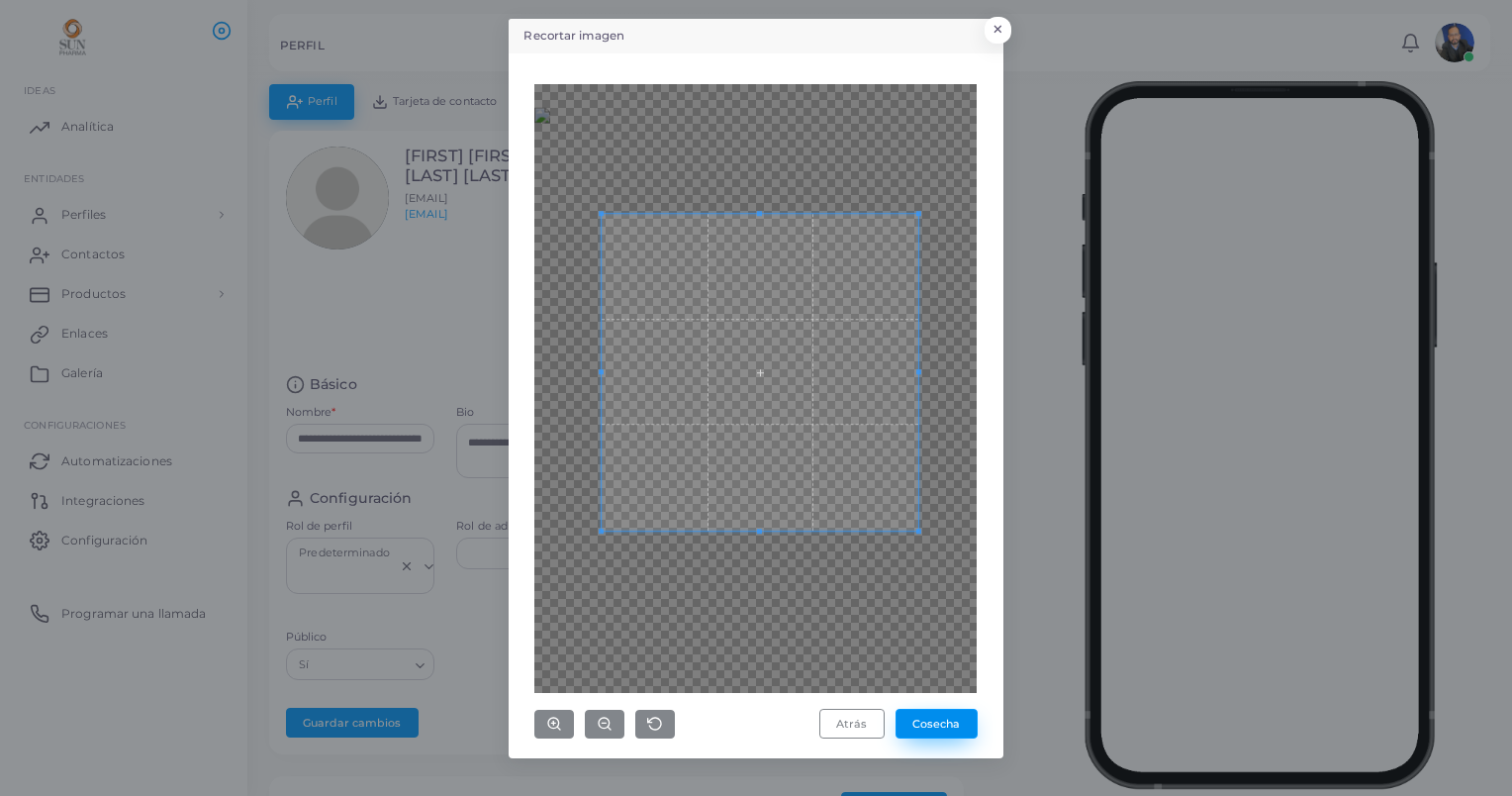 click on "Cosecha" at bounding box center (936, 724) 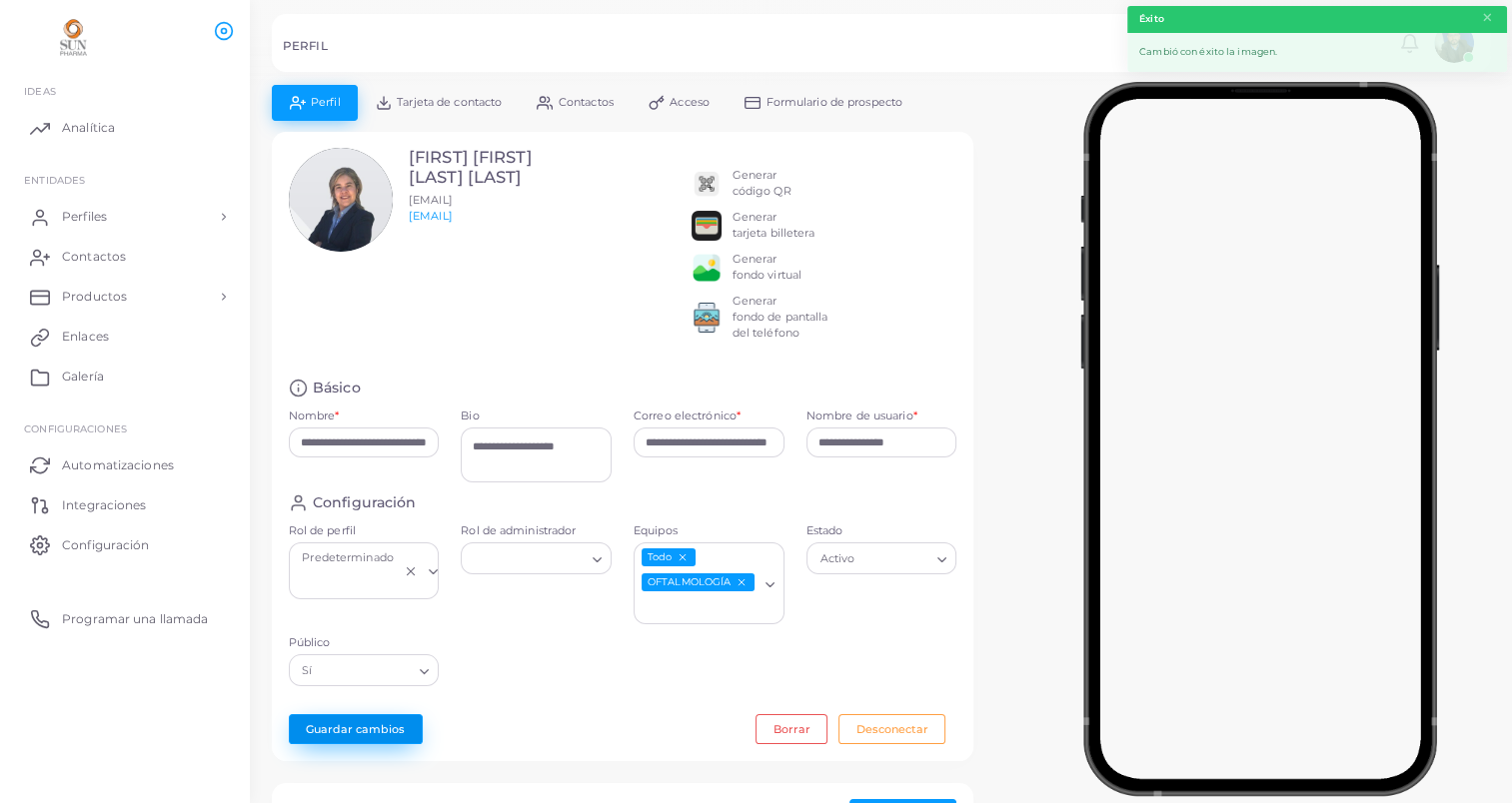 click on "Guardar cambios" at bounding box center [356, 729] 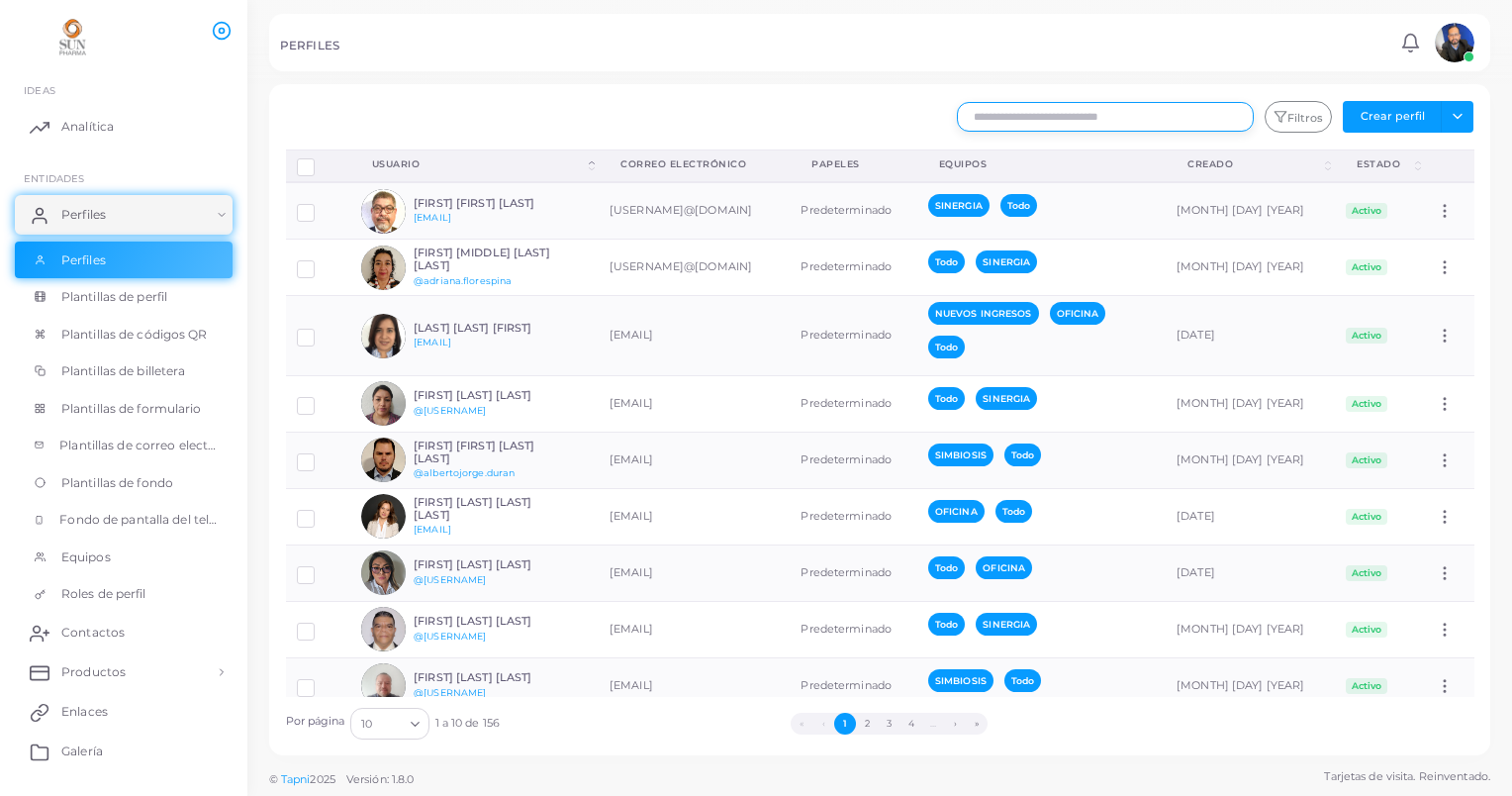click at bounding box center (1105, 117) 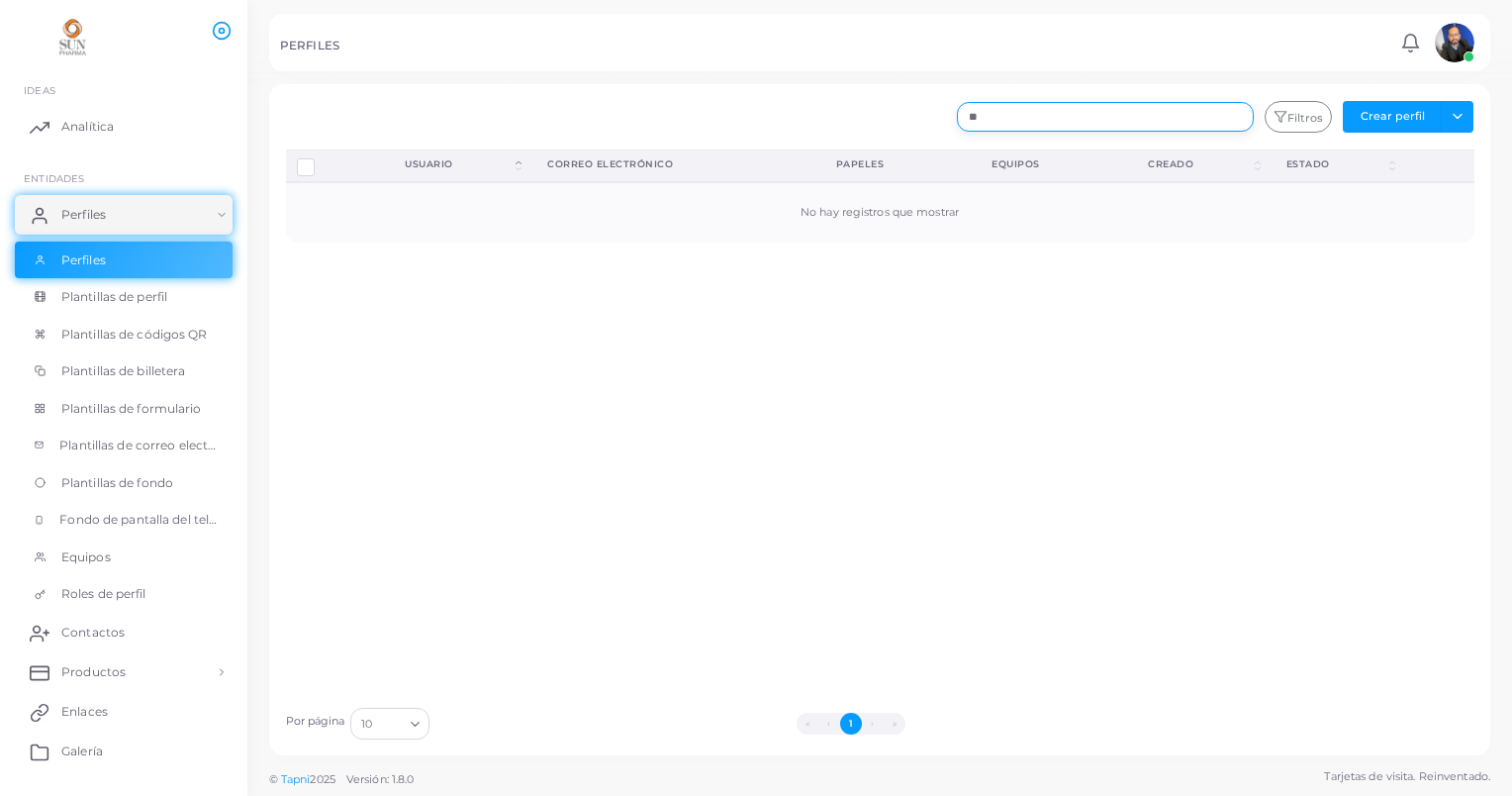type on "*" 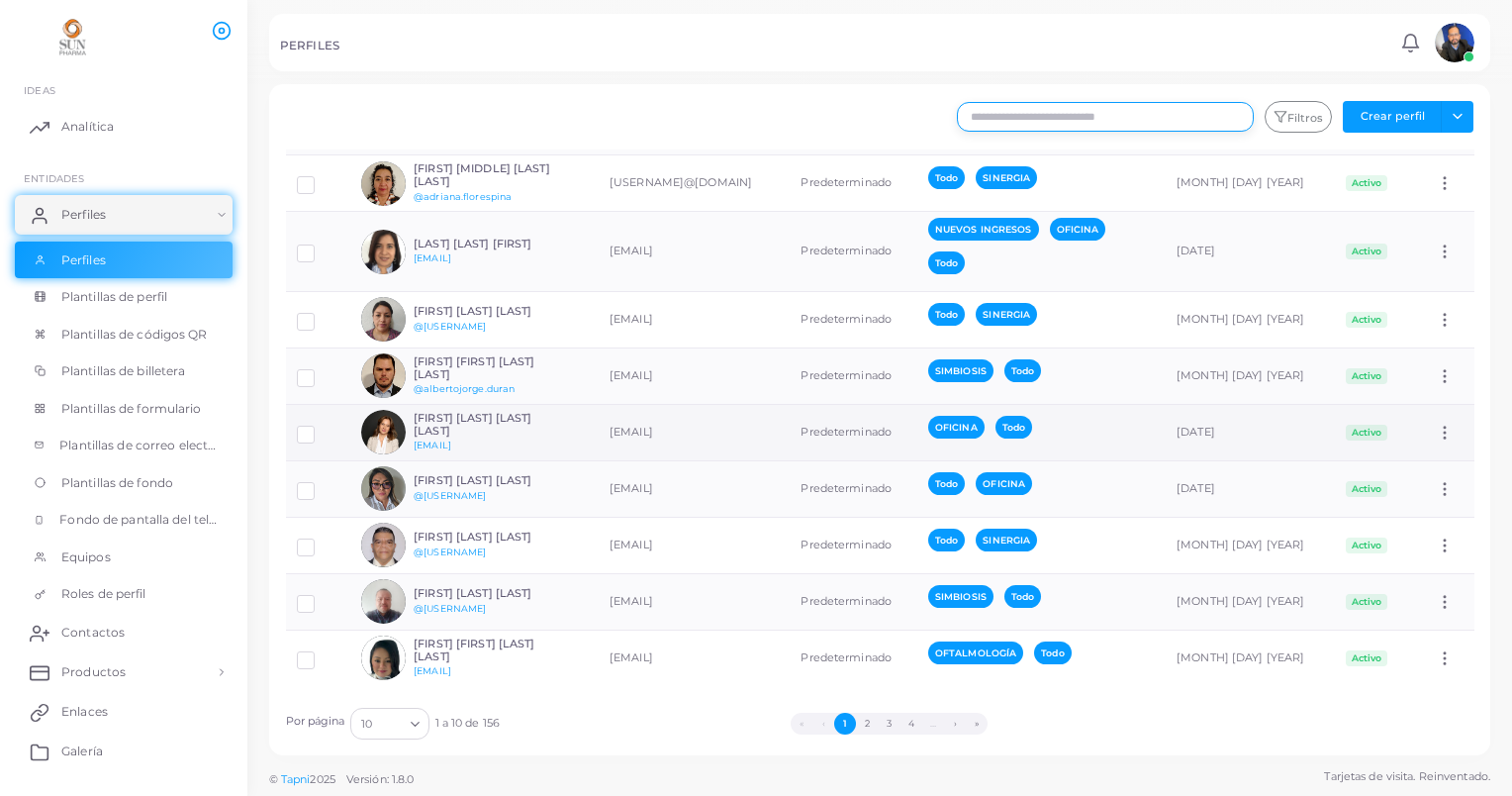 scroll, scrollTop: 0, scrollLeft: 0, axis: both 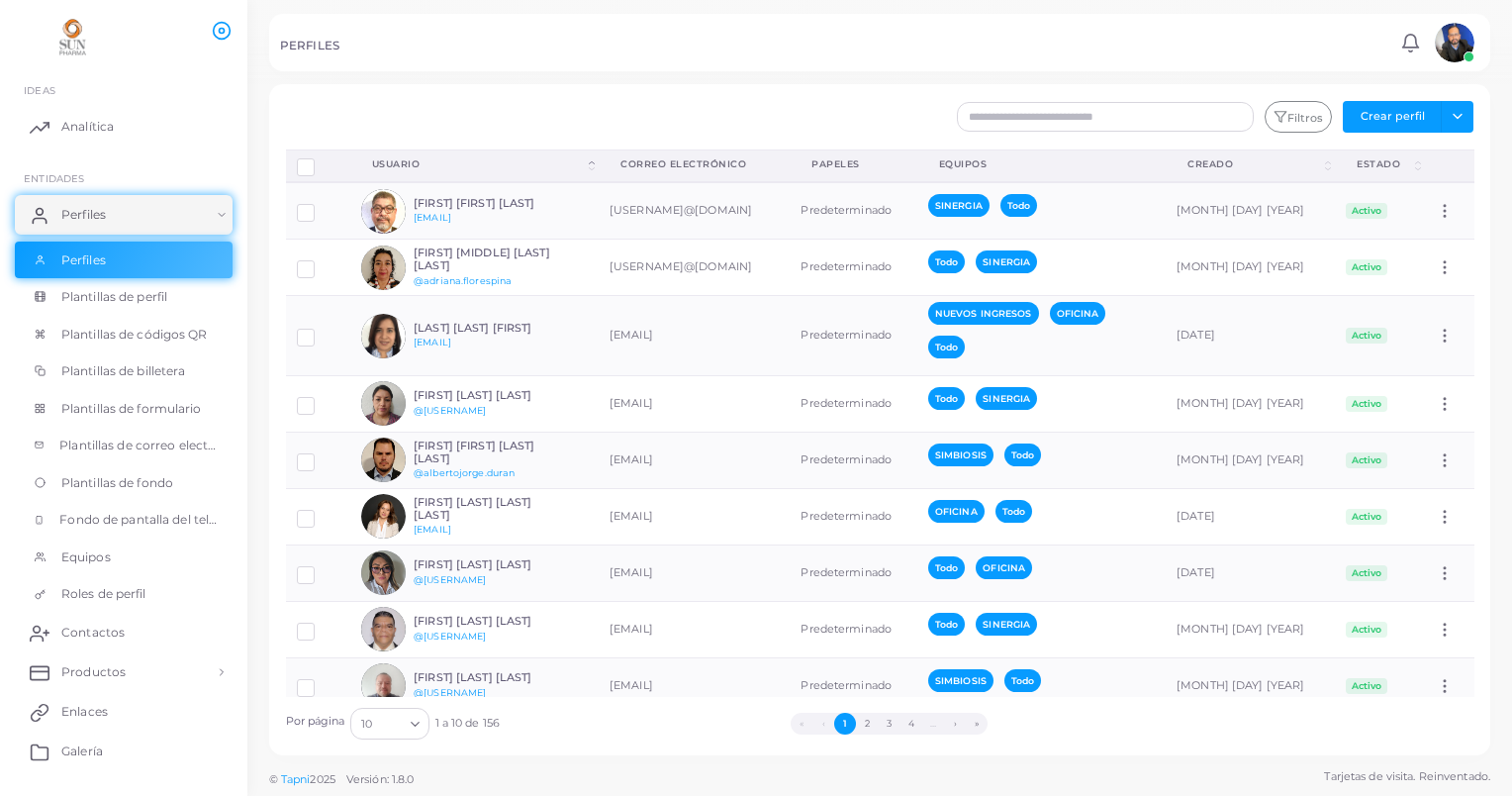 click on "Loading..." at bounding box center (417, 722) 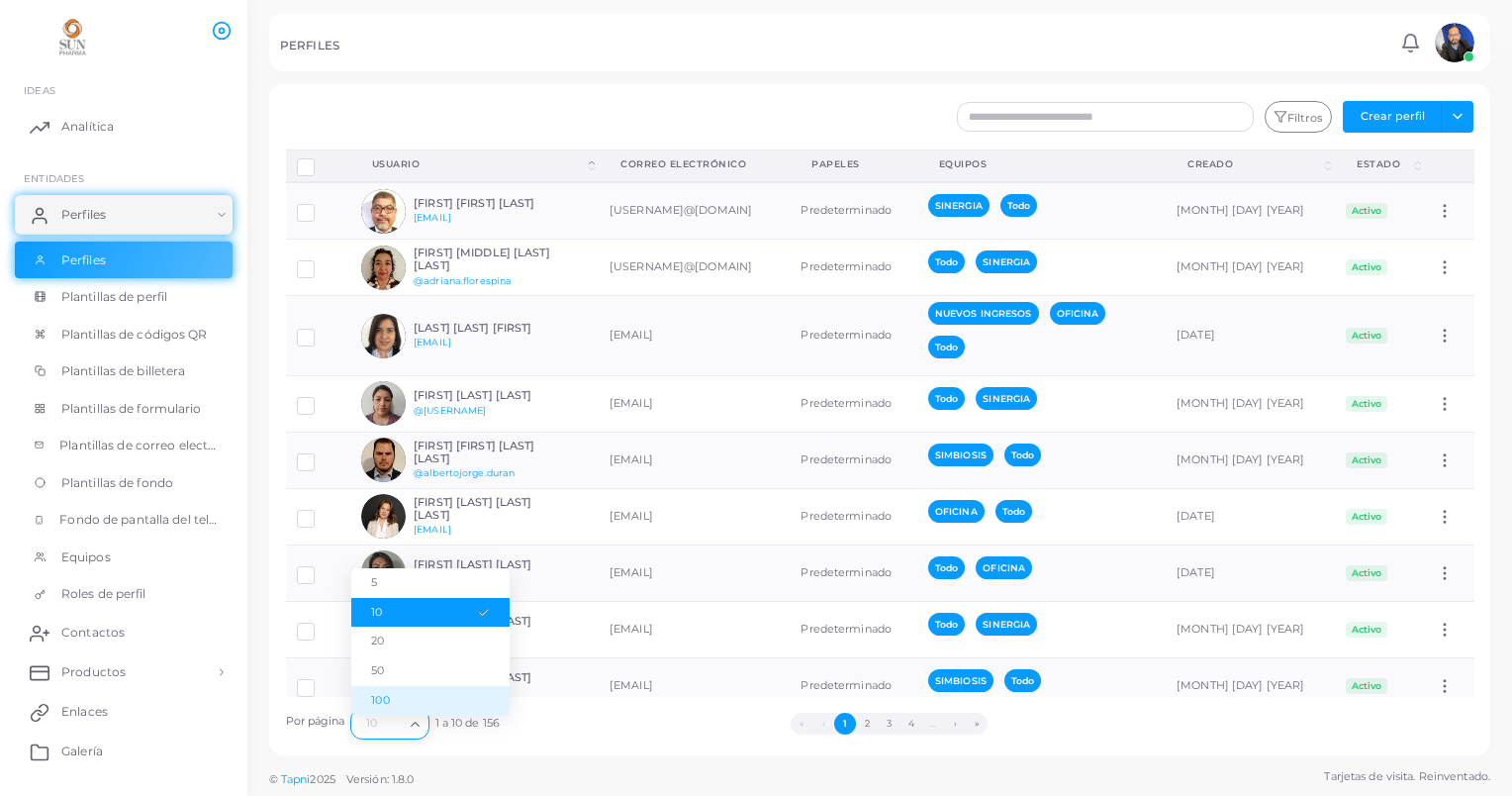 click on "100" at bounding box center [430, 701] 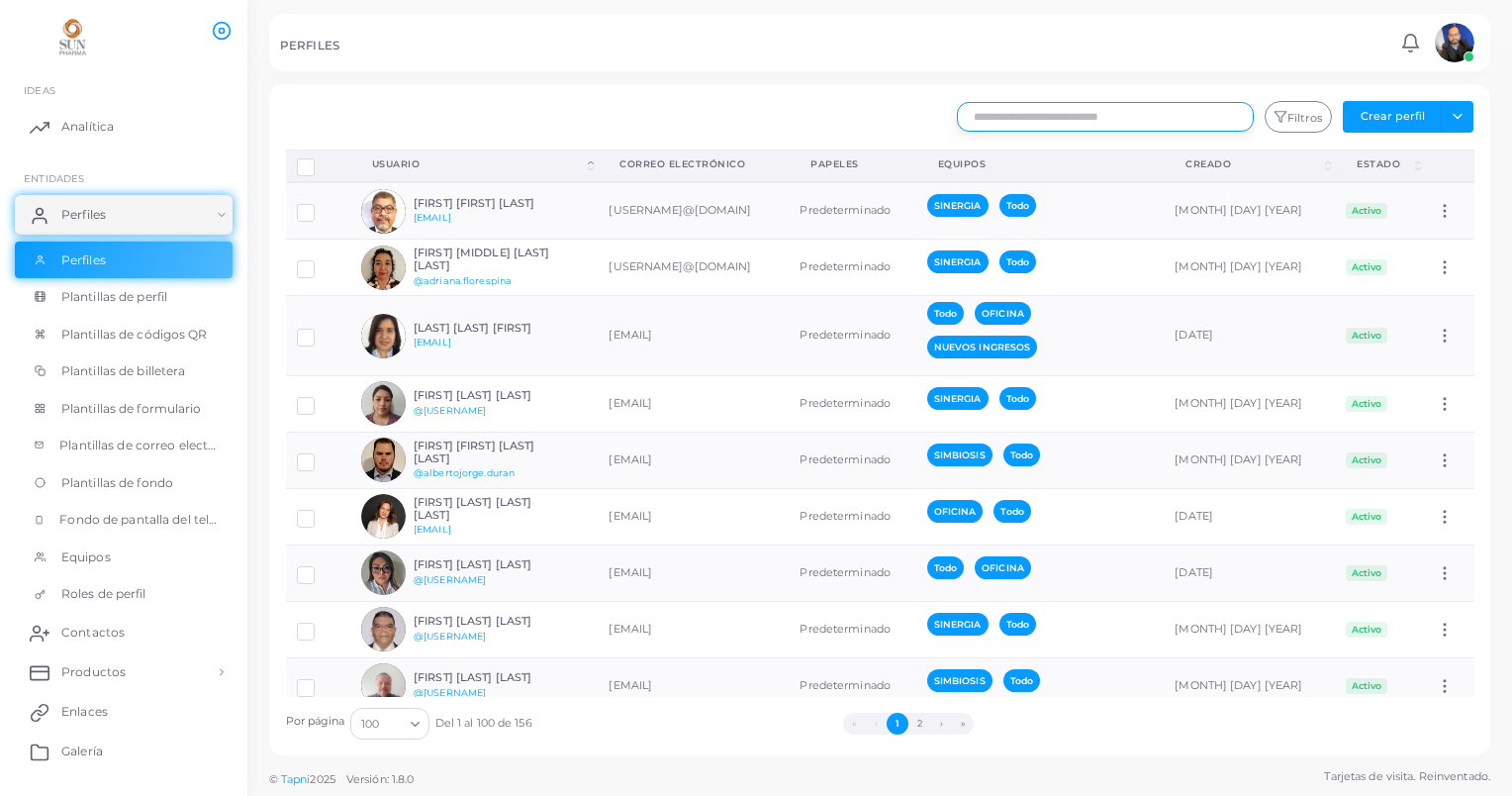 click at bounding box center (1105, 117) 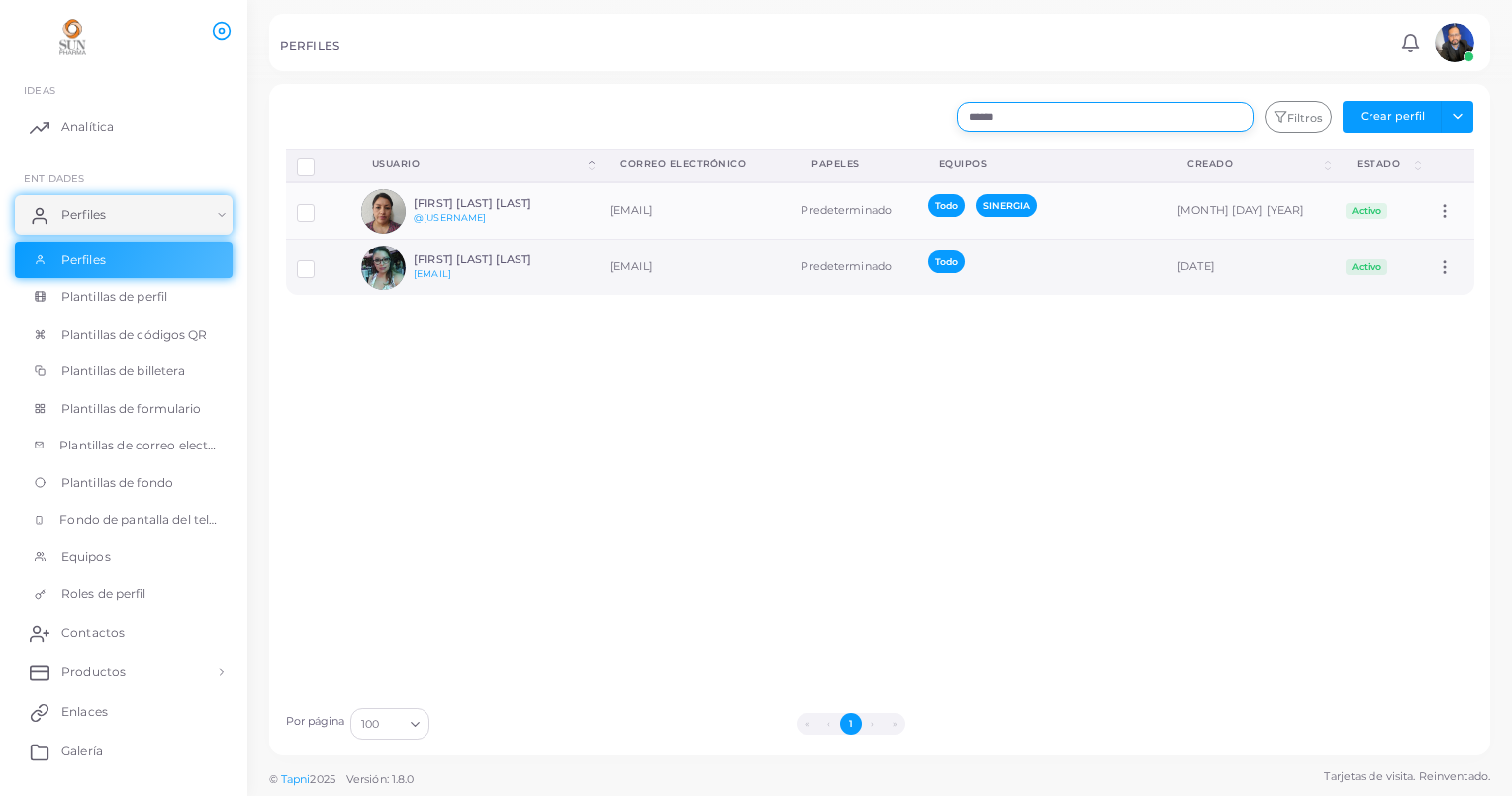 type on "******" 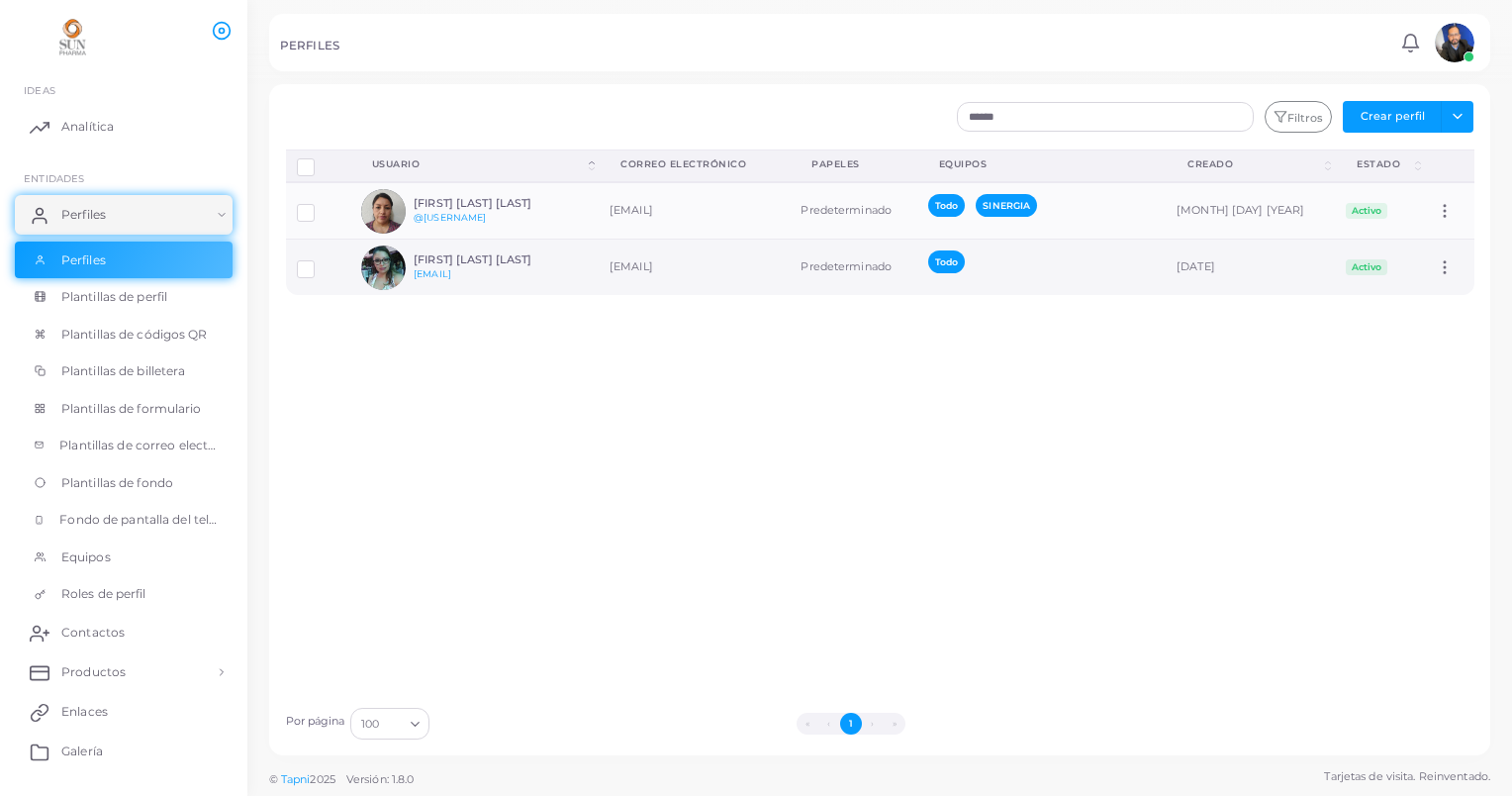 click on "[FIRST] [LAST] [LAST]" at bounding box center [486, 259] 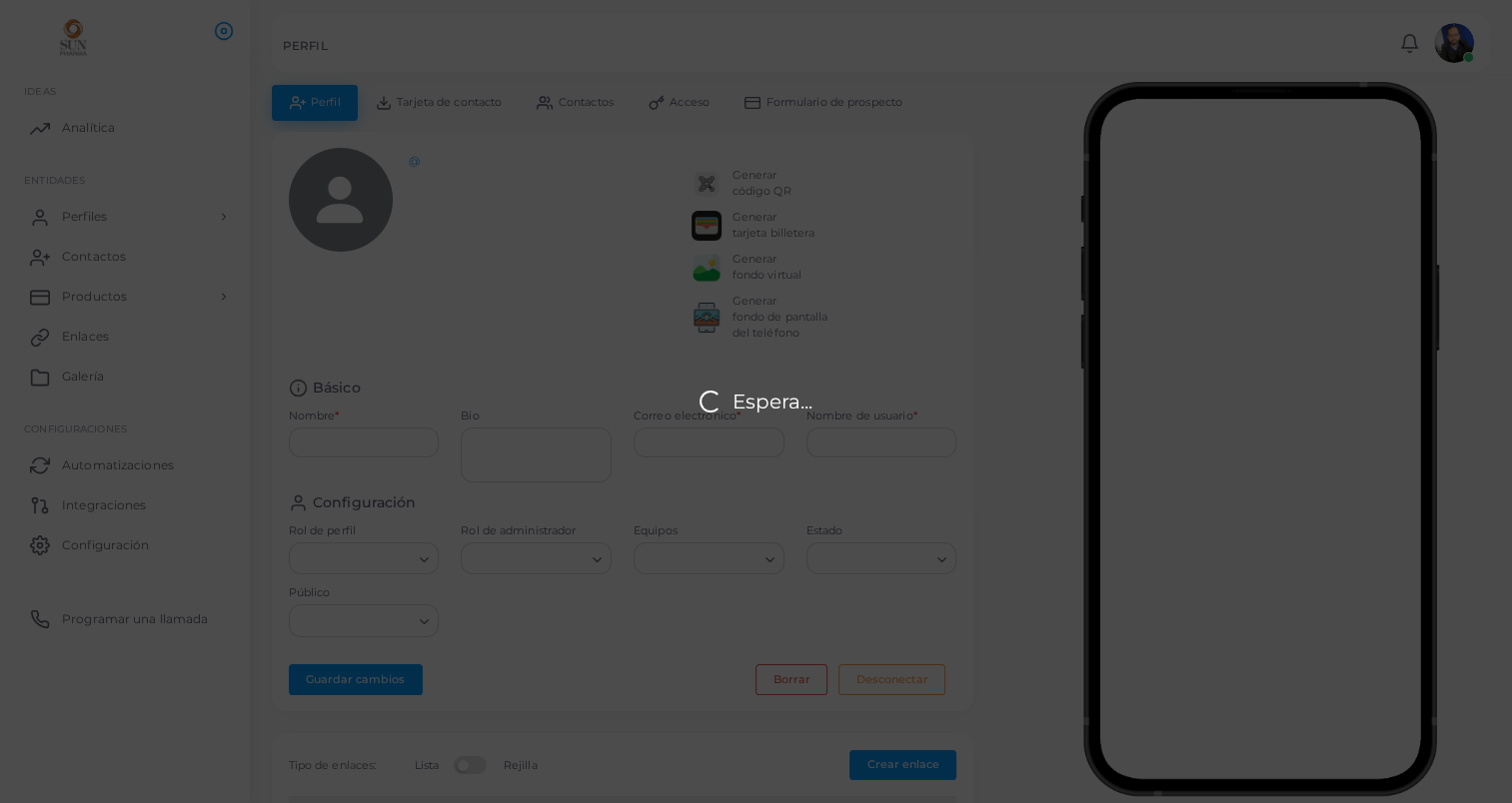 type on "**********" 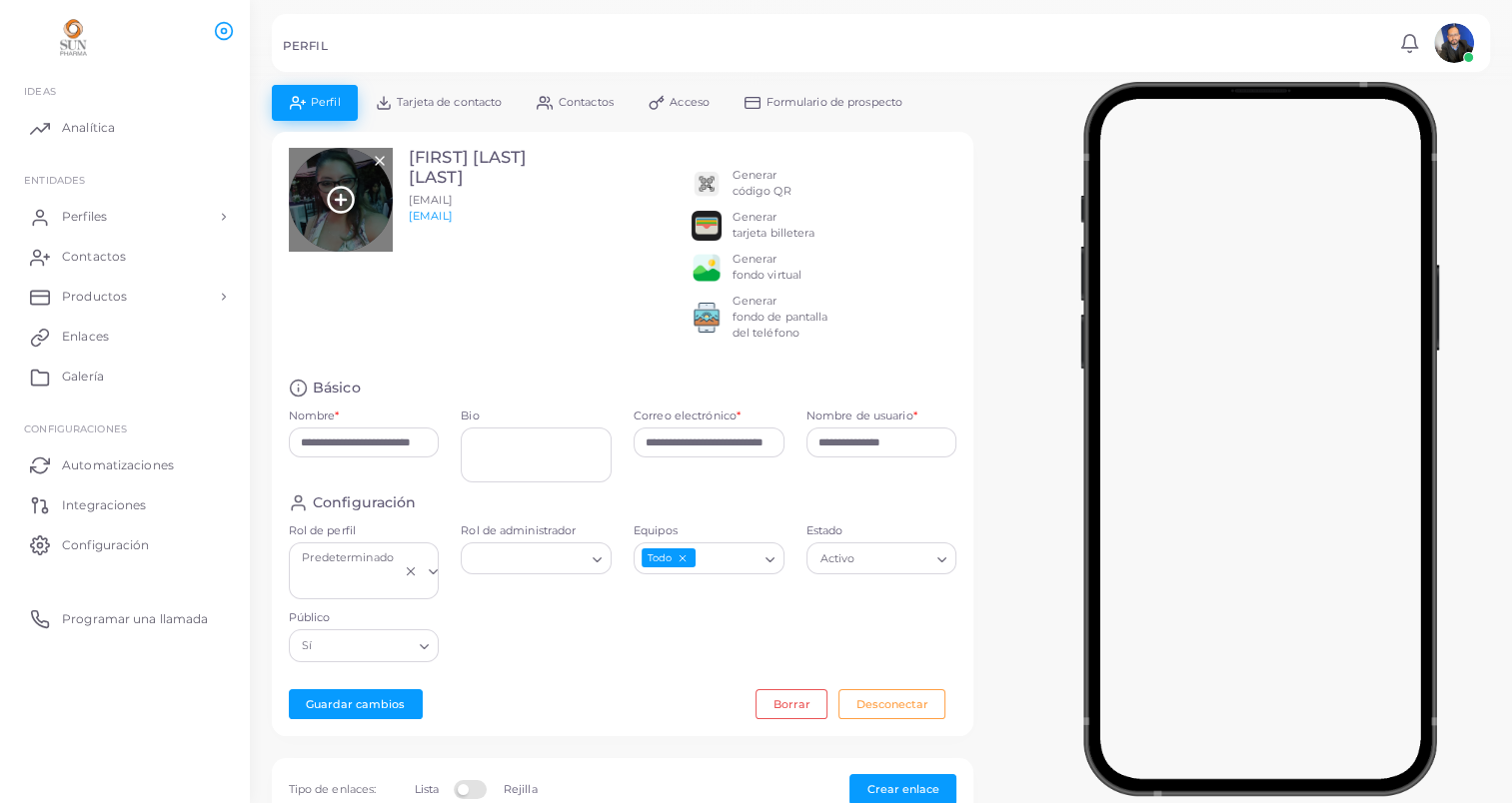 click 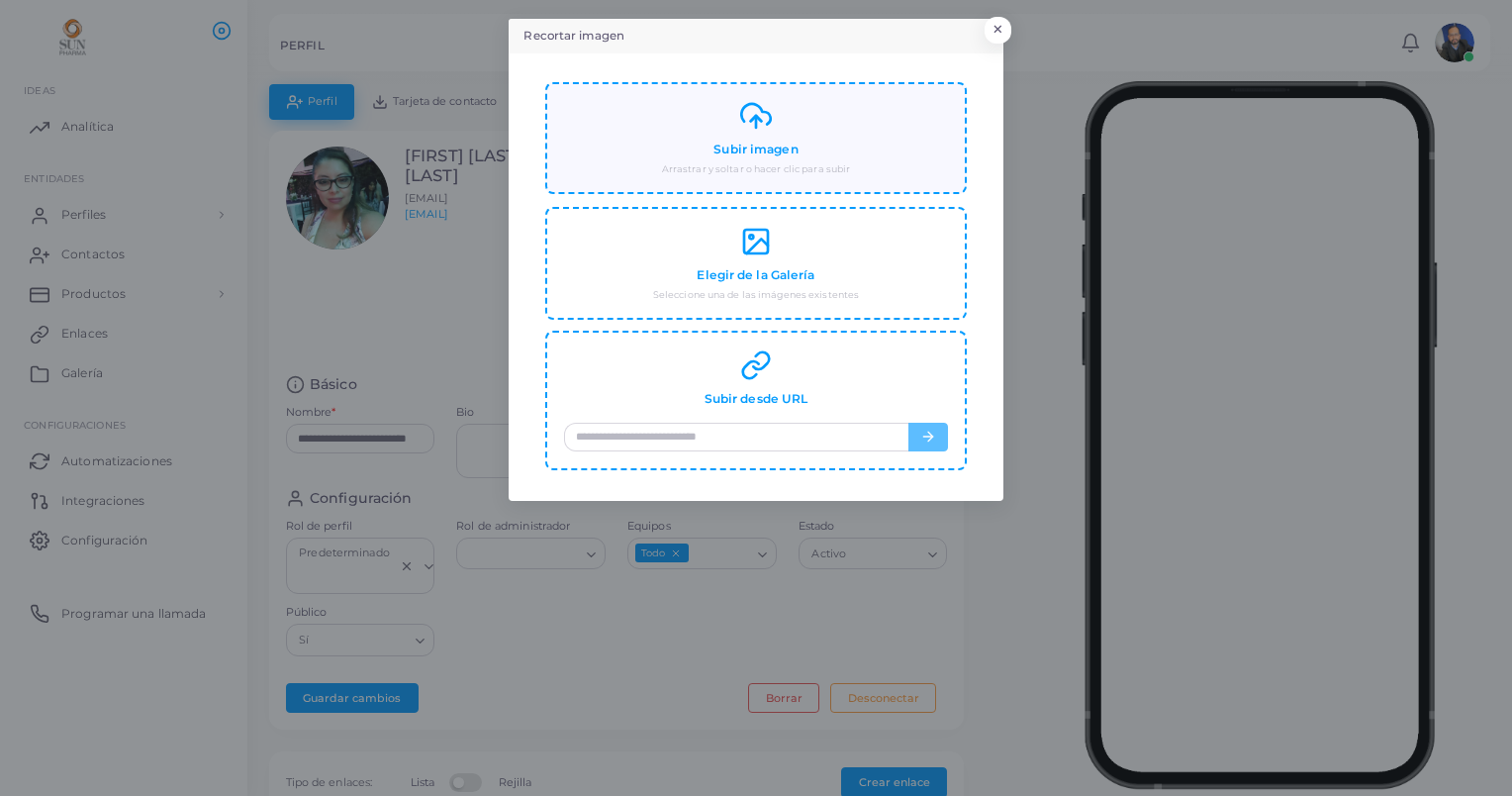click on "Subir imagen" at bounding box center [755, 149] 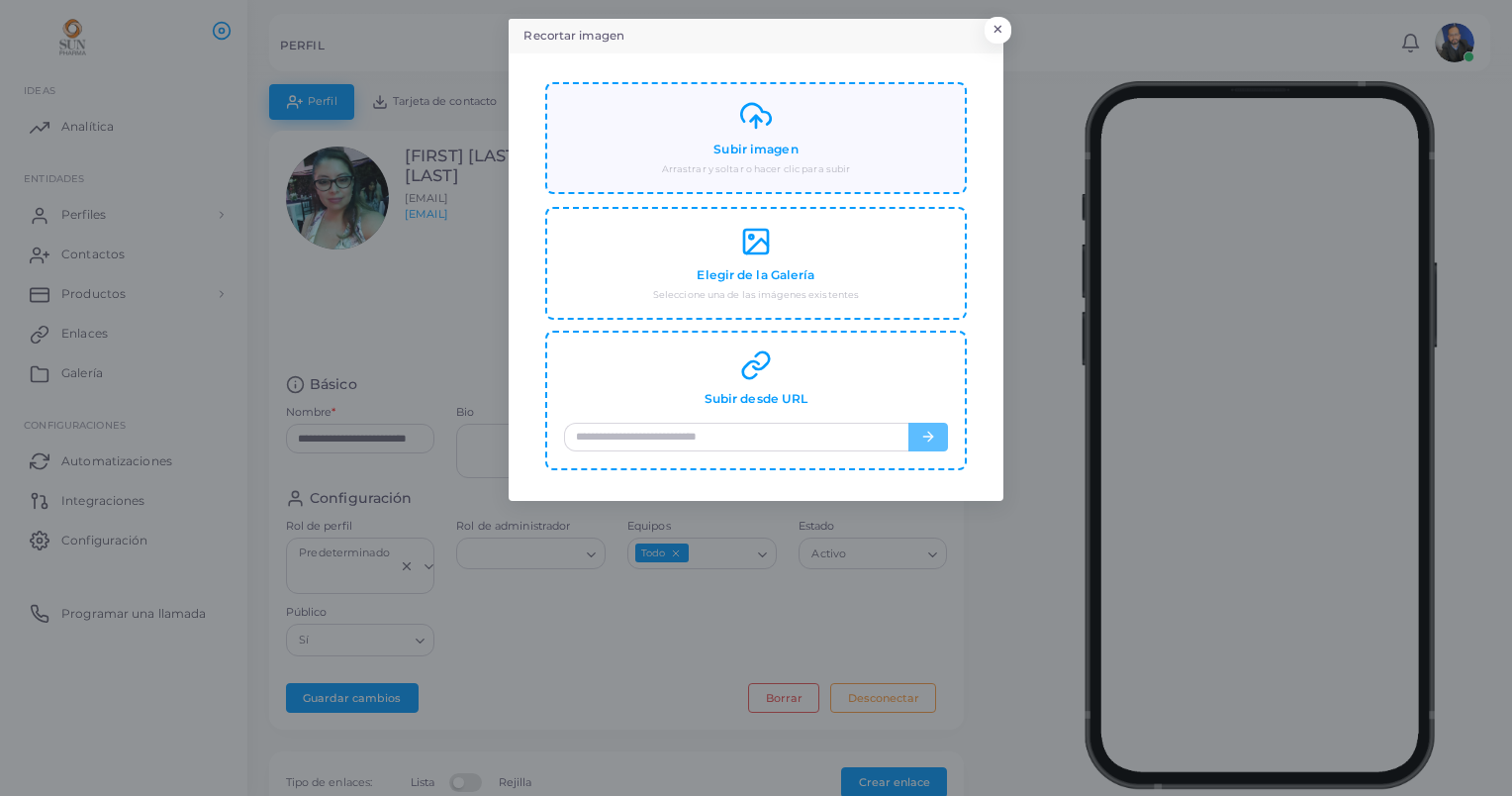click on "Subir imagen" at bounding box center [755, 149] 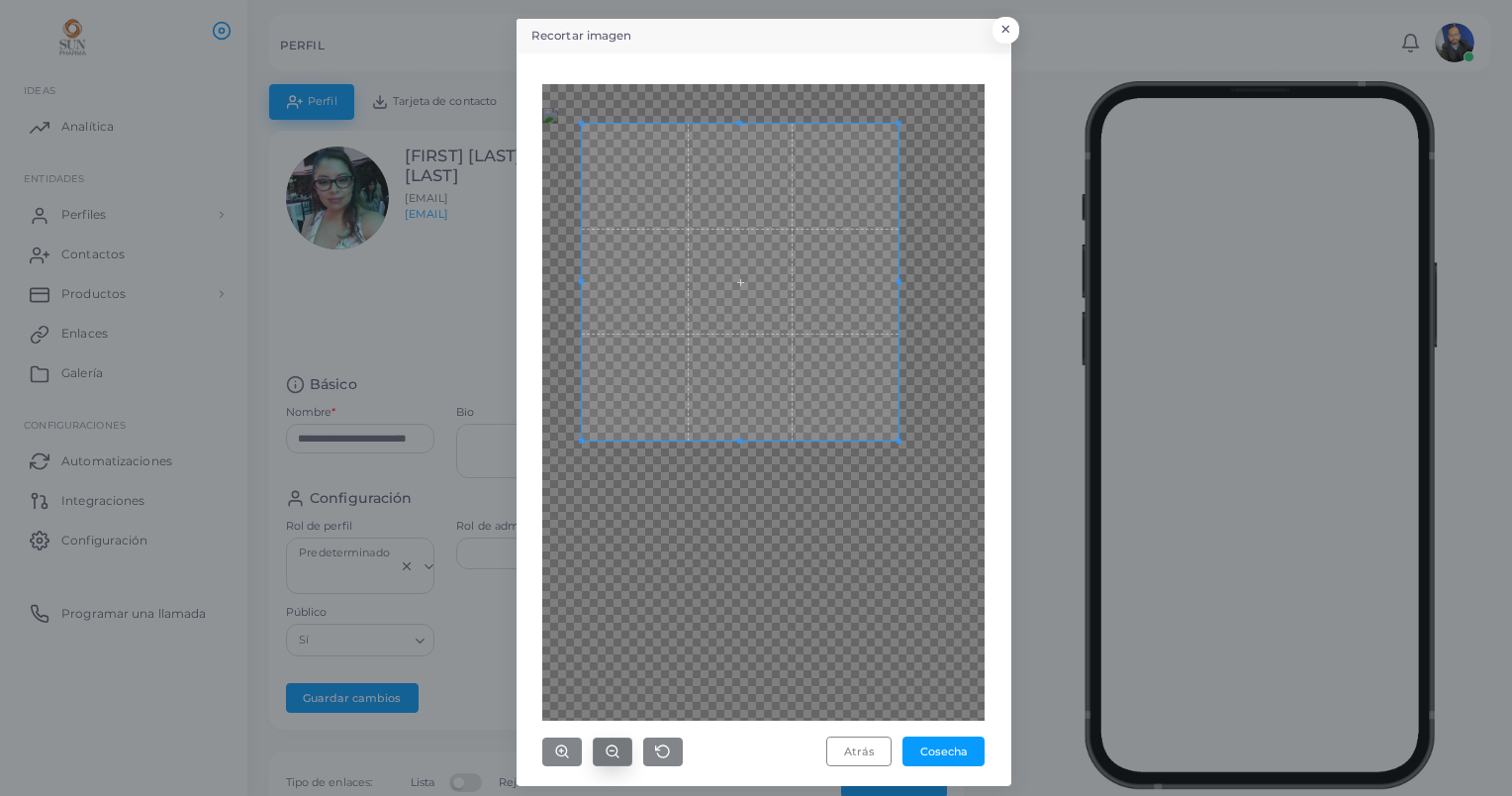 click 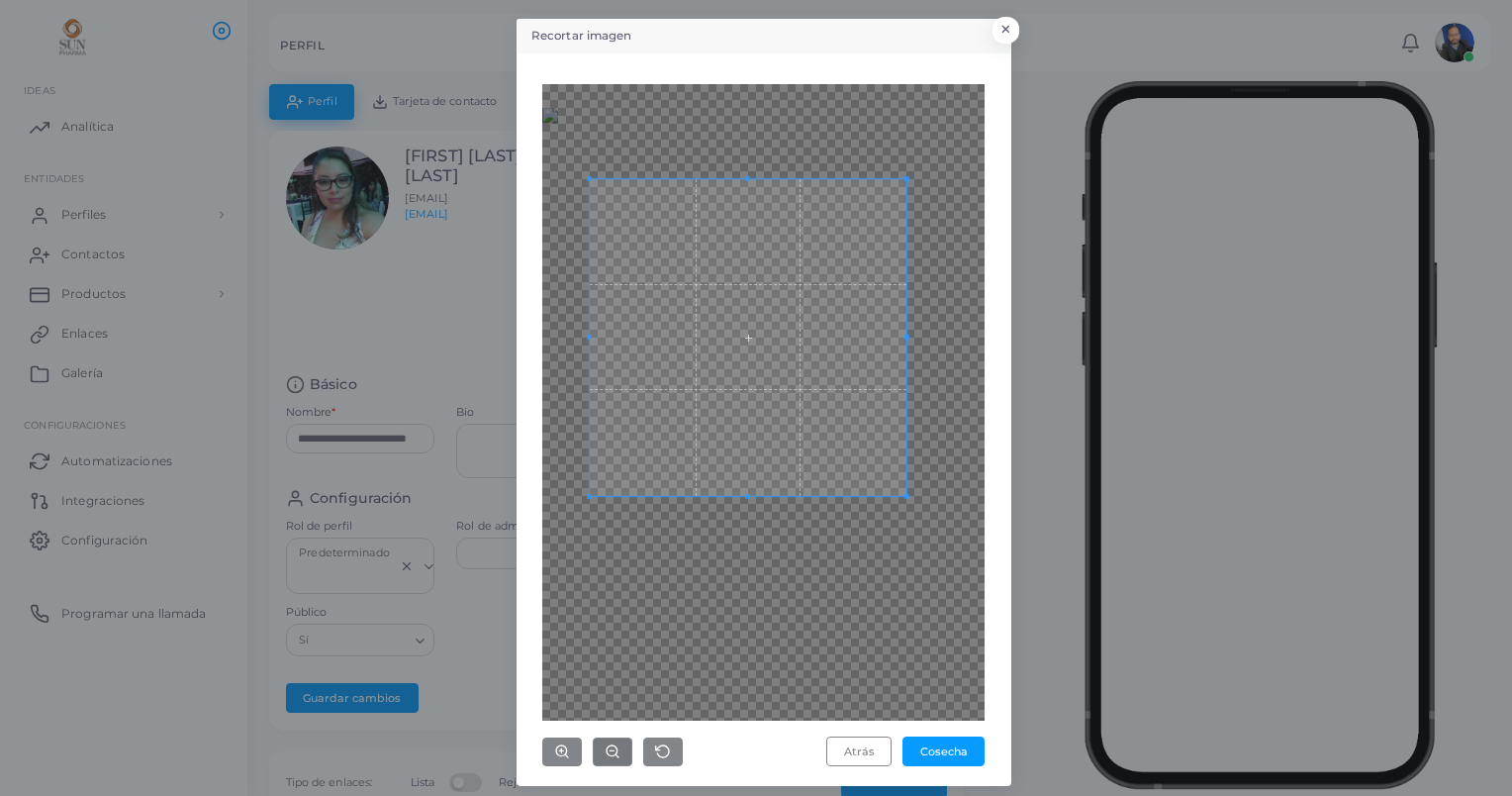 click at bounding box center (748, 338) 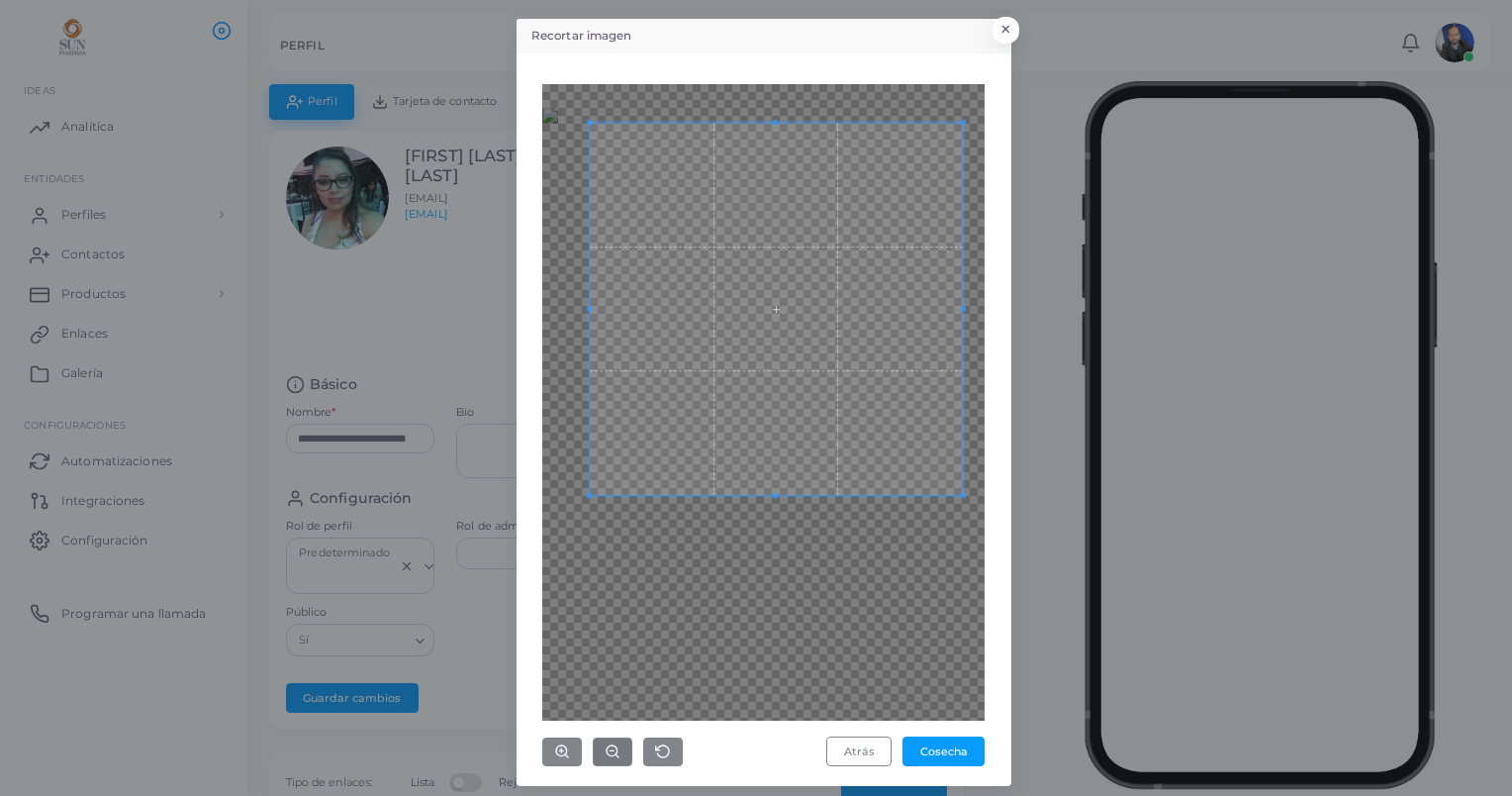 click at bounding box center [763, 402] 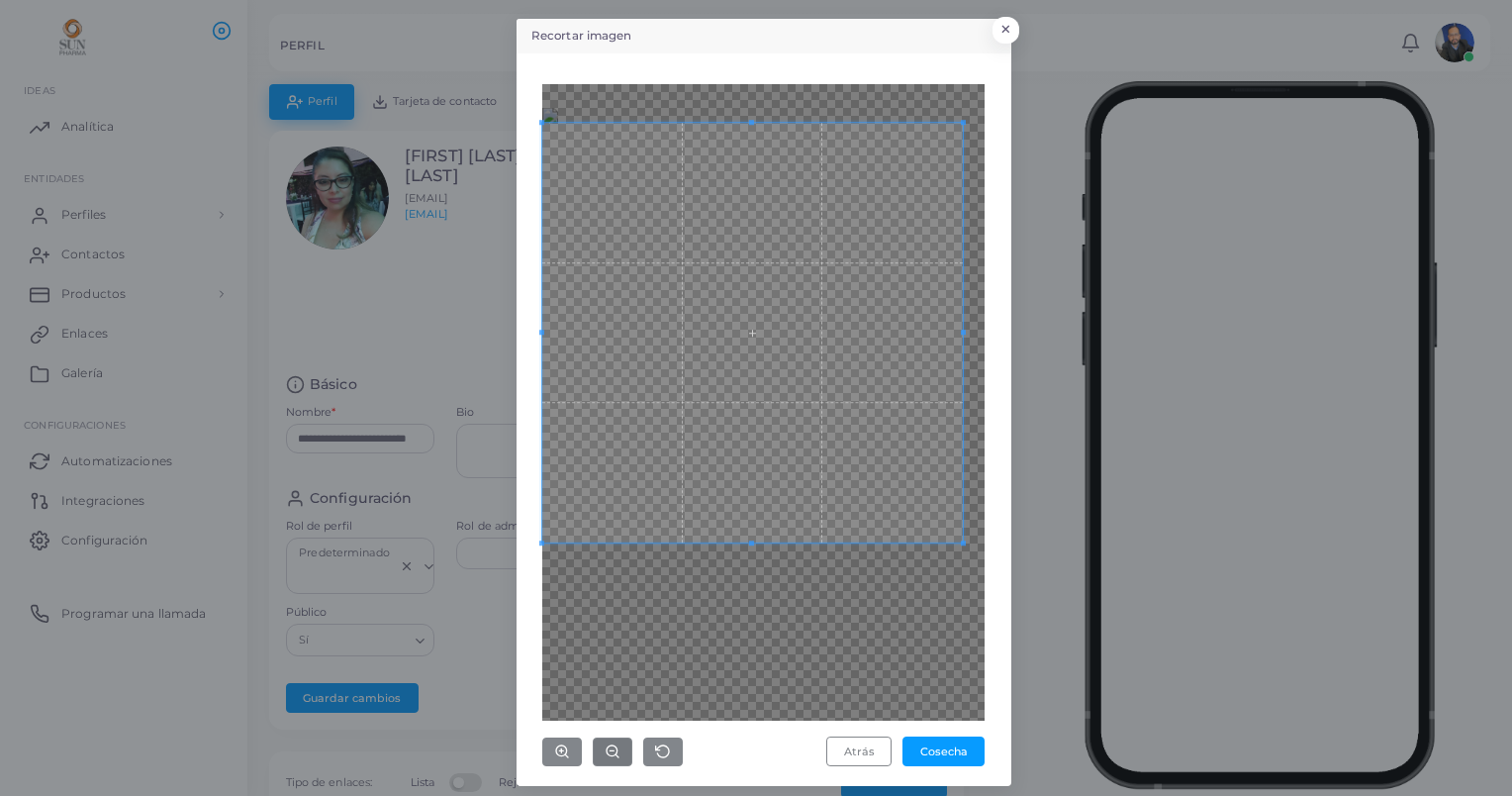click on "Recortar imagen ×  Atrás   Cosecha" at bounding box center [756, 398] 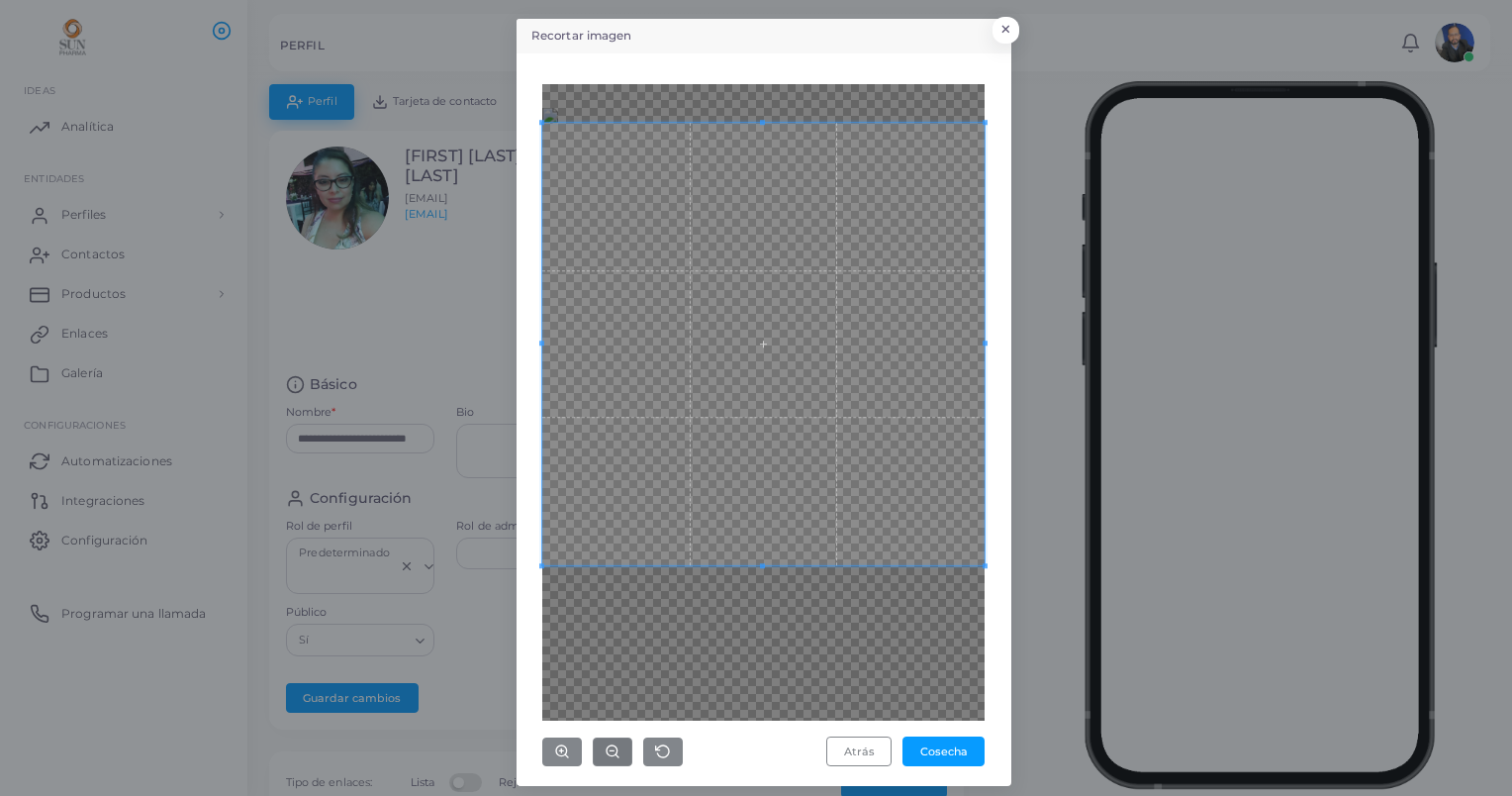 click on "Recortar imagen ×  Atrás   Cosecha" at bounding box center [756, 398] 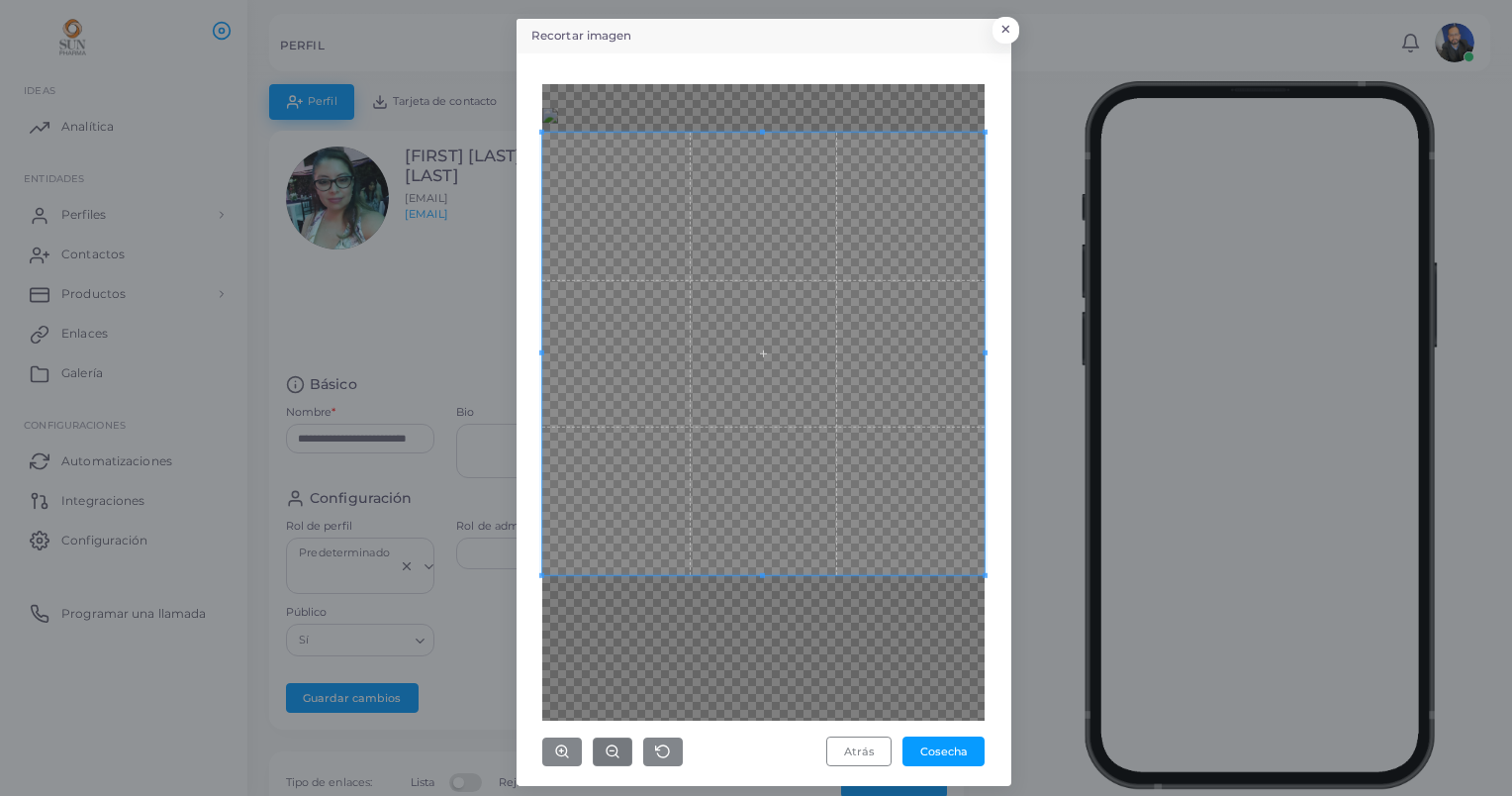 click at bounding box center [763, 352] 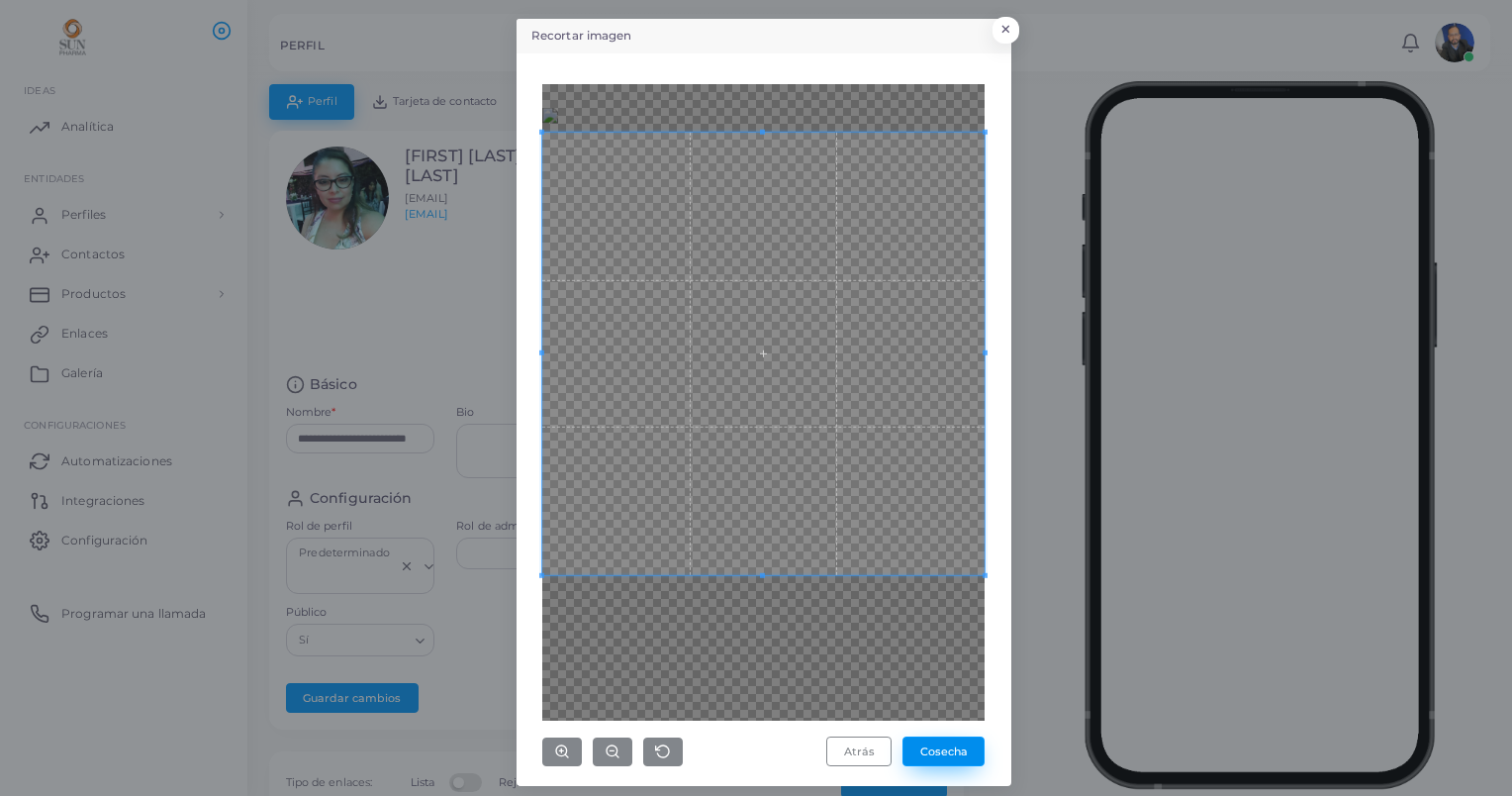 click on "Cosecha" at bounding box center (943, 751) 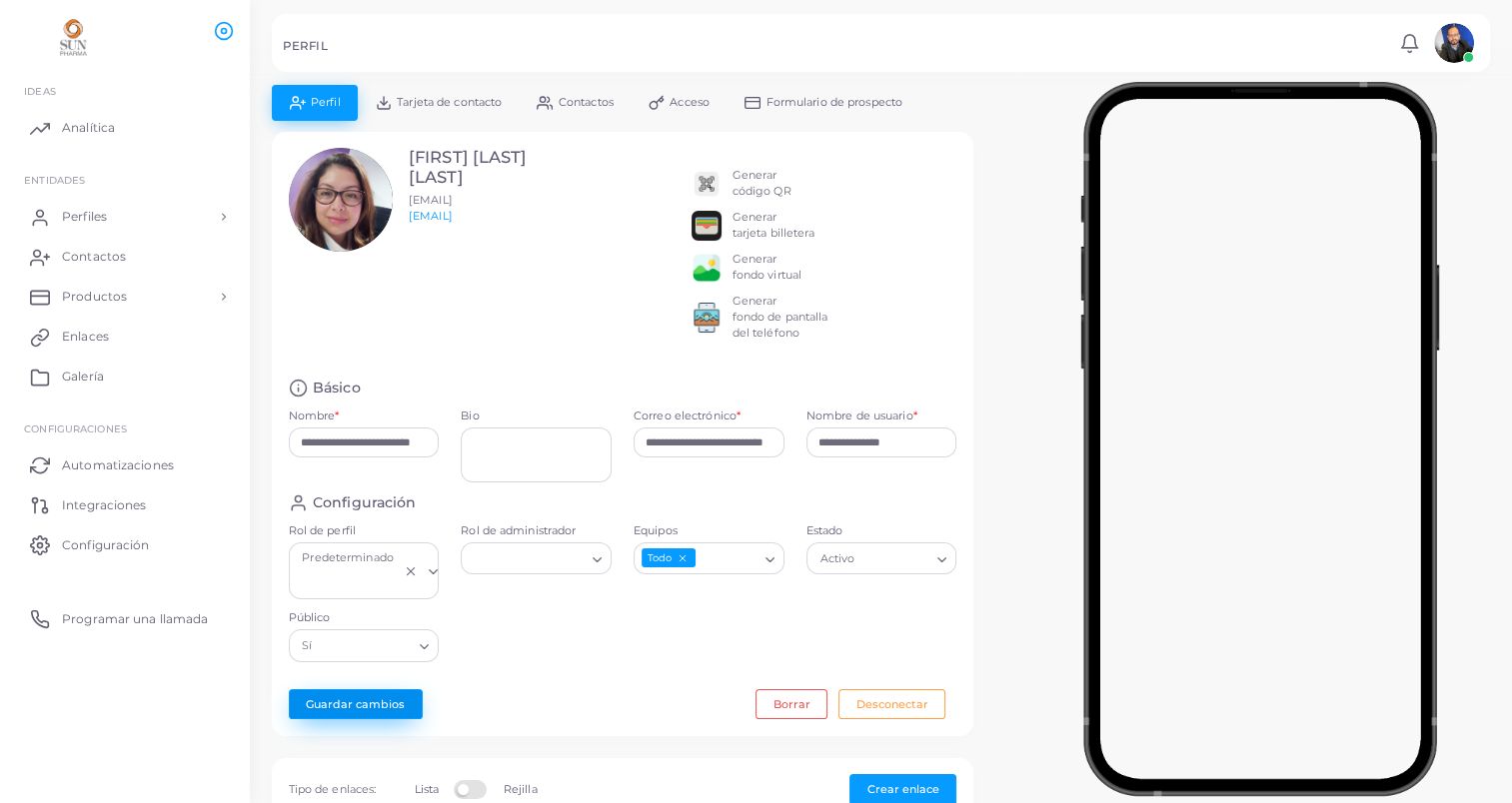 click on "Guardar cambios" at bounding box center [356, 704] 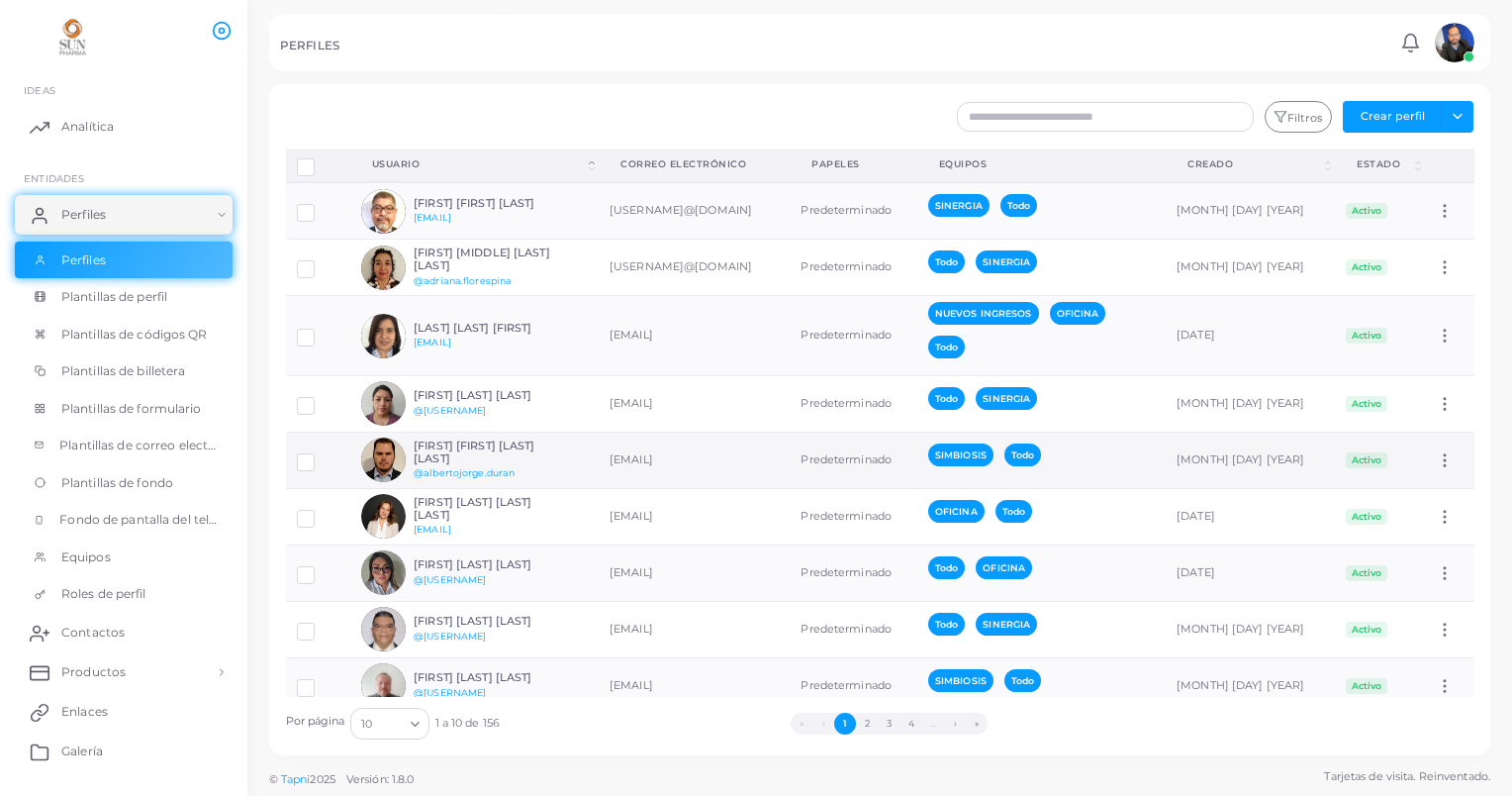 scroll, scrollTop: 103, scrollLeft: 0, axis: vertical 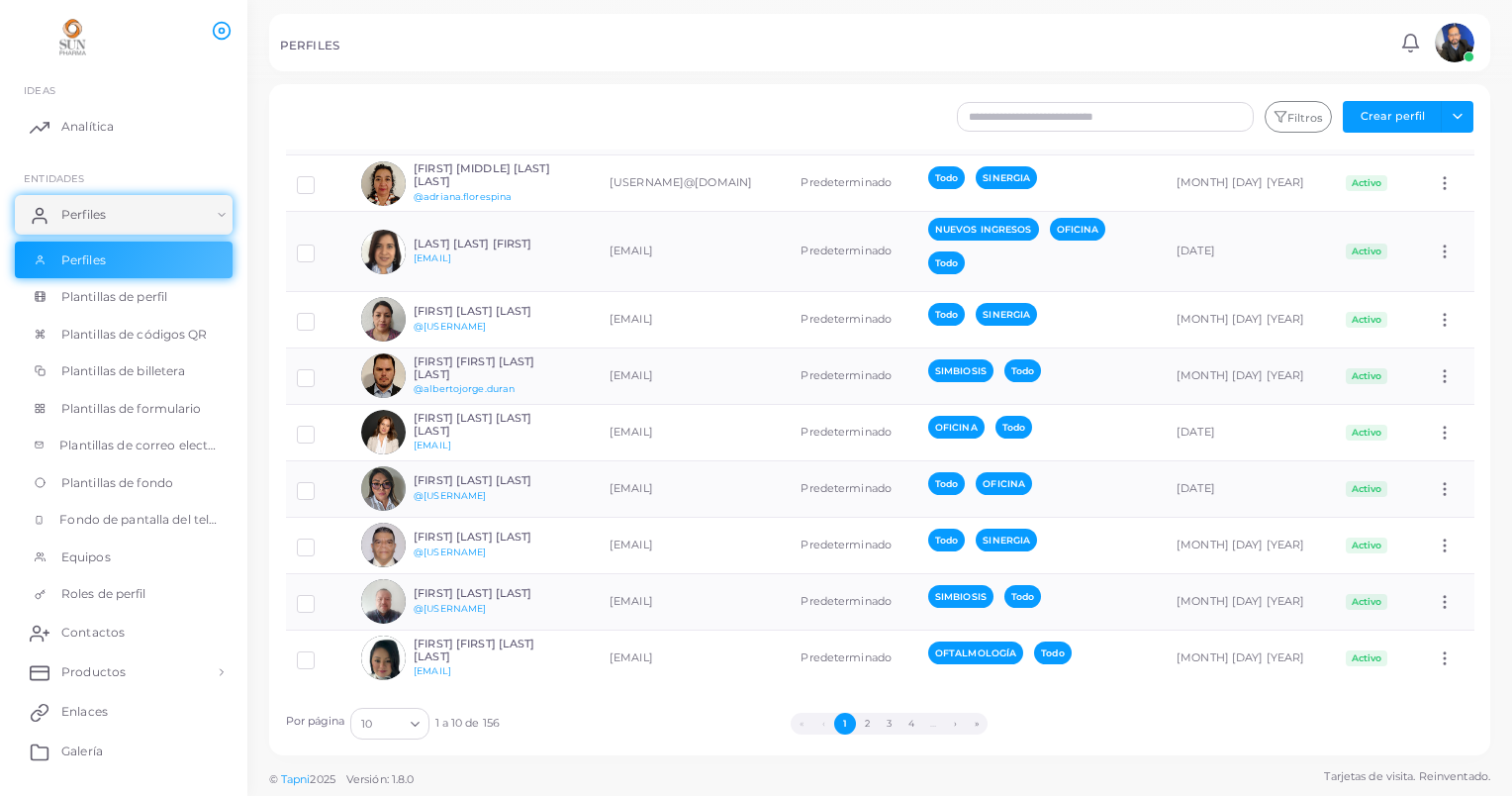 click 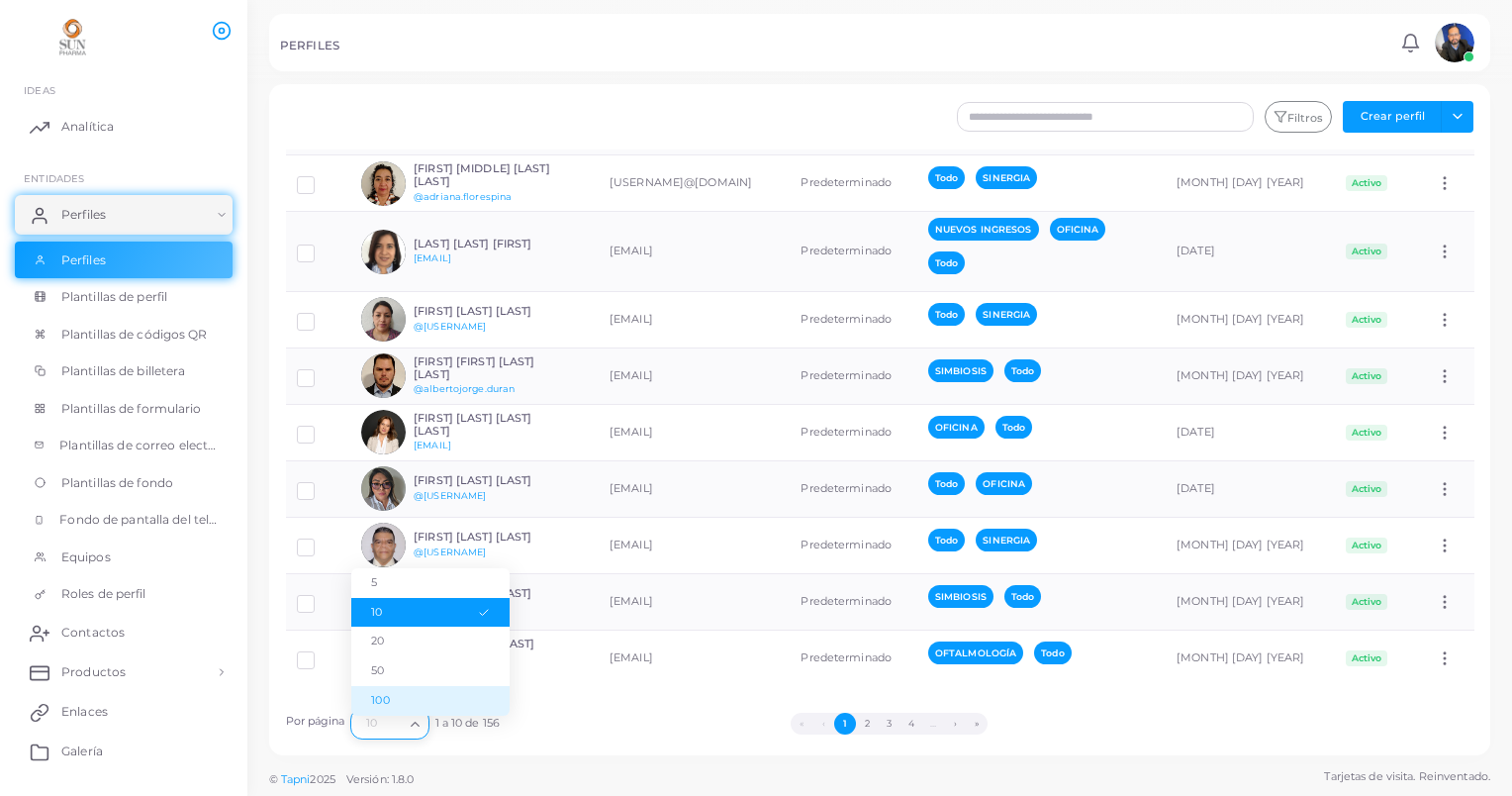 click on "100" at bounding box center [430, 701] 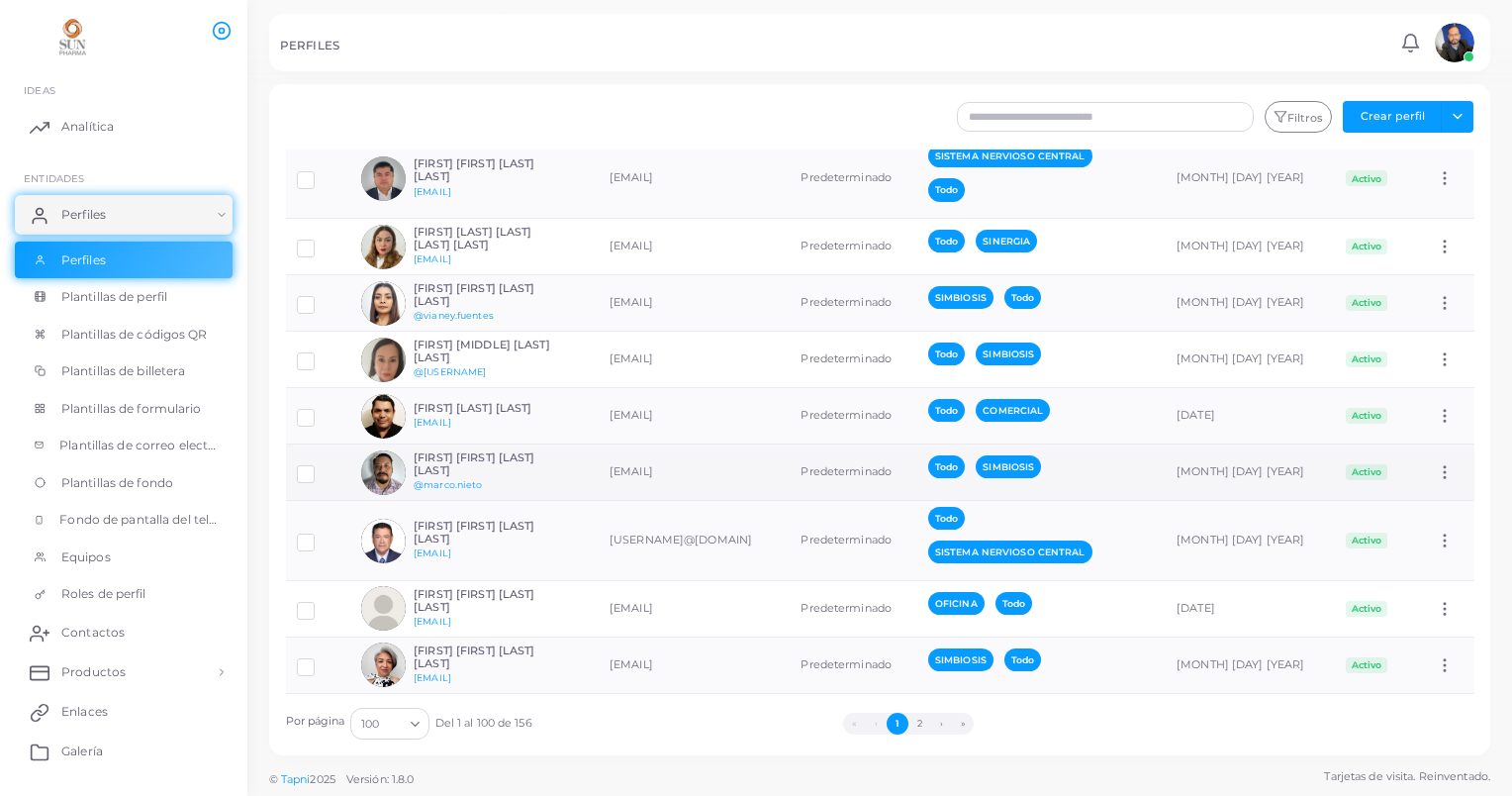scroll, scrollTop: 5490, scrollLeft: 0, axis: vertical 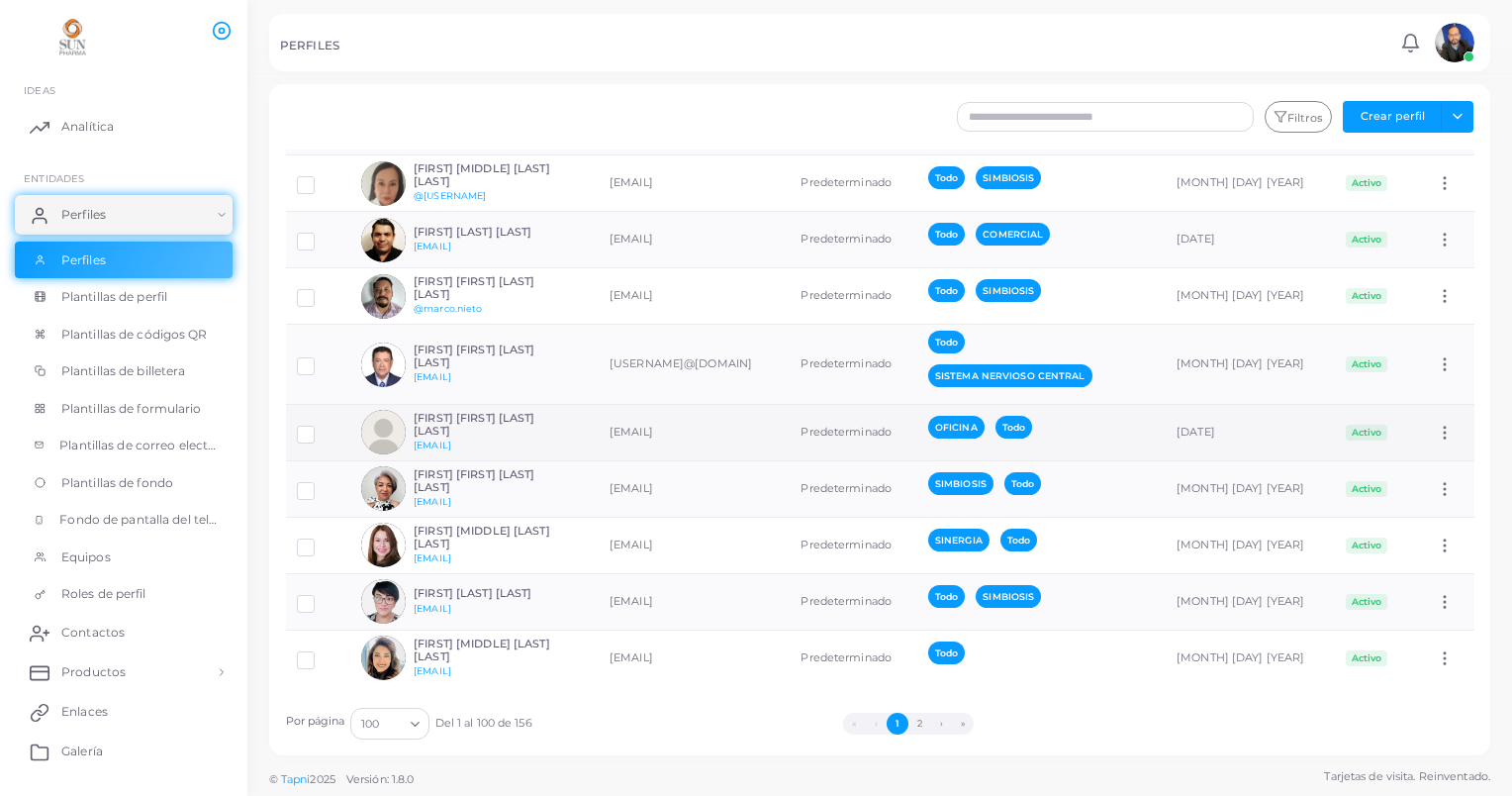 click at bounding box center [321, 427] 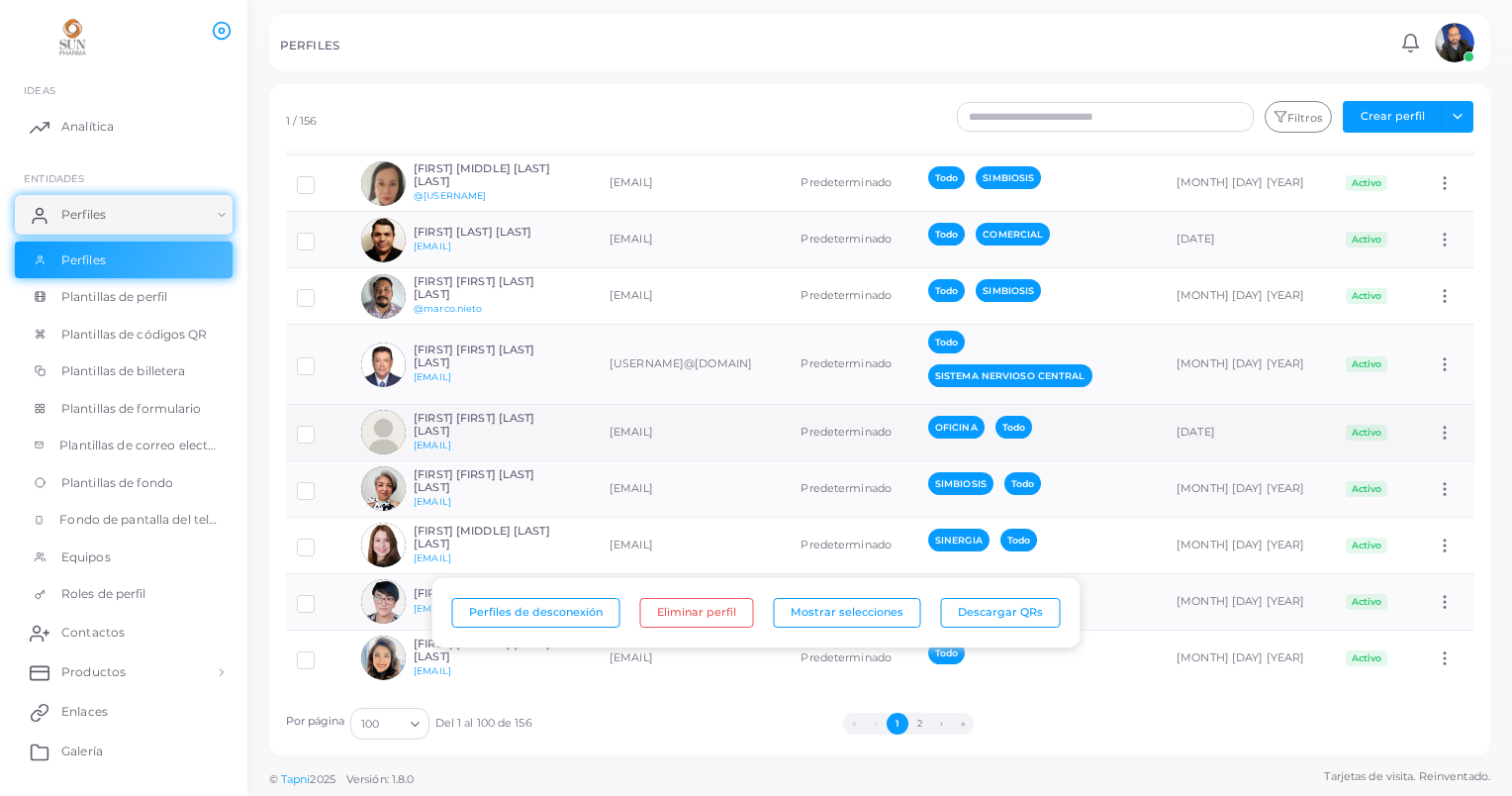 click at bounding box center (383, 432) 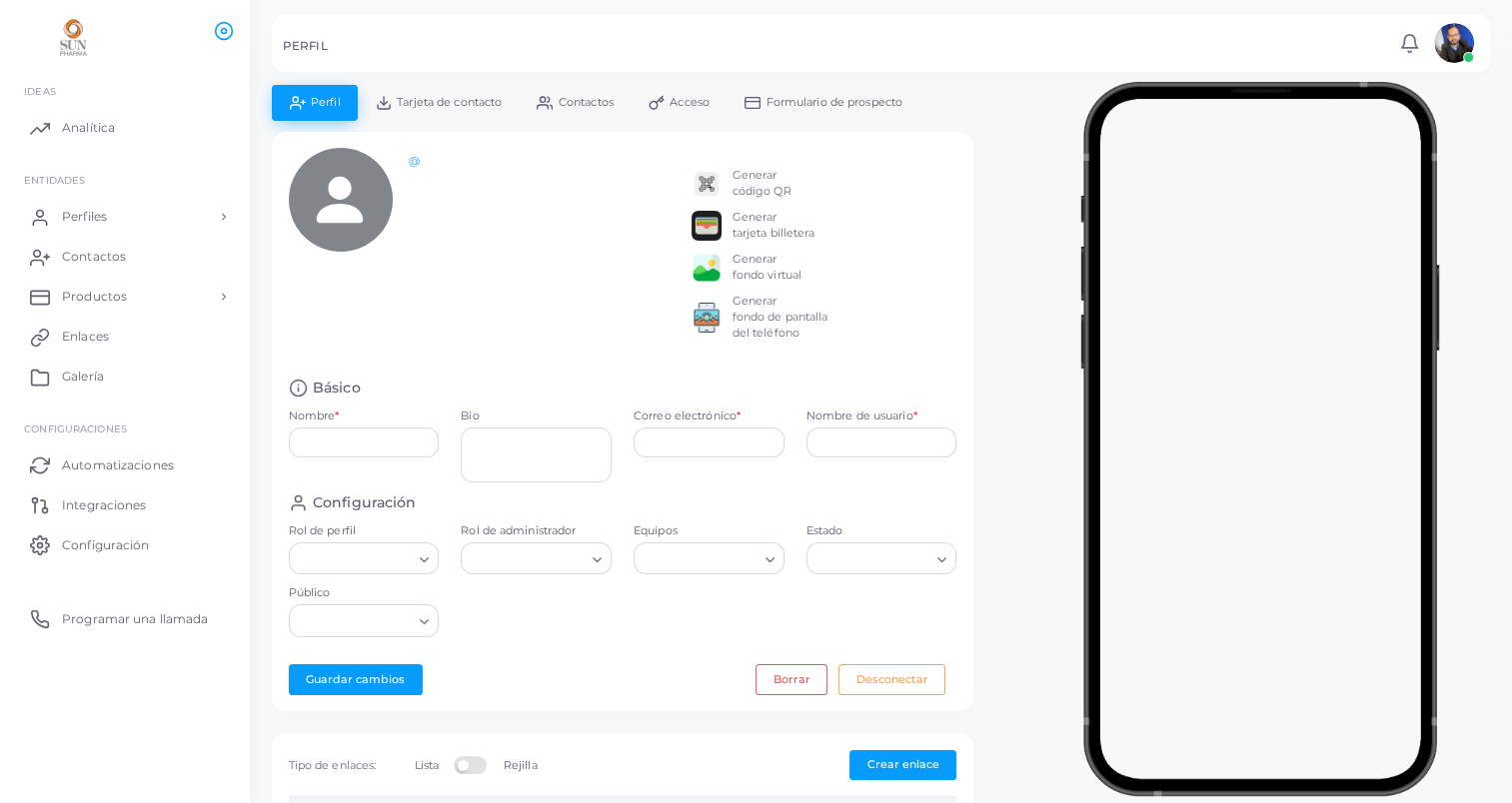 type on "**********" 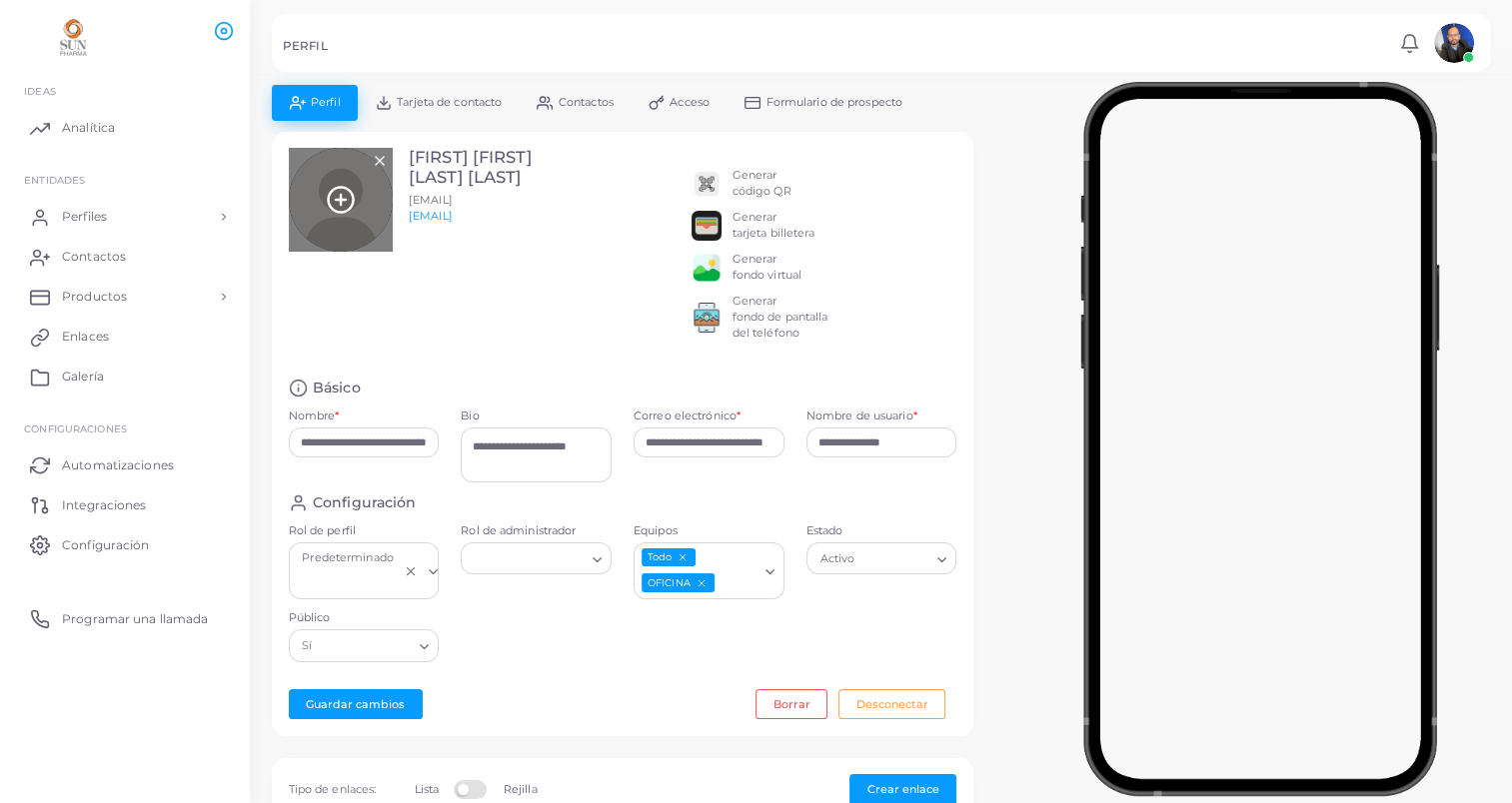 click 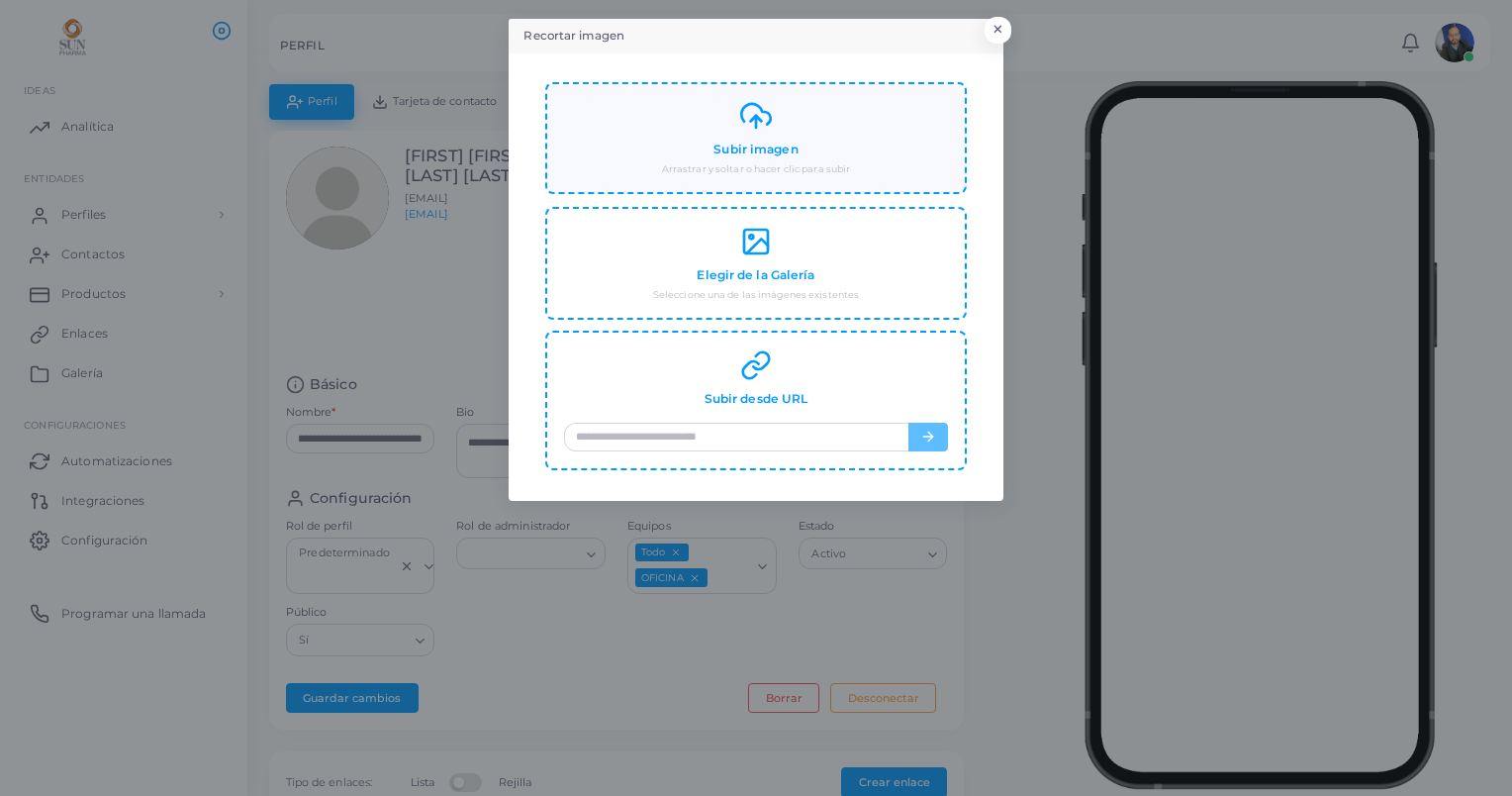 click on "Subir imagen" at bounding box center [755, 149] 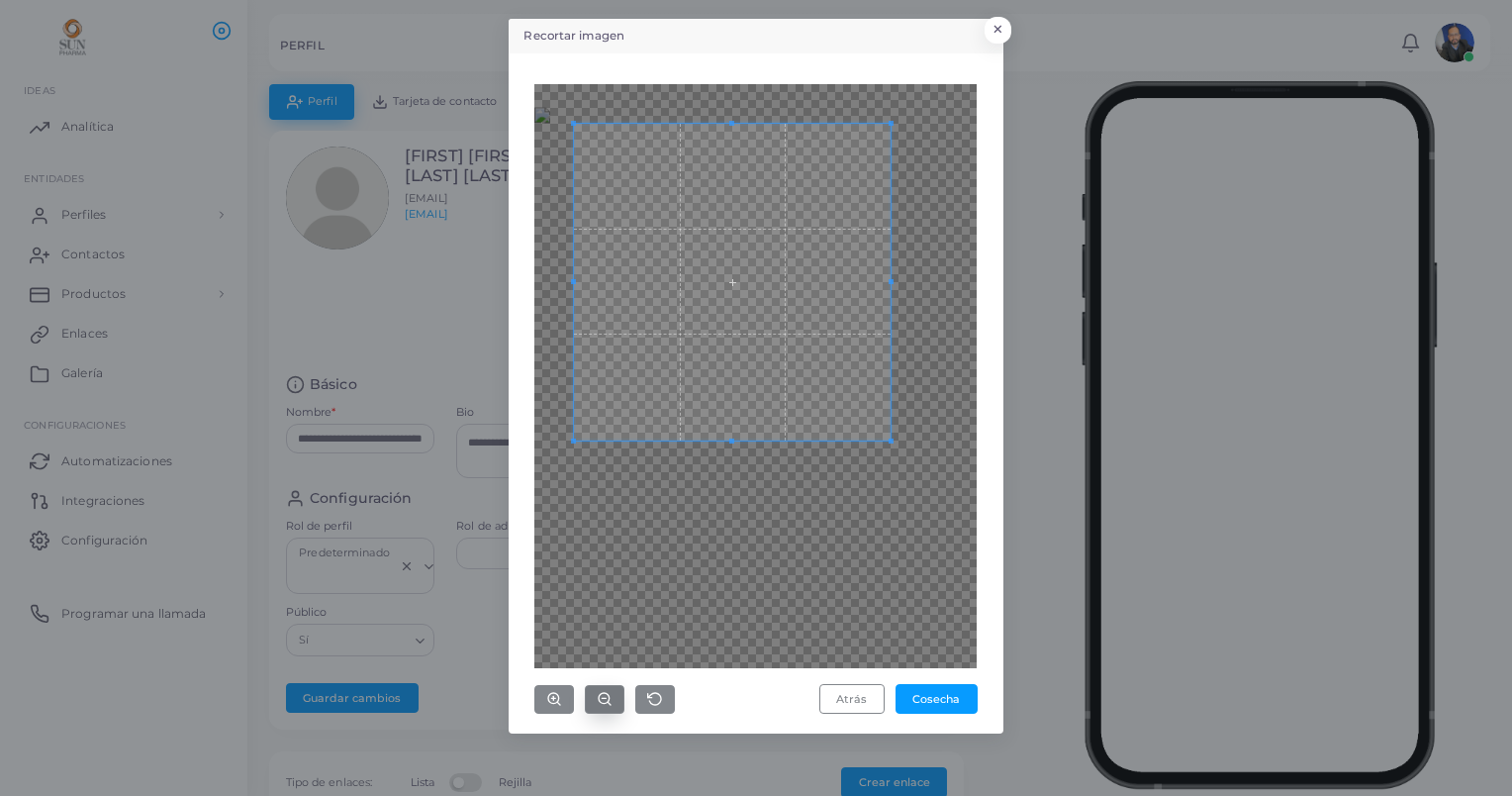 click 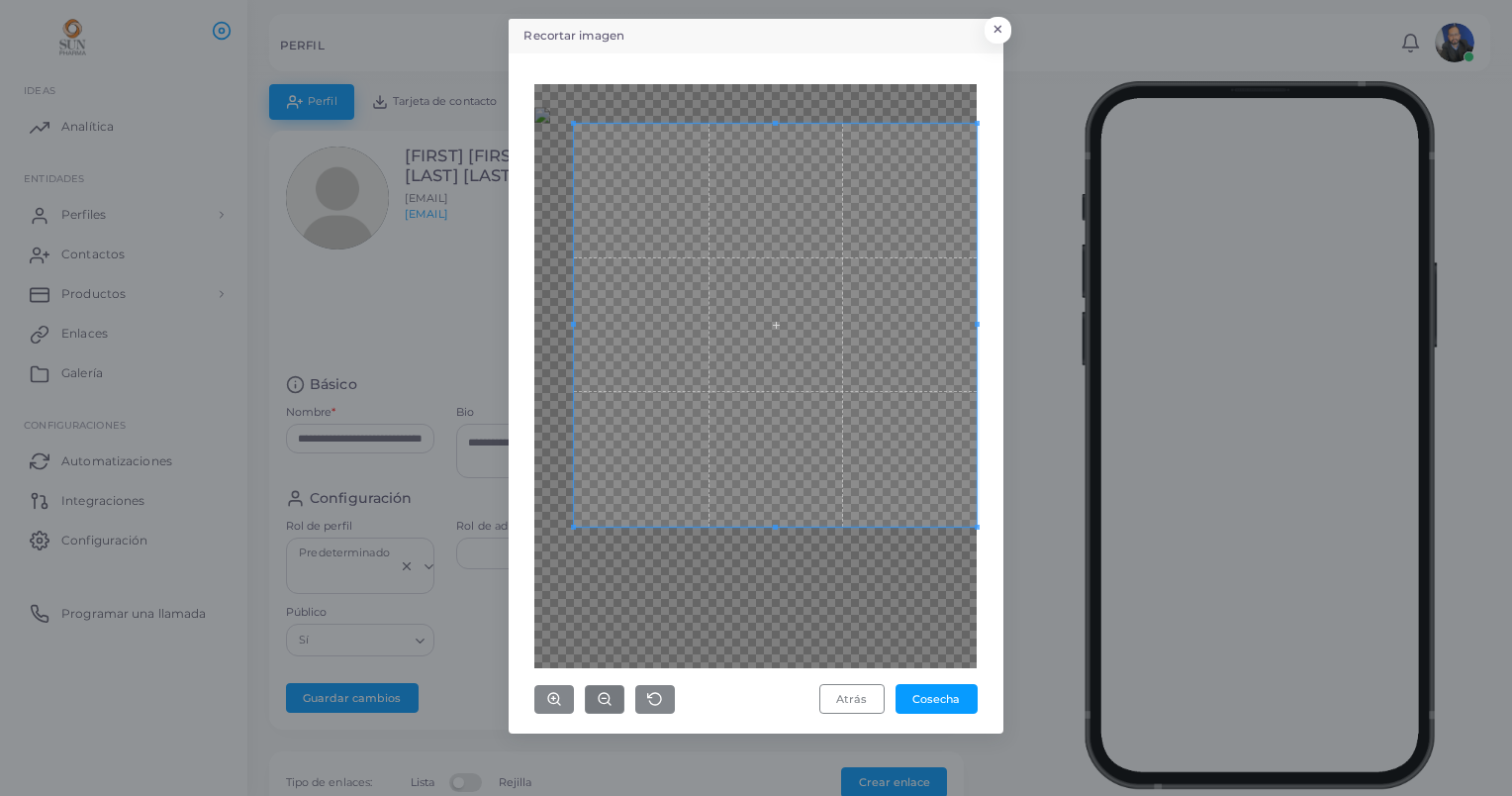click on "Recortar imagen ×  Atrás   Cosecha" at bounding box center [756, 398] 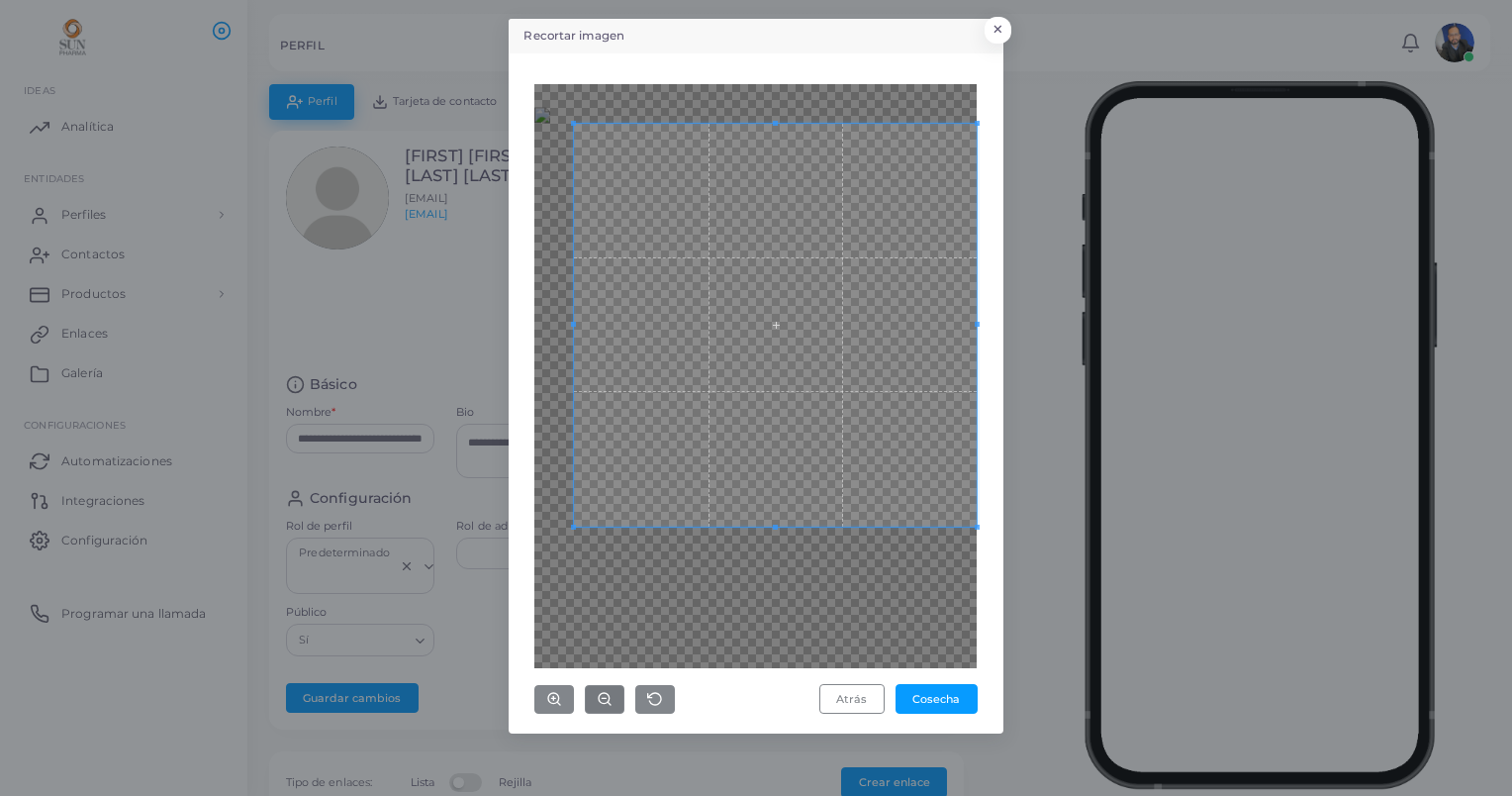click at bounding box center (755, 376) 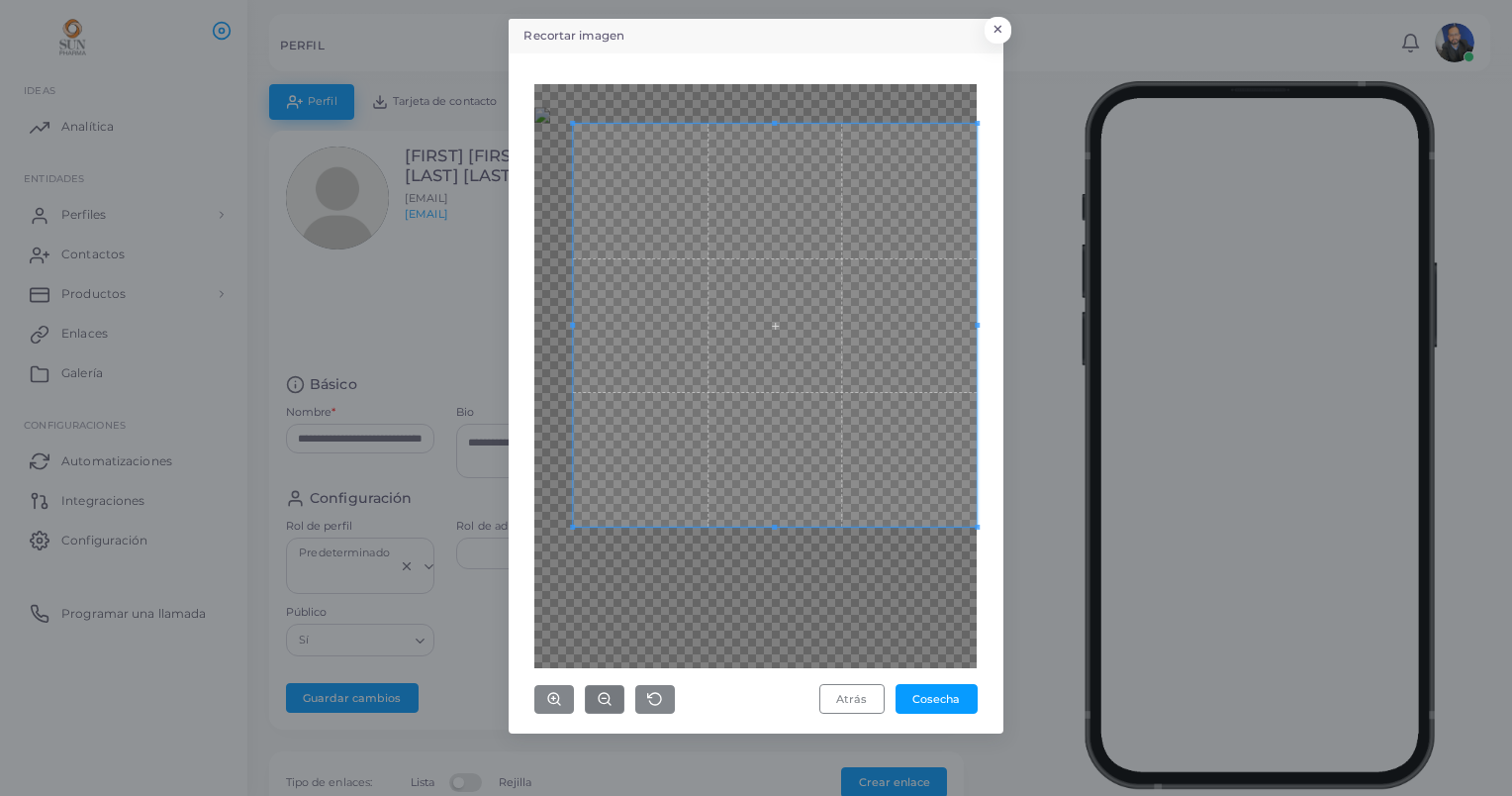 click on "Atrás   Cosecha" at bounding box center [756, 393] 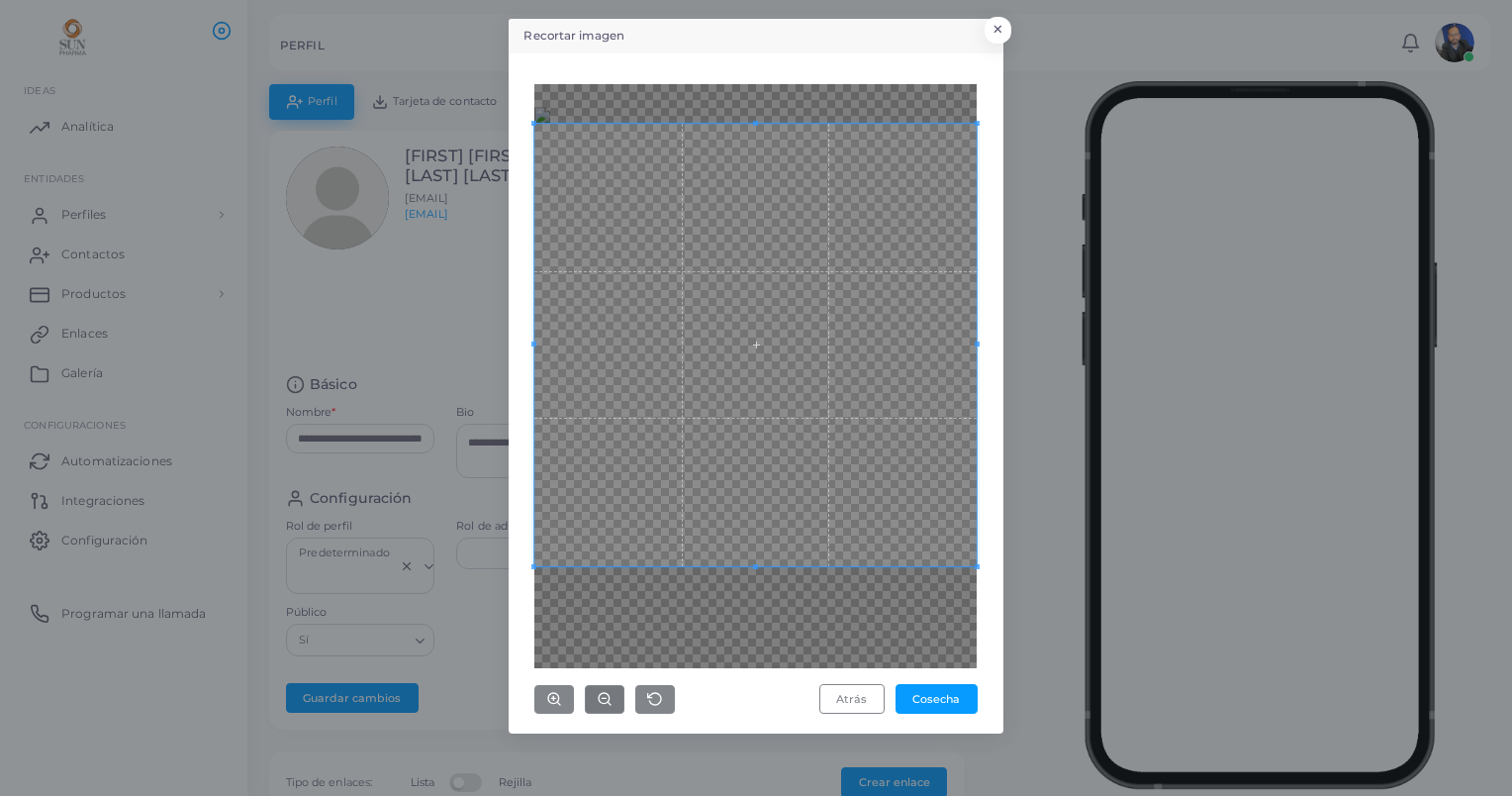click on "Recortar imagen ×  Atrás   Cosecha" at bounding box center (756, 376) 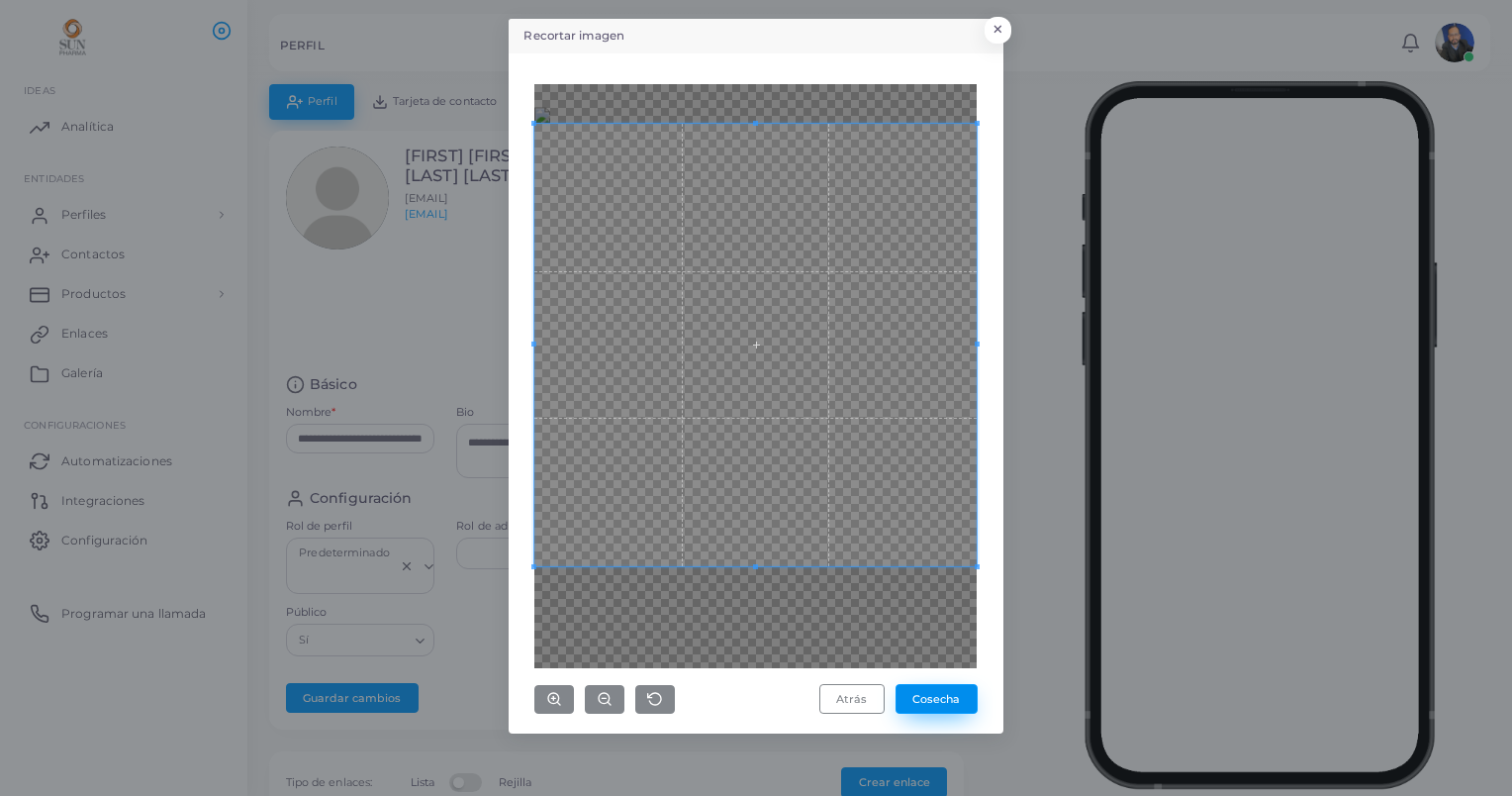 click on "Cosecha" at bounding box center [936, 699] 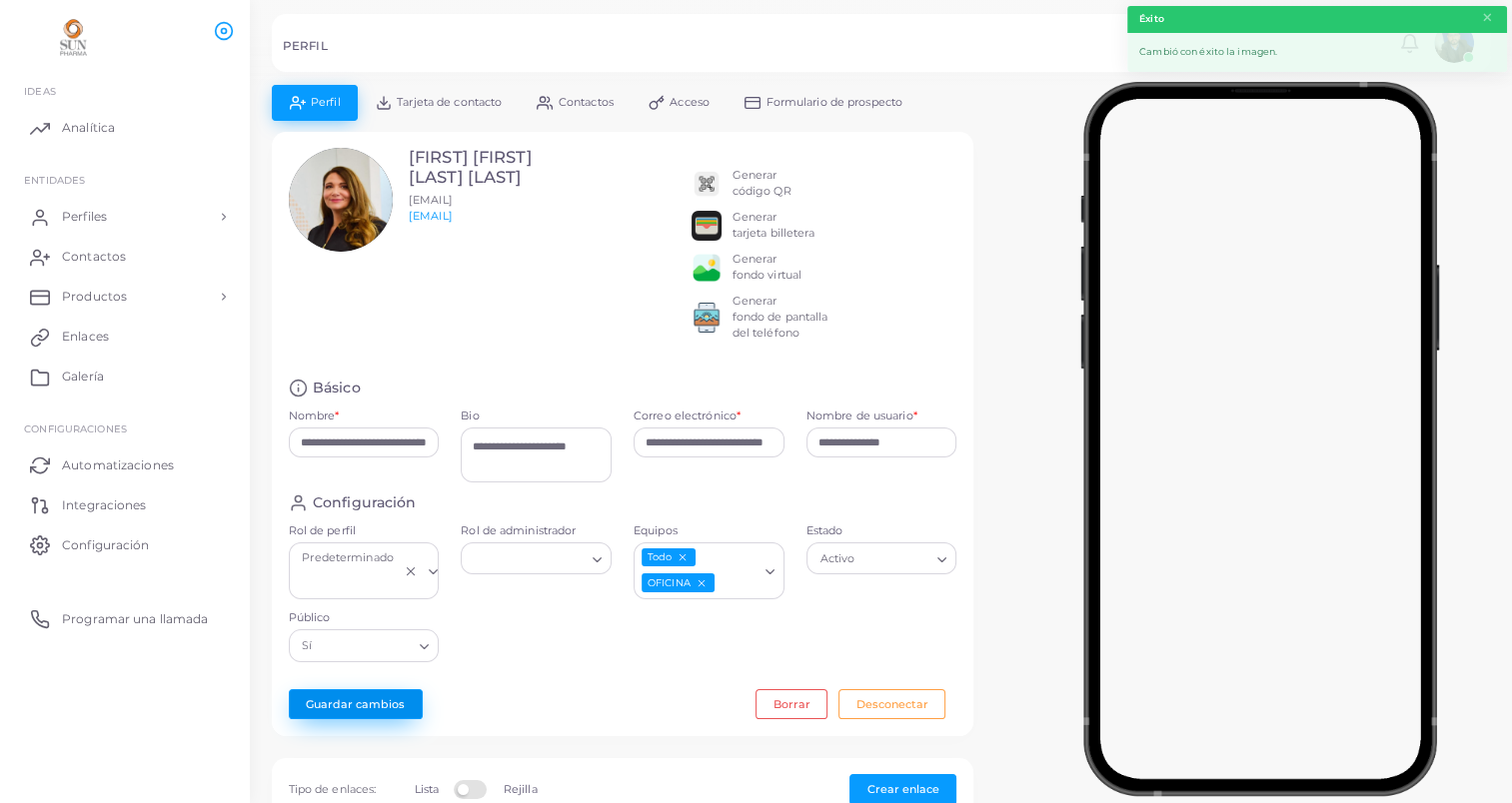 click on "Guardar cambios" at bounding box center [356, 704] 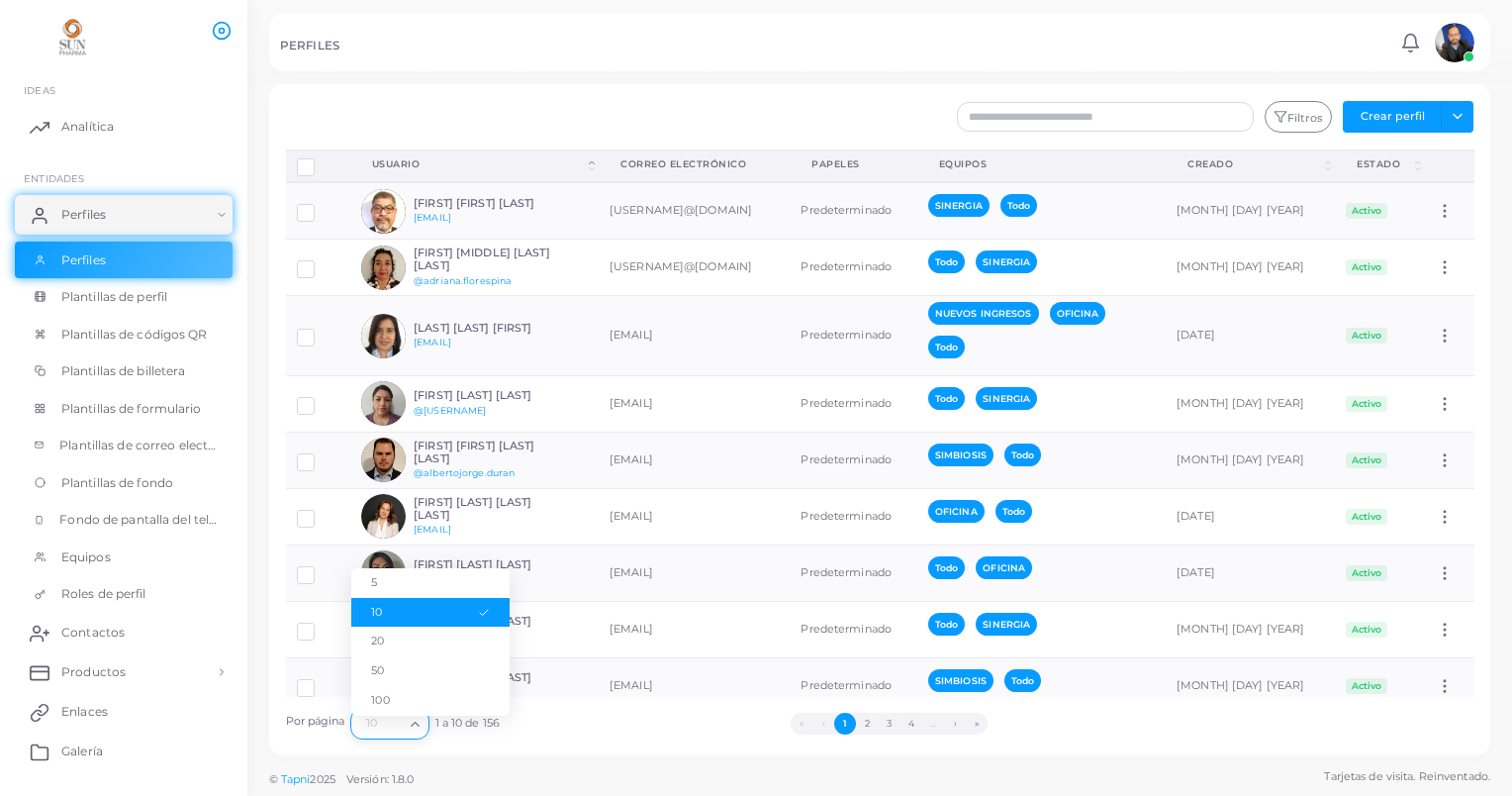 click 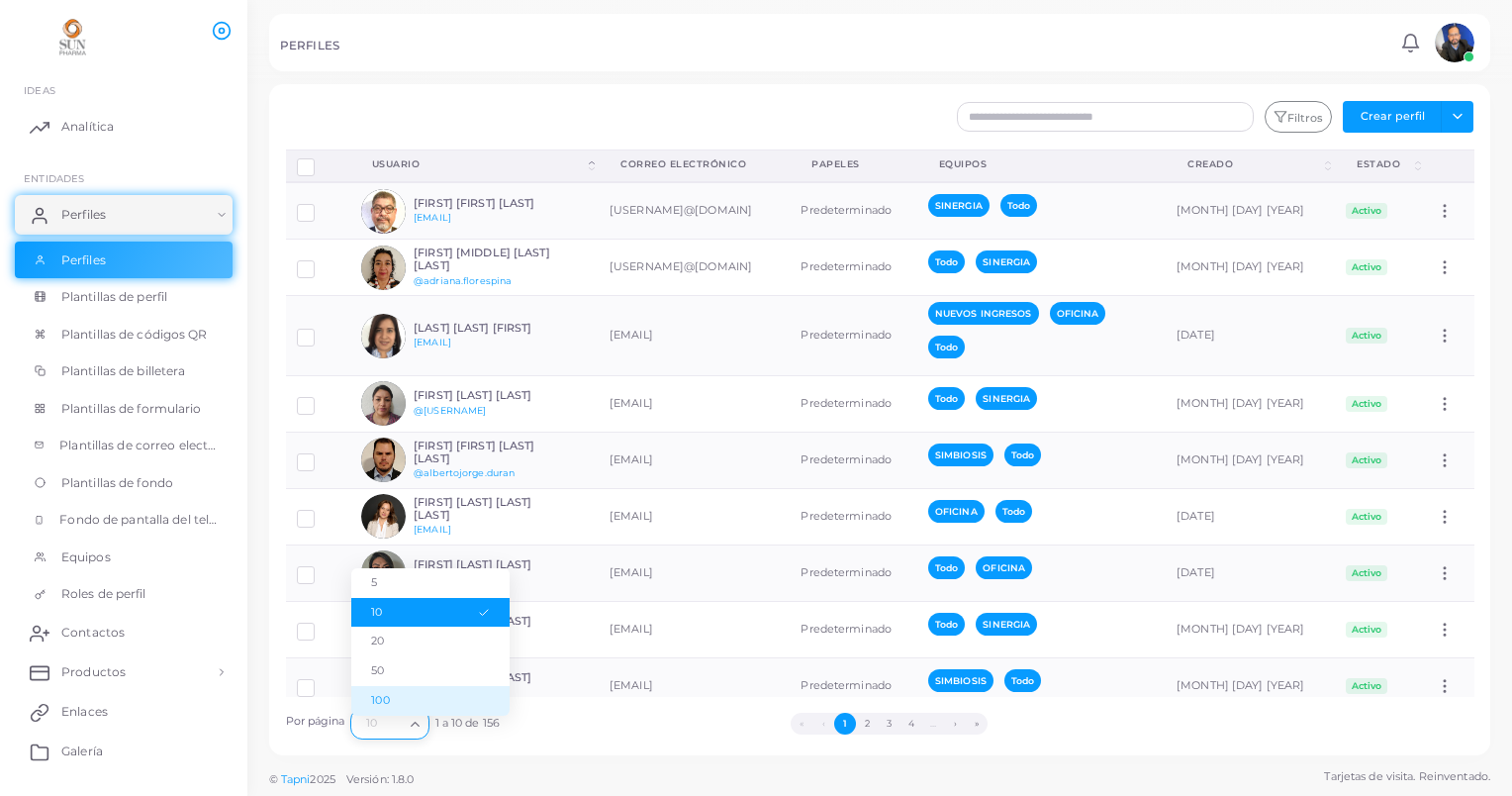 click on "100" at bounding box center (430, 701) 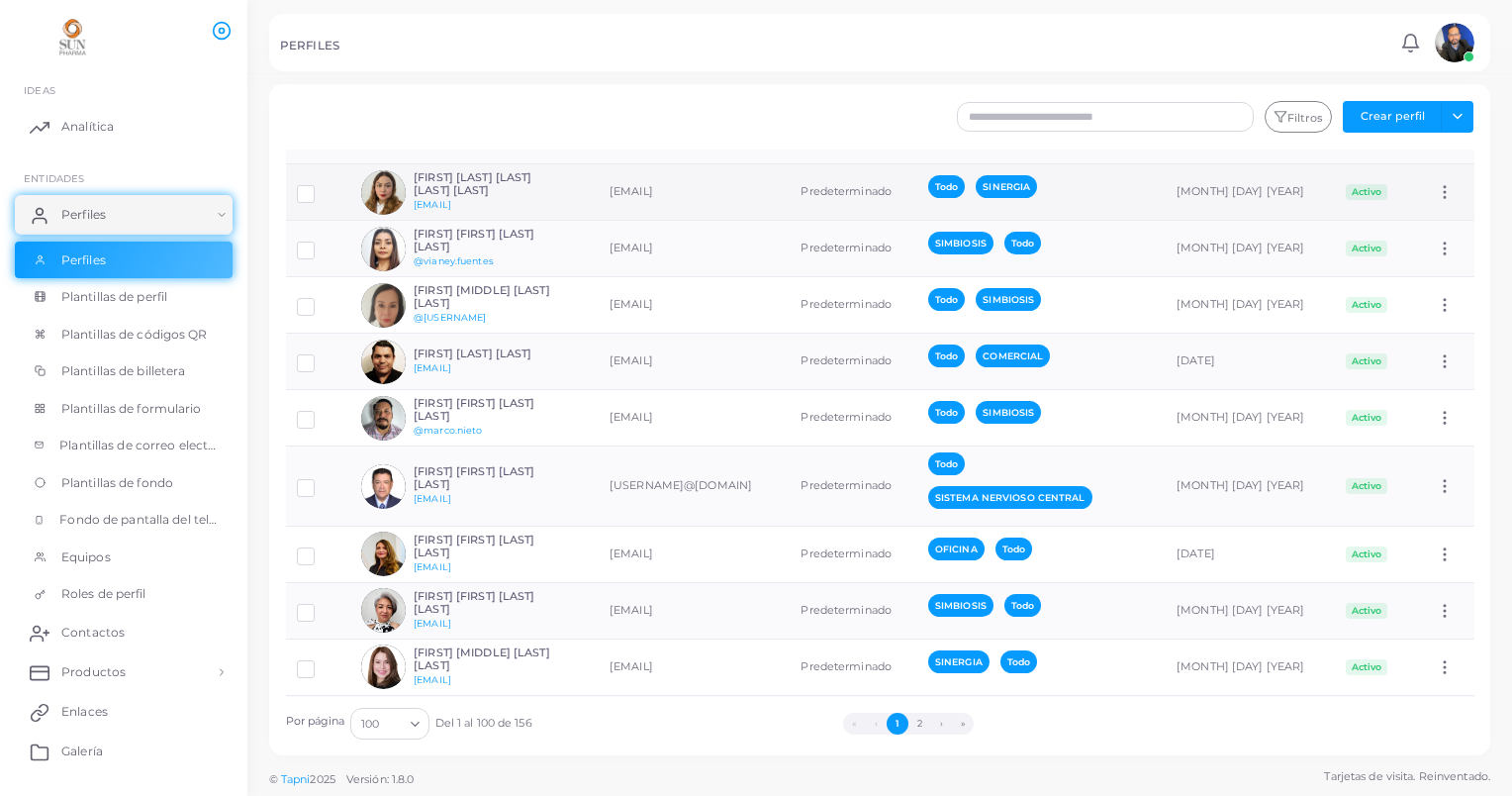 scroll, scrollTop: 5490, scrollLeft: 0, axis: vertical 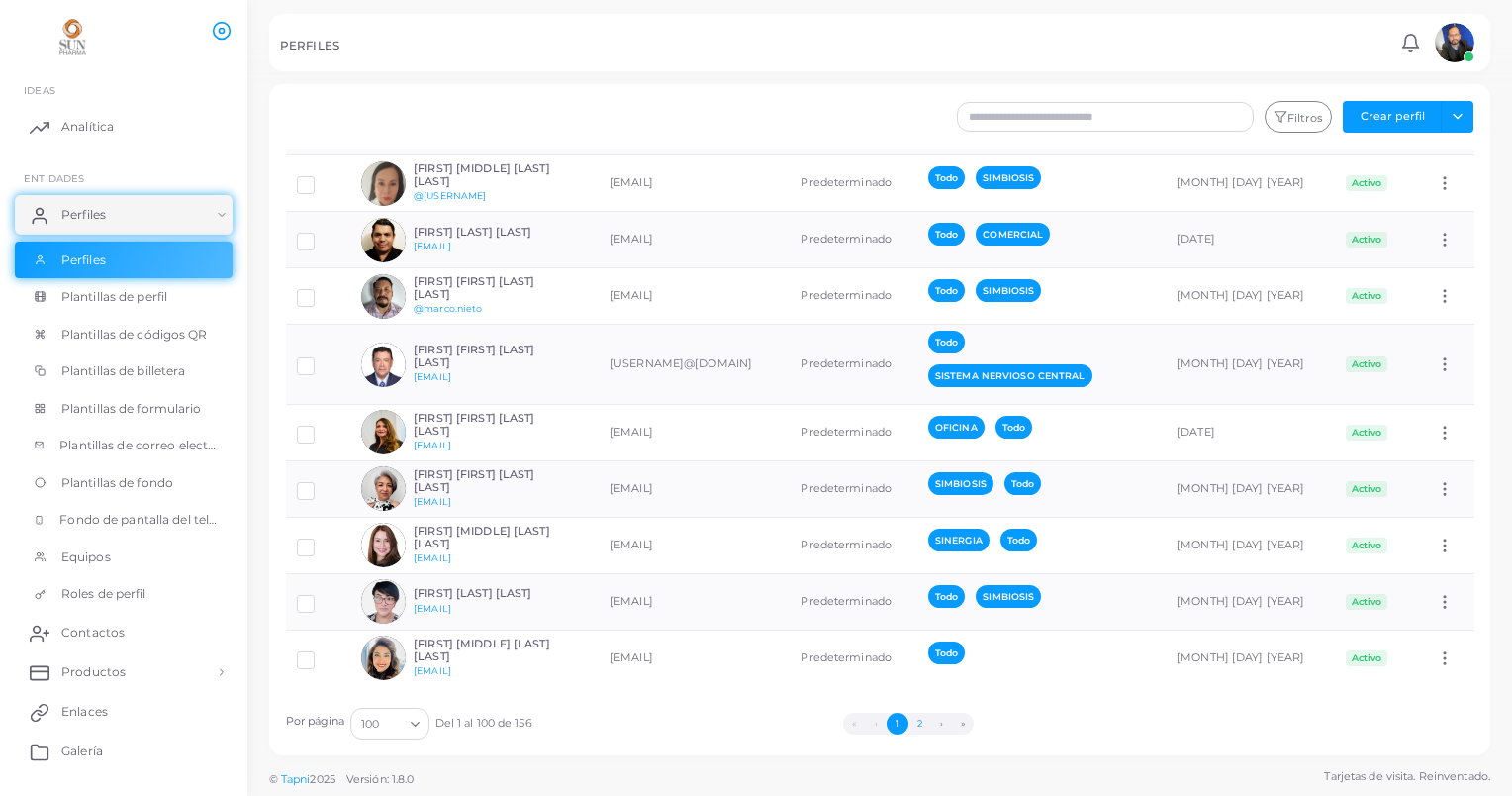 click on "2" at bounding box center [919, 724] 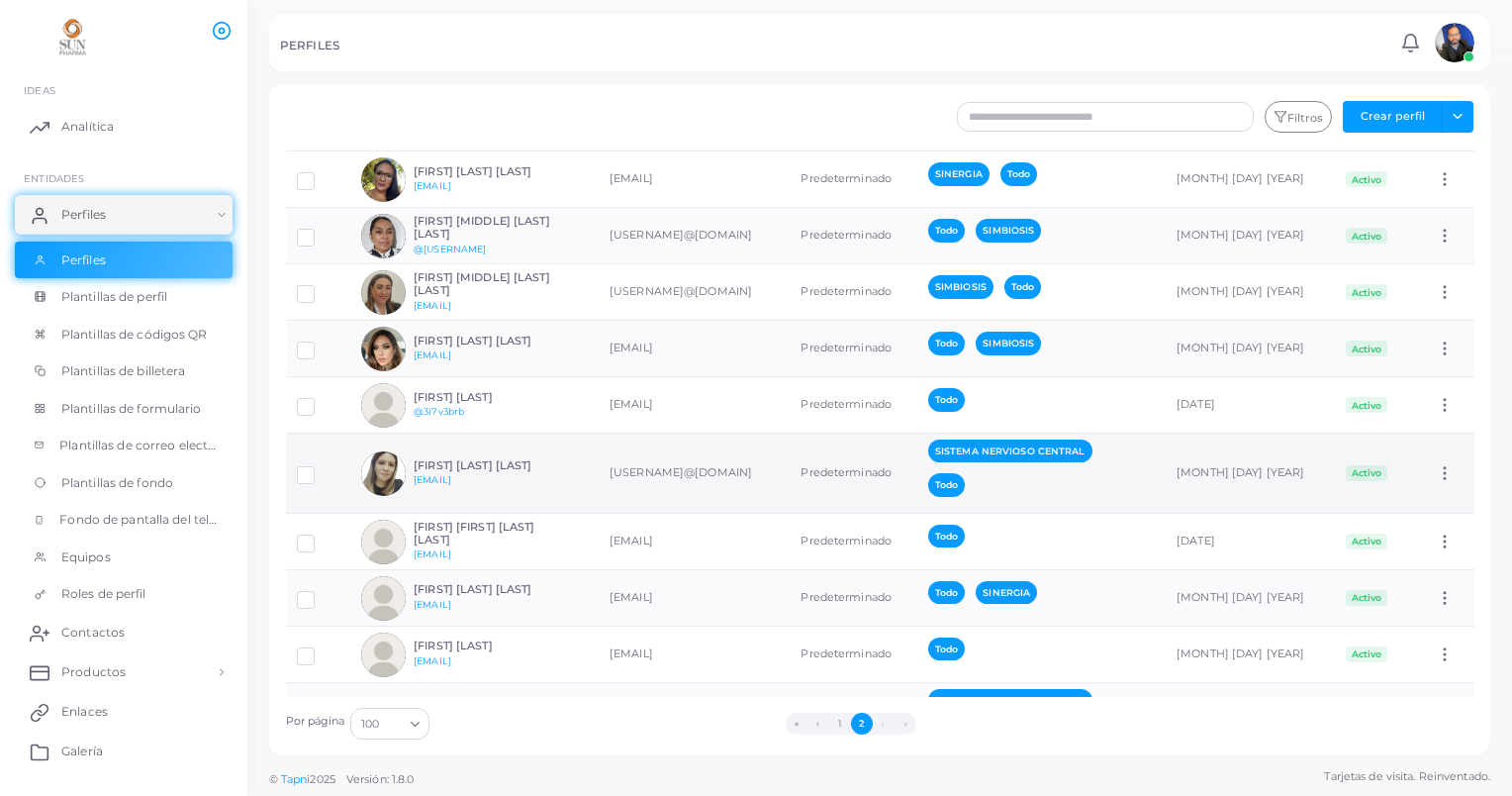 scroll, scrollTop: 1386, scrollLeft: 0, axis: vertical 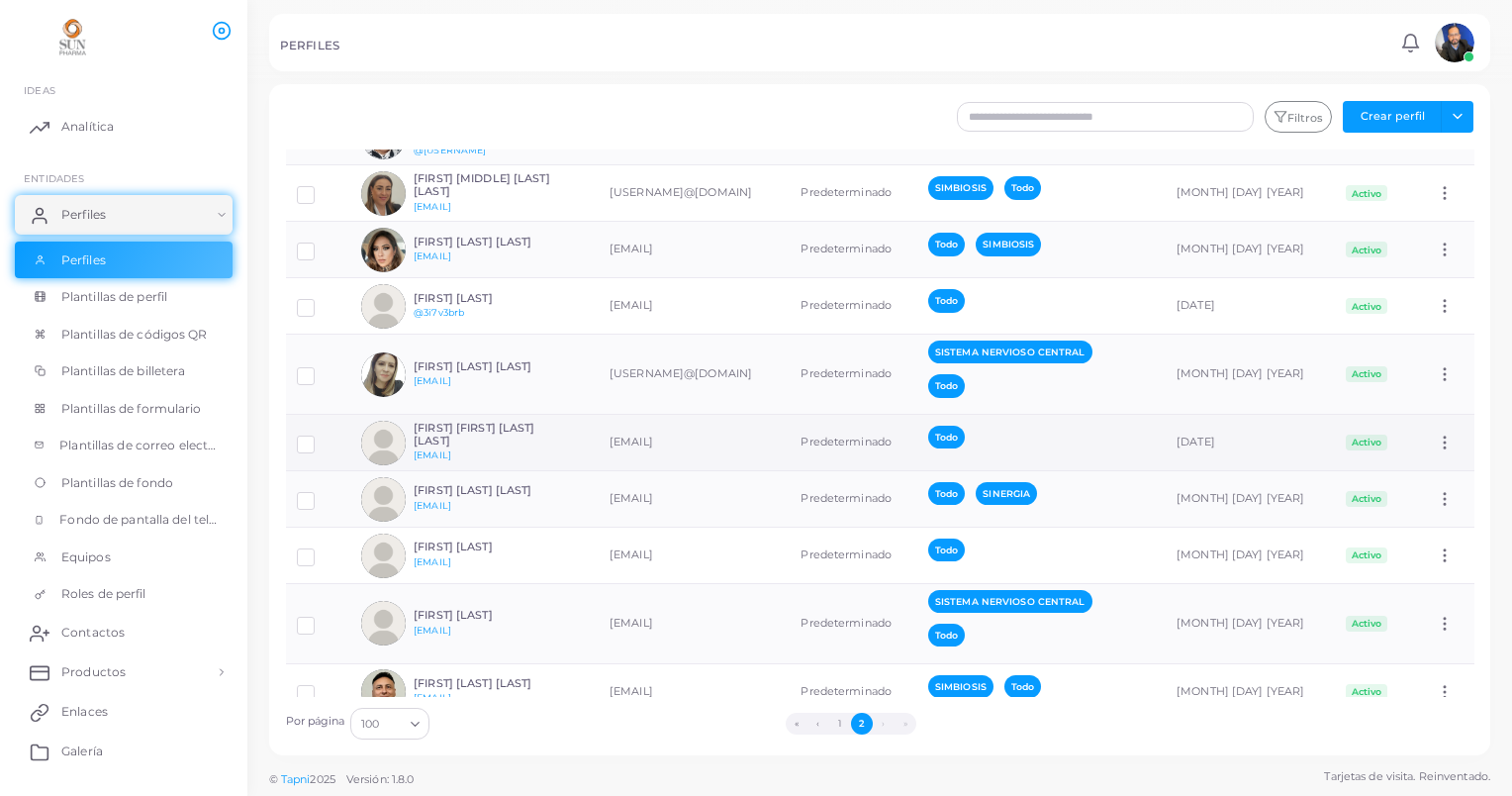 drag, startPoint x: 301, startPoint y: 437, endPoint x: 472, endPoint y: 440, distance: 171.02631 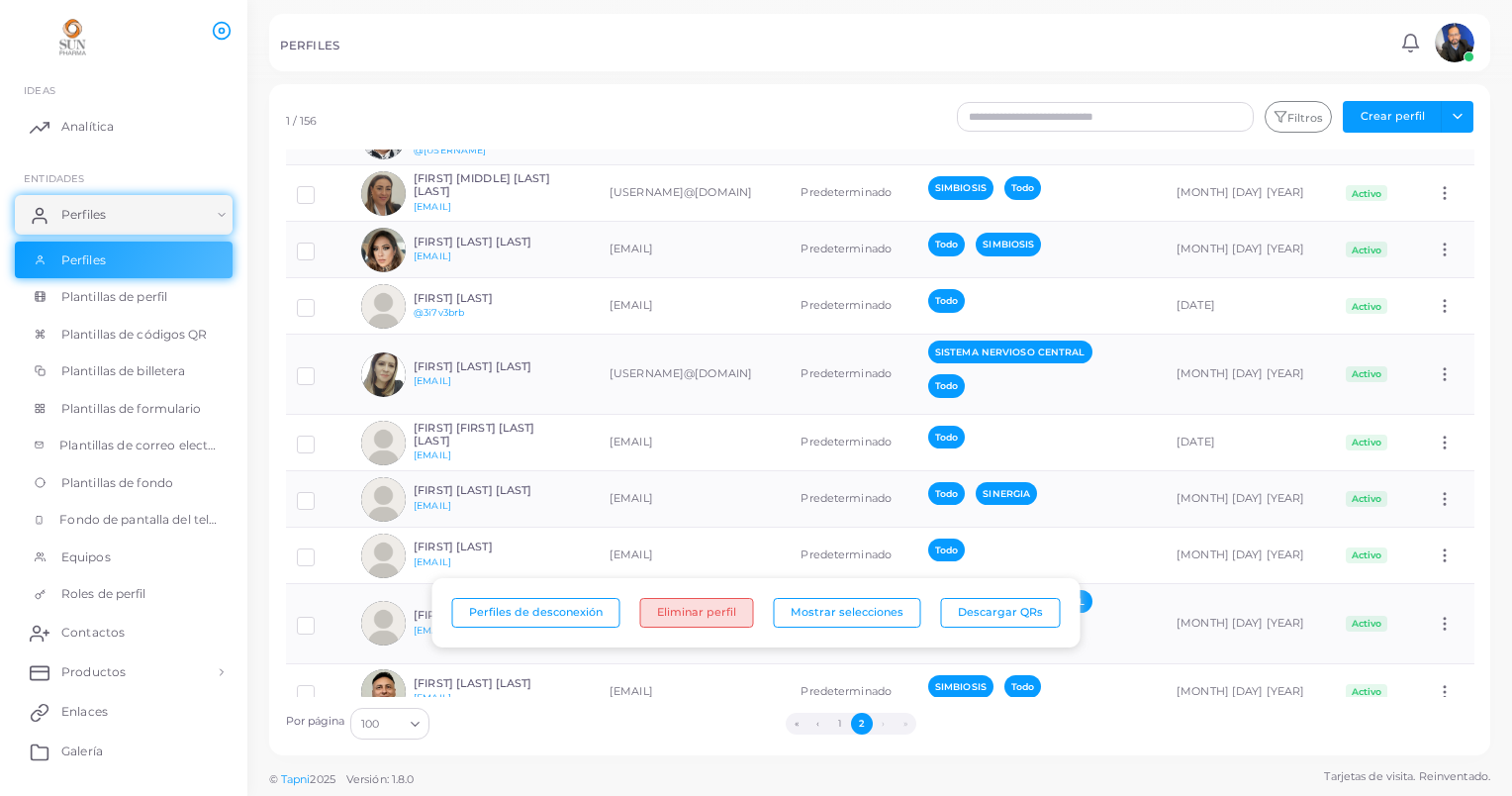 click on "Eliminar perfil" at bounding box center [697, 613] 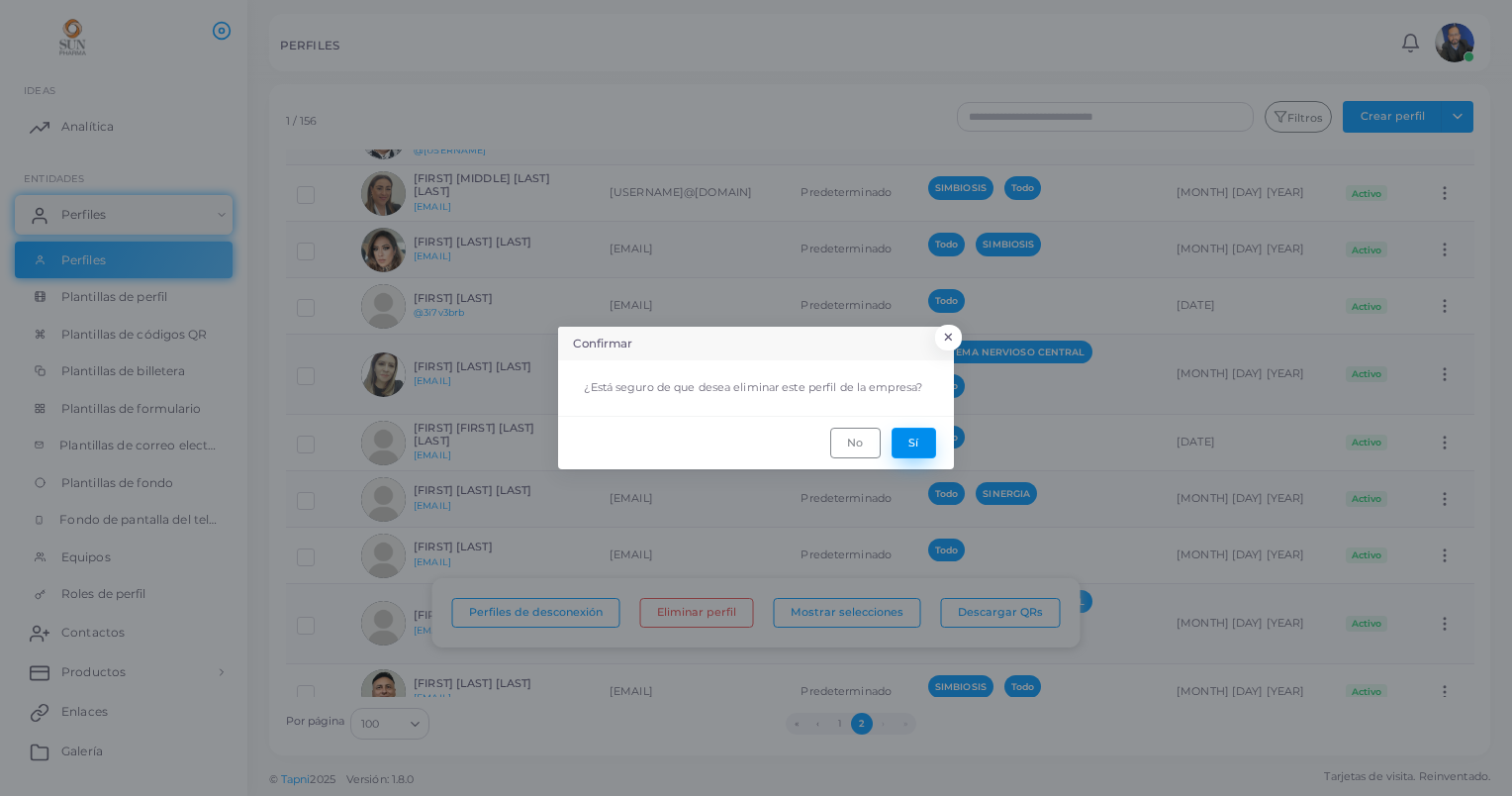 click on "Sí" at bounding box center (913, 443) 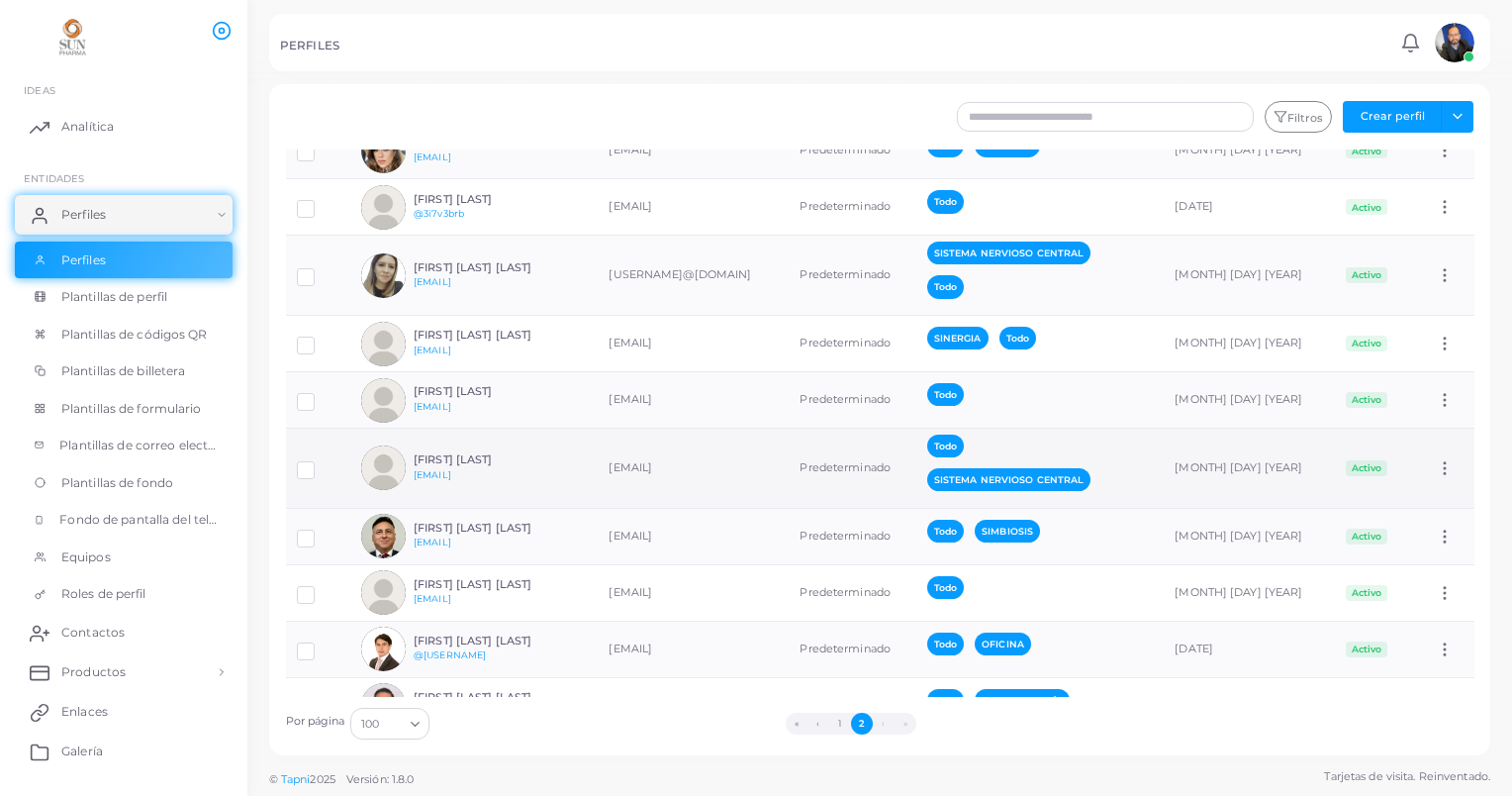 scroll, scrollTop: 1584, scrollLeft: 0, axis: vertical 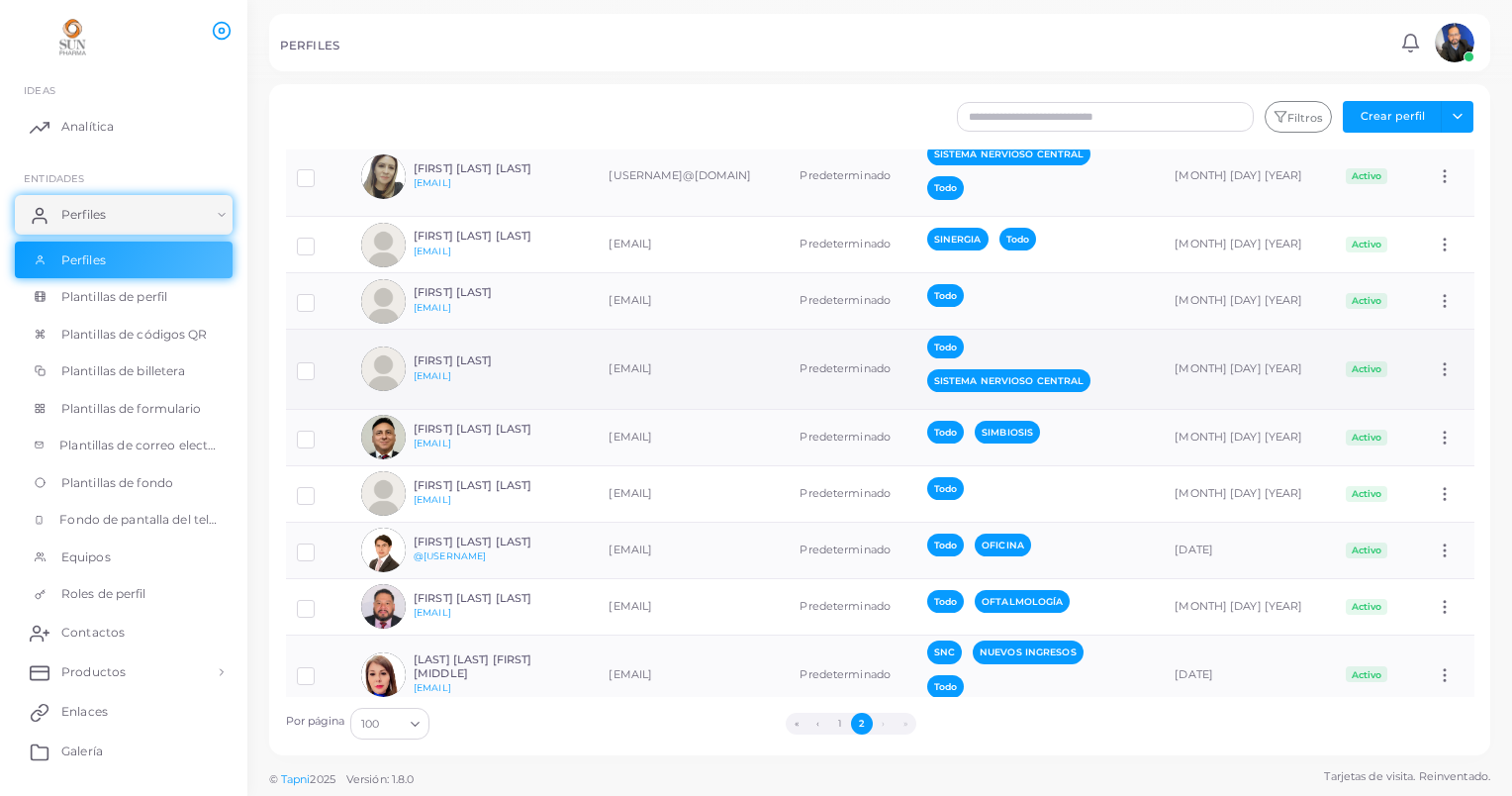 type 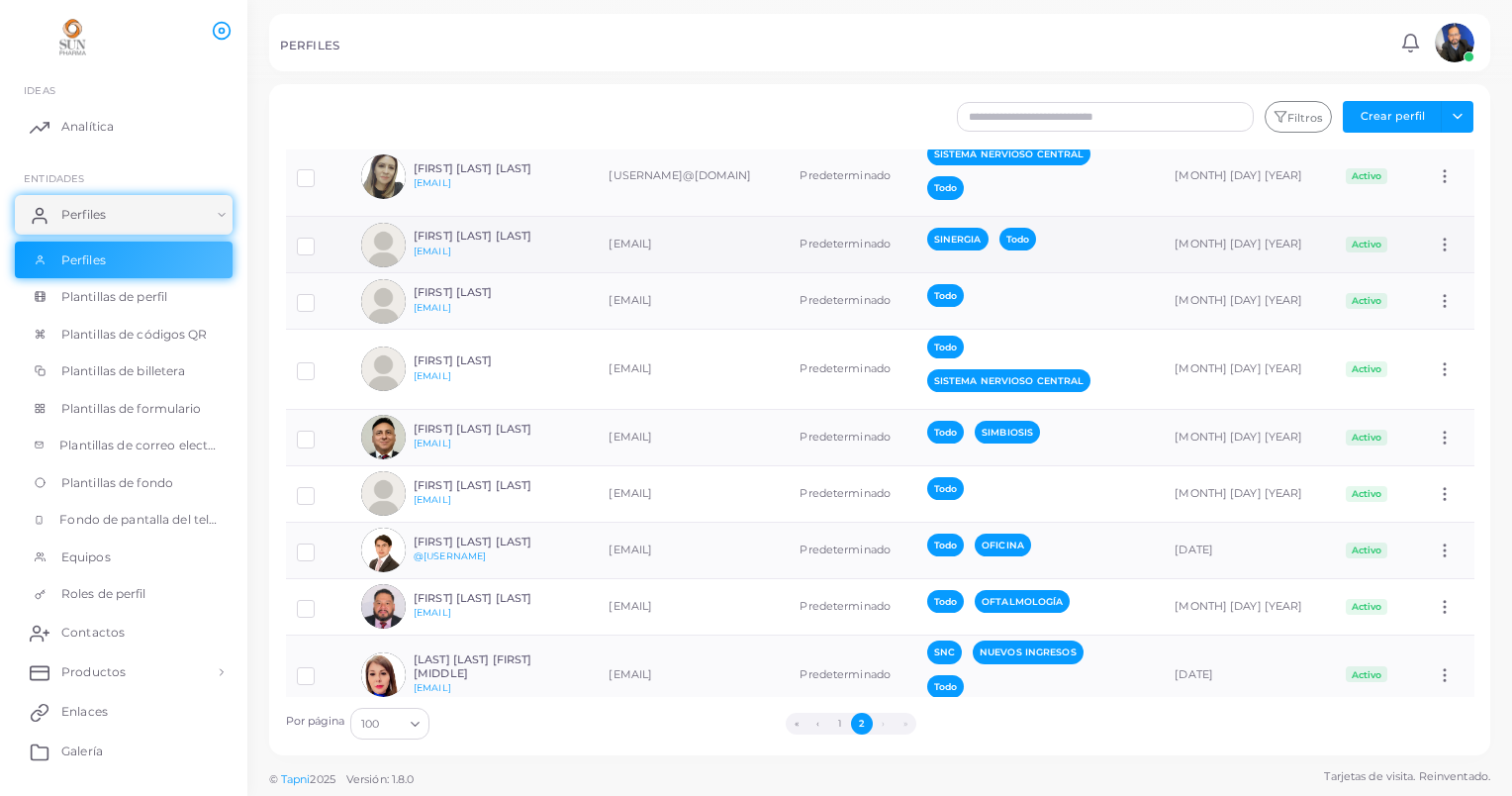 click at bounding box center (321, 239) 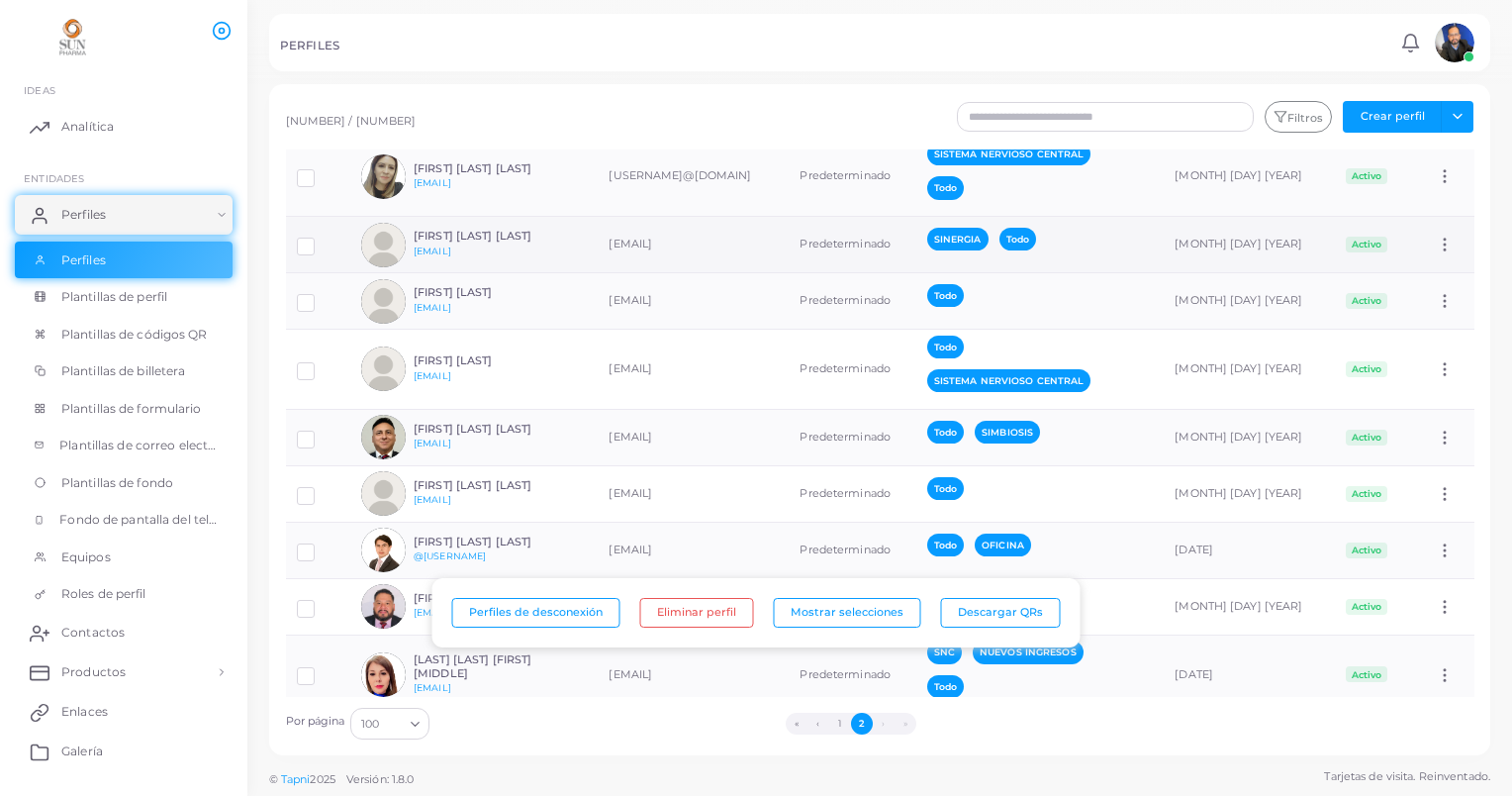 click at bounding box center (383, 245) 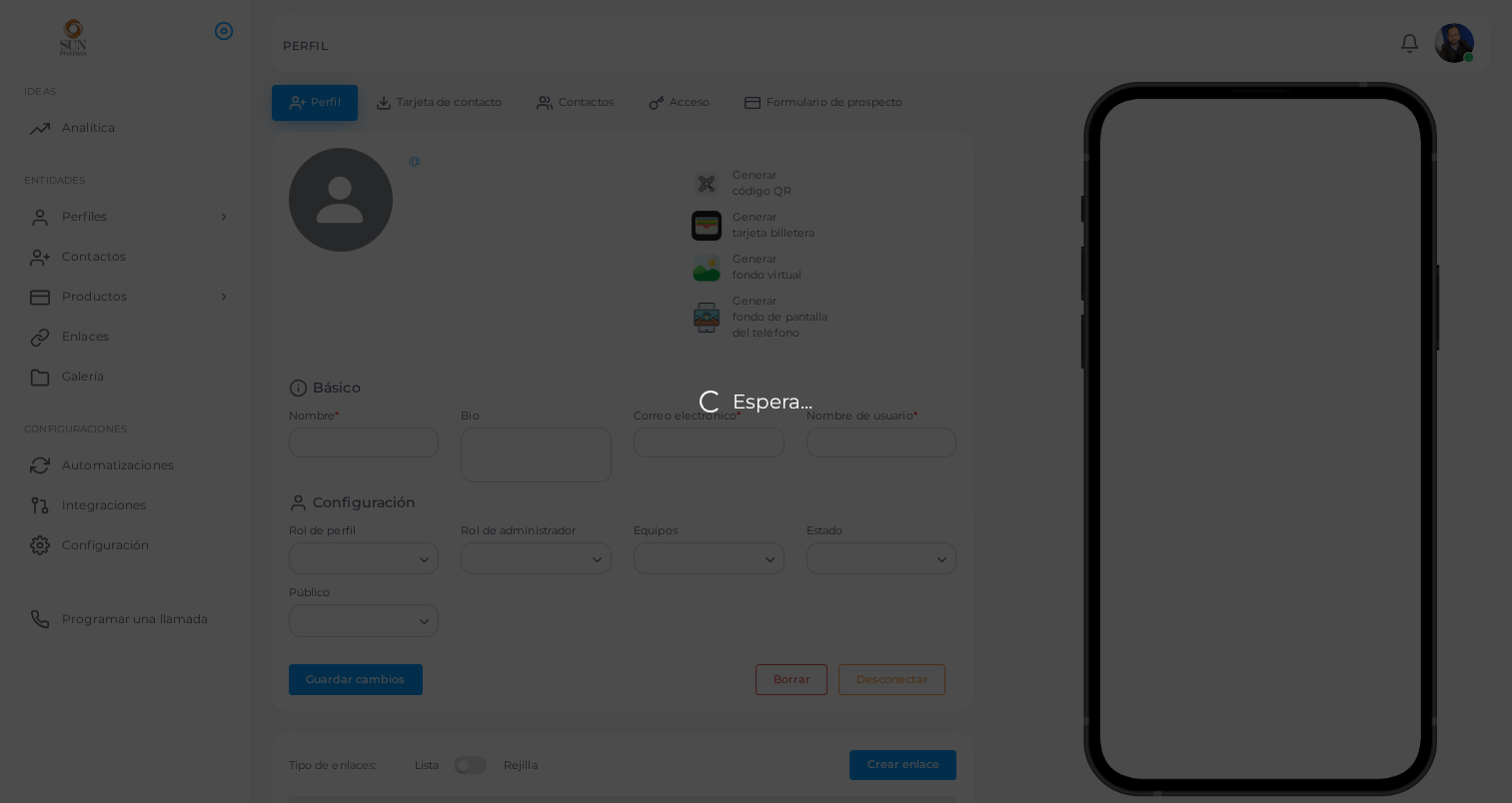 type on "**********" 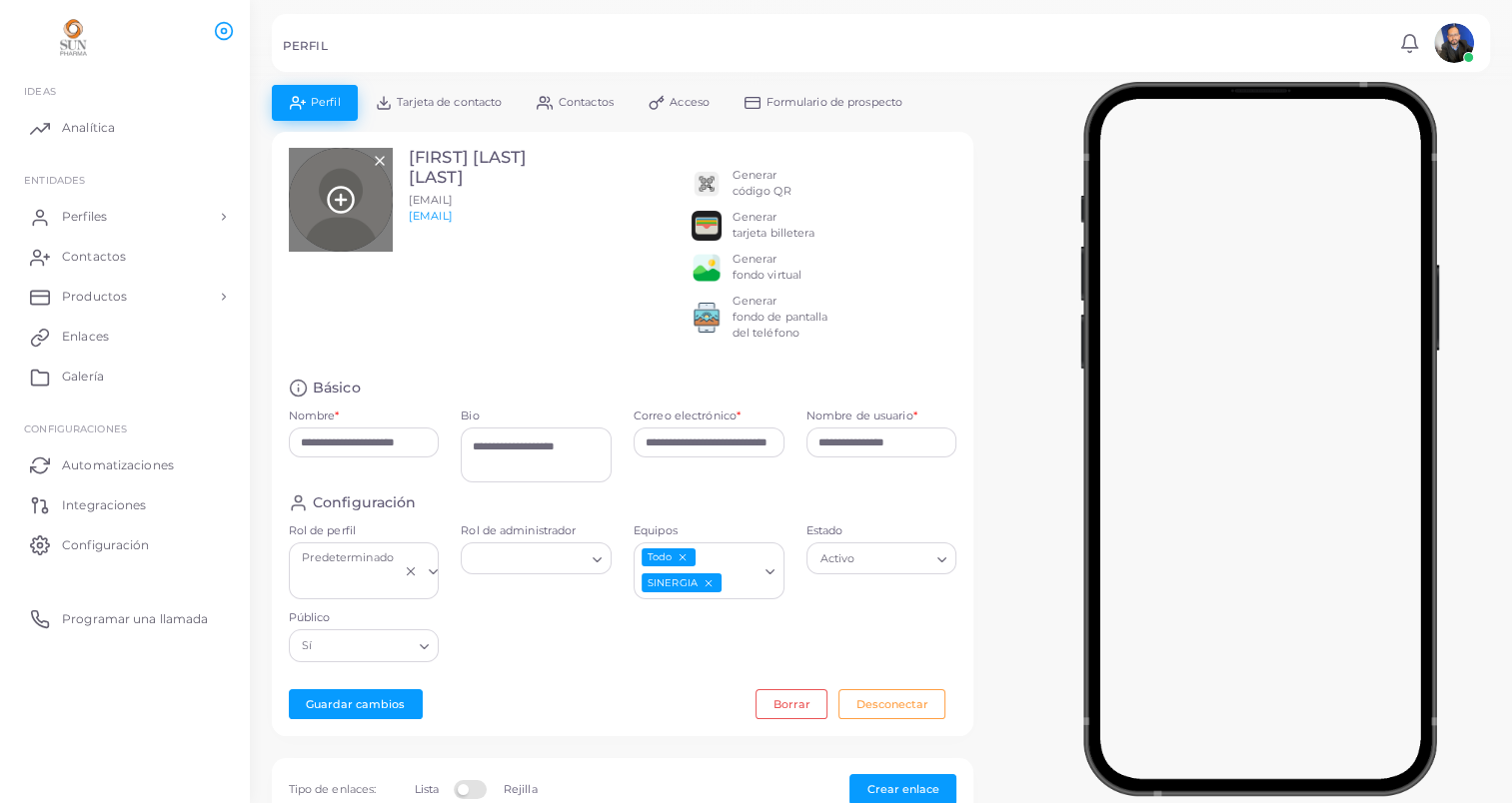 click 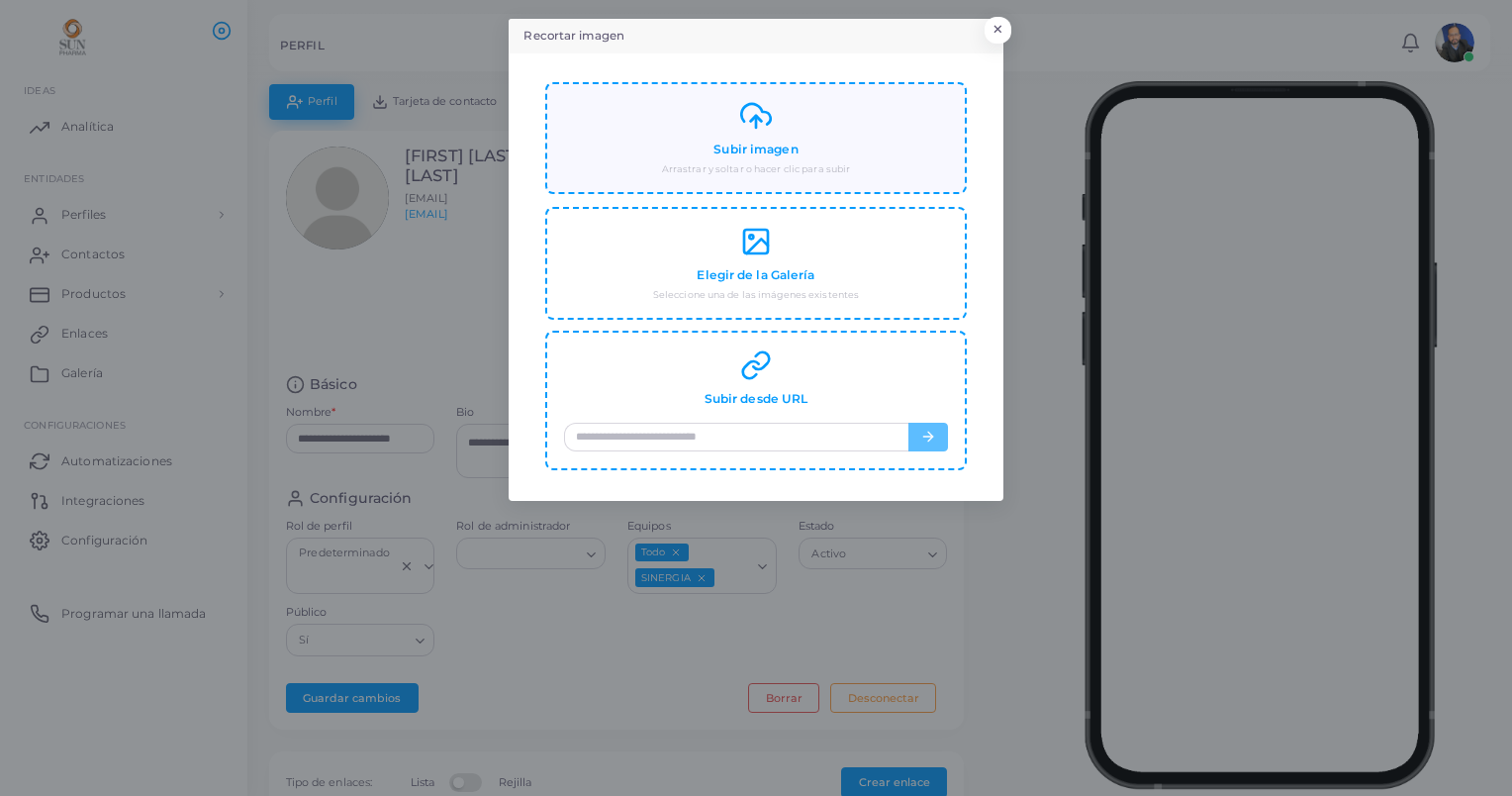 click on "Subir imagen" at bounding box center (755, 149) 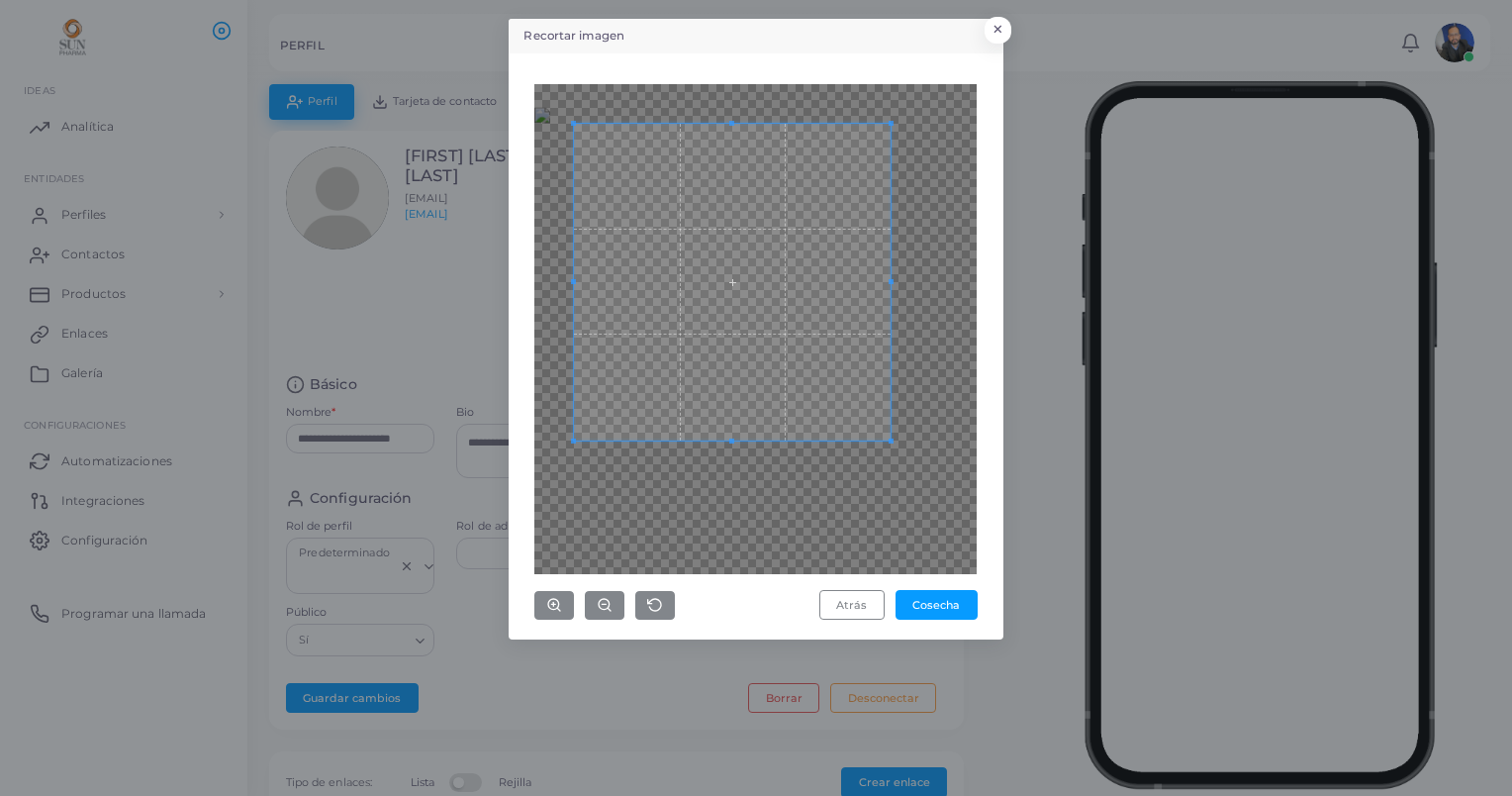 click at bounding box center (732, 282) 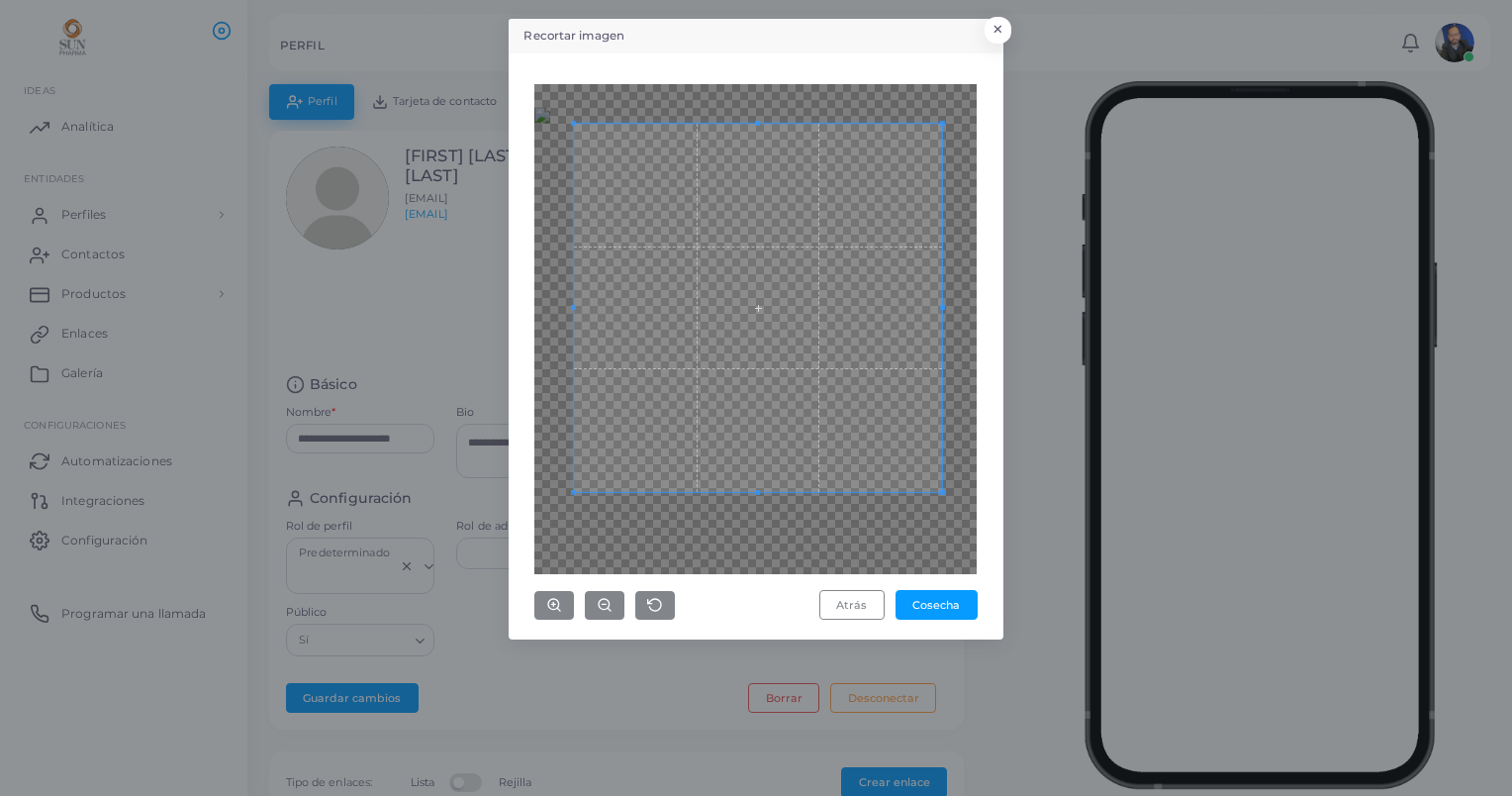 click at bounding box center (755, 329) 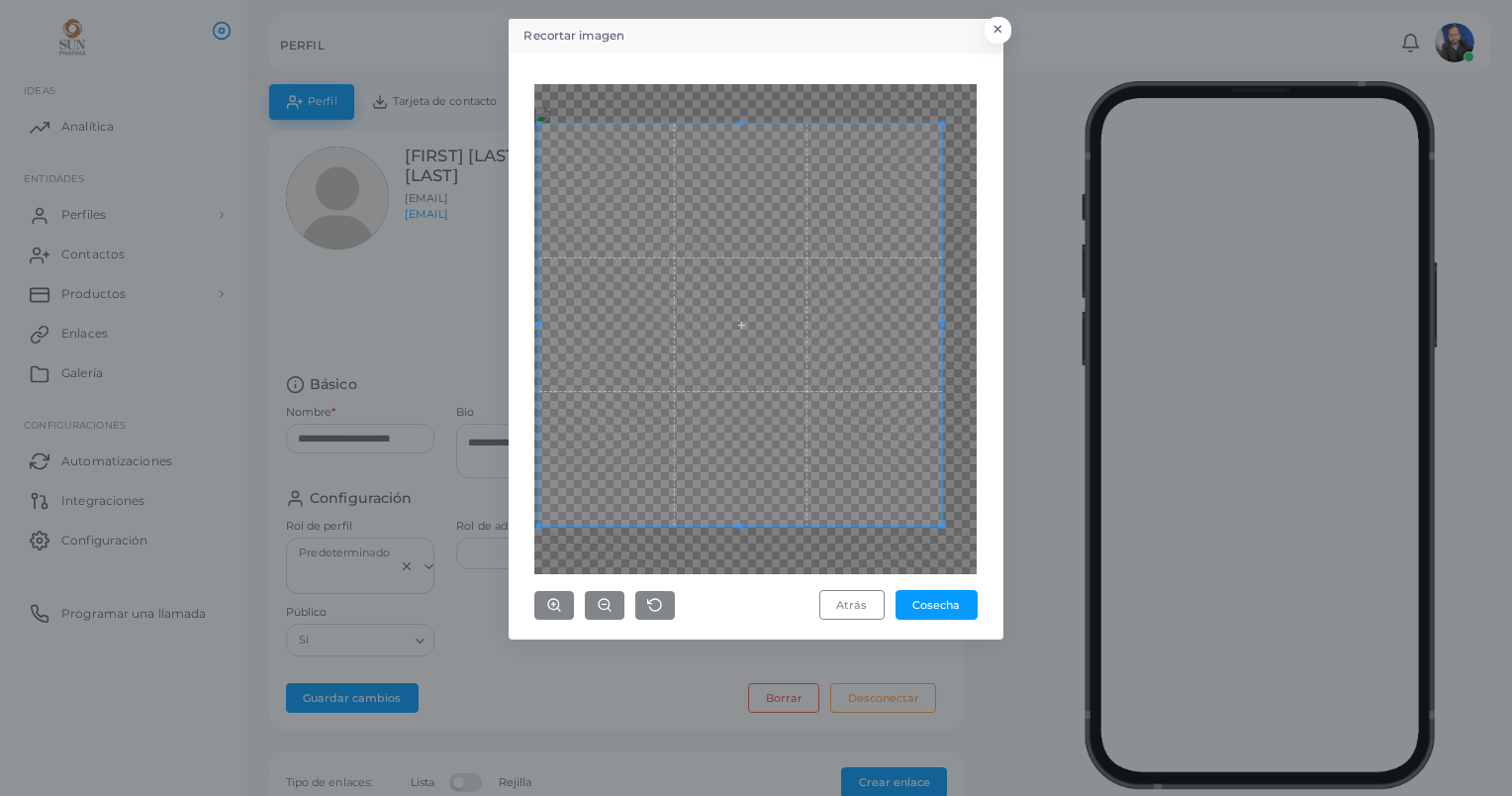 click at bounding box center [740, 325] 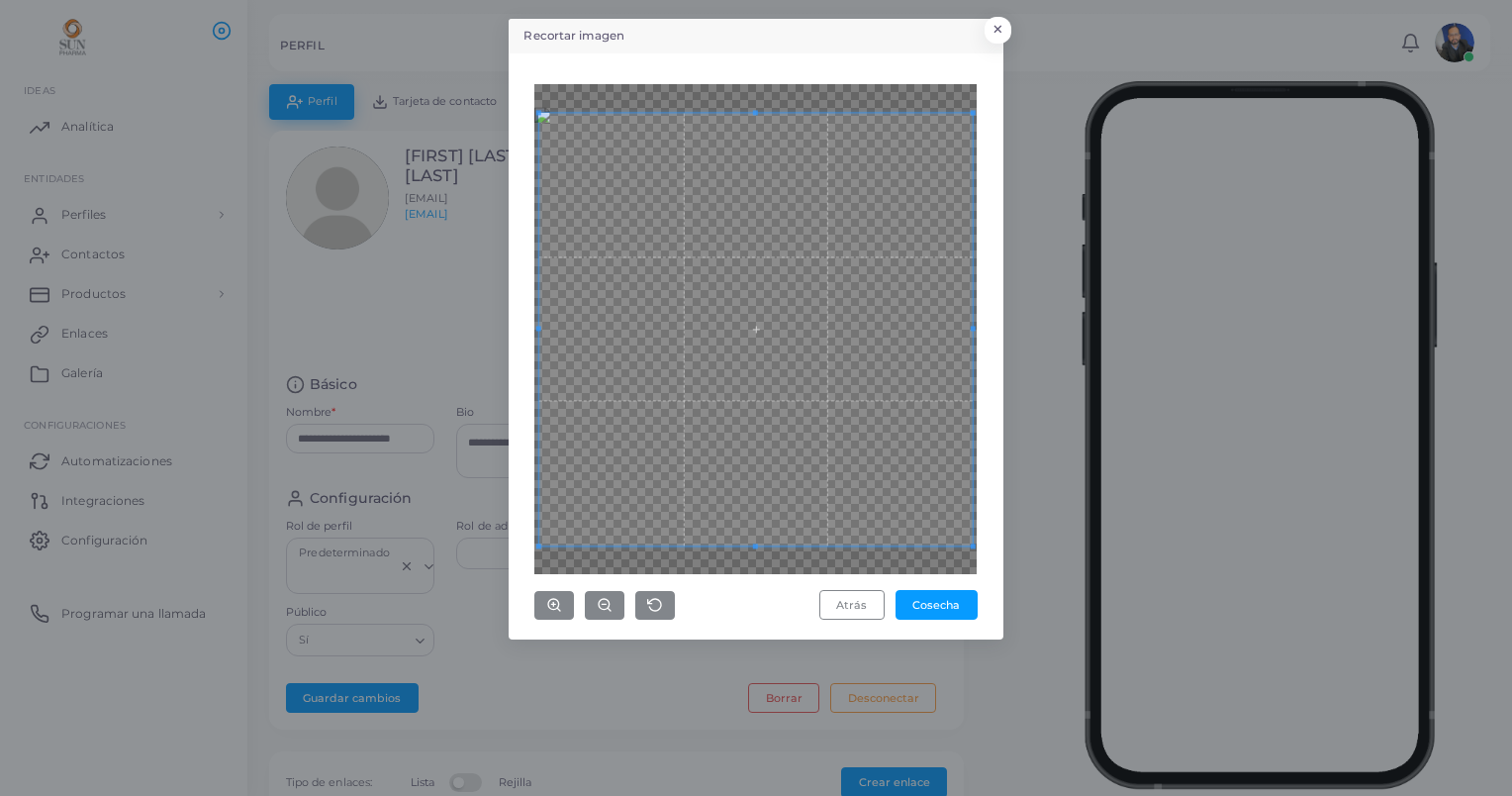 click on "Atrás   Cosecha" at bounding box center [756, 347] 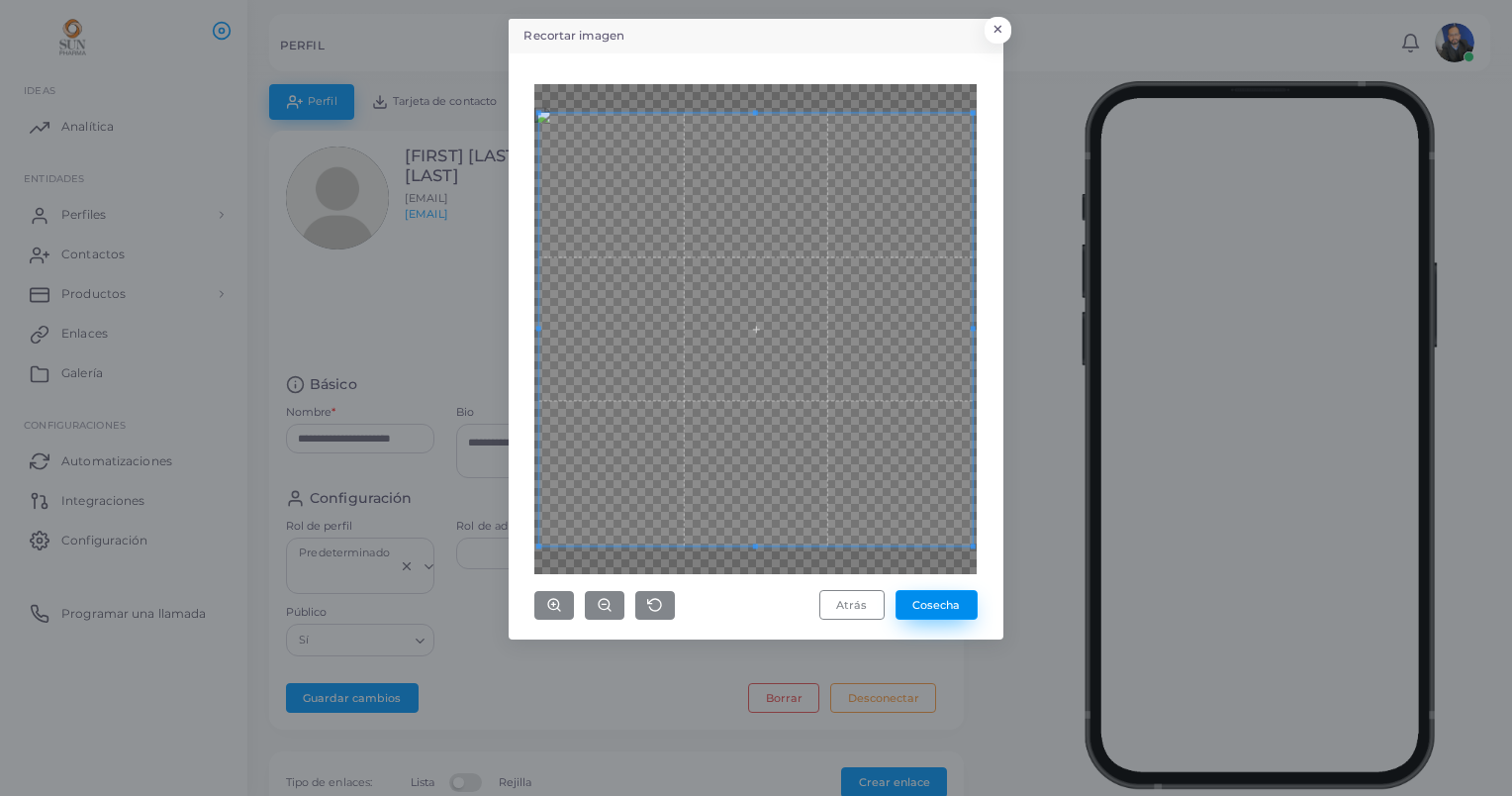 click on "Cosecha" at bounding box center (936, 605) 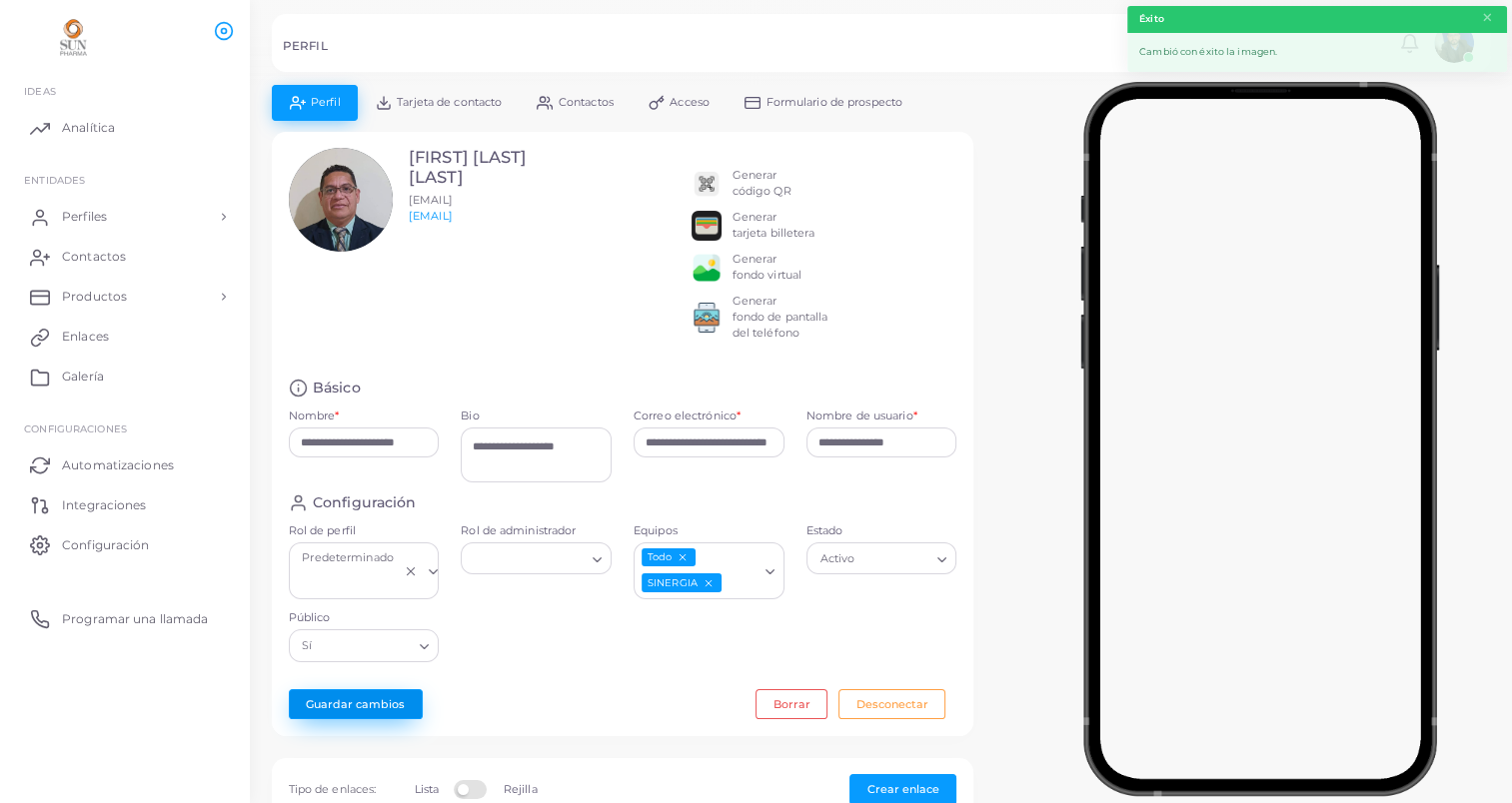 click on "Guardar cambios" at bounding box center [356, 704] 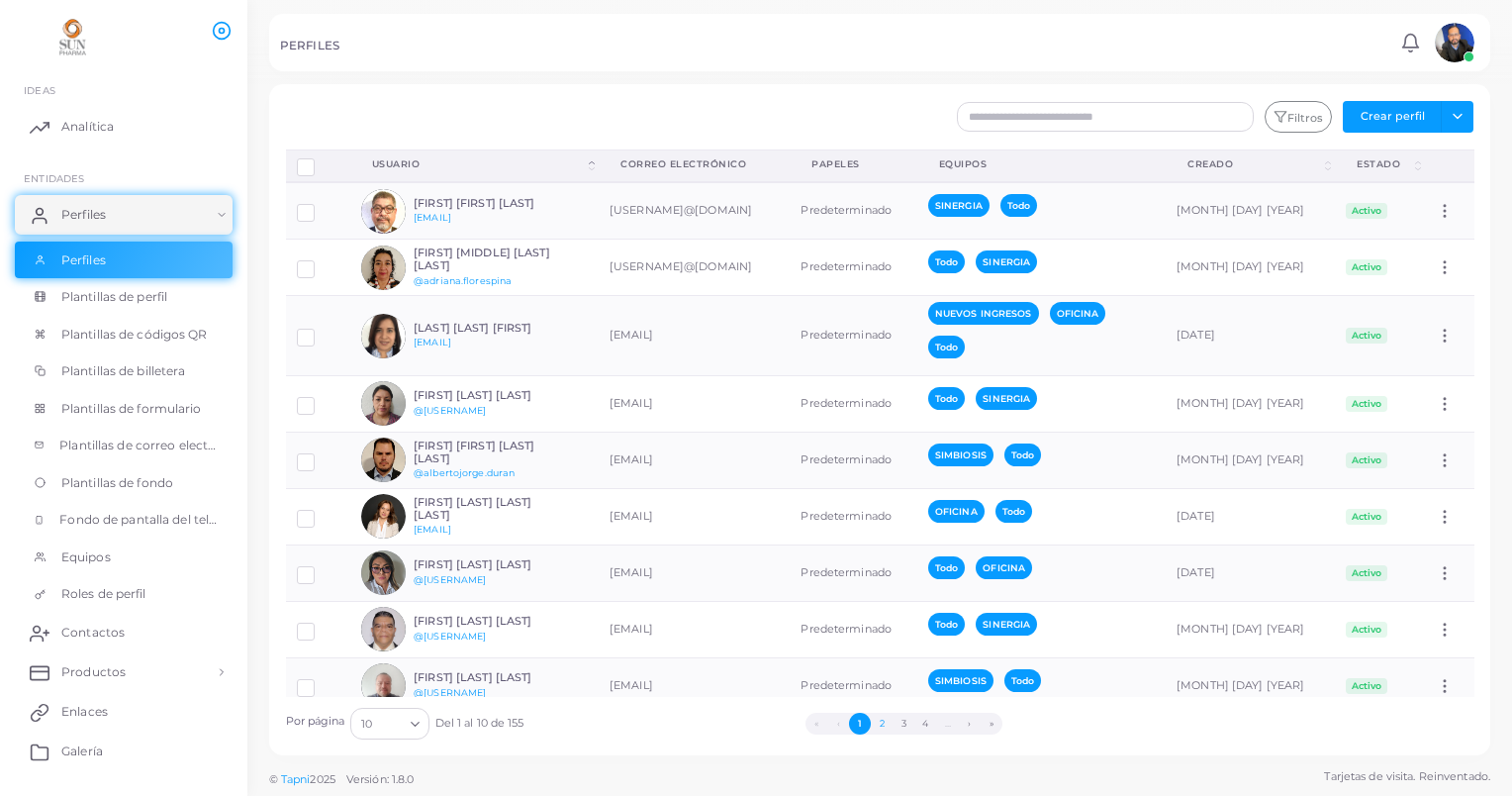 click on "2" at bounding box center (882, 724) 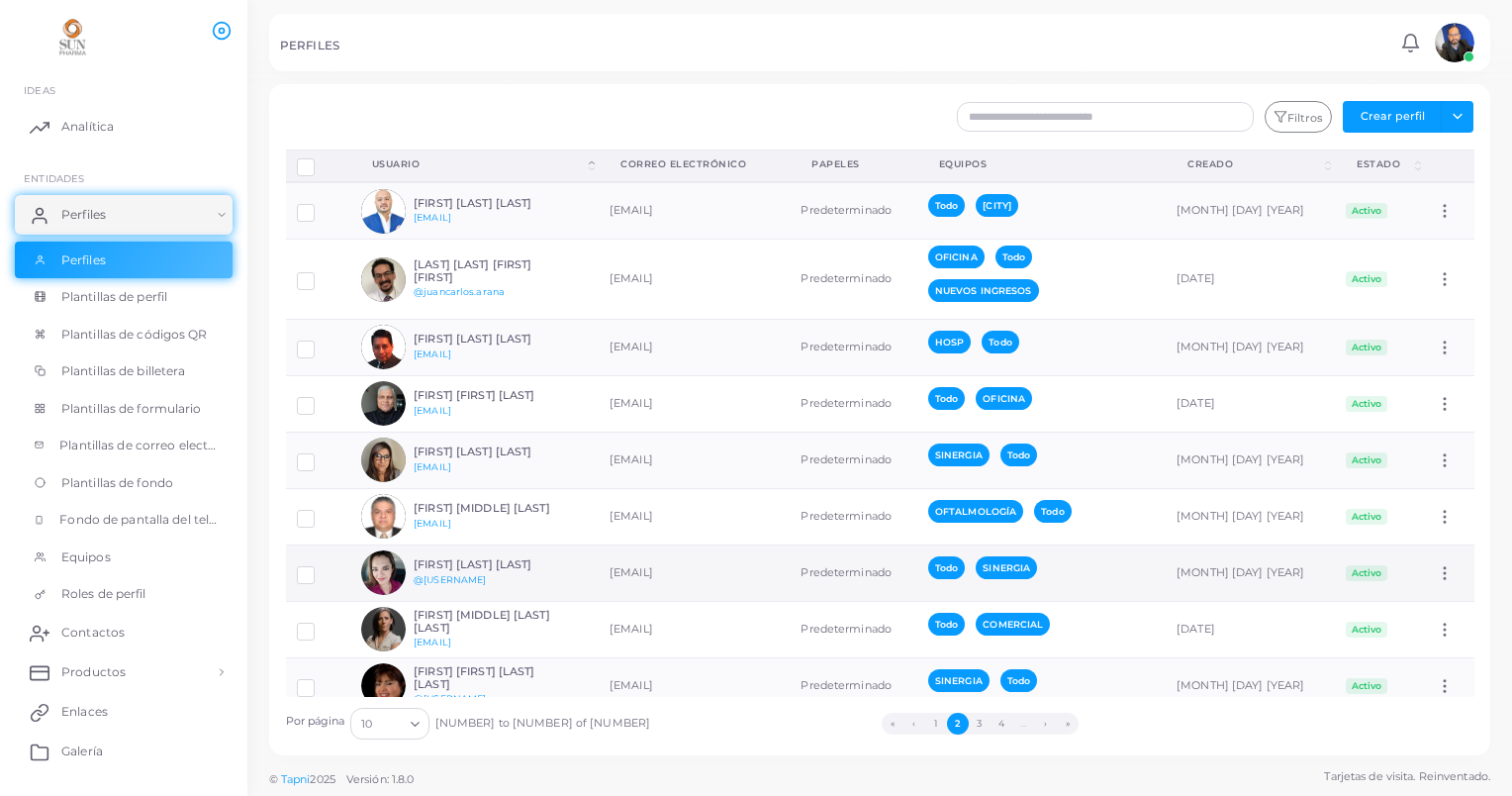 scroll, scrollTop: 82, scrollLeft: 0, axis: vertical 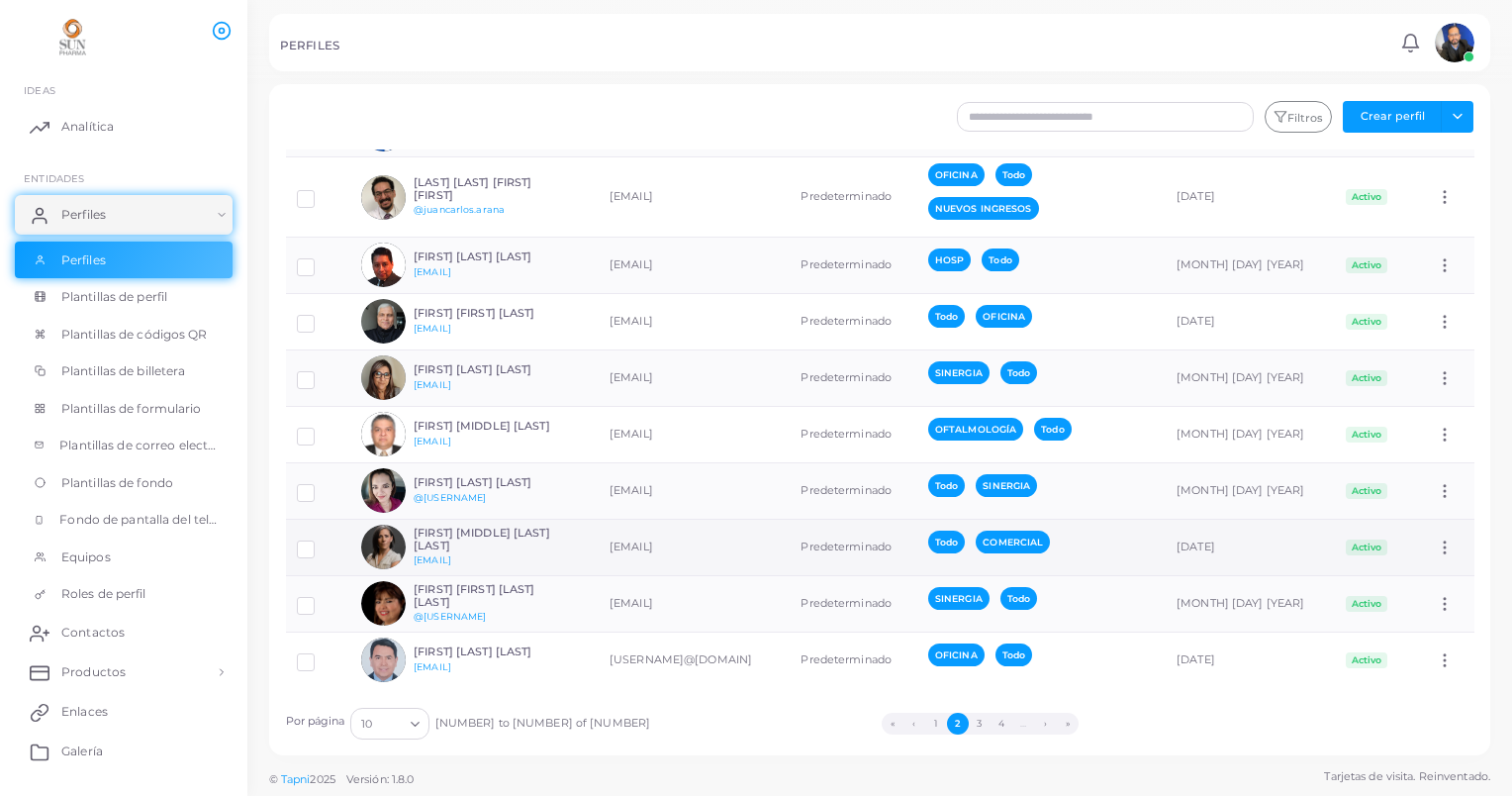 type 